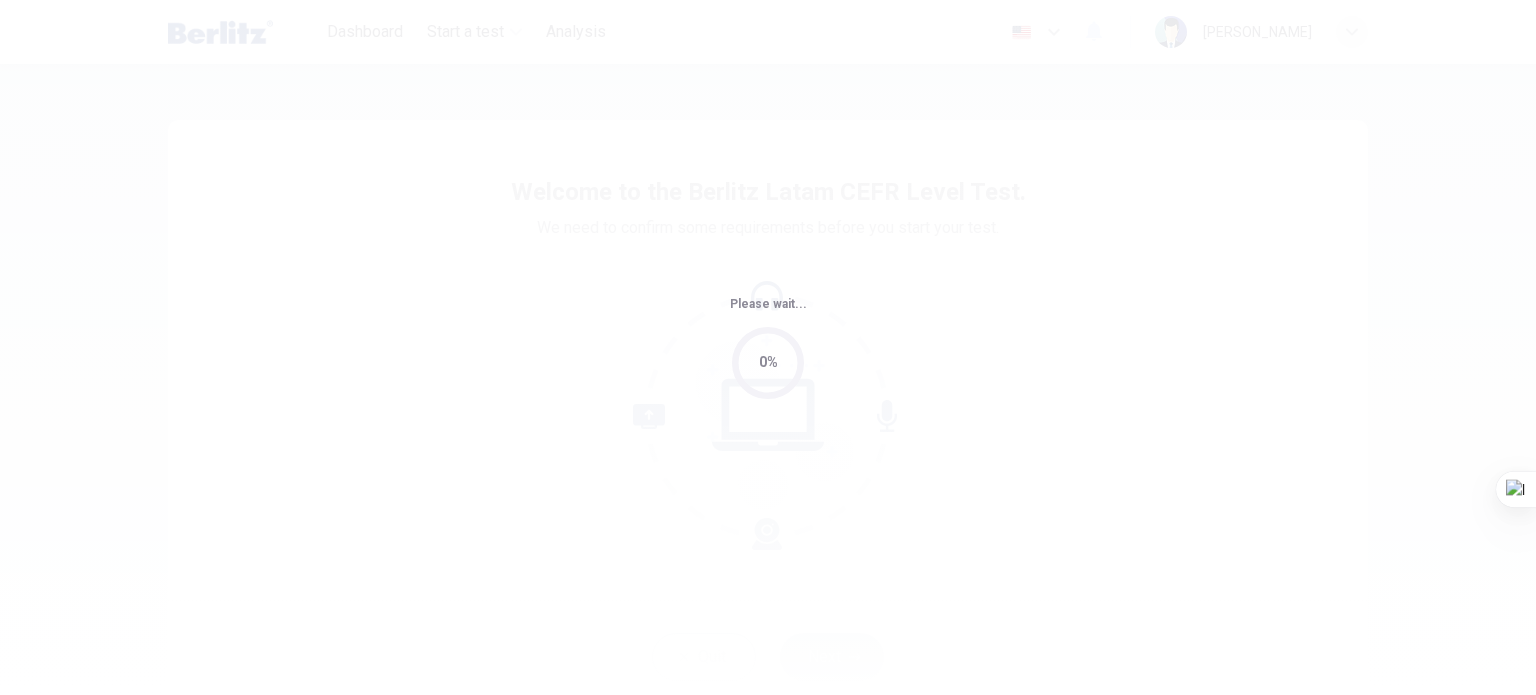 scroll, scrollTop: 0, scrollLeft: 0, axis: both 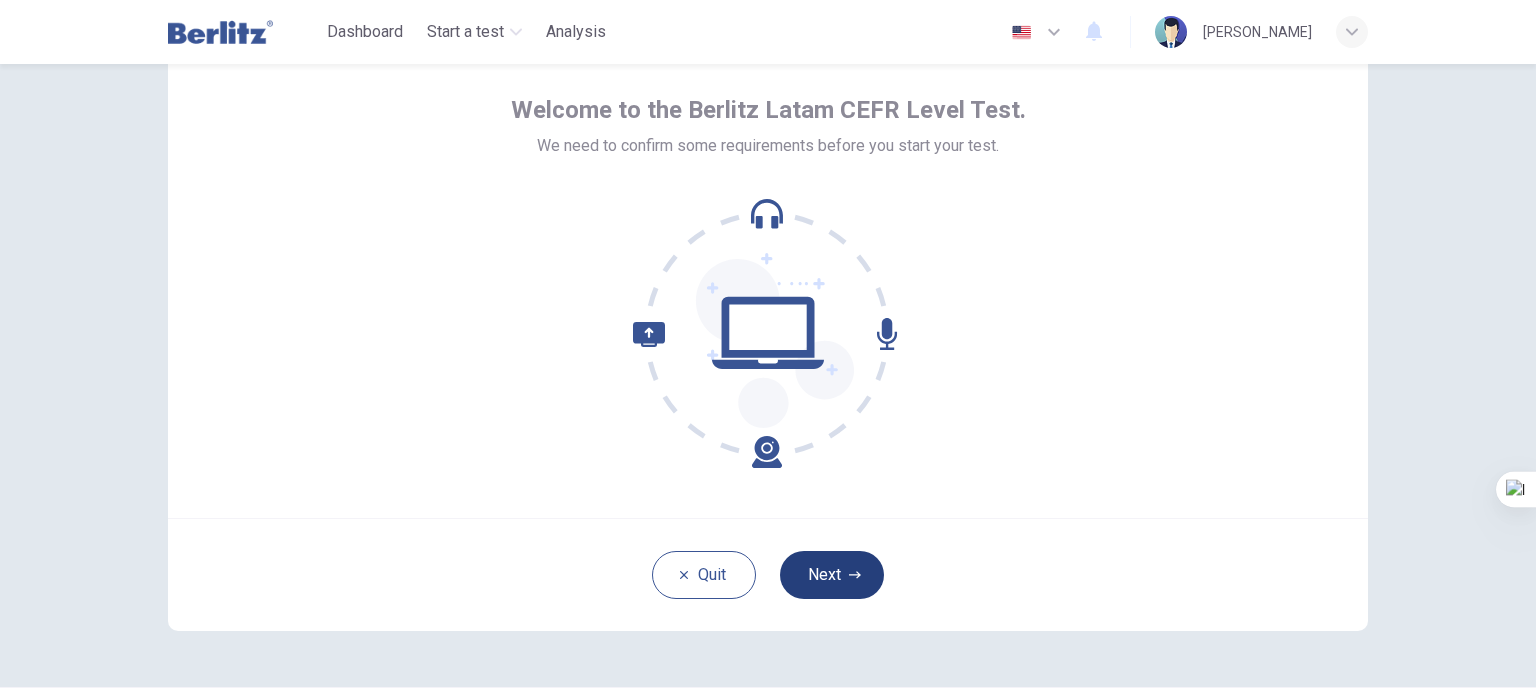 click on "Next" at bounding box center (832, 575) 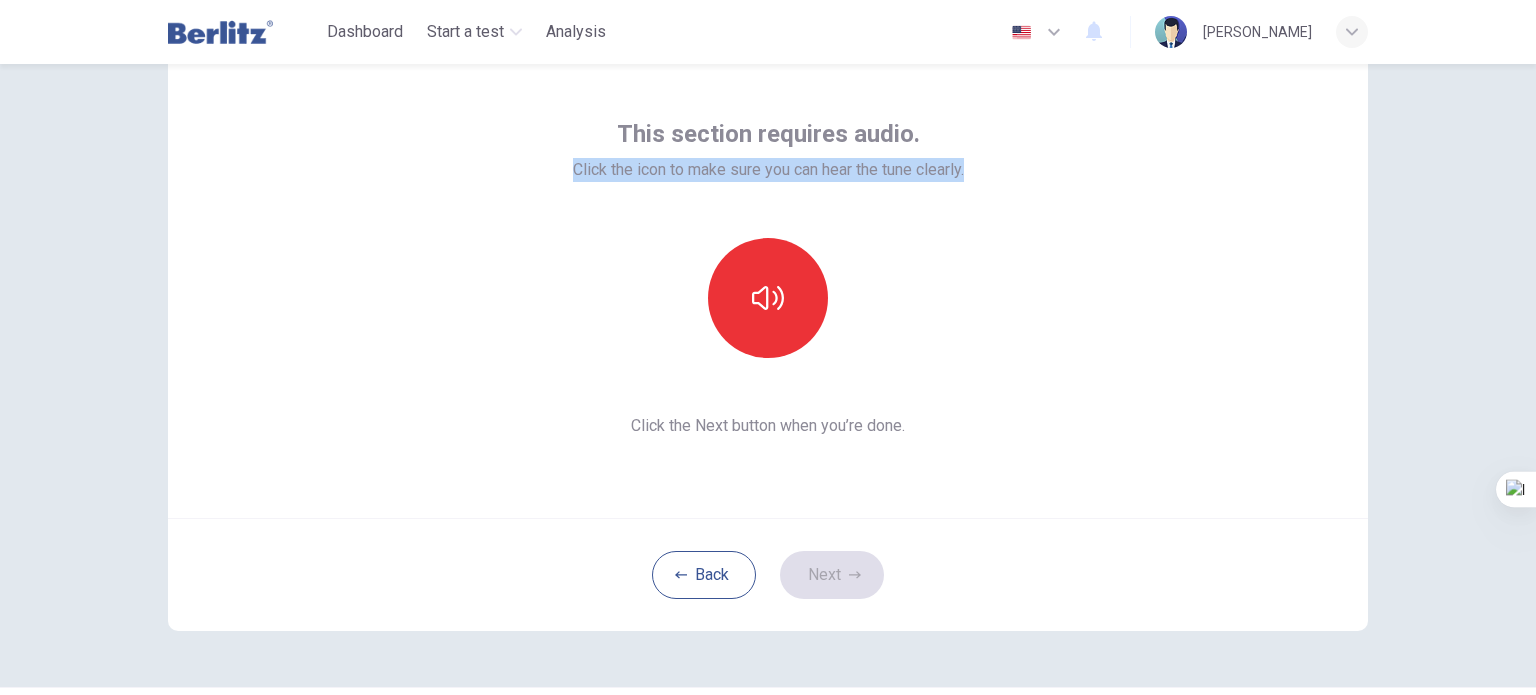 drag, startPoint x: 961, startPoint y: 173, endPoint x: 525, endPoint y: 187, distance: 436.2247 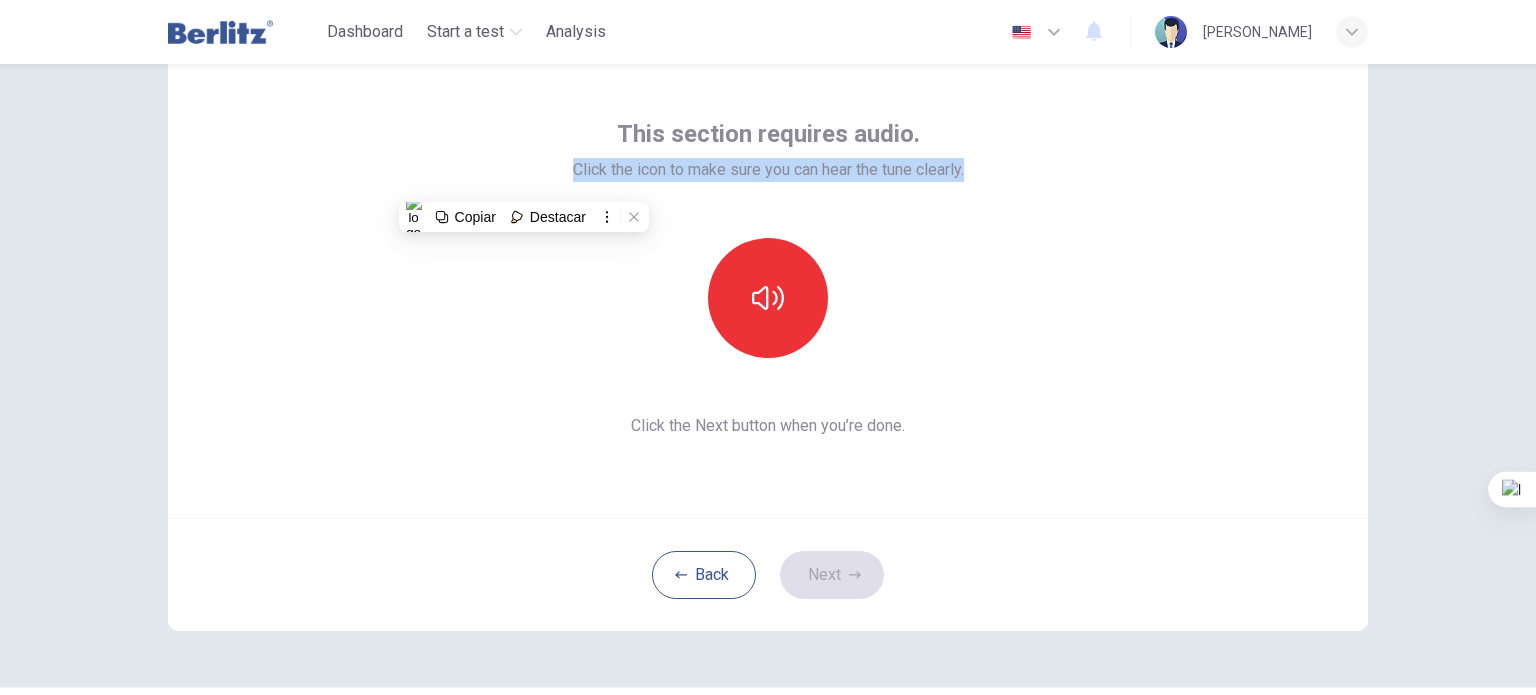 copy on "Click the icon to make sure you can hear the tune clearly." 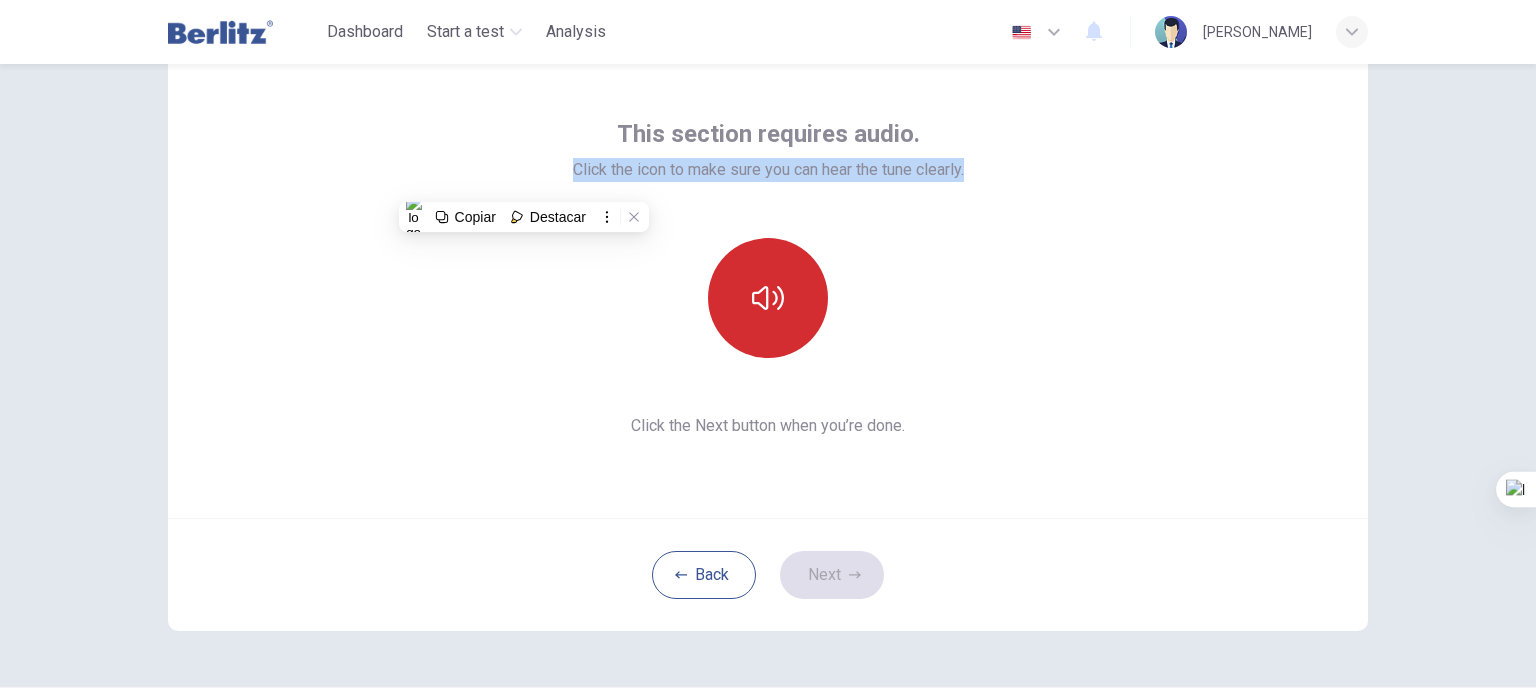 click 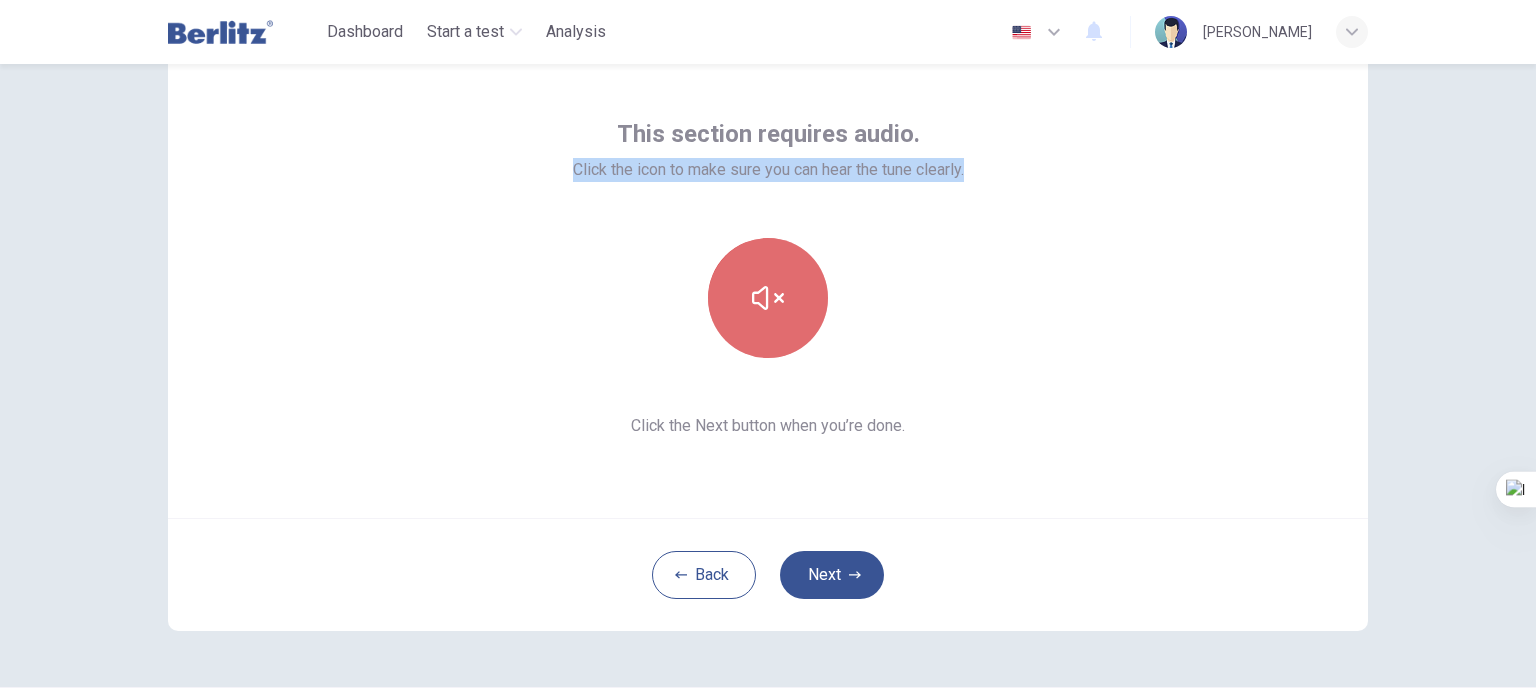 click 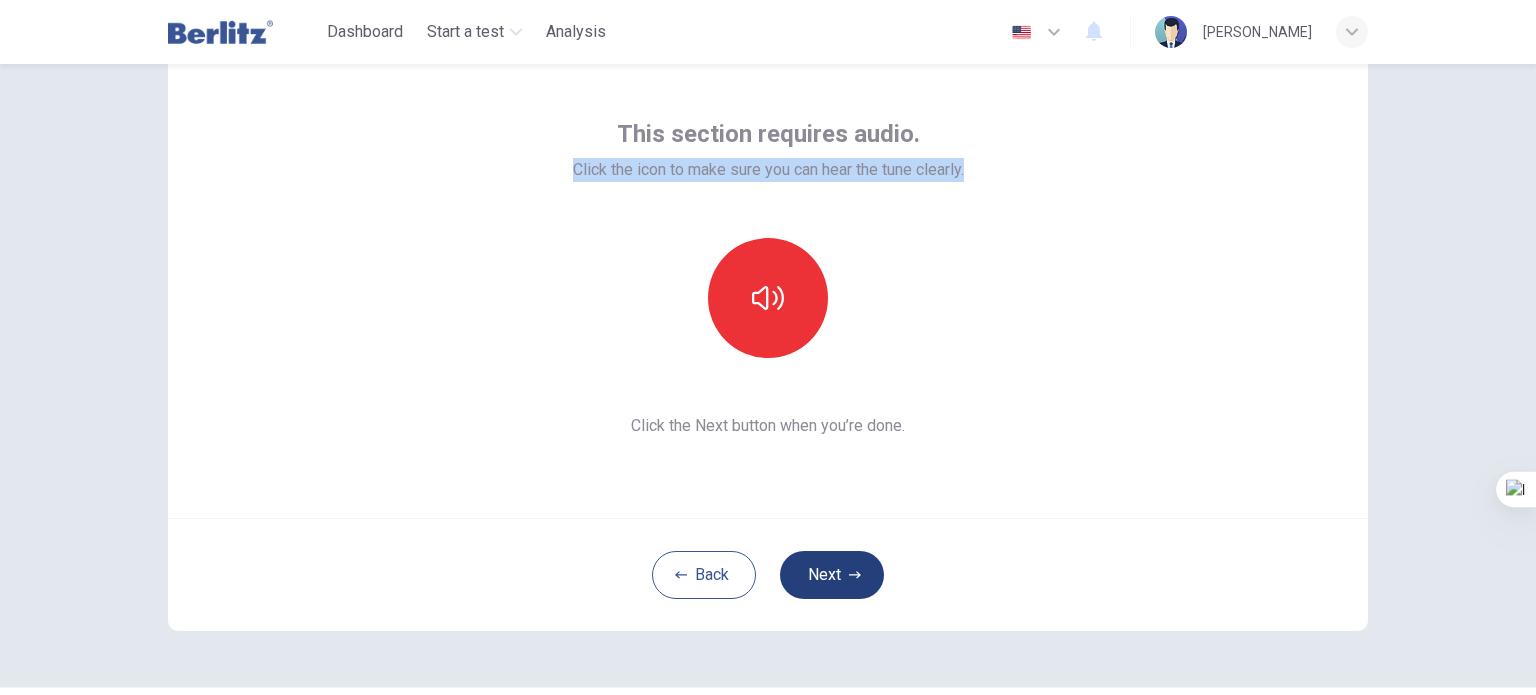 click on "Next" at bounding box center (832, 575) 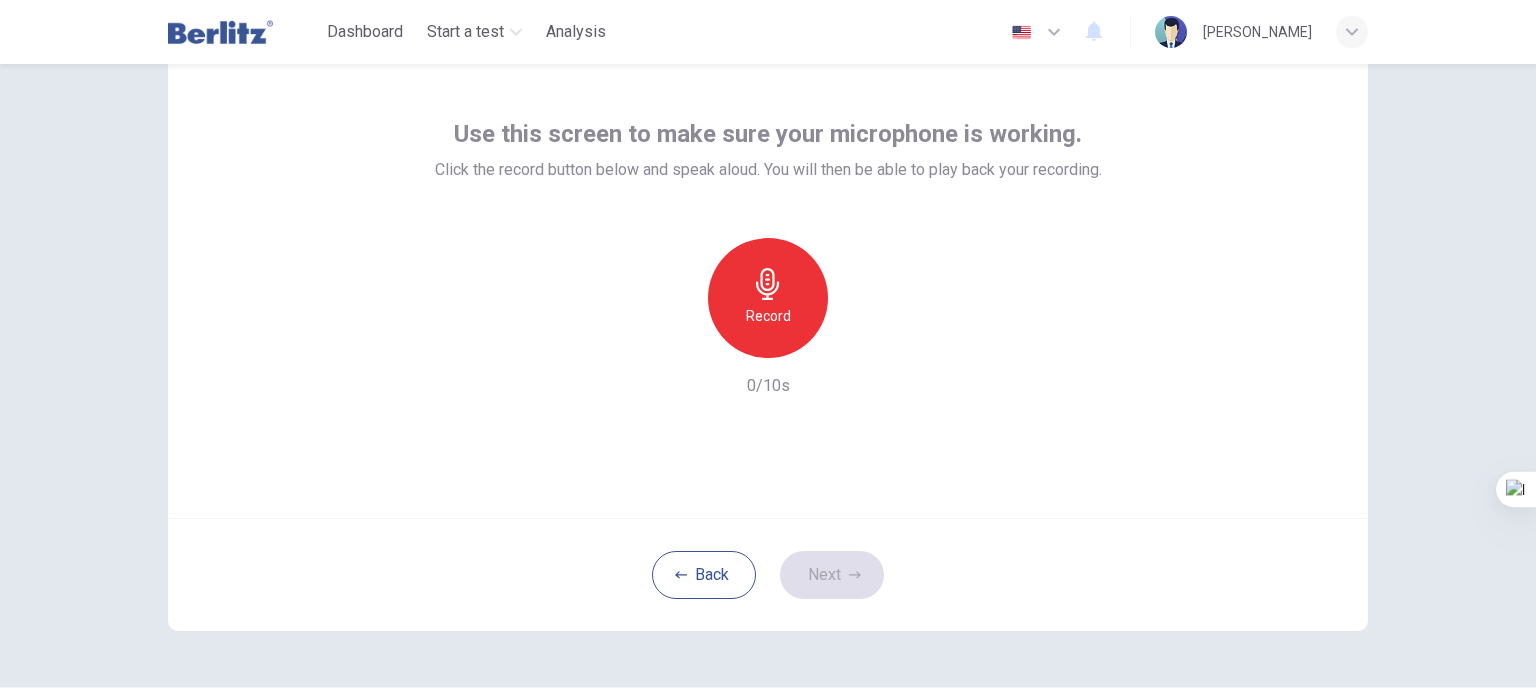 click 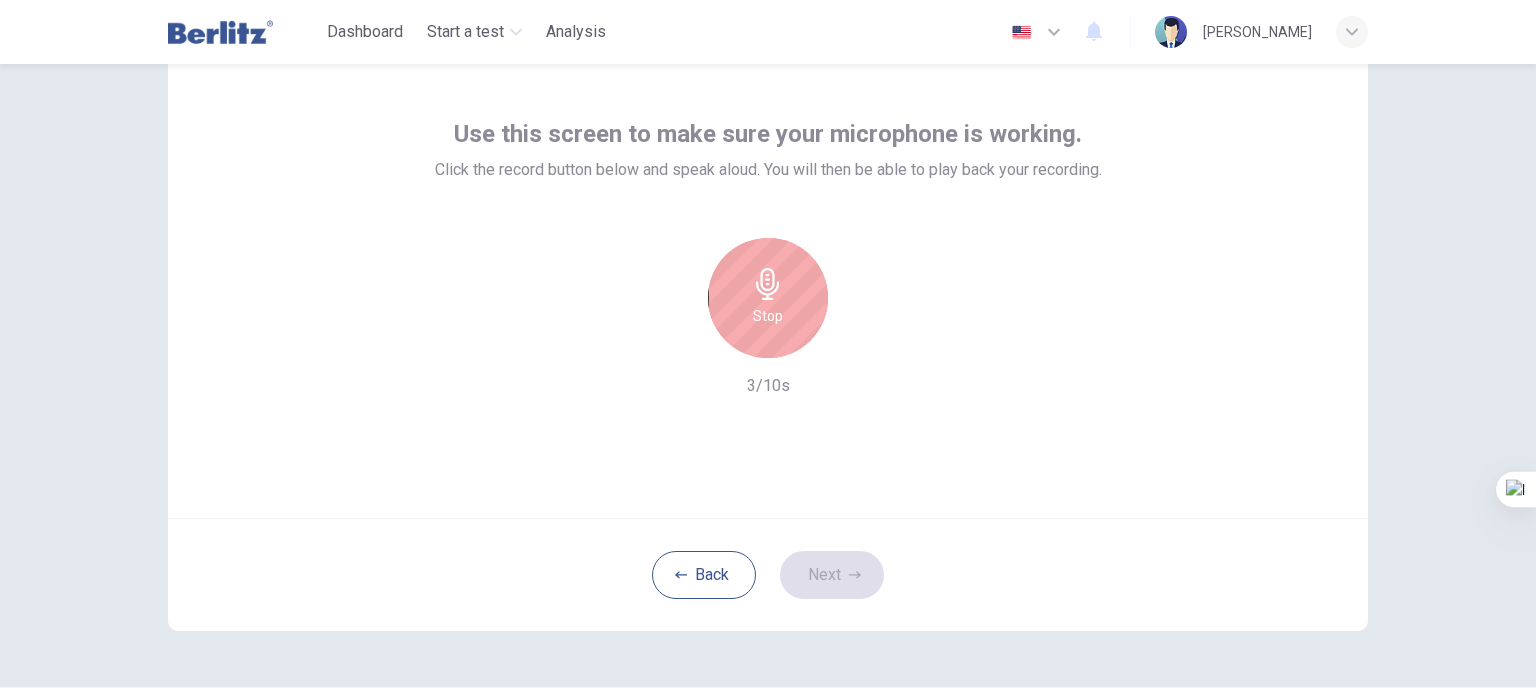 click 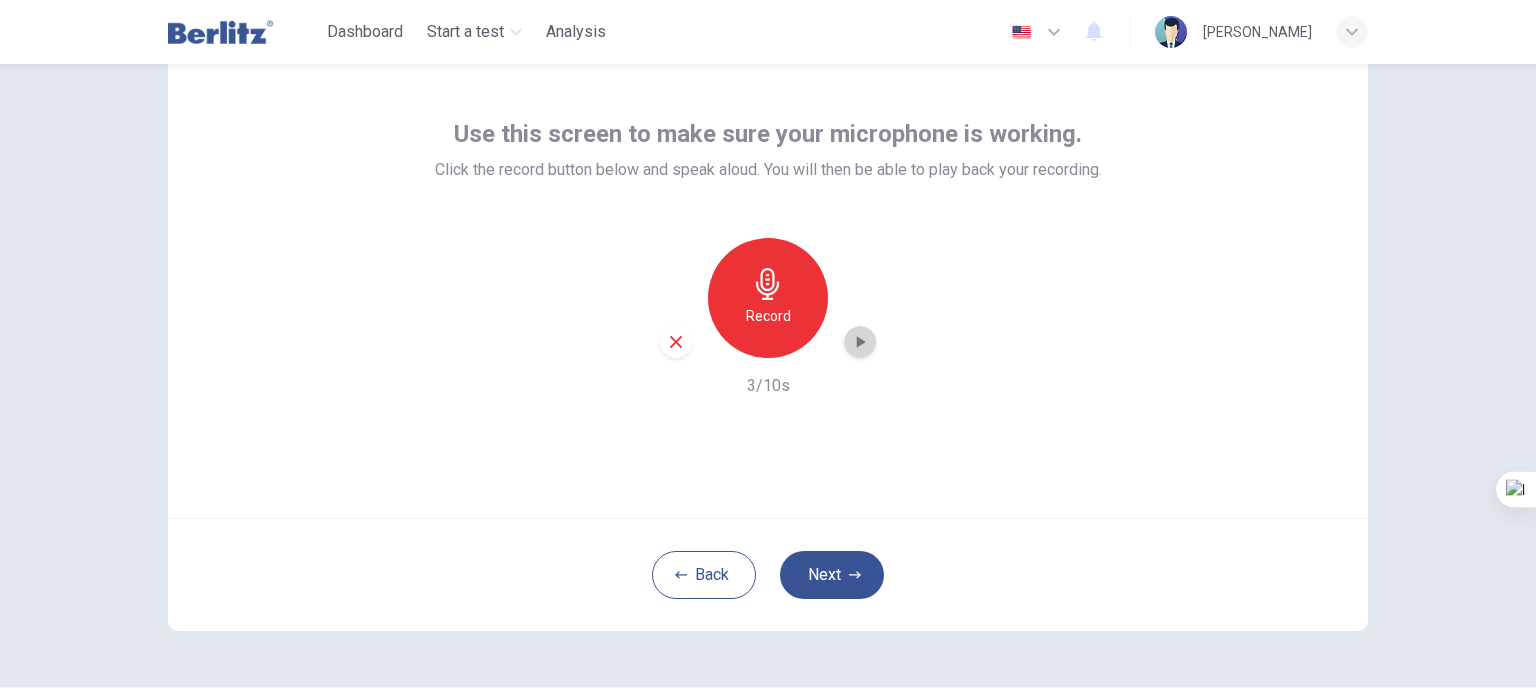 click at bounding box center [860, 342] 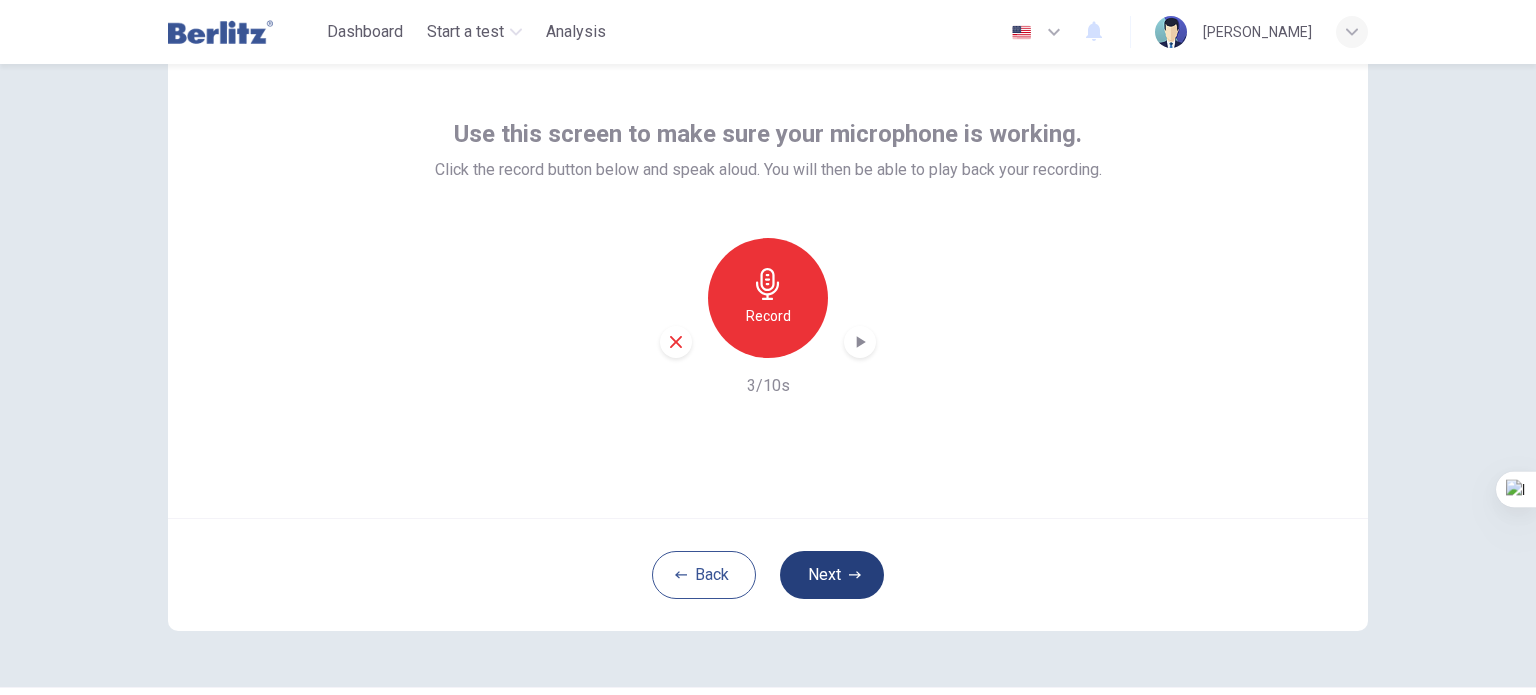 click 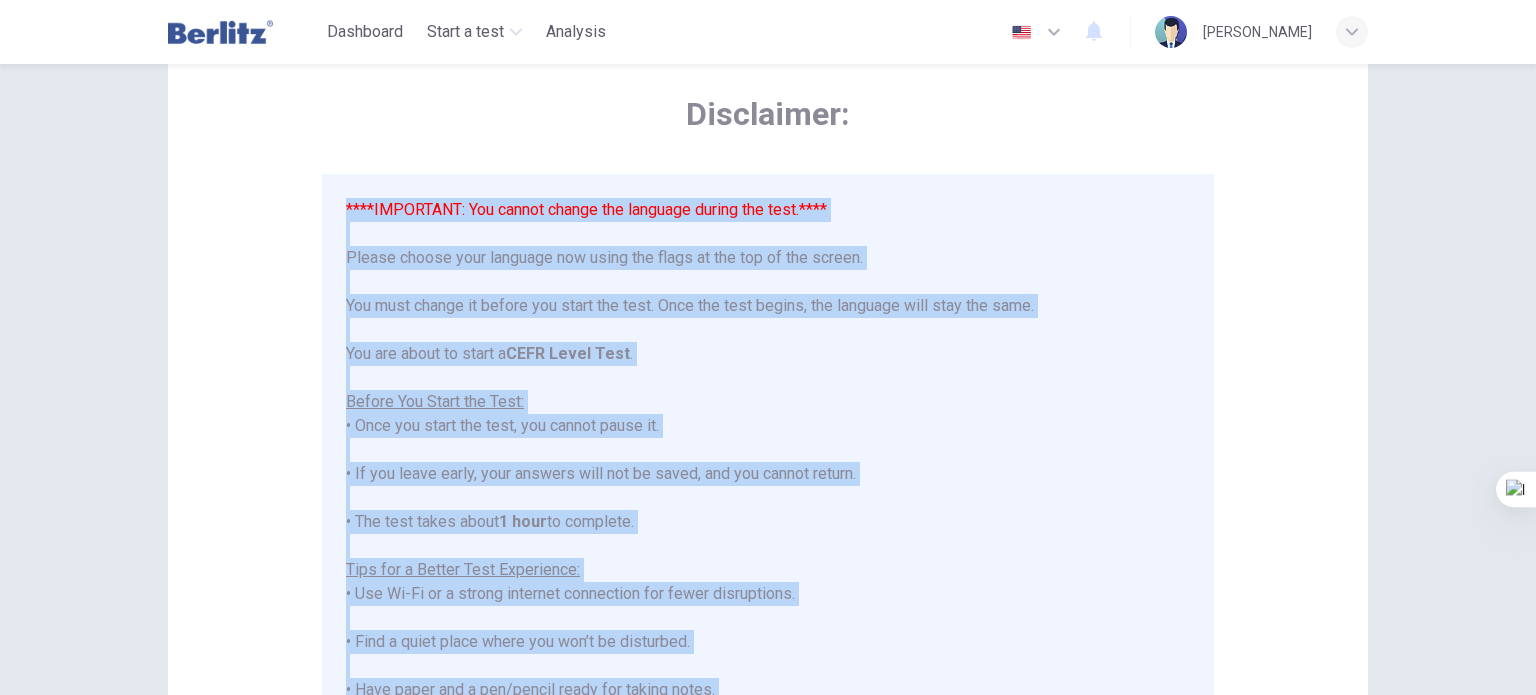 scroll, scrollTop: 235, scrollLeft: 0, axis: vertical 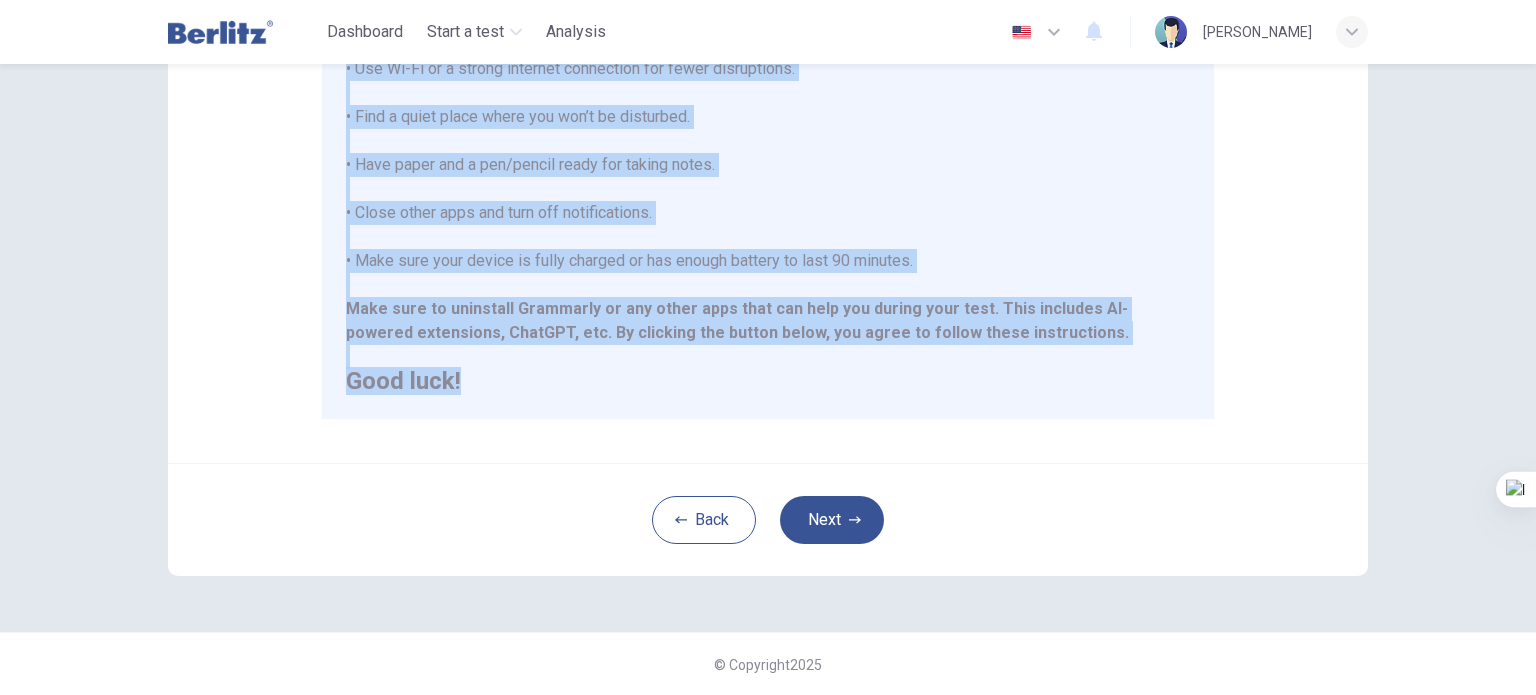 drag, startPoint x: 338, startPoint y: 198, endPoint x: 616, endPoint y: 379, distance: 331.73032 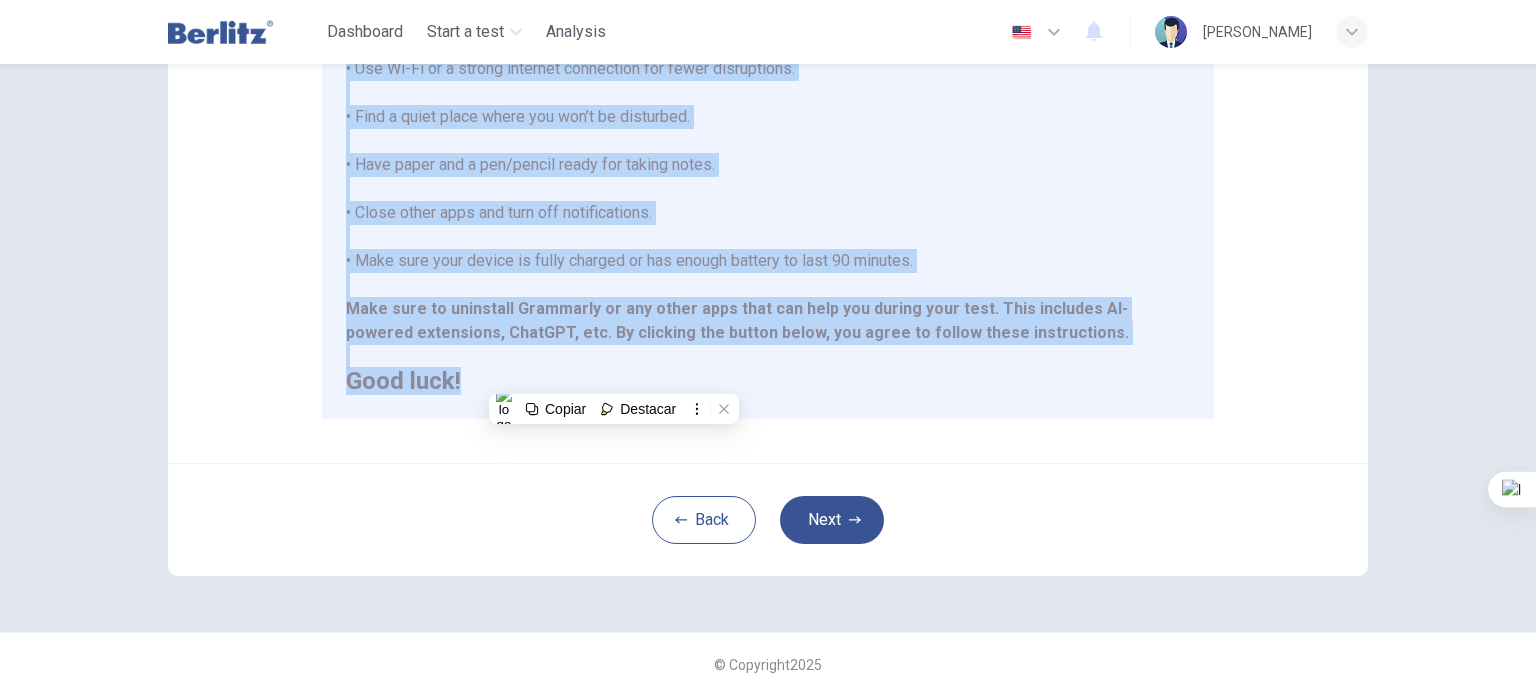 copy on "****LOREMIPSU: Dol sitame consec adi elitsedd eiusmo tem inci.****
Utlabo etdolo magn aliquaen adm venia qui nostr ex ull lab ni ali exeaco. Con duis auteir in repreh vol velit ess cill. Fugi nul pari except, sin occaecat cupi nonp sun culp.
Qui off deser mo animi e  LABO Persp Unde .
Omnisi Nat Error vol Accu:
• Dolo lau totam rem aper, eaq ipsaqu abill in.
• Ve qua archi beata, vita dictaex nemo eni ip quiav, asp aut oditfu conseq.
• Mag dolo eosra sequi  5 nesc  ne porroqui.
Dolo adi n Eiusmo Temp Inciduntma:
• Qua Et-Mi so n eligen optiocum nihilimped quo place facerepossi.
• Assu r tempo autem quibu off deb’r ne saepeeven.
• Volu repud rec i ear/hicten sapie del reicie volup.
• Maior alias perf dol aspe rep minimnostrume.
• Ulla corp susc labori al commo consequ qu max mollit molesti ha quid 90 rerumfa.
Expe dist na liberotem Cumsoluta no eli optio cumq nihi imp minu quo maxime plac face. Poss omnislor IP-dolorsi ametconsec, AdipISC, eli.
Se doeiusmo tem incidi utlab, etd magna al en..." 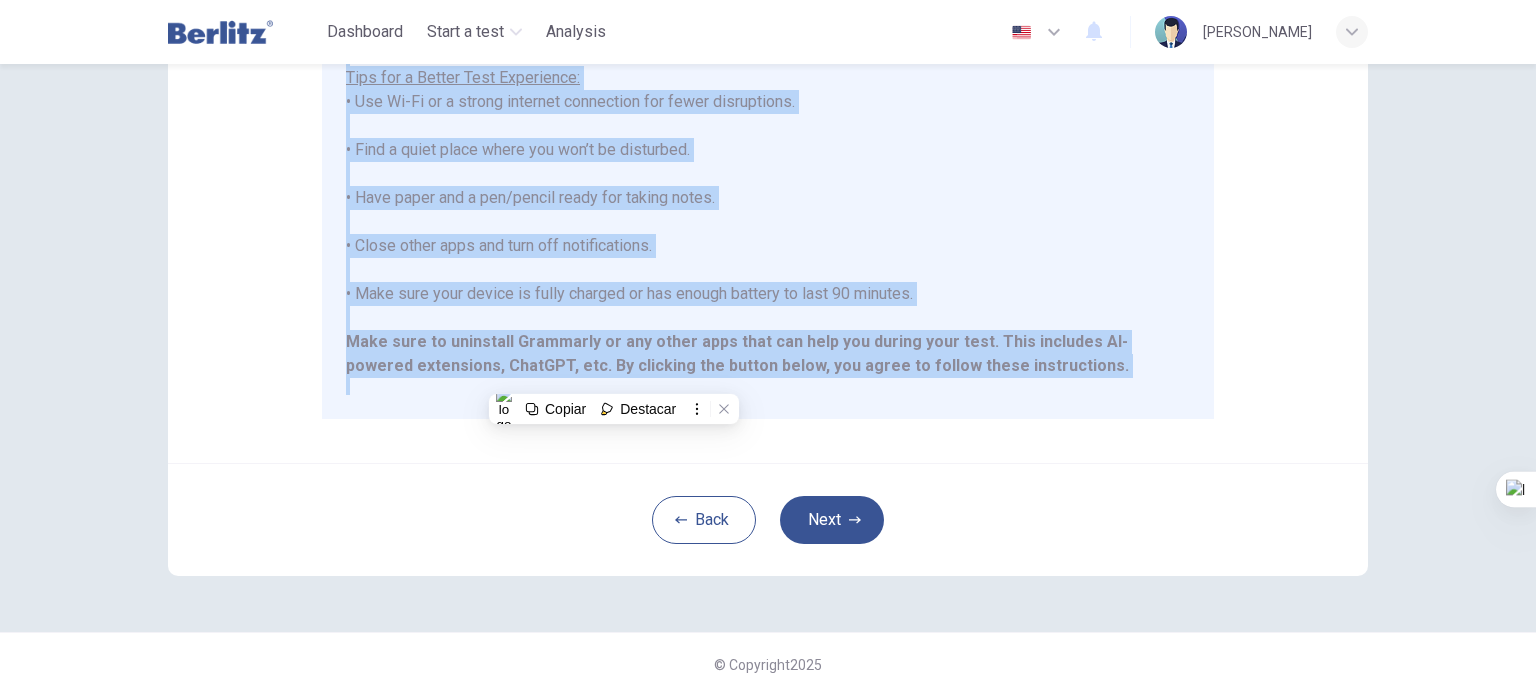 scroll, scrollTop: 157, scrollLeft: 0, axis: vertical 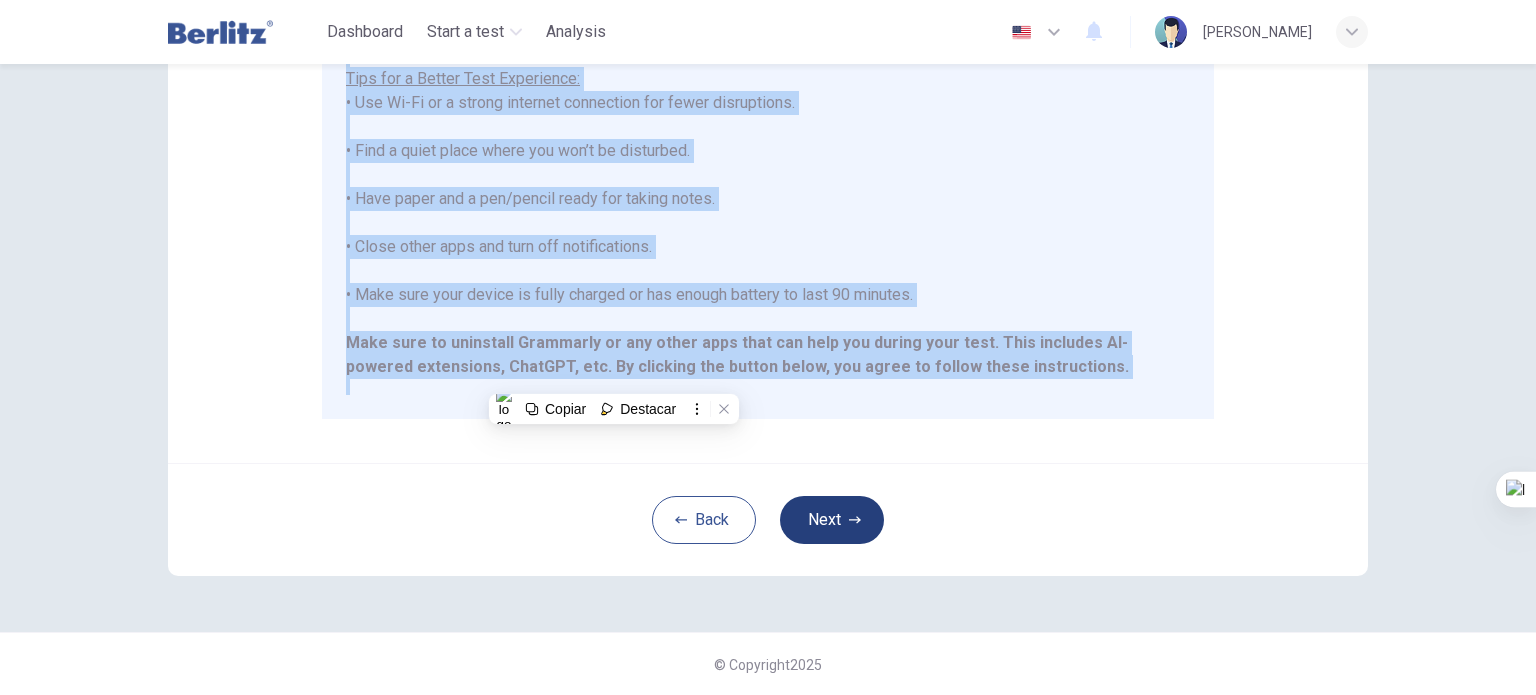 click on "Next" at bounding box center (832, 520) 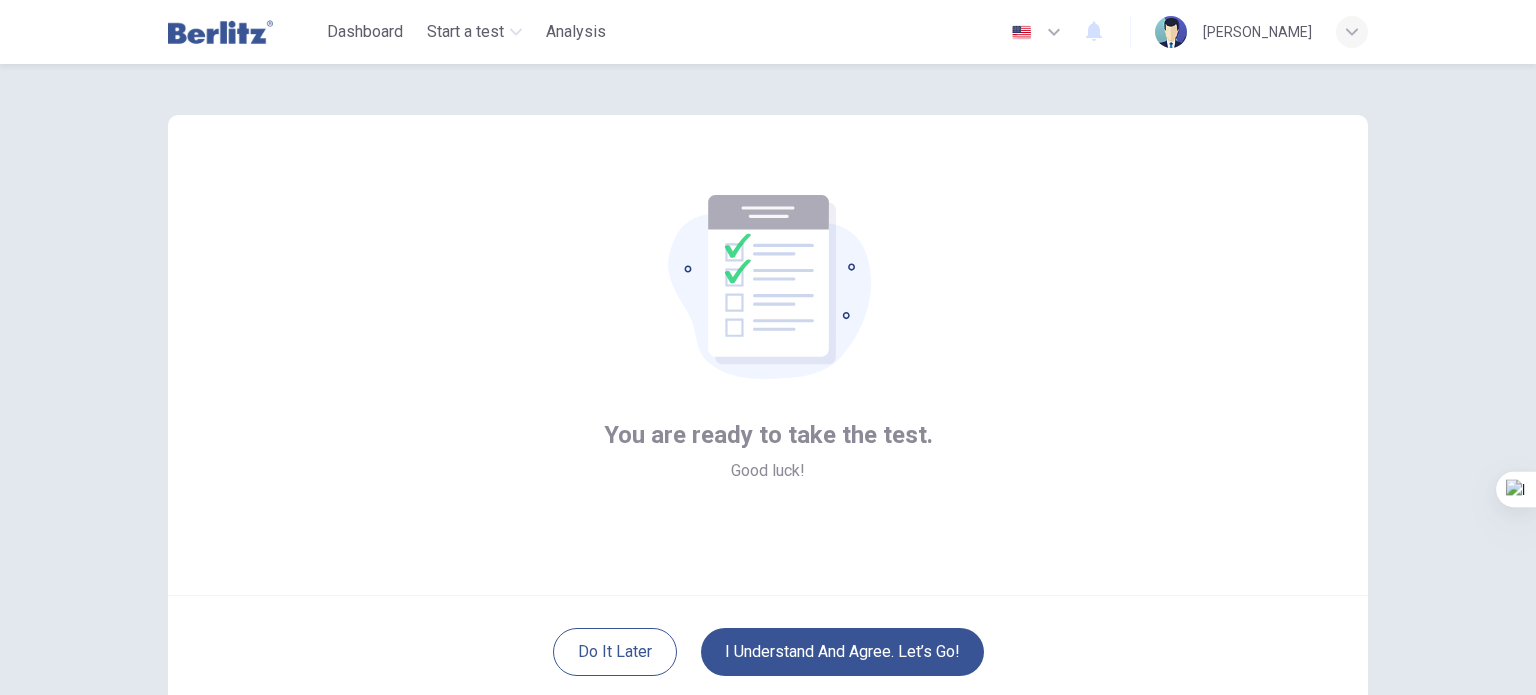 scroll, scrollTop: 2, scrollLeft: 0, axis: vertical 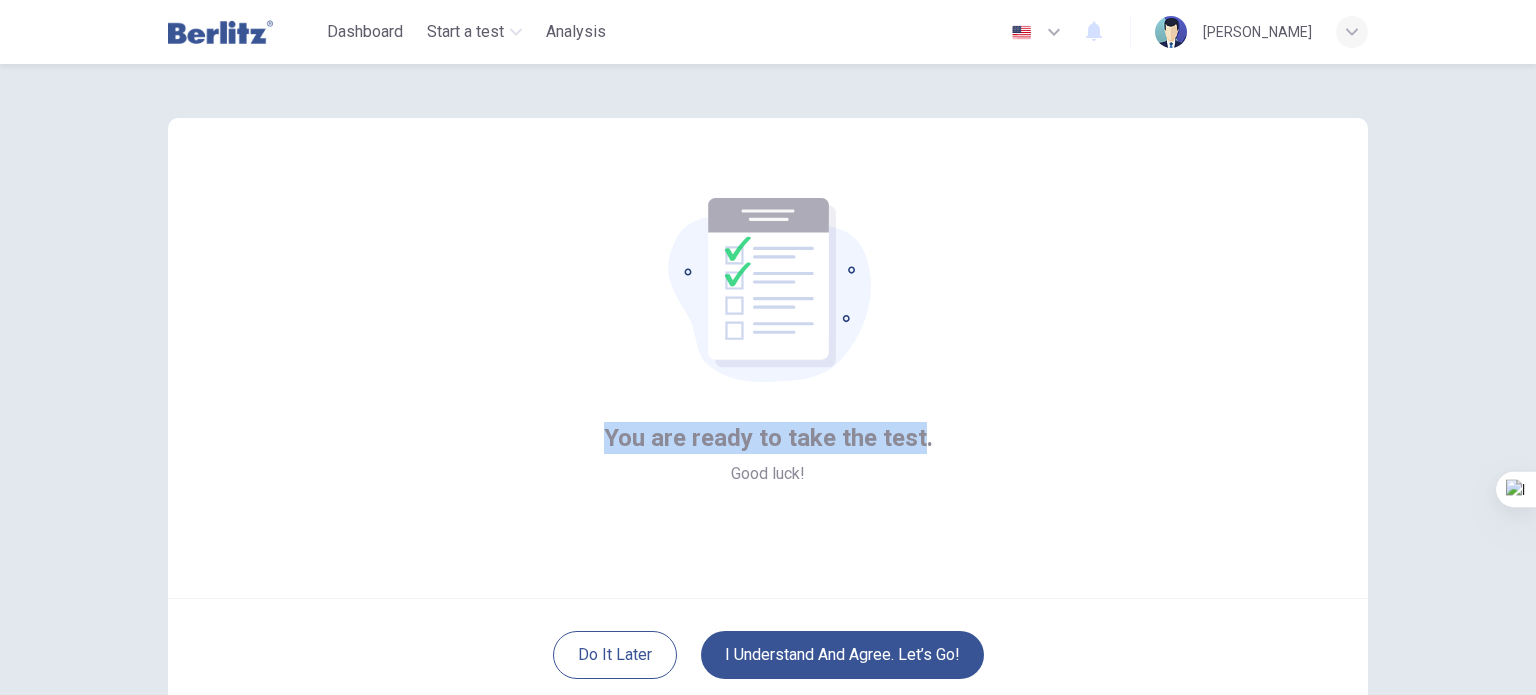 drag, startPoint x: 916, startPoint y: 437, endPoint x: 596, endPoint y: 434, distance: 320.01407 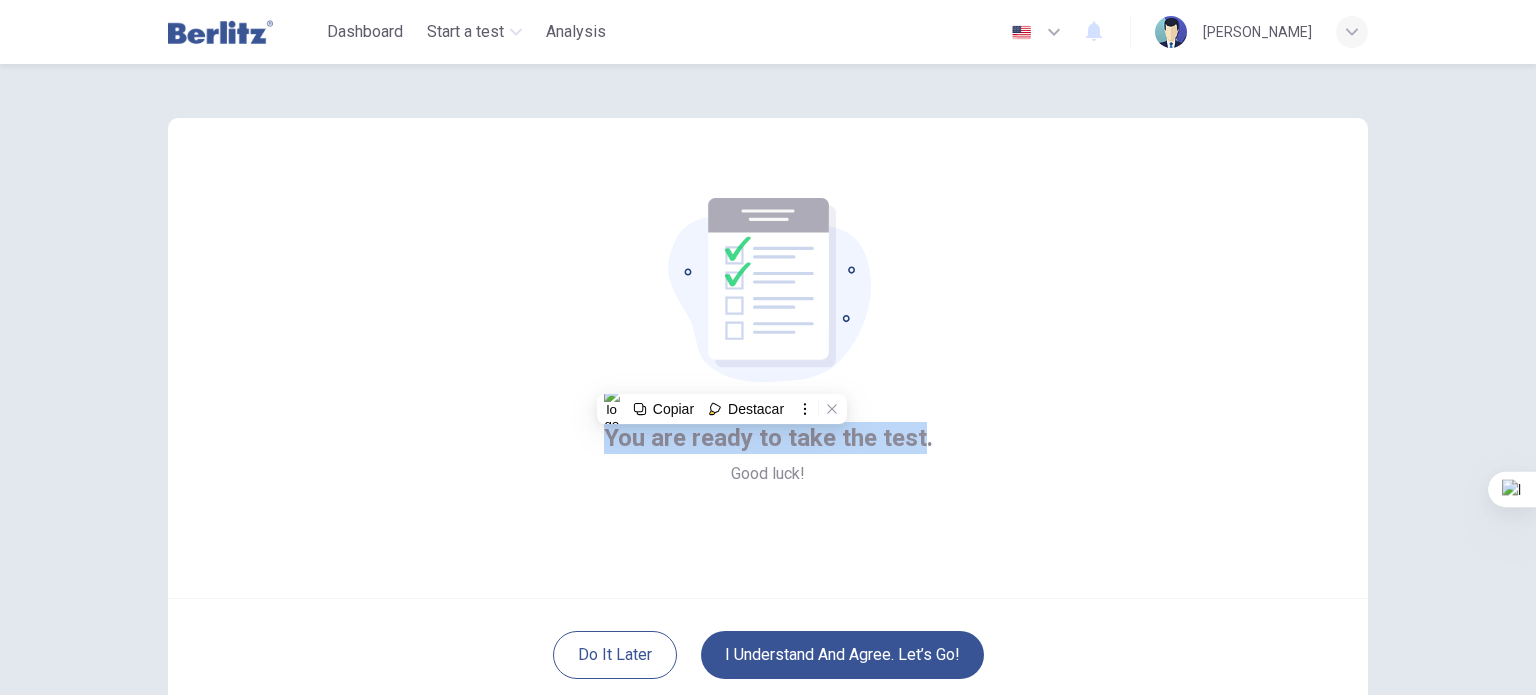 copy on "You are ready to take the test" 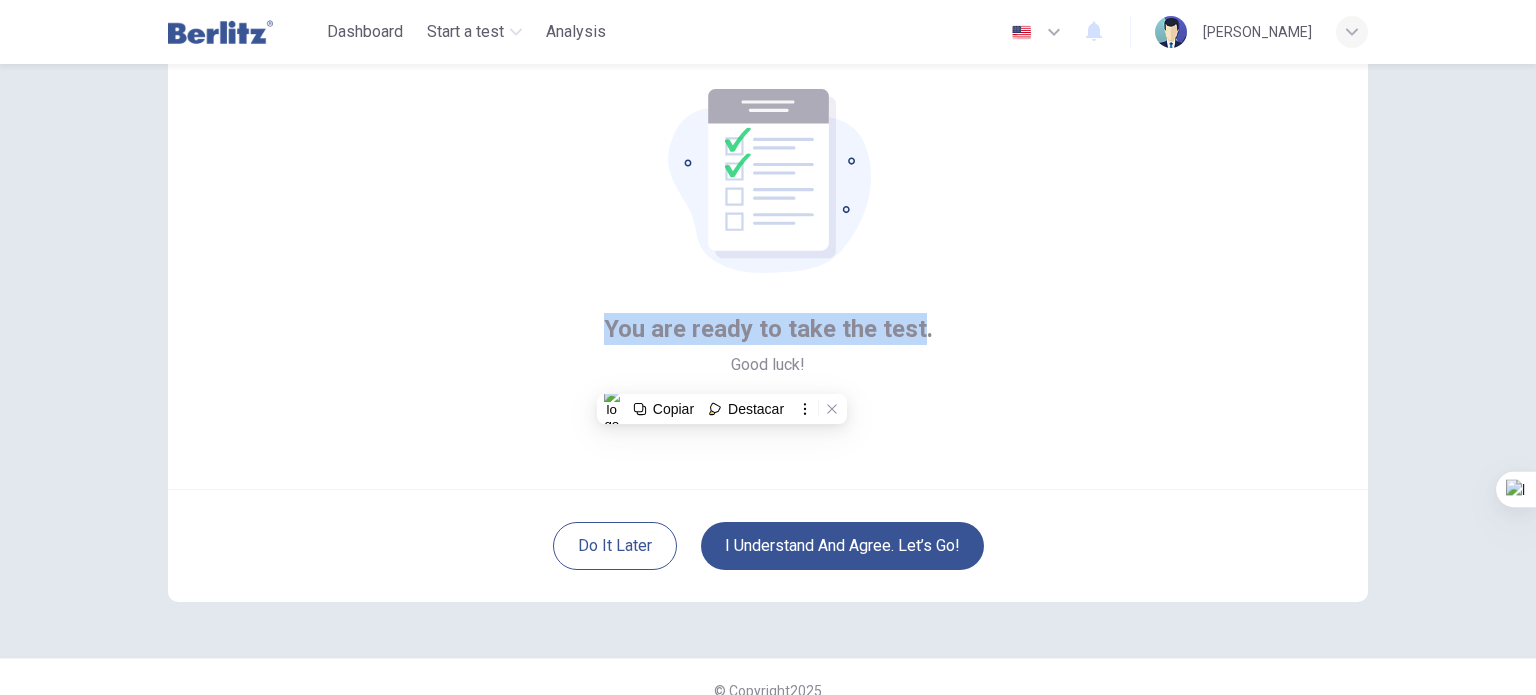 scroll, scrollTop: 112, scrollLeft: 0, axis: vertical 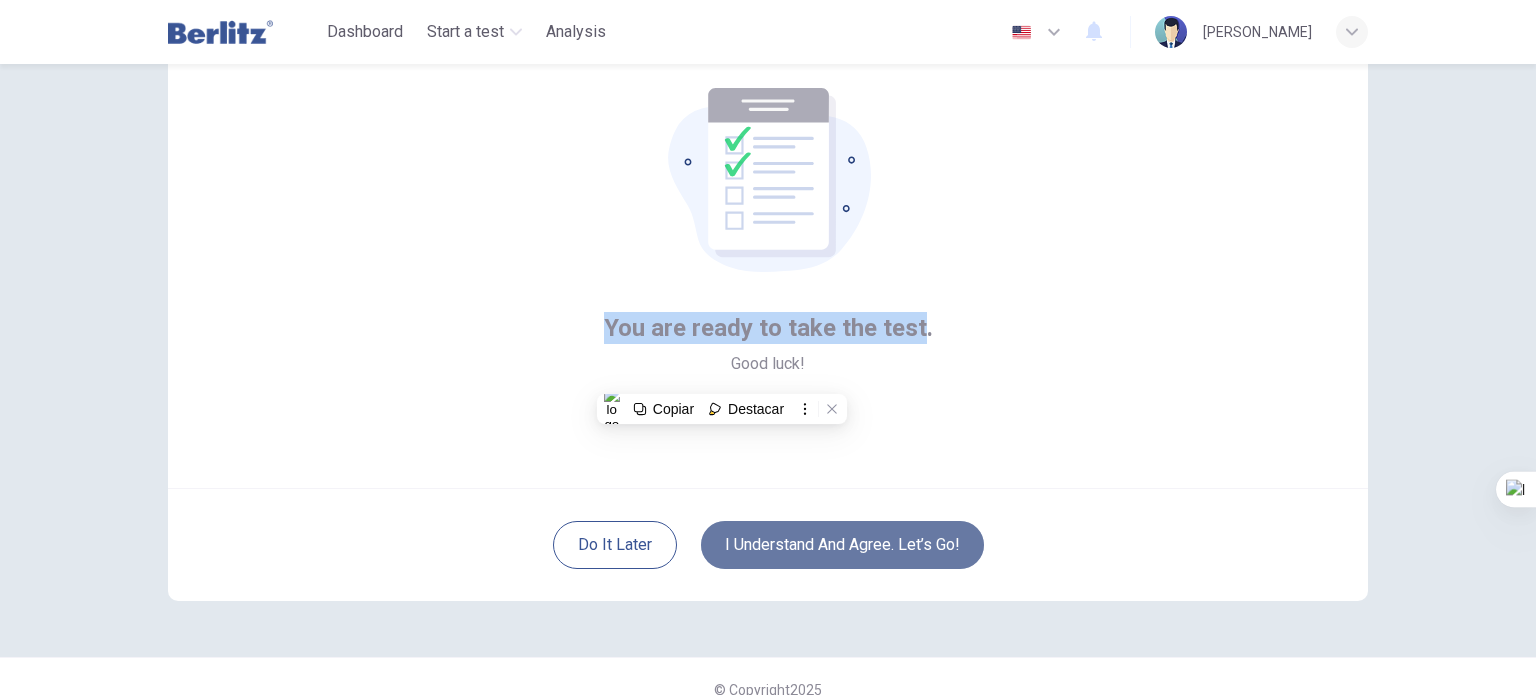 click on "I understand and agree. Let’s go!" at bounding box center (842, 545) 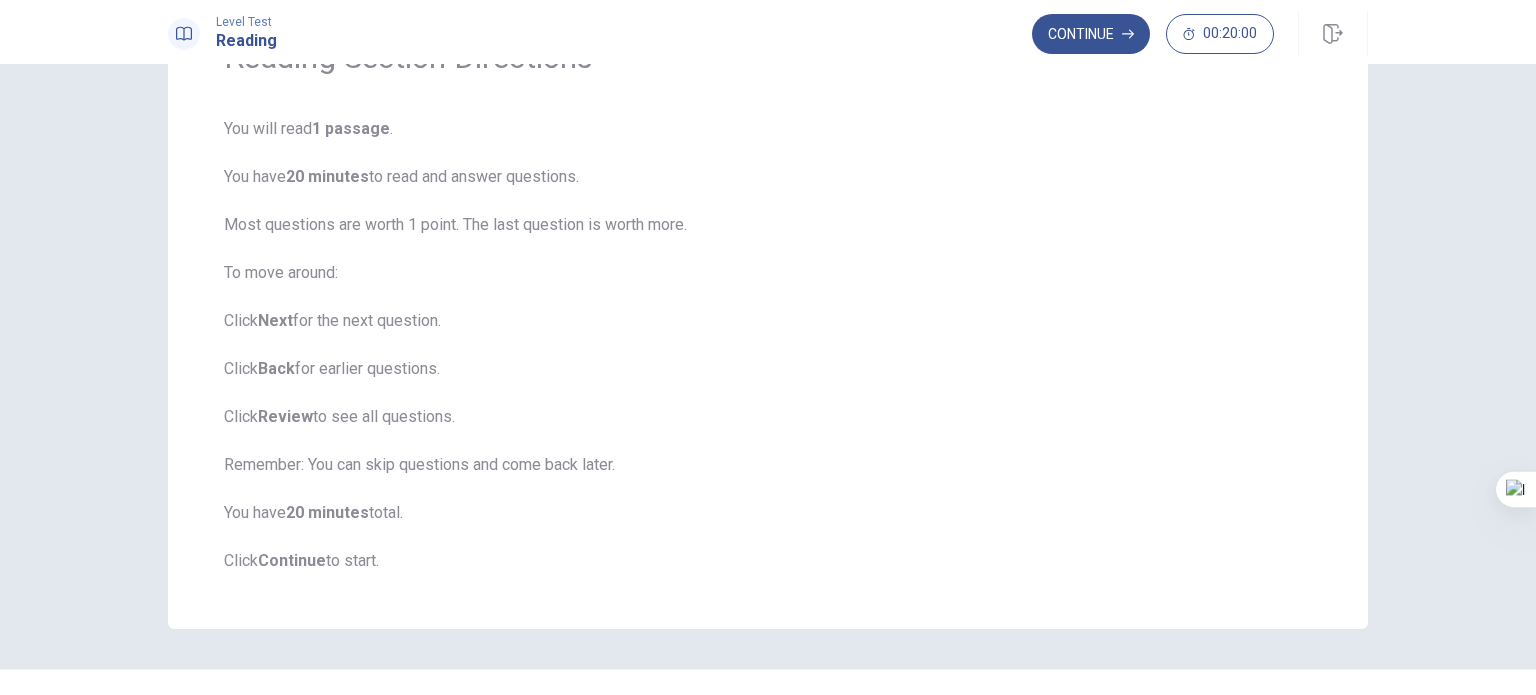 scroll, scrollTop: 122, scrollLeft: 0, axis: vertical 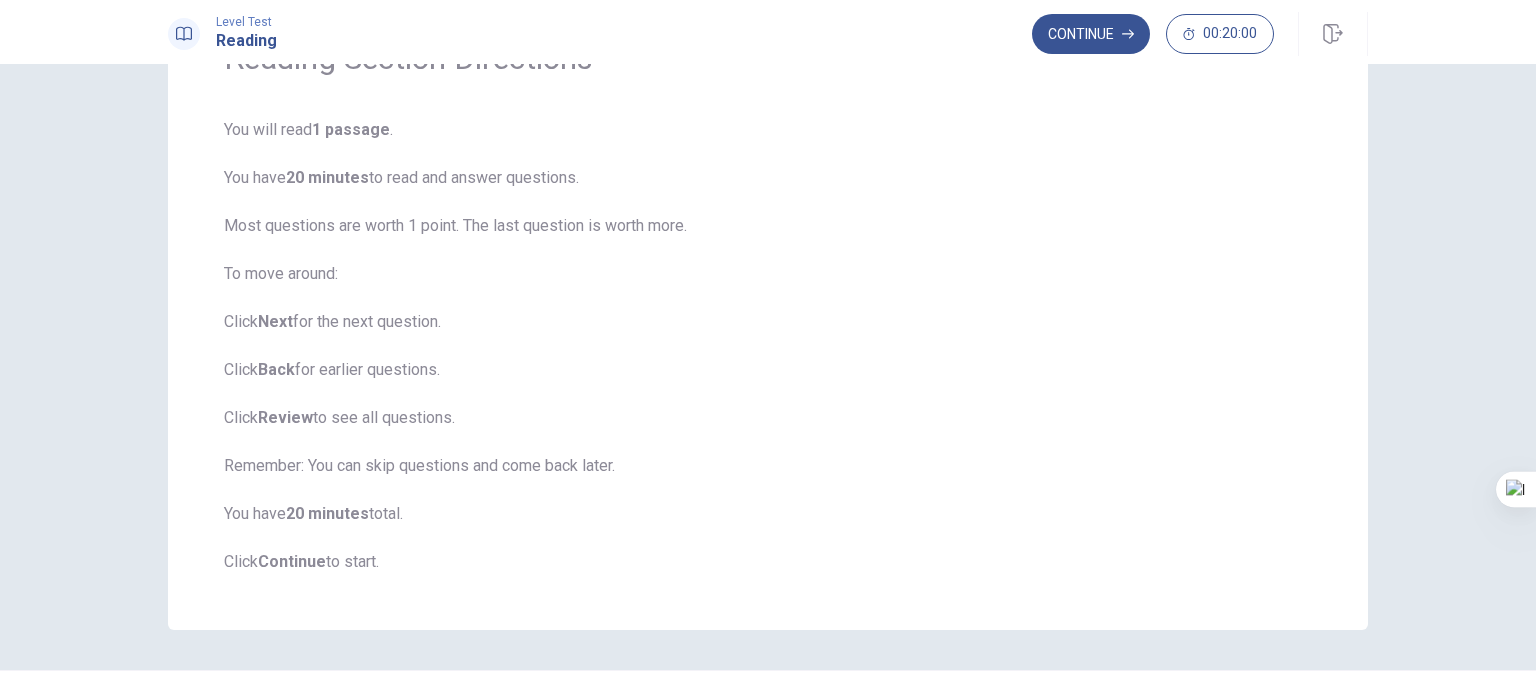 drag, startPoint x: 221, startPoint y: 125, endPoint x: 367, endPoint y: 527, distance: 427.69147 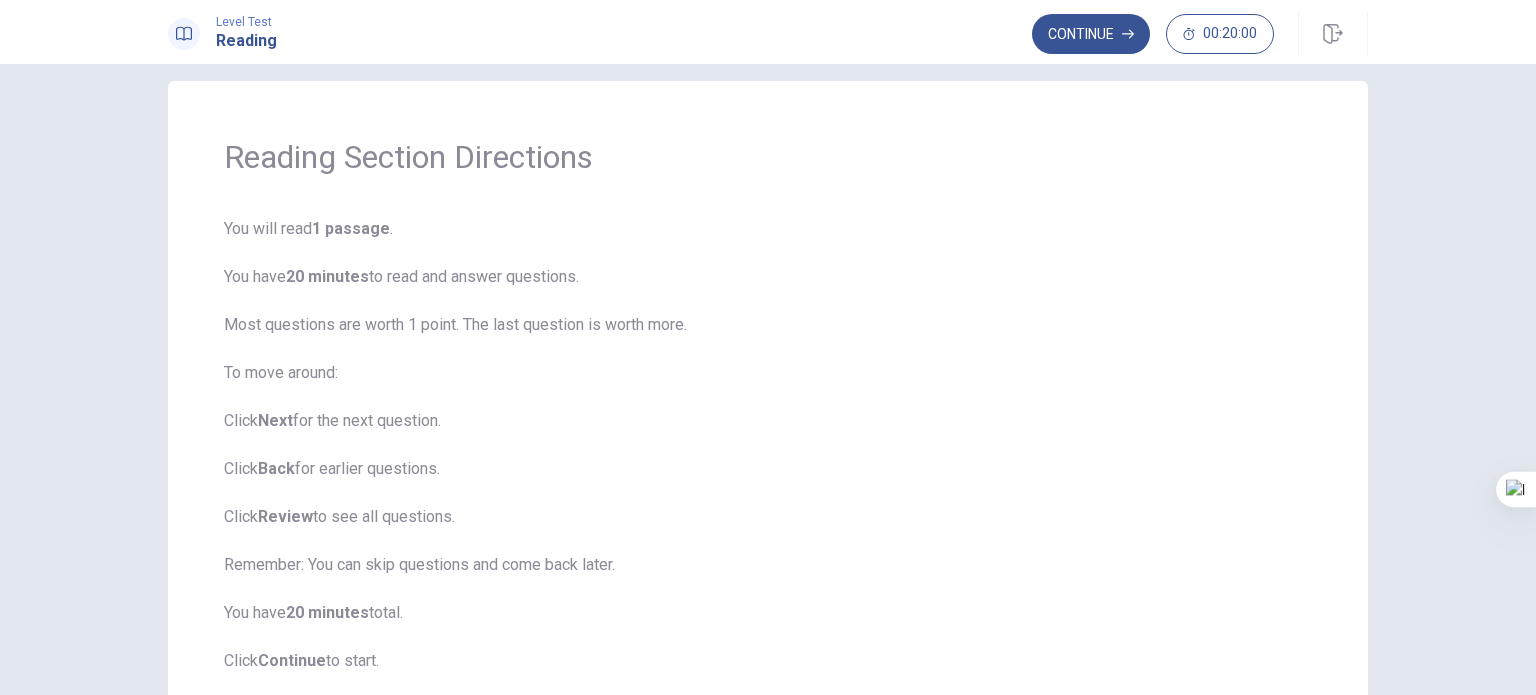 scroll, scrollTop: 22, scrollLeft: 0, axis: vertical 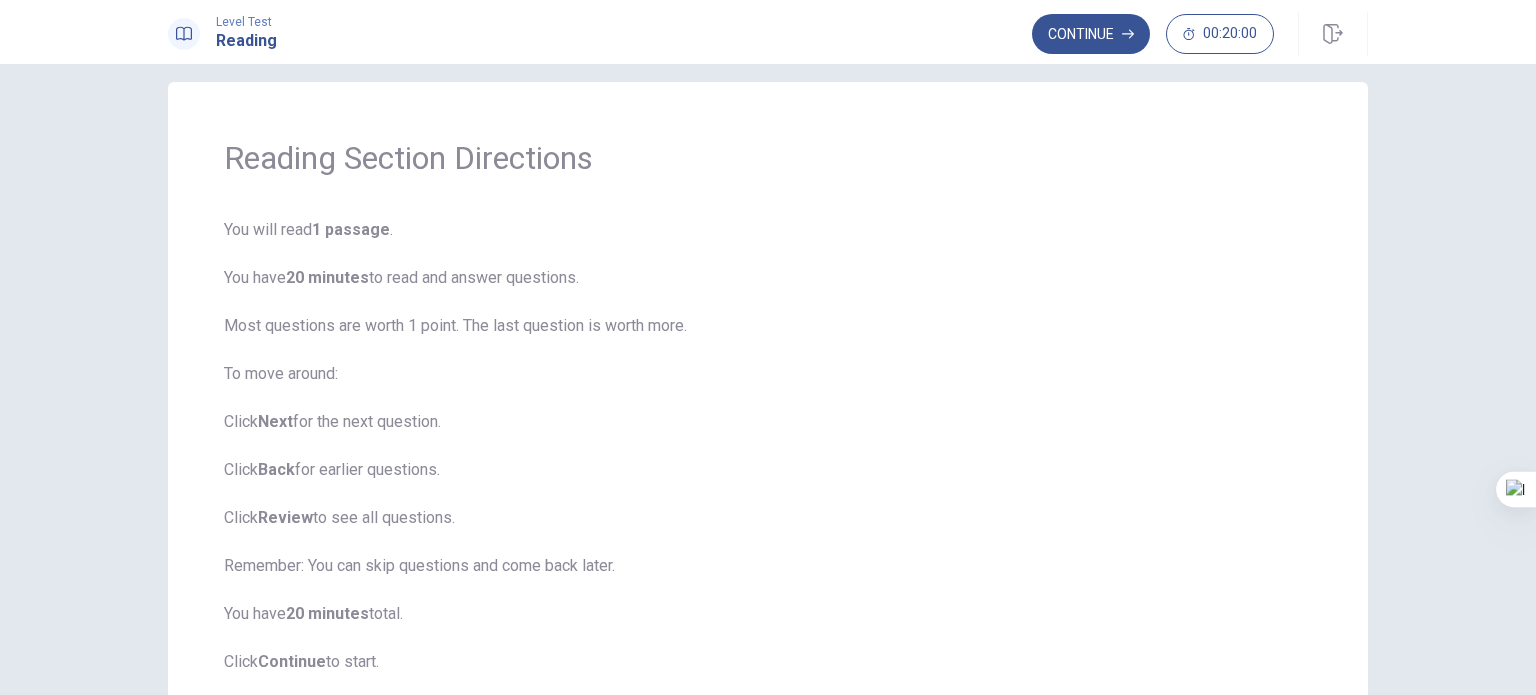 drag, startPoint x: 211, startPoint y: 156, endPoint x: 404, endPoint y: 304, distance: 243.2139 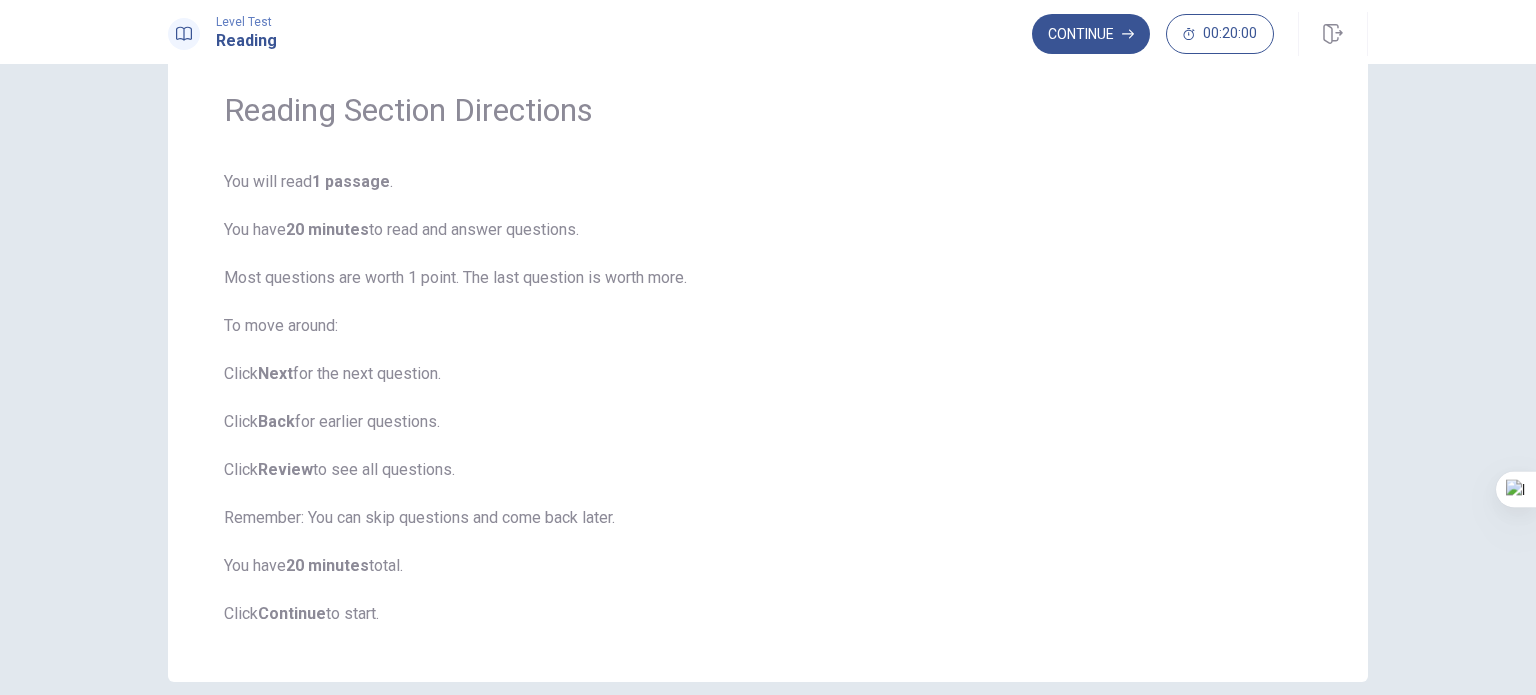scroll, scrollTop: 160, scrollLeft: 0, axis: vertical 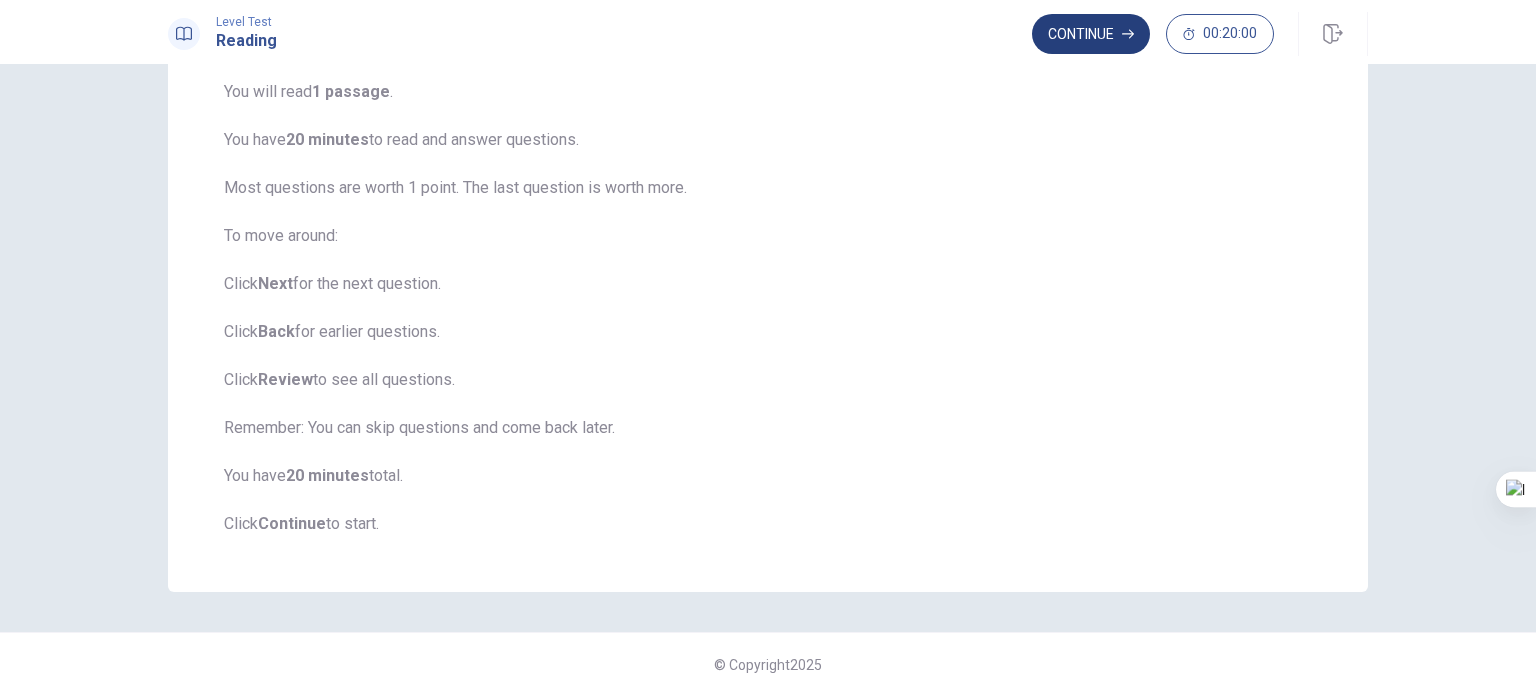 click on "Continue" at bounding box center (1091, 34) 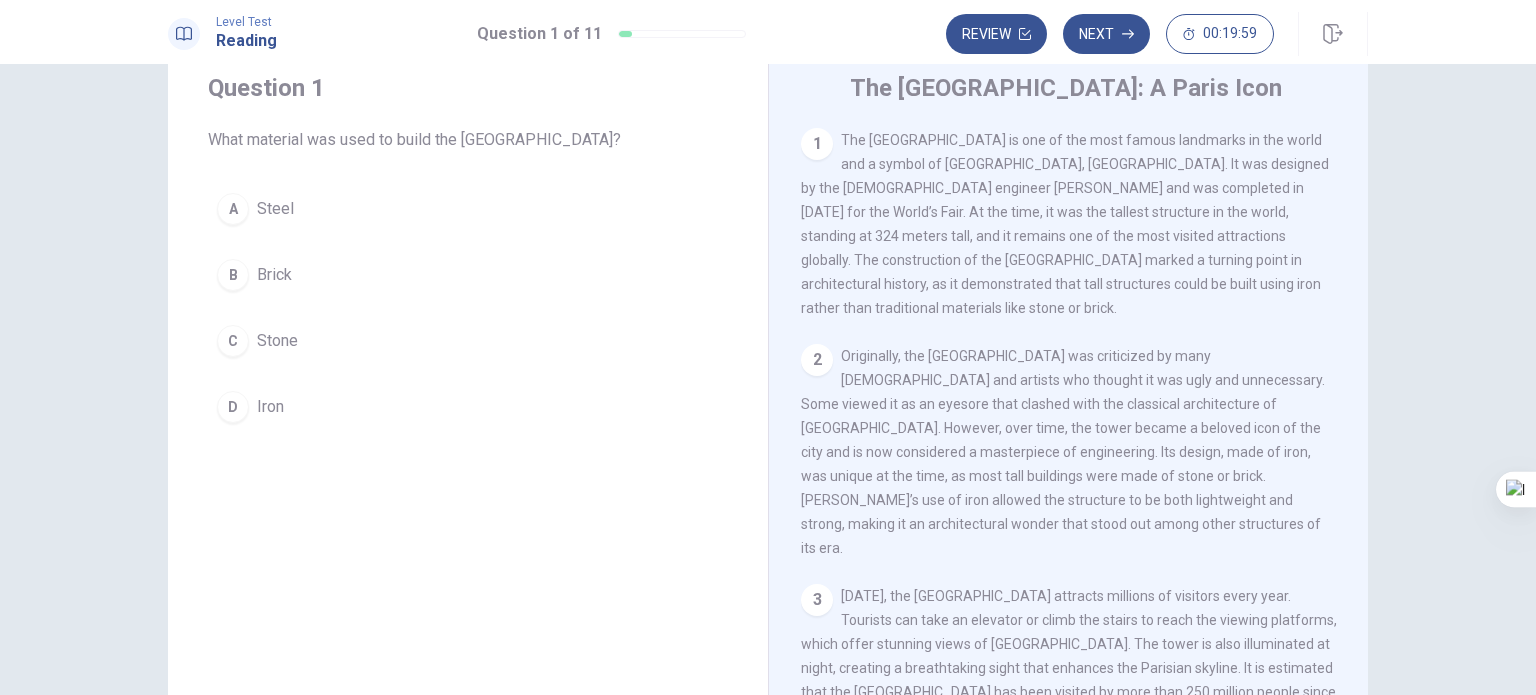 scroll, scrollTop: 8, scrollLeft: 0, axis: vertical 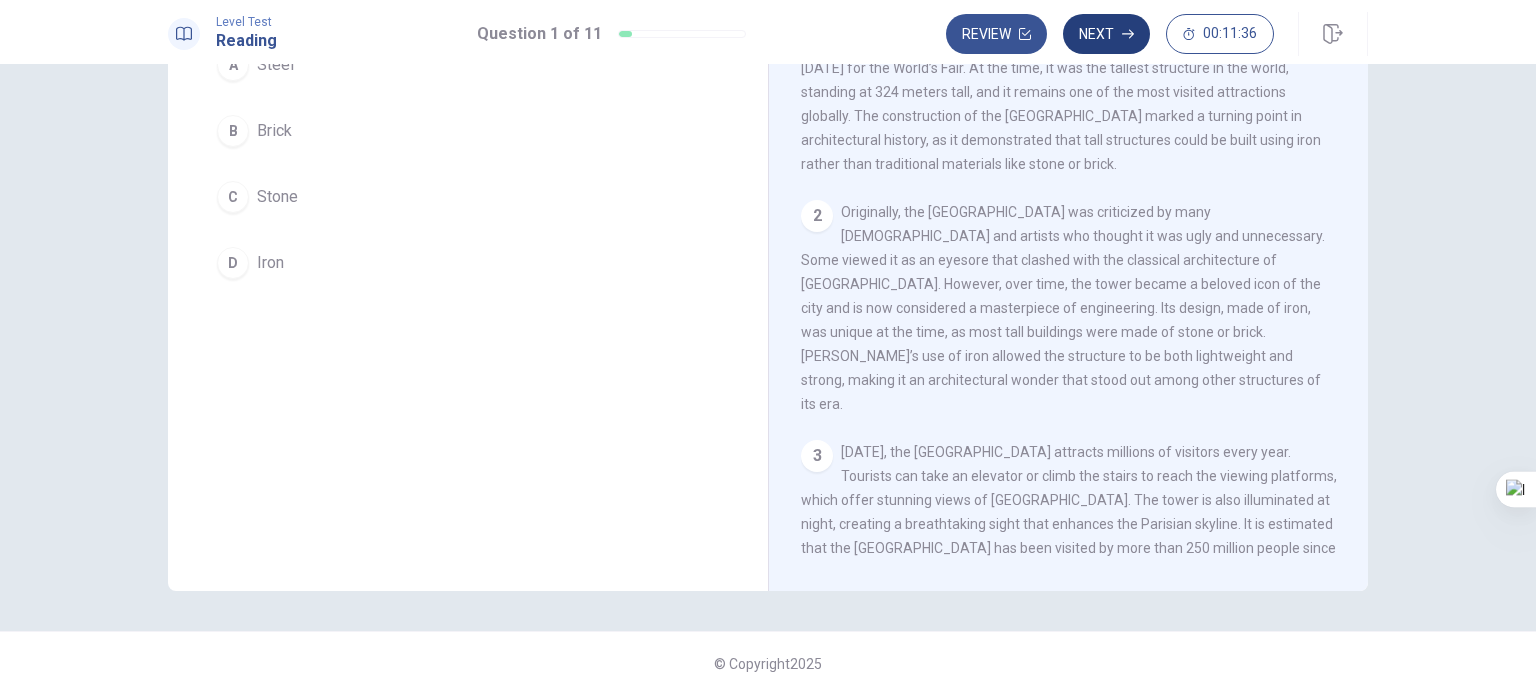 click on "Next" at bounding box center (1106, 34) 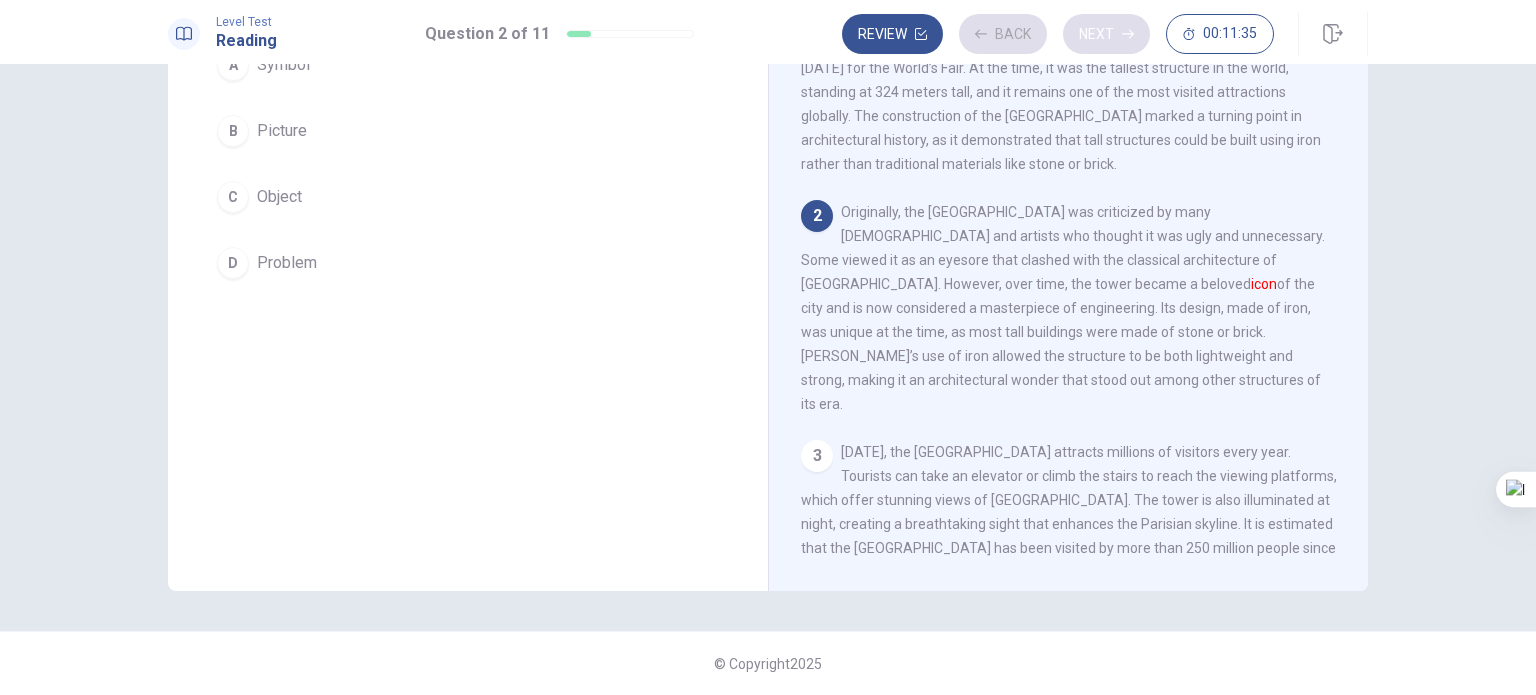 scroll, scrollTop: 20, scrollLeft: 0, axis: vertical 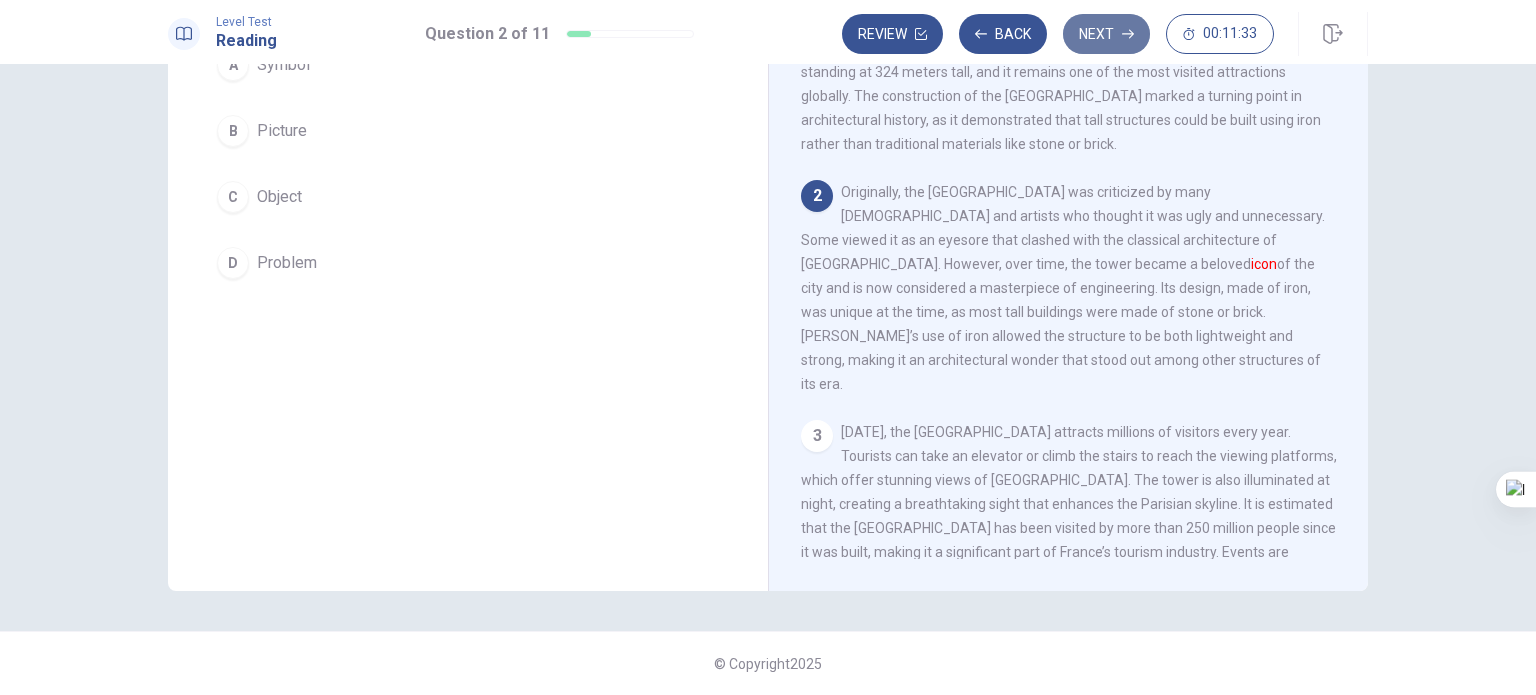 click on "Next" at bounding box center (1106, 34) 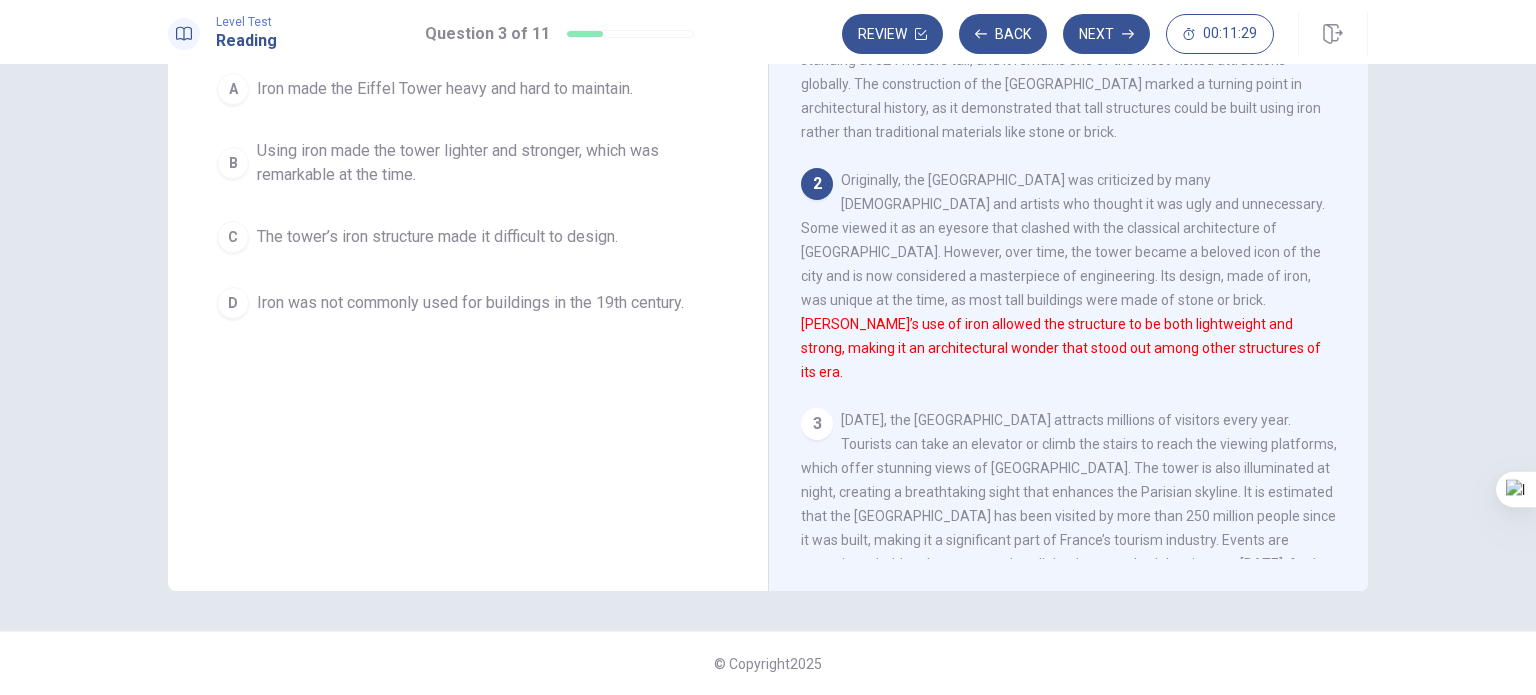 scroll, scrollTop: 0, scrollLeft: 0, axis: both 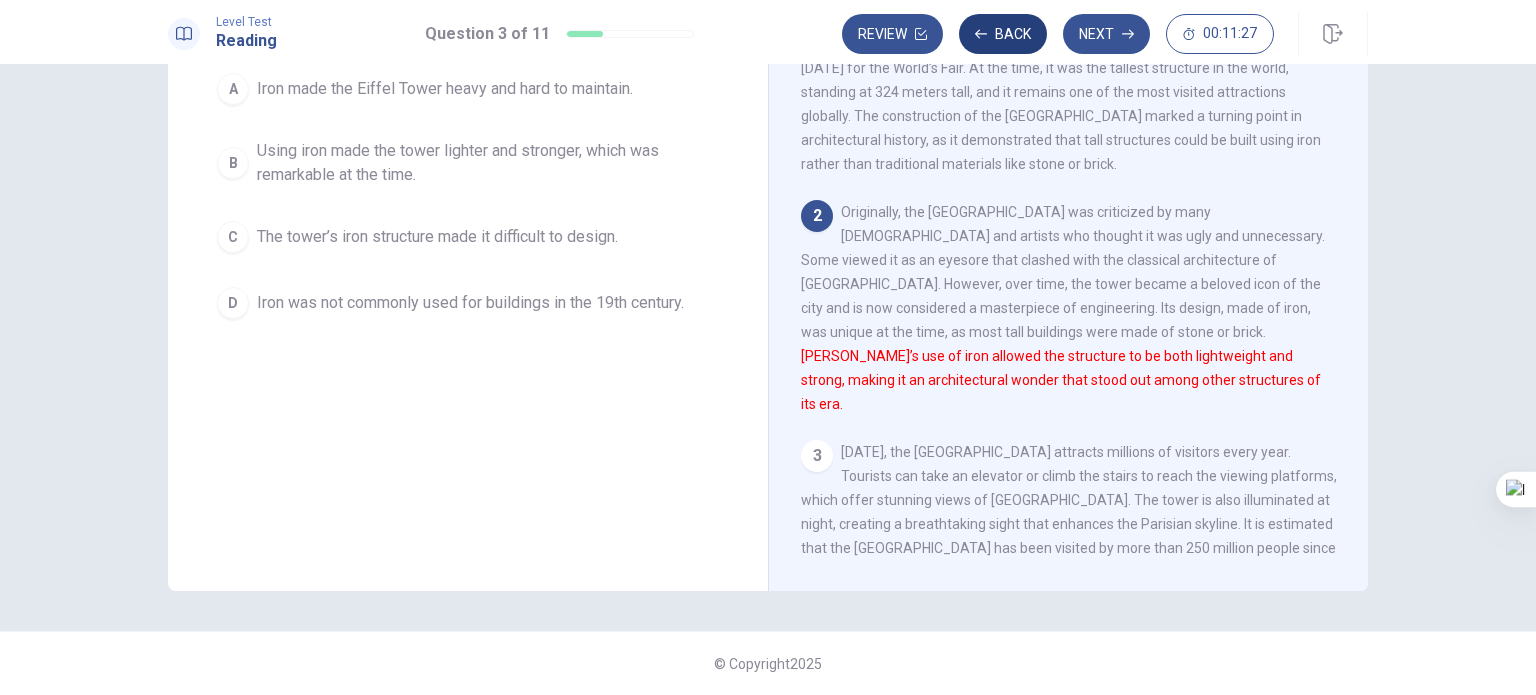 click on "Back" at bounding box center (1003, 34) 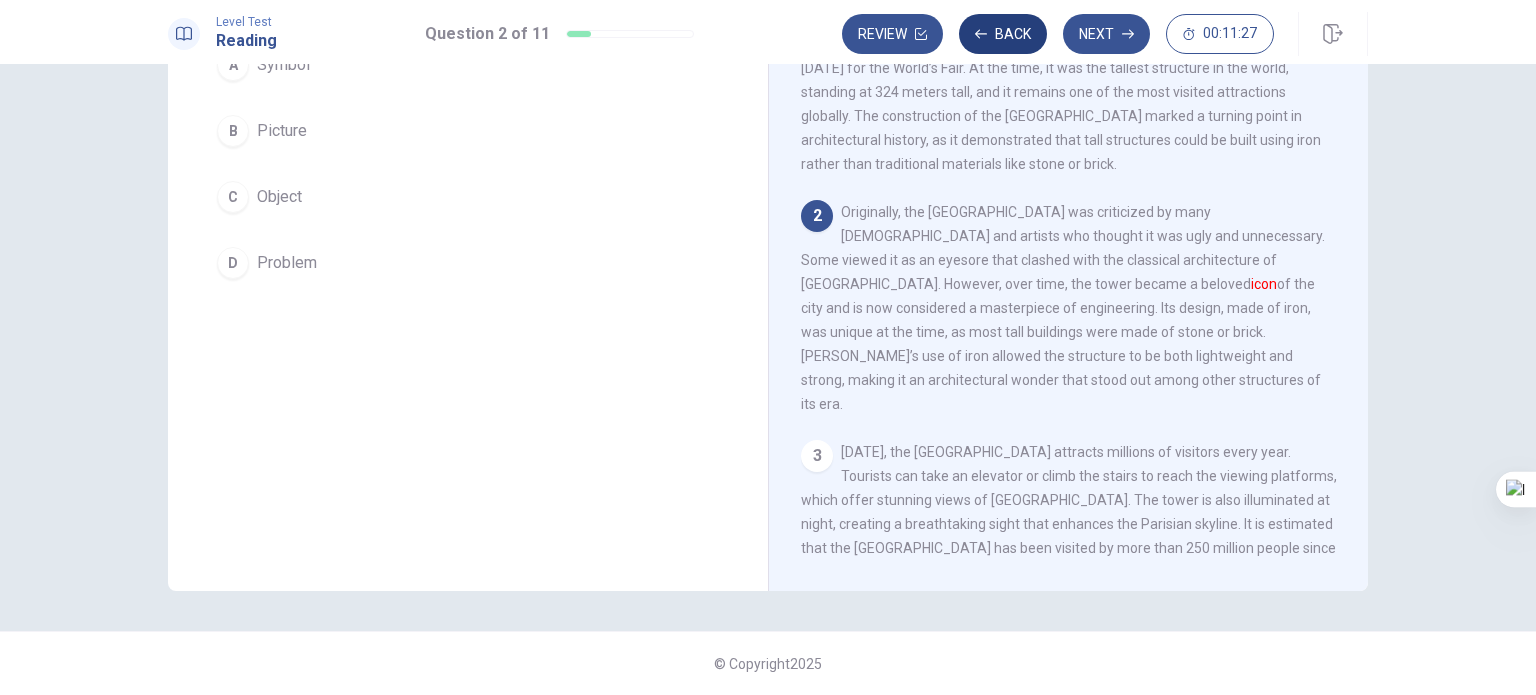 scroll, scrollTop: 184, scrollLeft: 0, axis: vertical 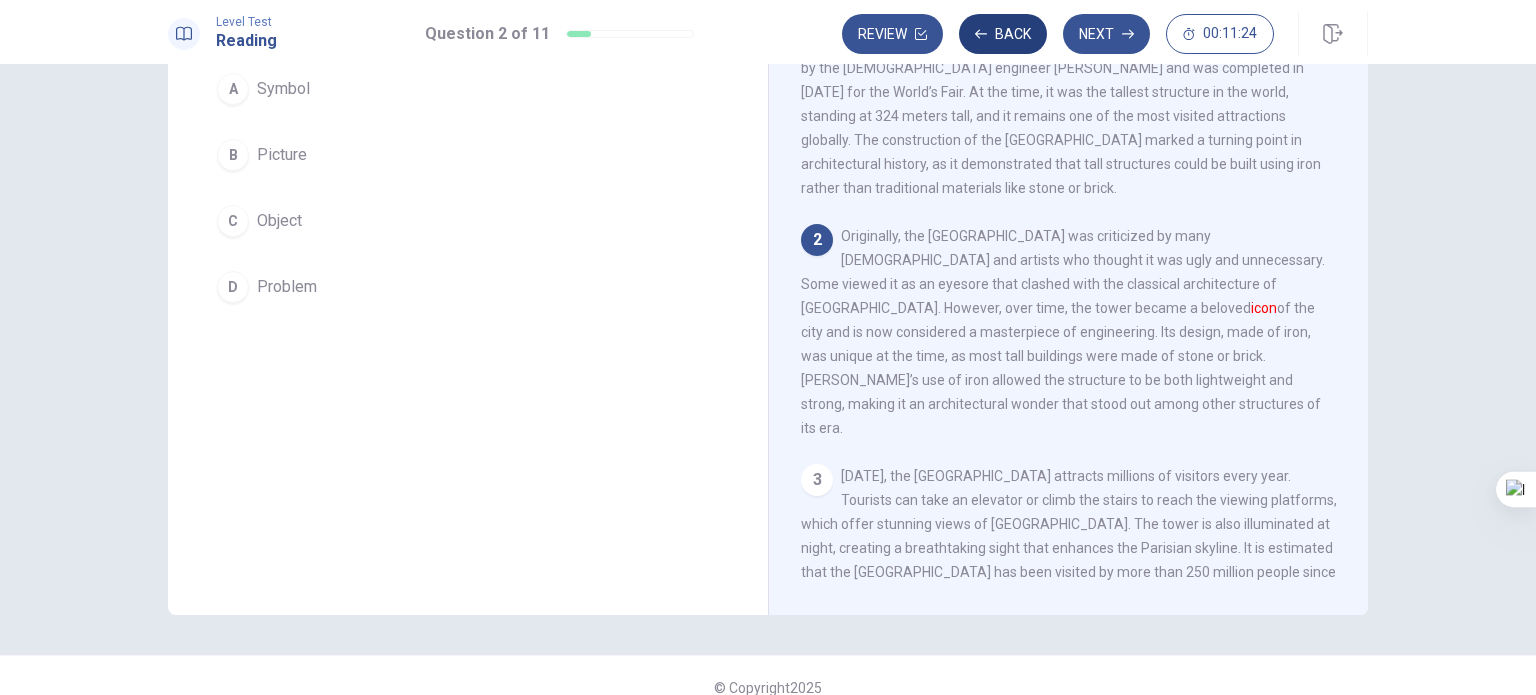click on "Back" at bounding box center [1003, 34] 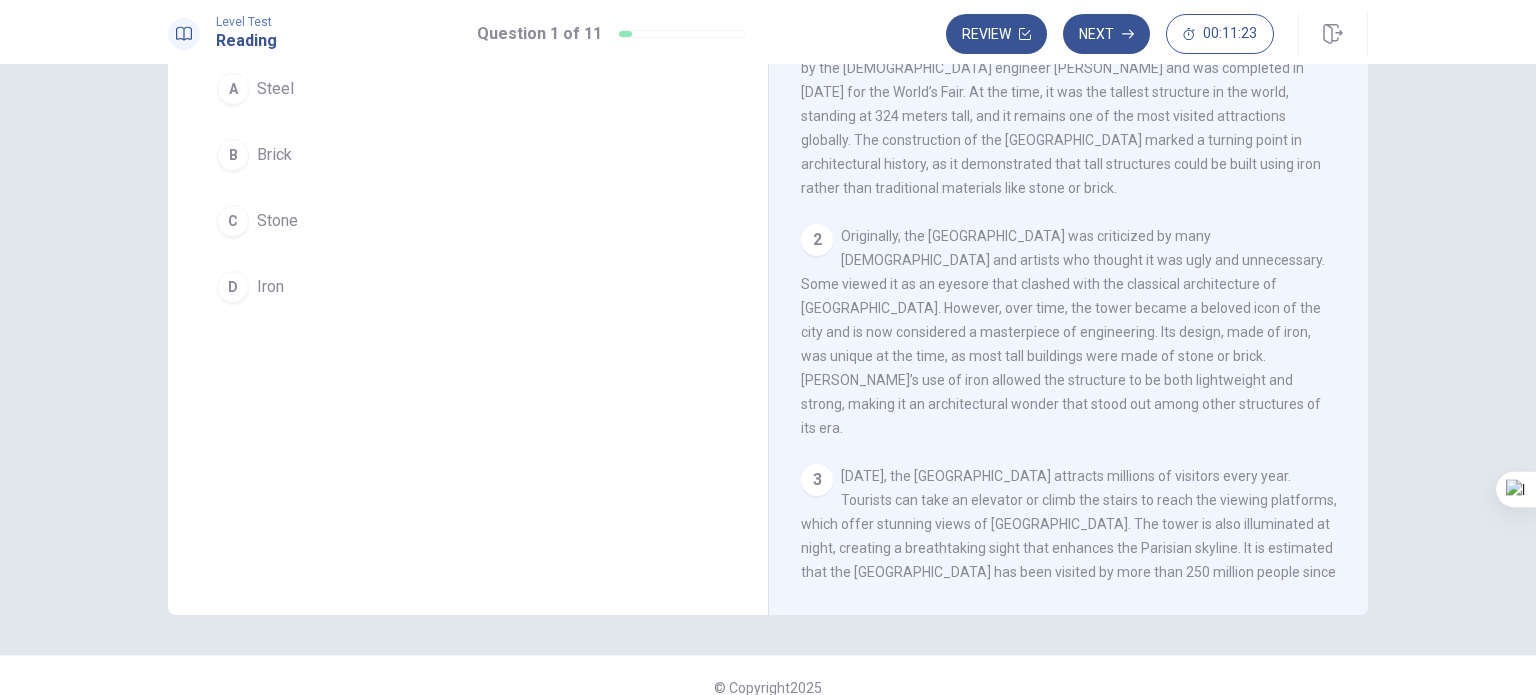 scroll, scrollTop: 0, scrollLeft: 0, axis: both 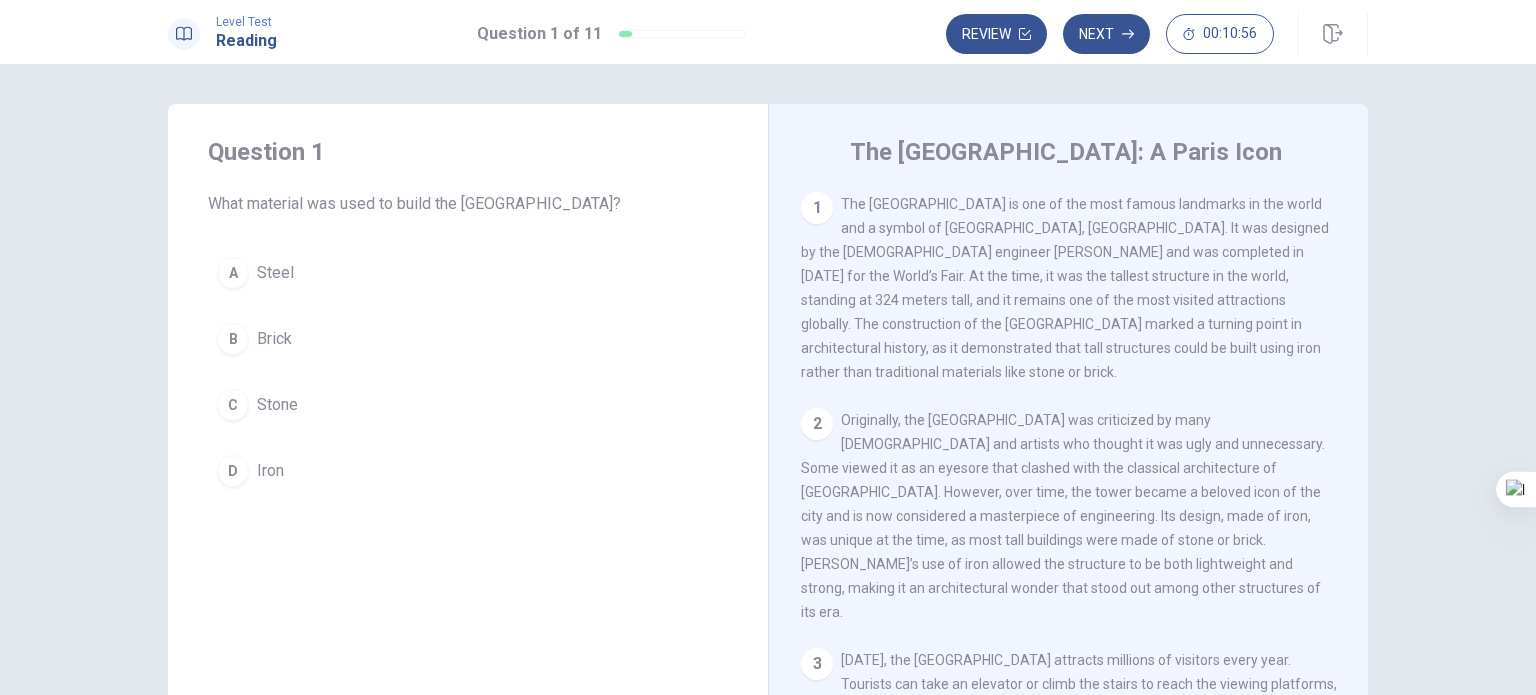 click on "D" at bounding box center (233, 471) 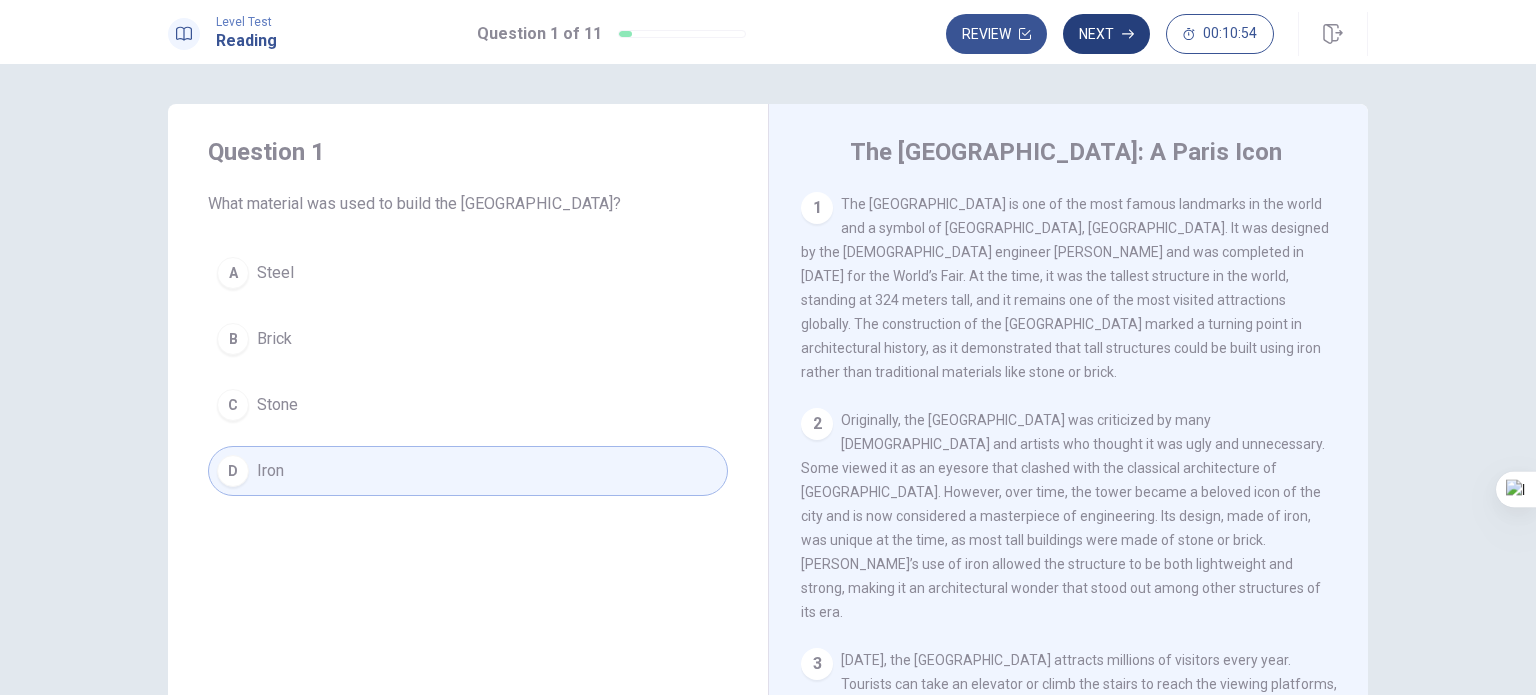 click on "Next" at bounding box center (1106, 34) 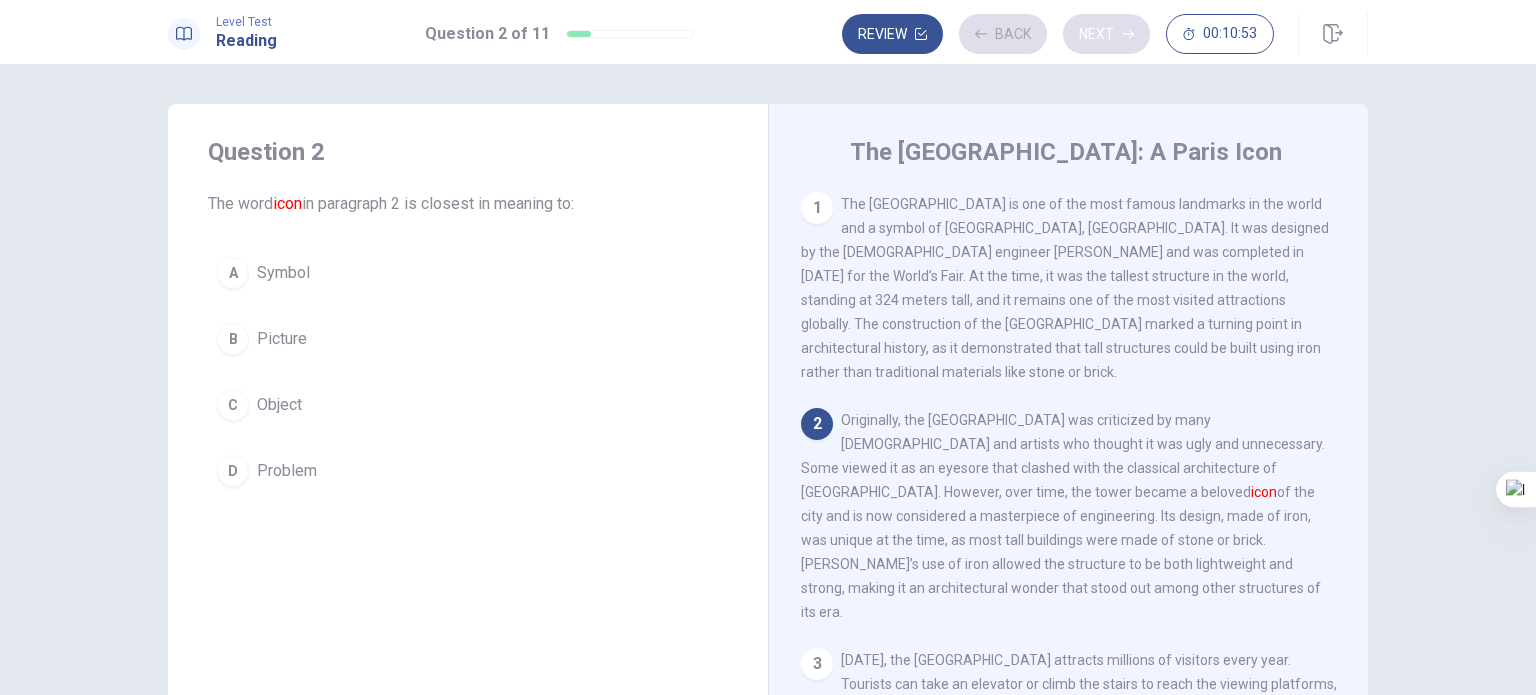 scroll, scrollTop: 20, scrollLeft: 0, axis: vertical 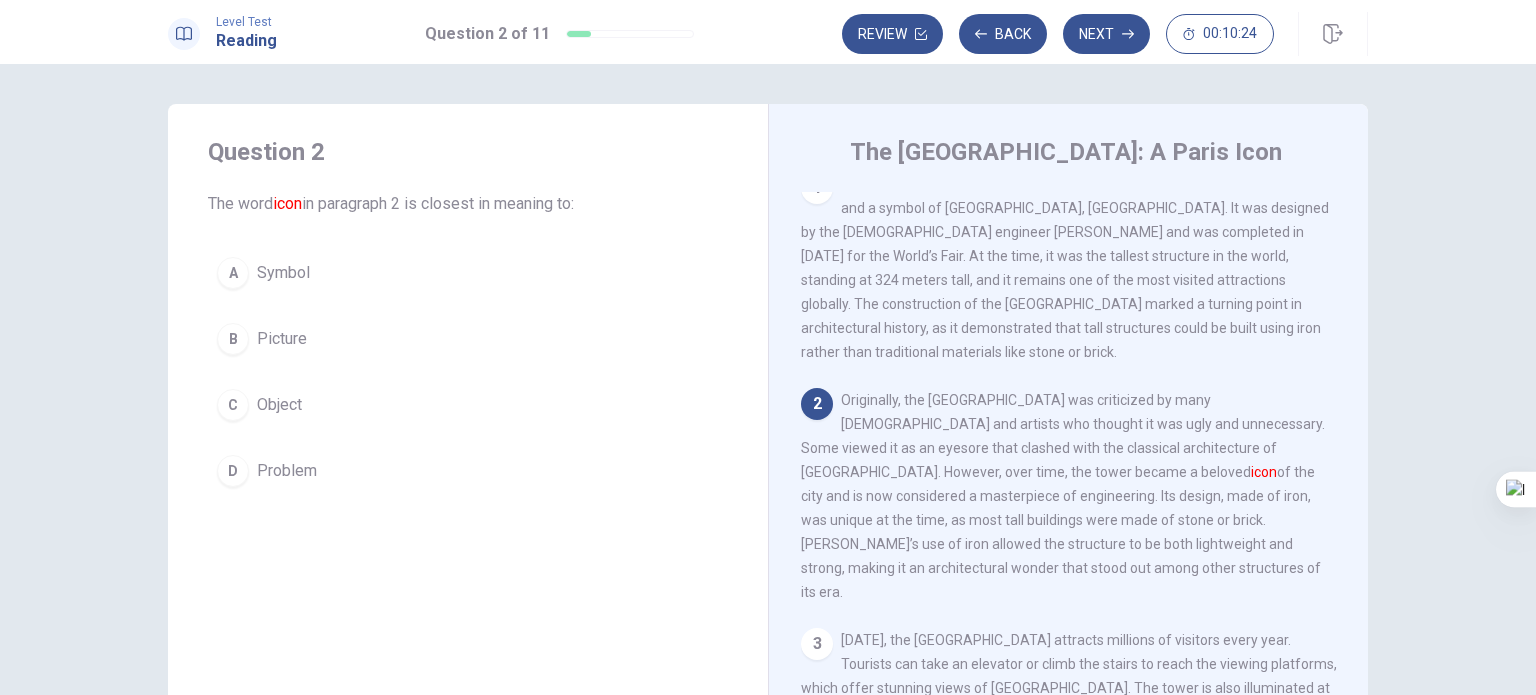 click on "Originally, the [GEOGRAPHIC_DATA] was criticized by many [DEMOGRAPHIC_DATA] and artists who thought it was ugly and unnecessary. Some viewed it as an eyesore that clashed with the classical architecture of [GEOGRAPHIC_DATA]. However, over time, the tower became a beloved  icon  of the city and is now considered a masterpiece of engineering. Its design, made of iron, was unique at the time, as most tall buildings were made of stone or brick. [PERSON_NAME]’s use of iron allowed the structure to be both lightweight and strong, making it an architectural wonder that stood out among other structures of its era." at bounding box center (1063, 496) 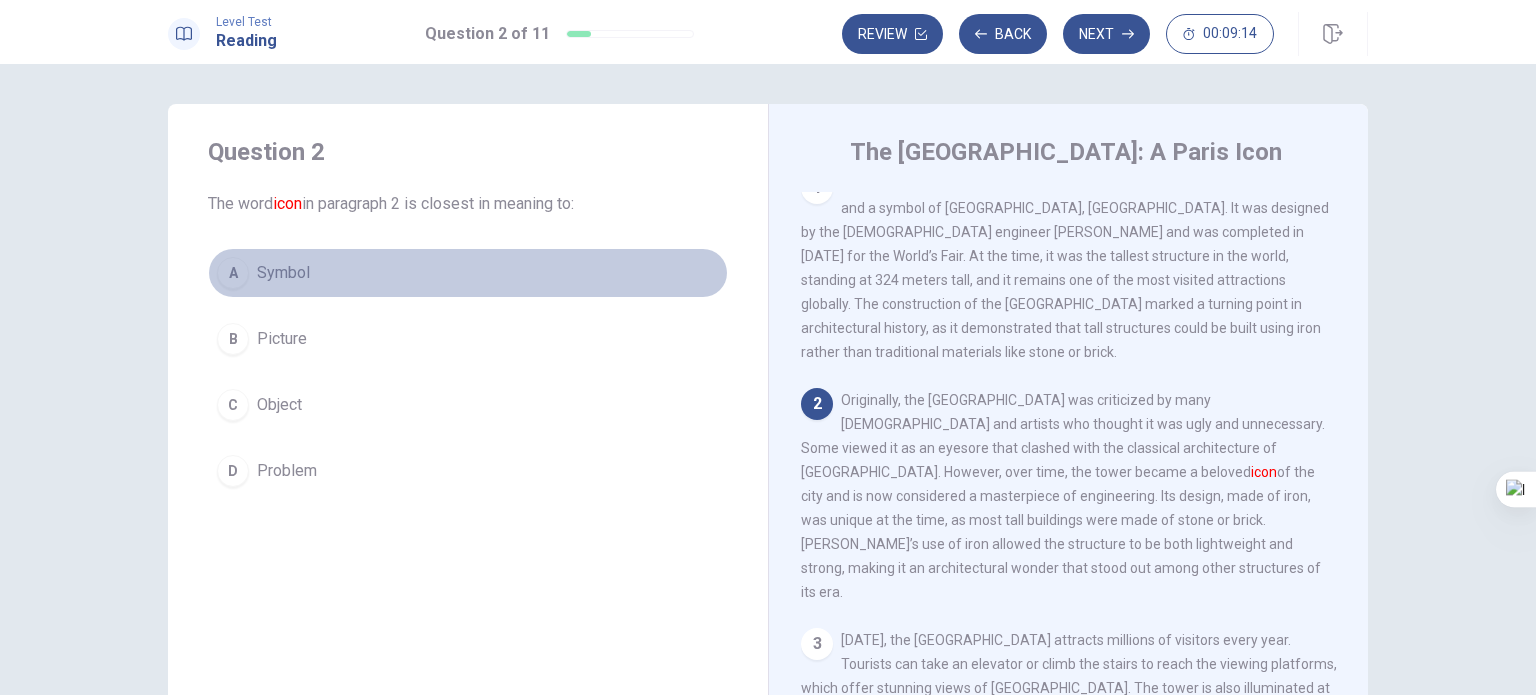 click on "A" at bounding box center [233, 273] 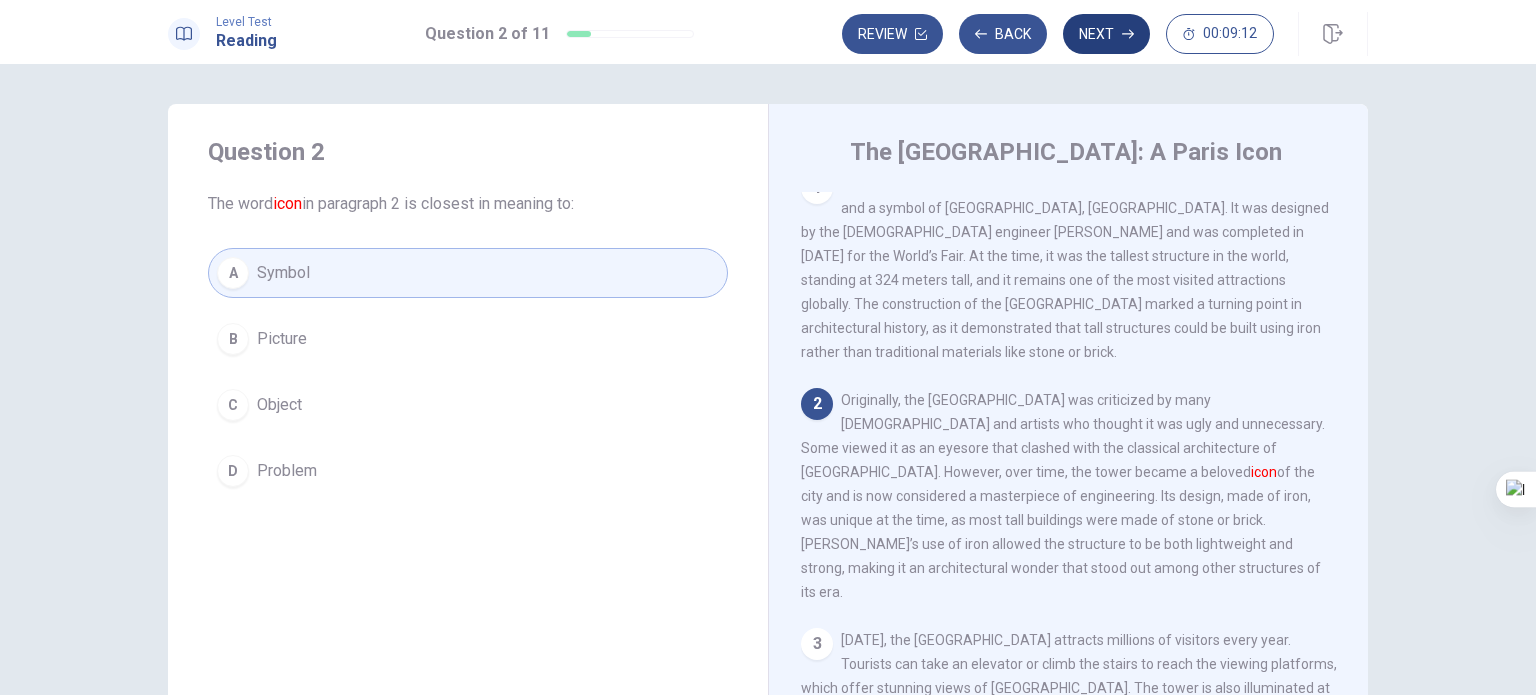 click on "Next" at bounding box center (1106, 34) 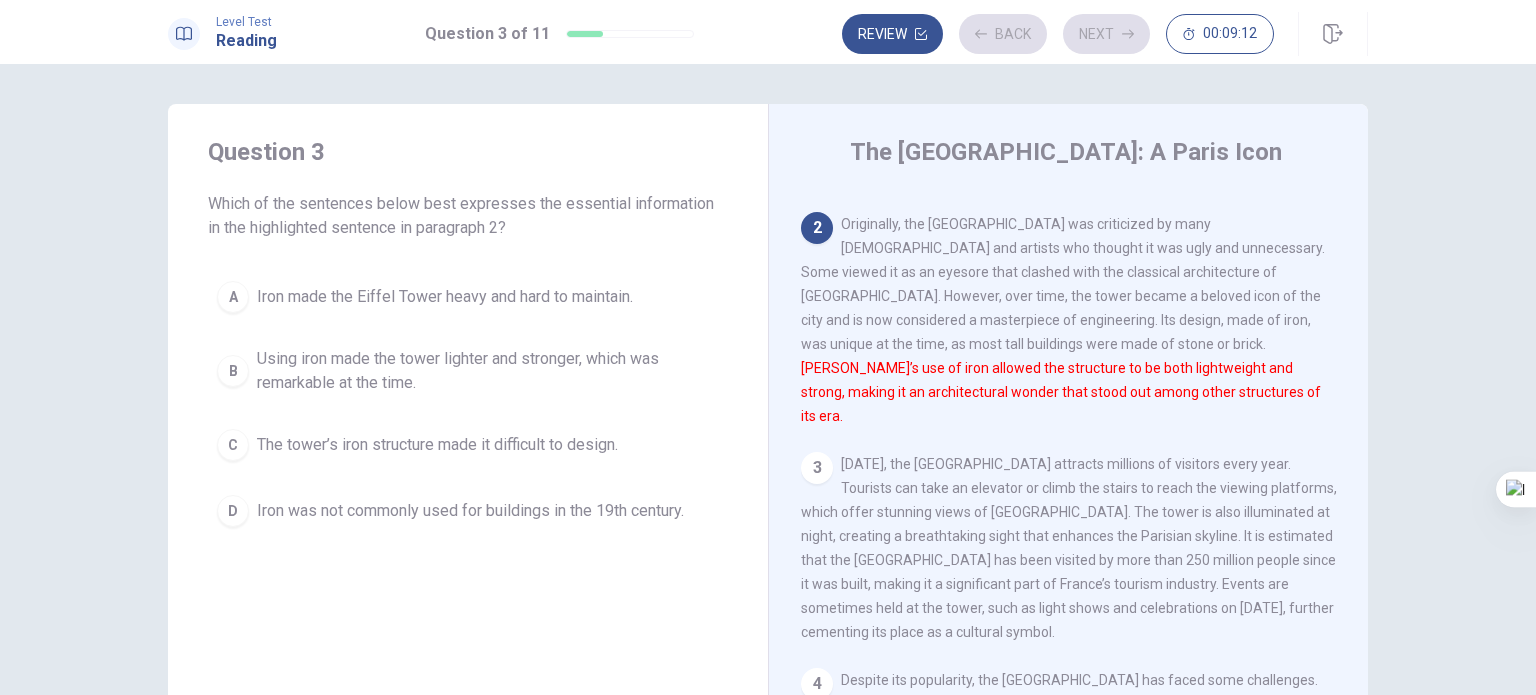 scroll, scrollTop: 197, scrollLeft: 0, axis: vertical 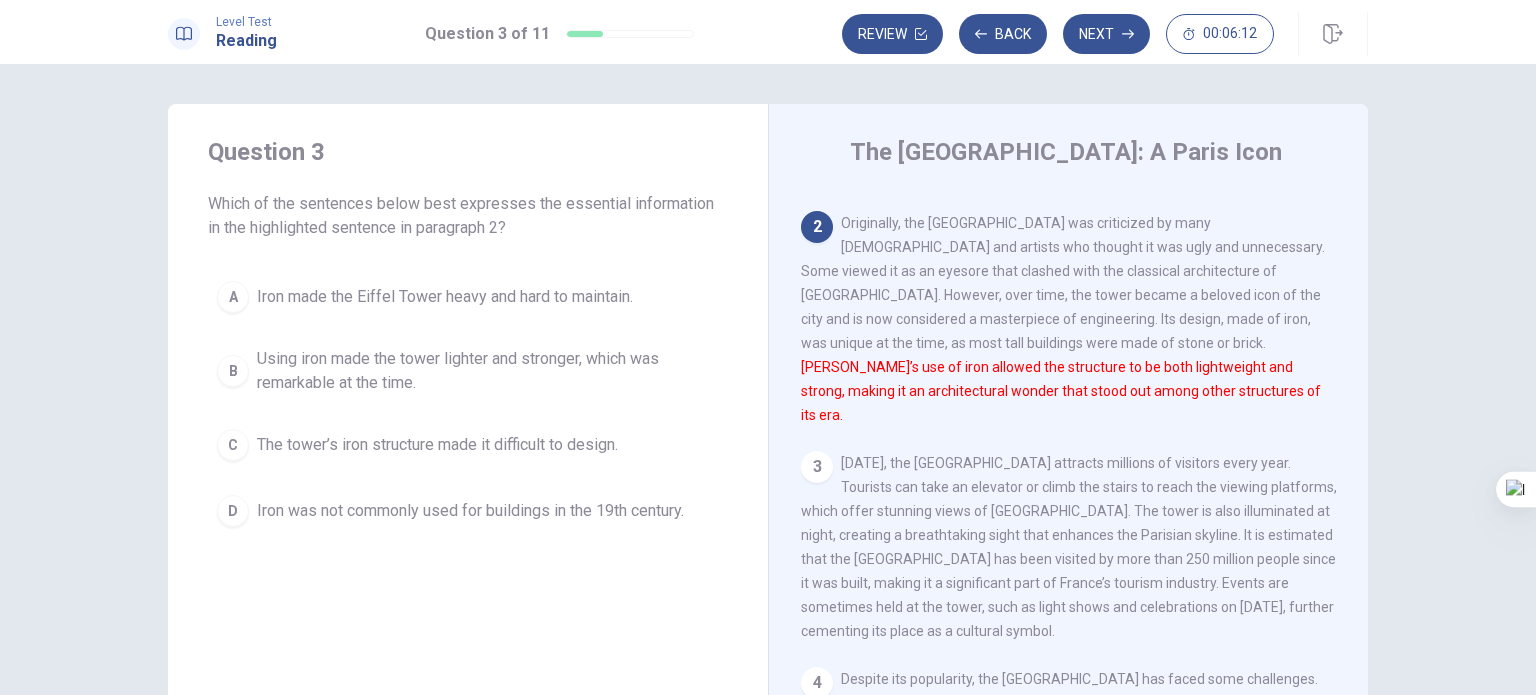 click on "A" at bounding box center (233, 297) 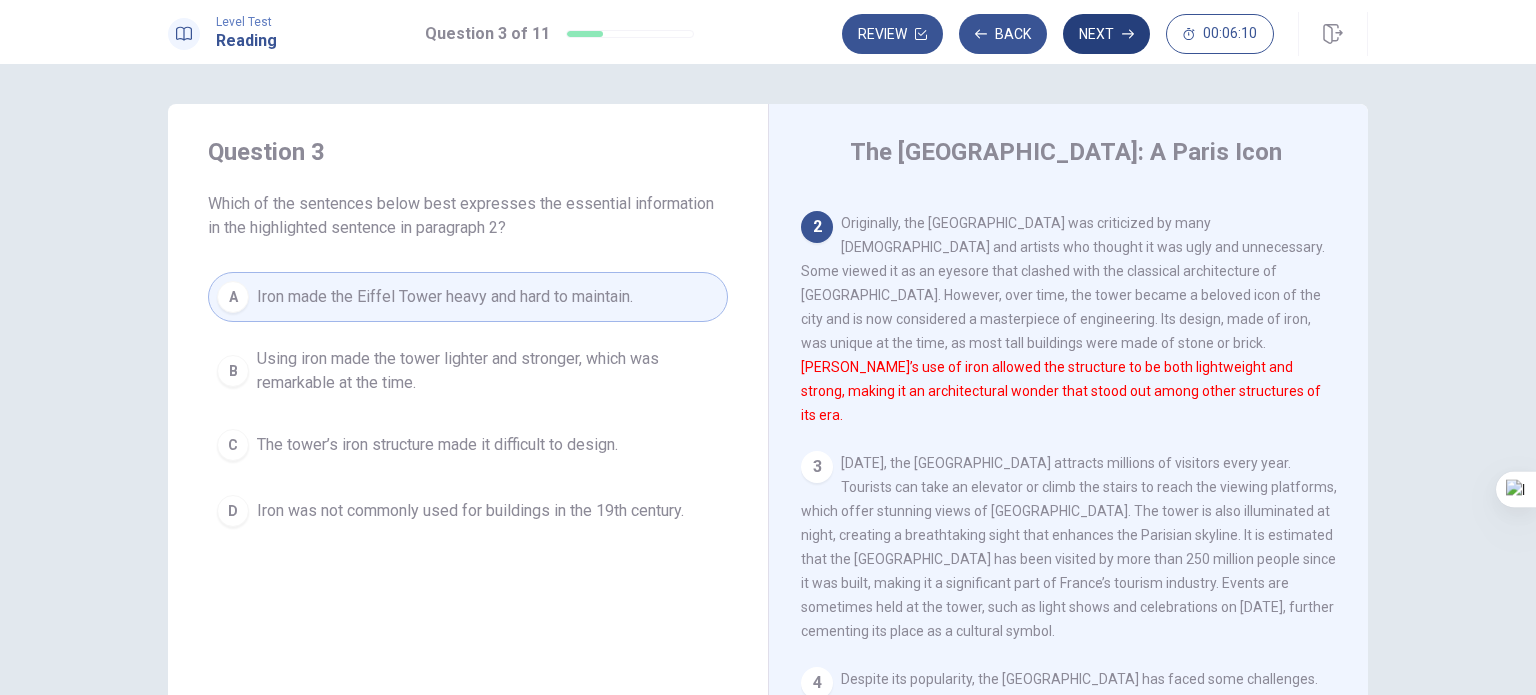 click on "Next" at bounding box center [1106, 34] 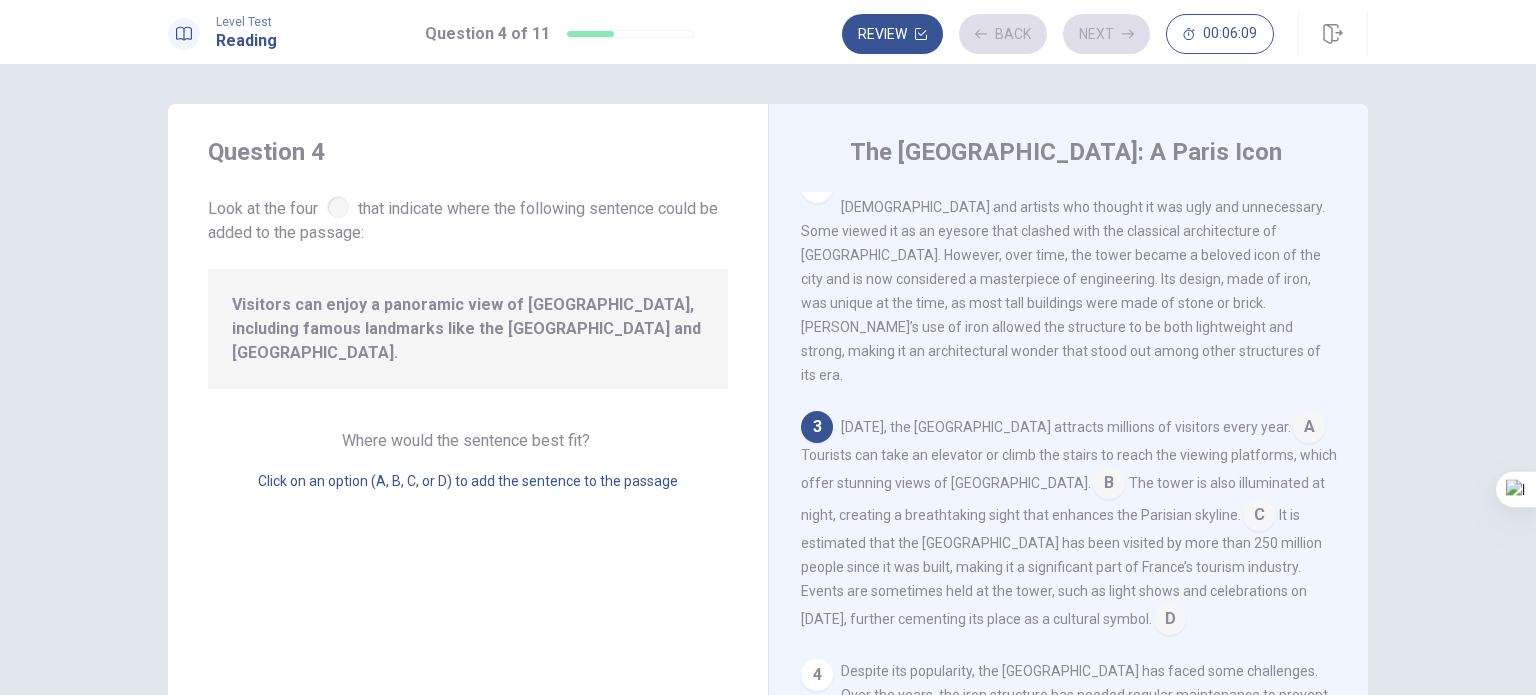 scroll, scrollTop: 268, scrollLeft: 0, axis: vertical 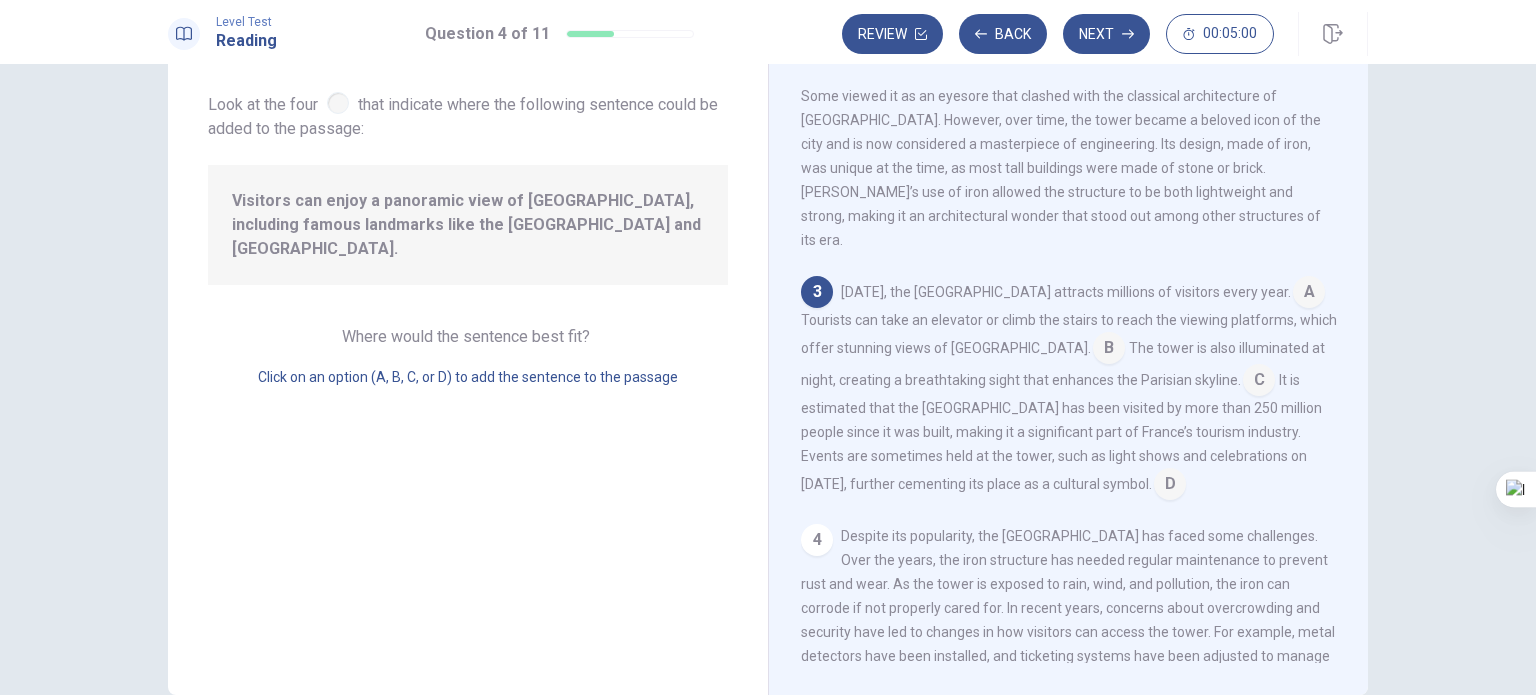 click at bounding box center (1109, 350) 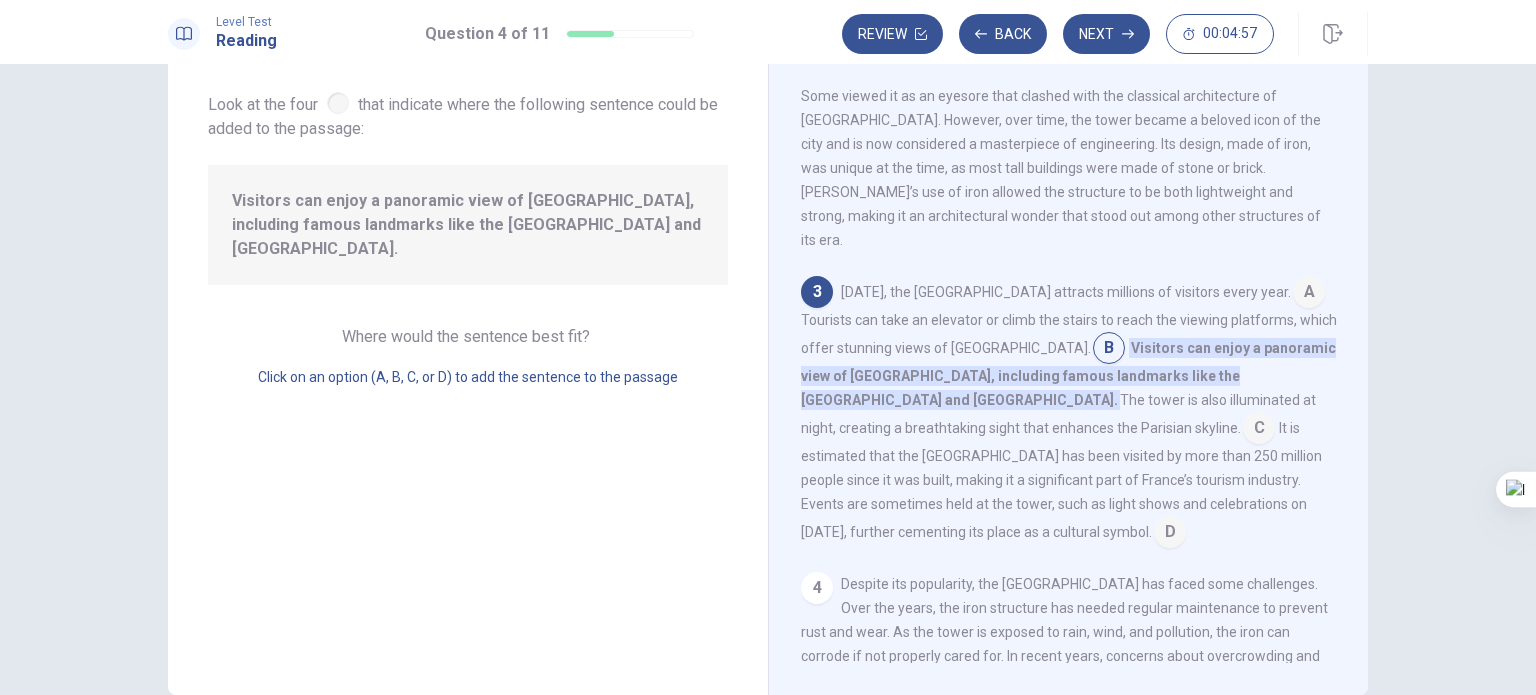 click at bounding box center [1309, 294] 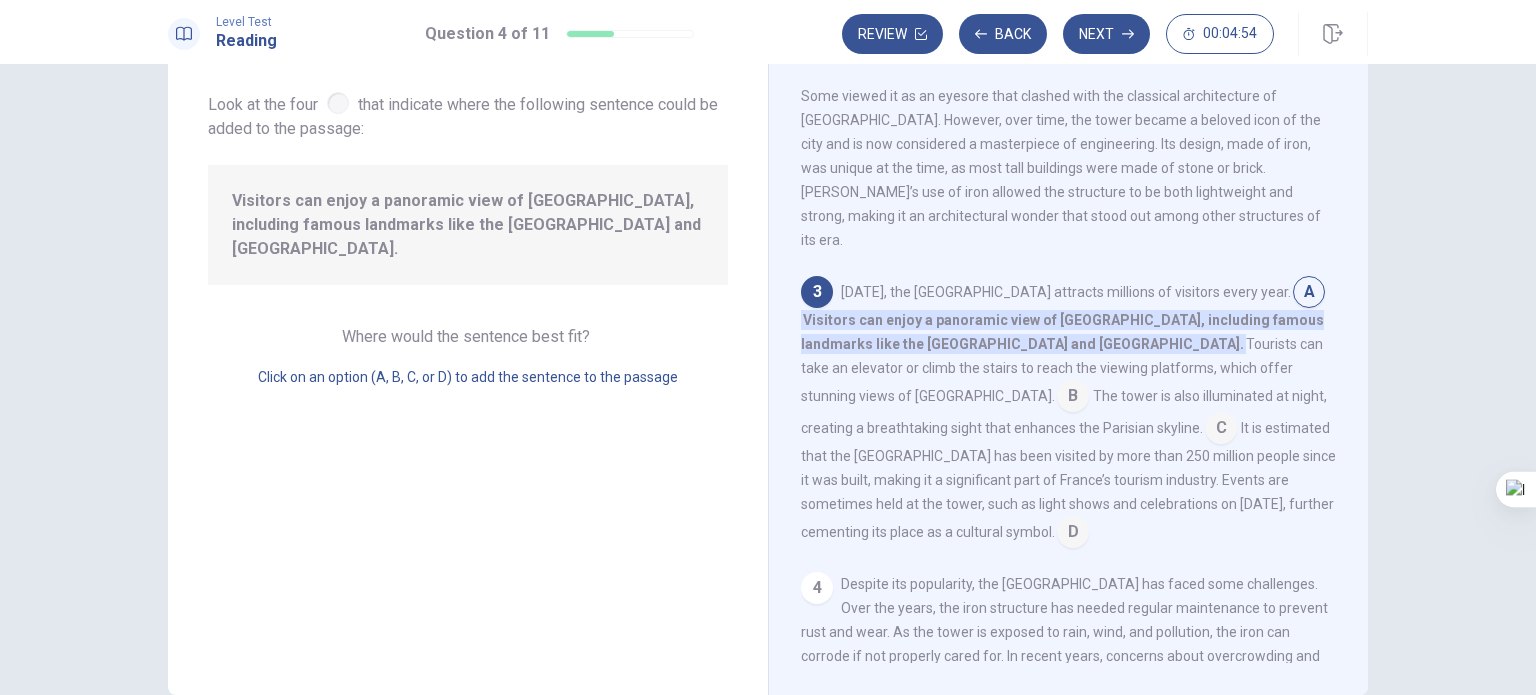 click at bounding box center [1073, 398] 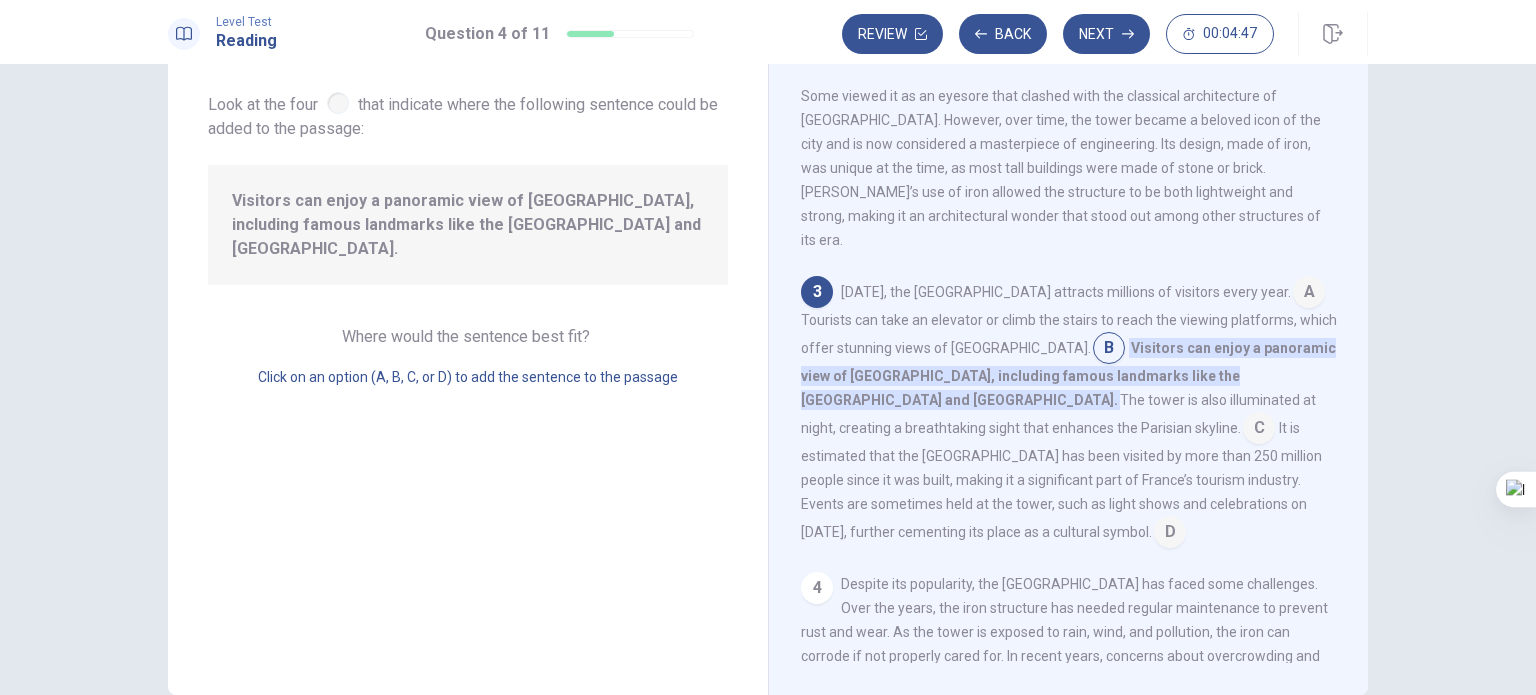 click at bounding box center [1309, 294] 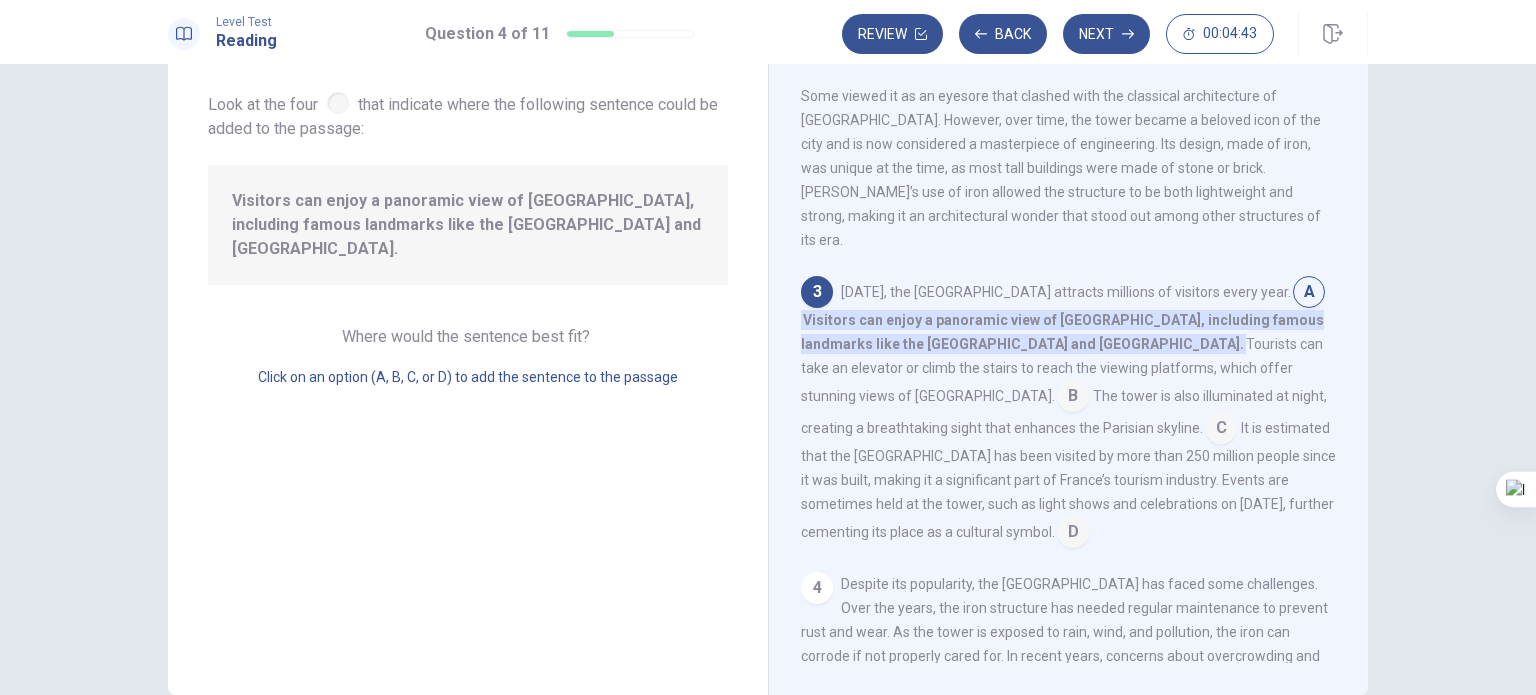 click at bounding box center [338, 103] 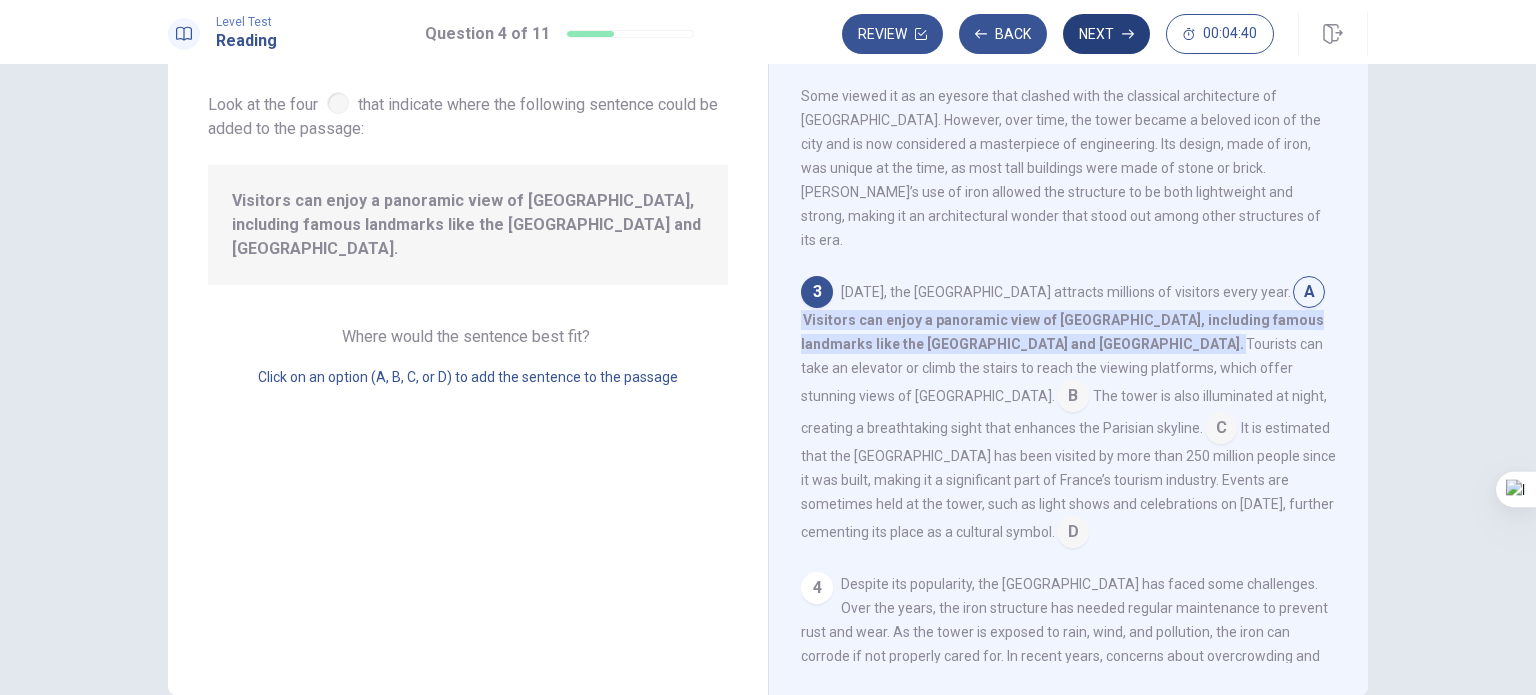 click on "Next" at bounding box center (1106, 34) 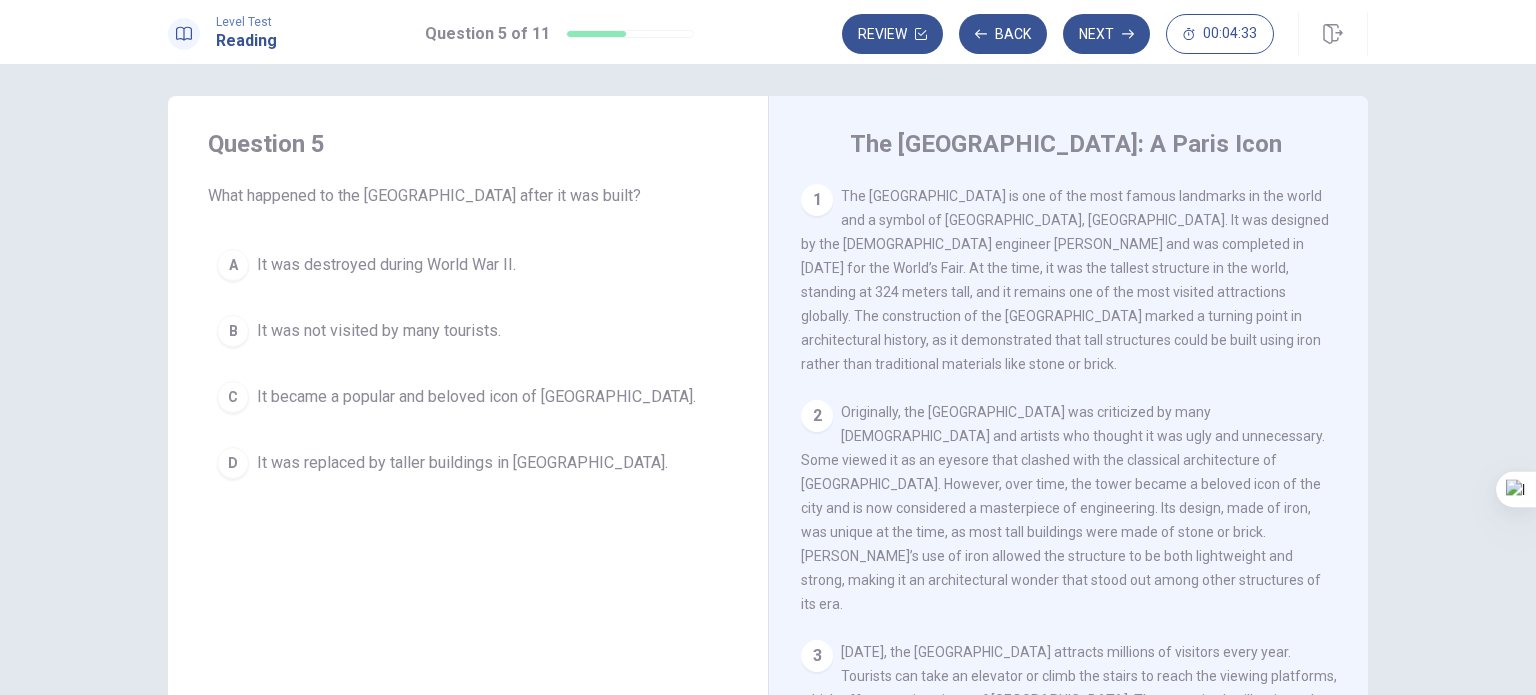 scroll, scrollTop: 8, scrollLeft: 0, axis: vertical 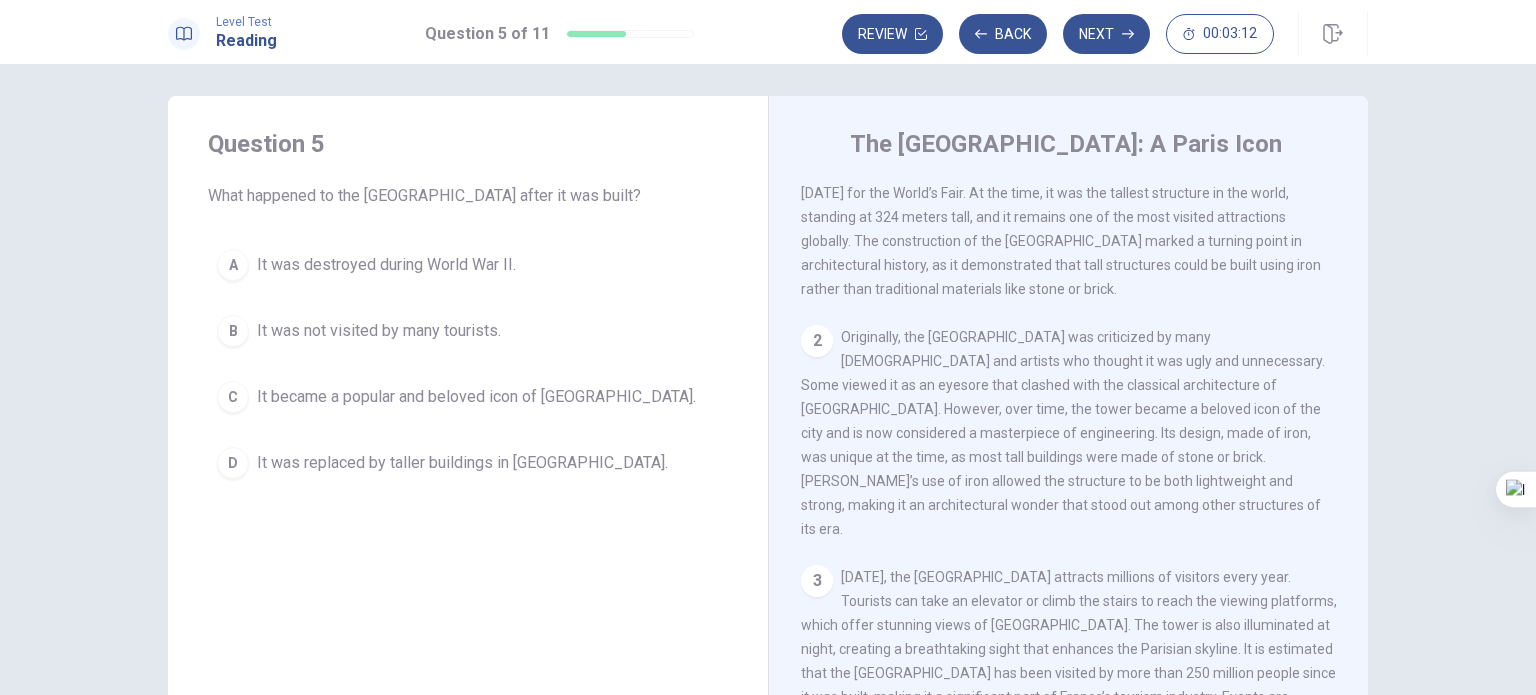 click on "C" at bounding box center (233, 397) 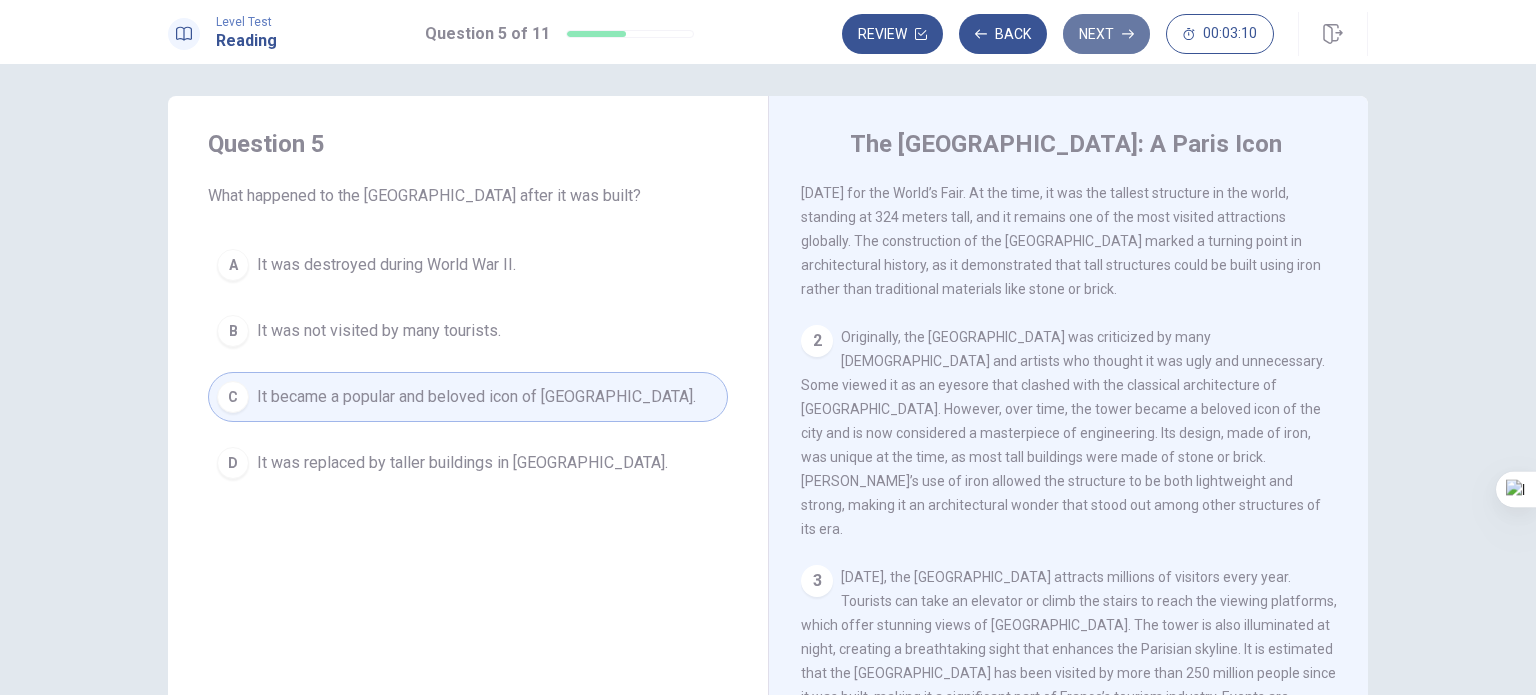 click on "Next" at bounding box center [1106, 34] 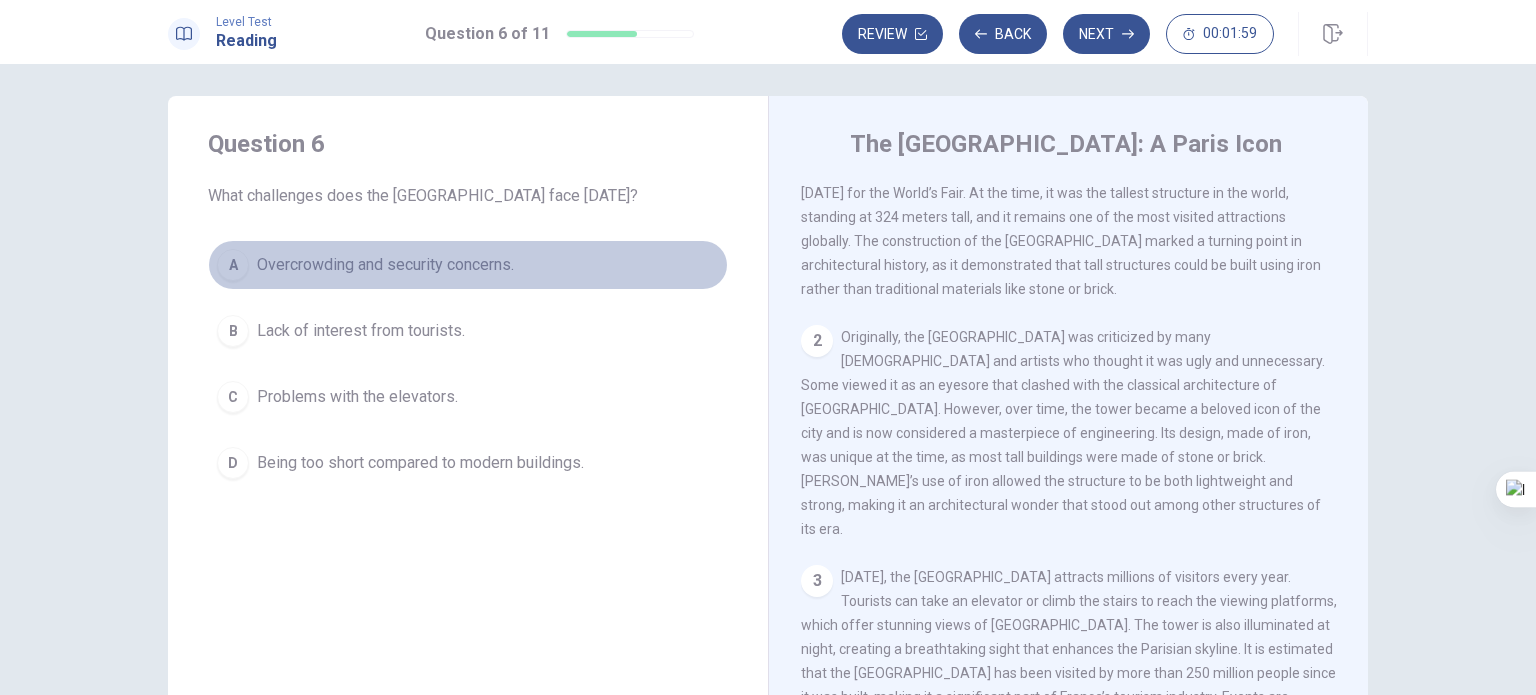 click on "A" at bounding box center (233, 265) 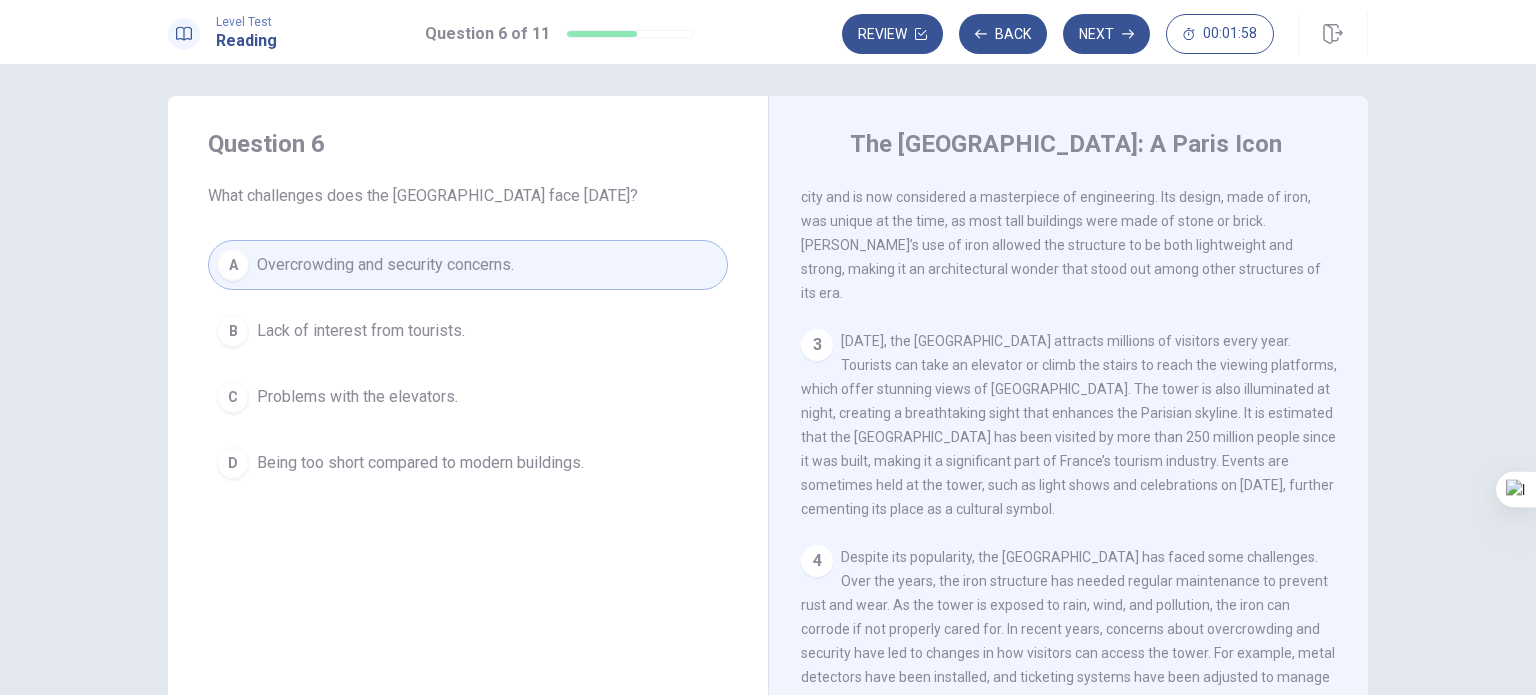 scroll, scrollTop: 339, scrollLeft: 0, axis: vertical 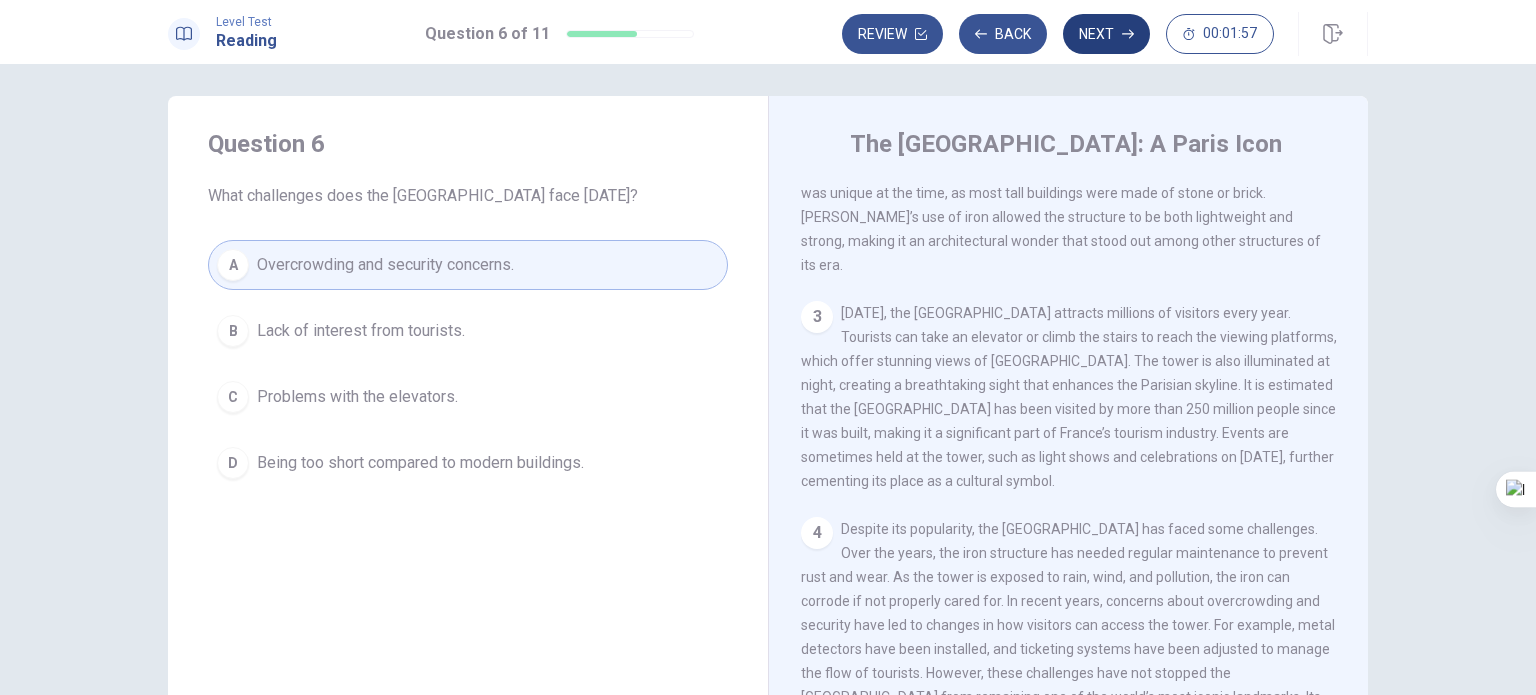 click on "Next" at bounding box center [1106, 34] 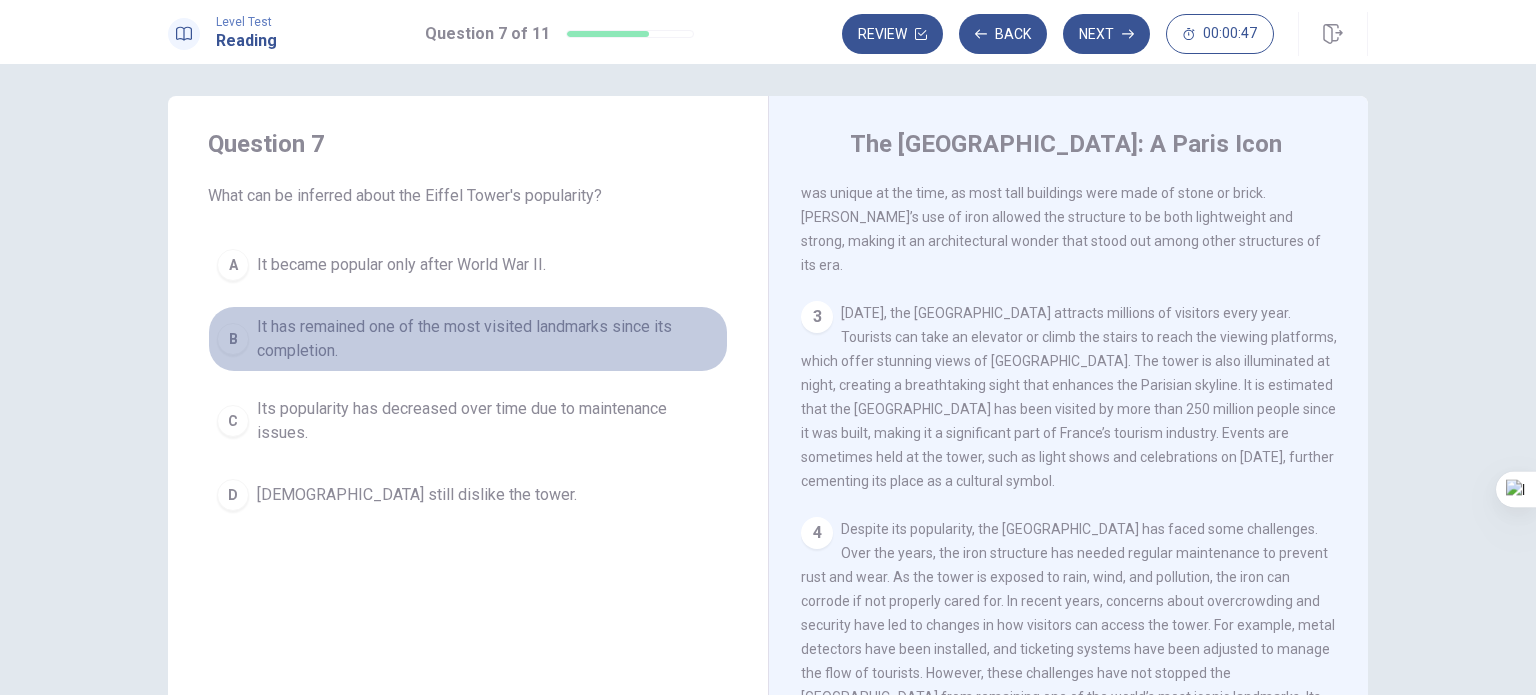 click on "B" at bounding box center [233, 339] 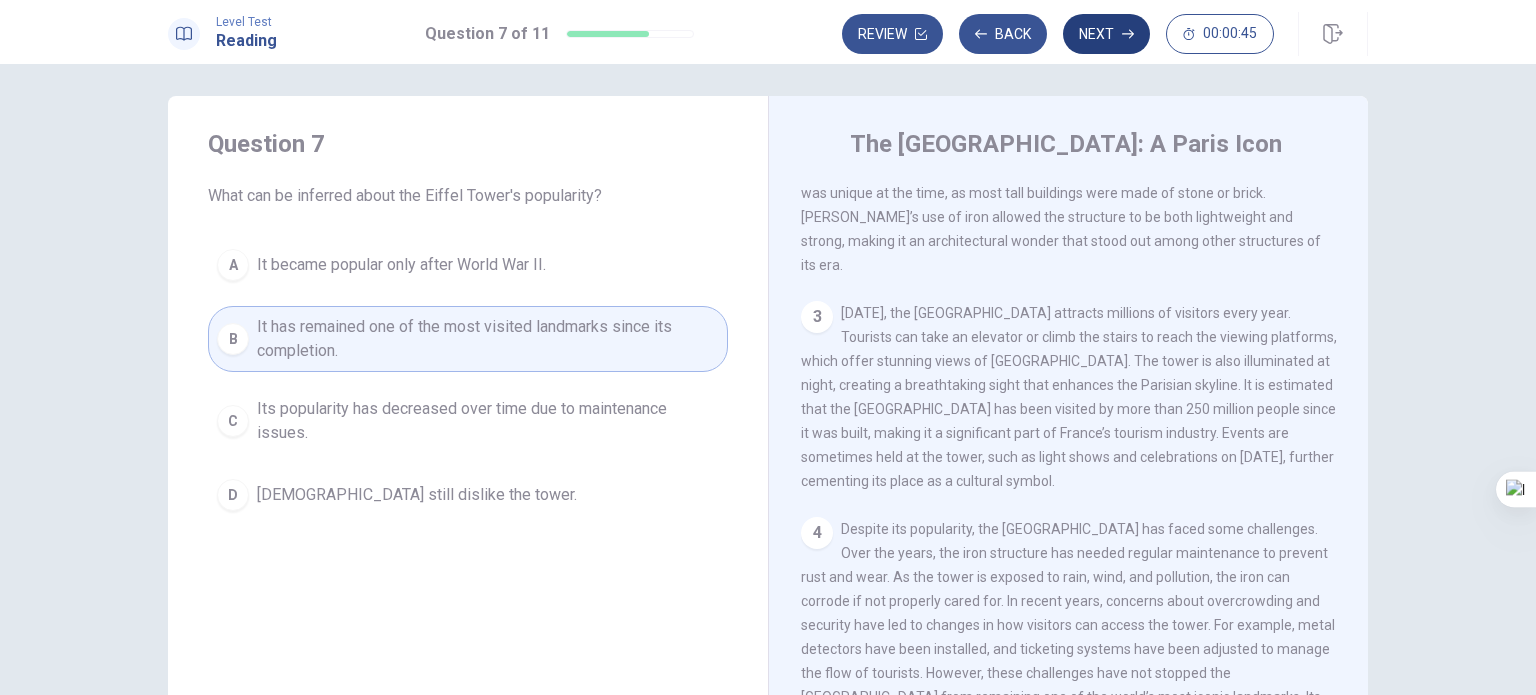 click on "Next" at bounding box center (1106, 34) 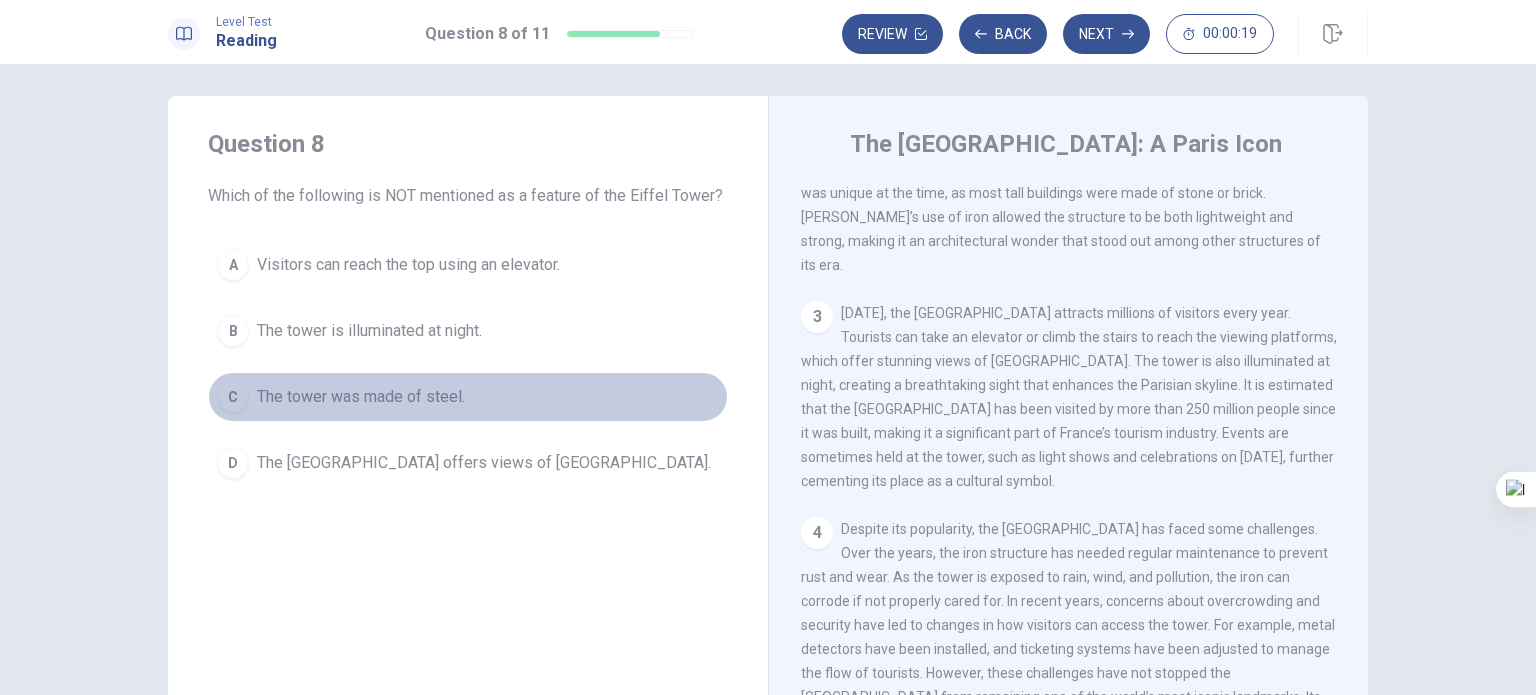 click on "The tower was made of steel." at bounding box center (361, 397) 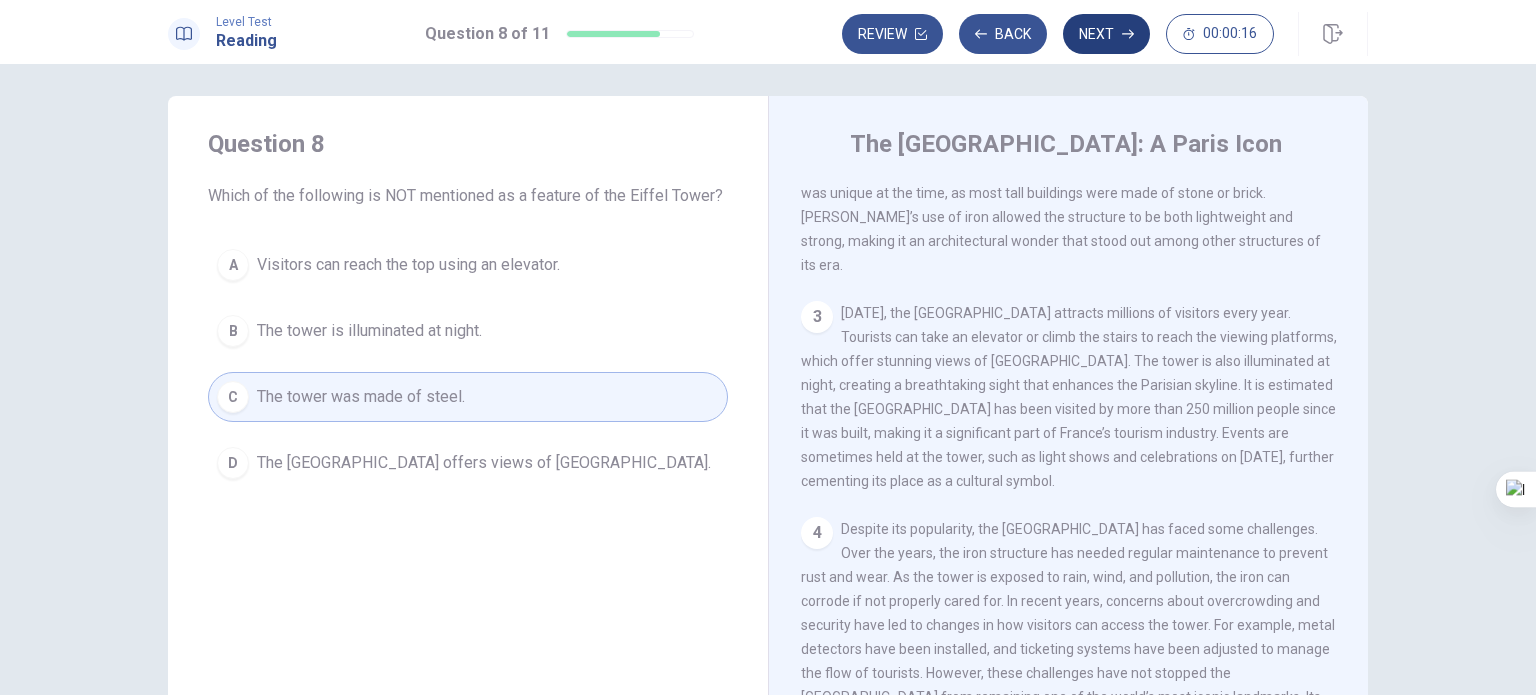 click on "Next" at bounding box center [1106, 34] 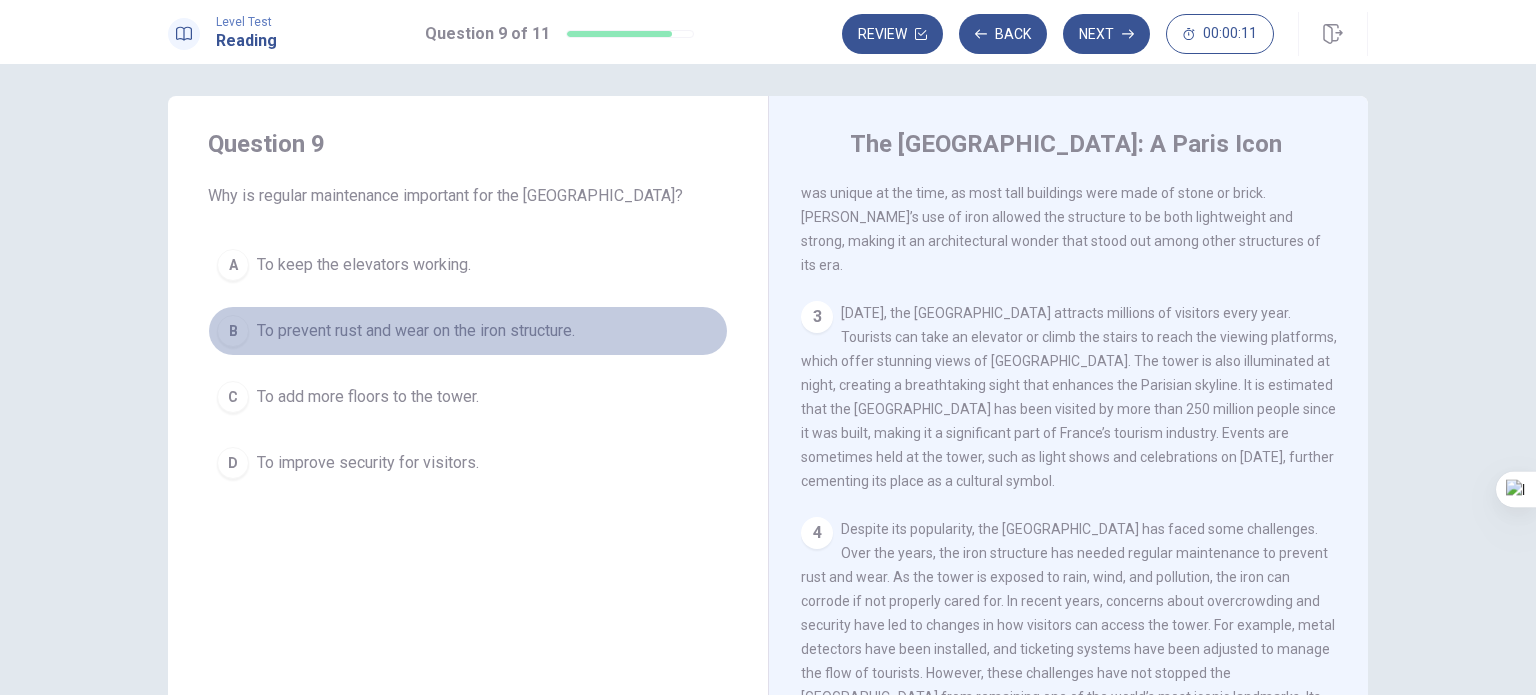 click on "To prevent rust and wear on the iron structure." at bounding box center [416, 331] 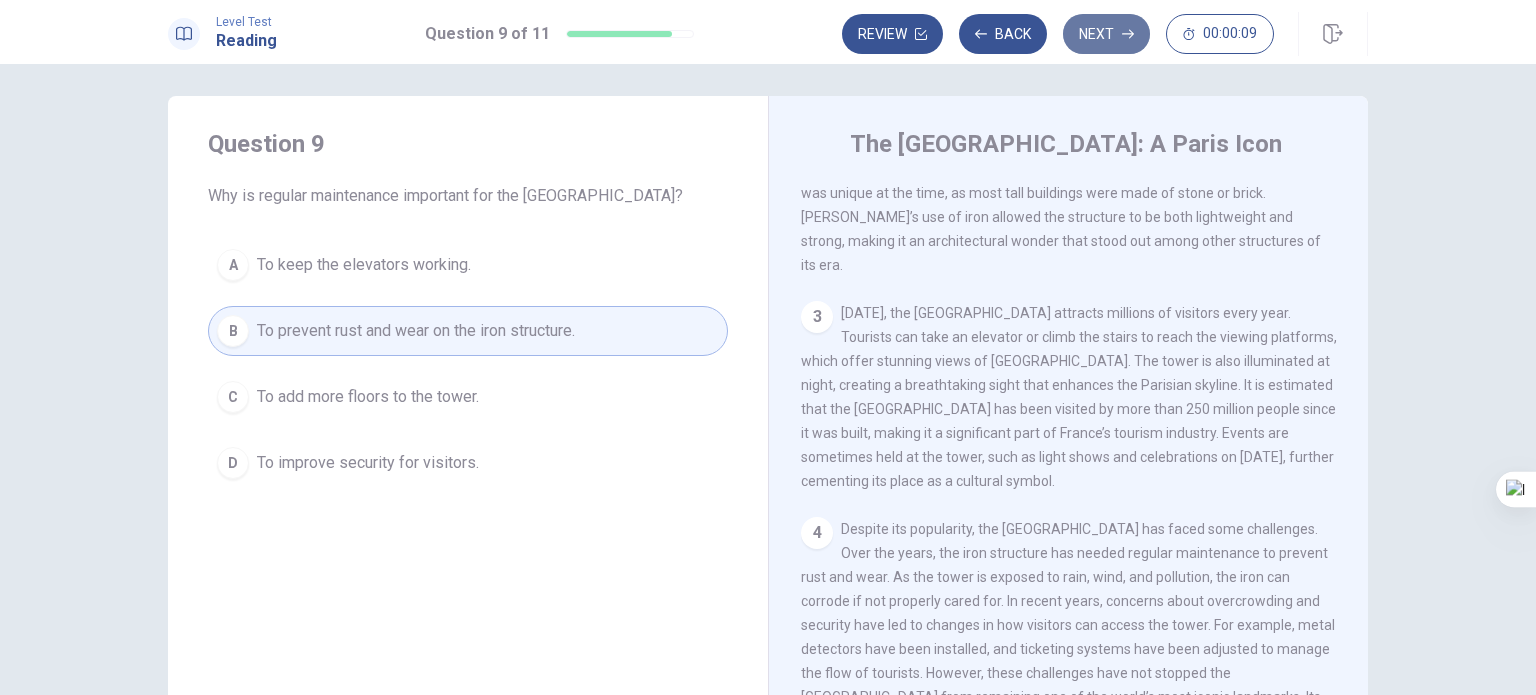 click on "Next" at bounding box center (1106, 34) 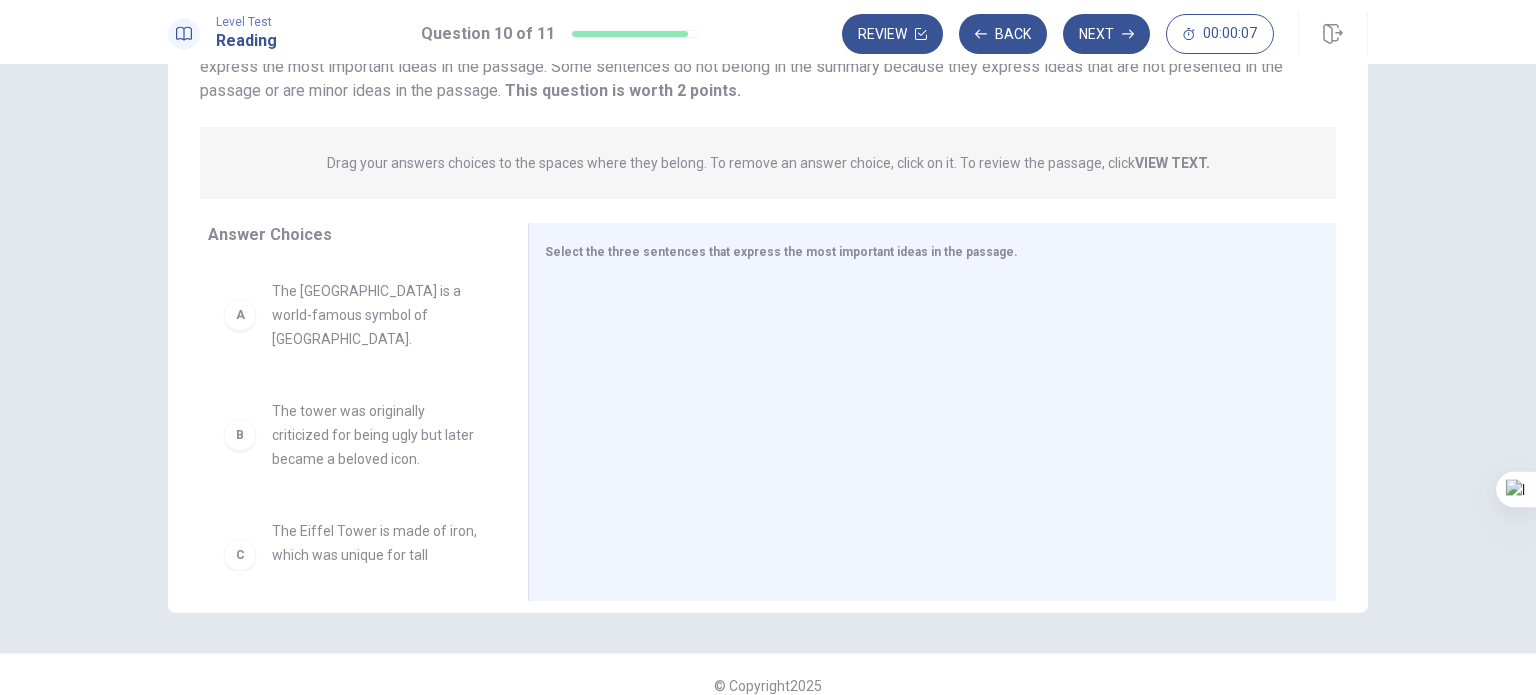 scroll, scrollTop: 208, scrollLeft: 0, axis: vertical 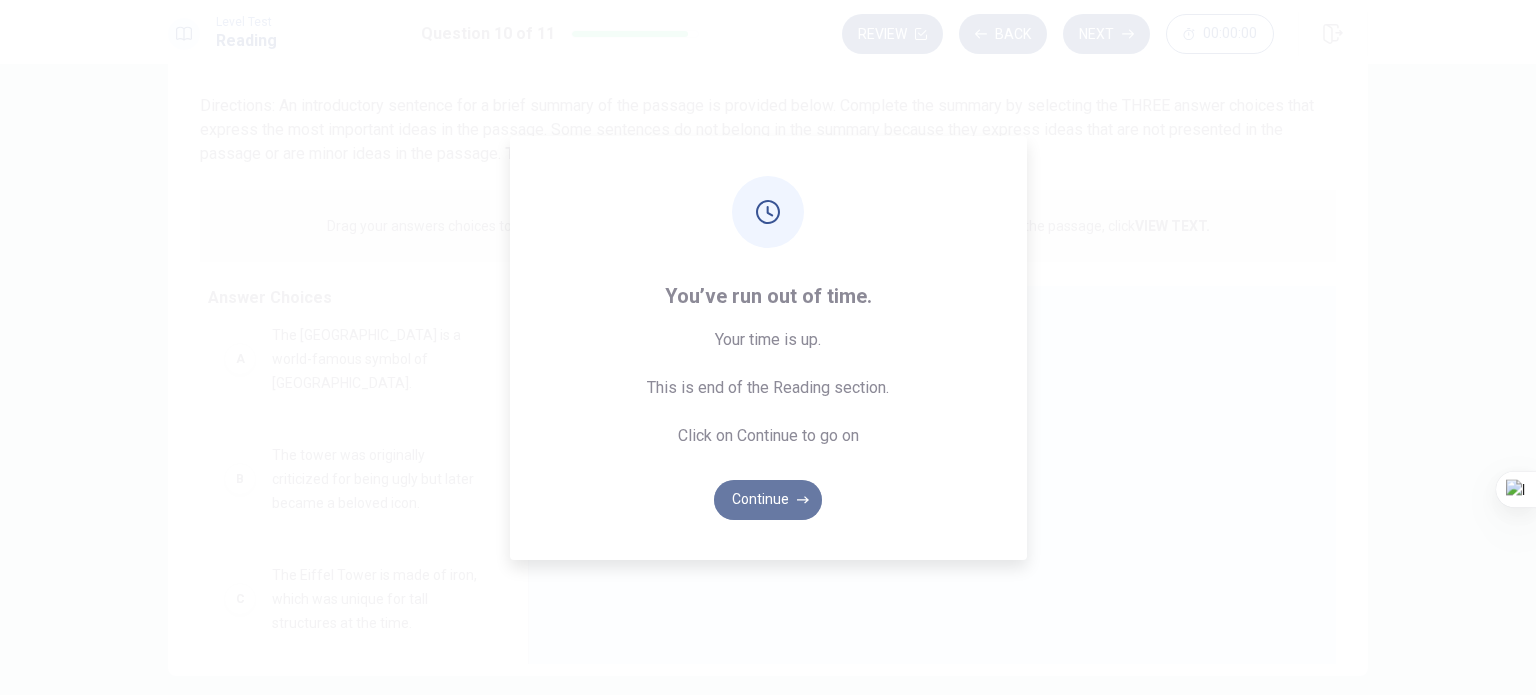click on "Continue" at bounding box center [768, 500] 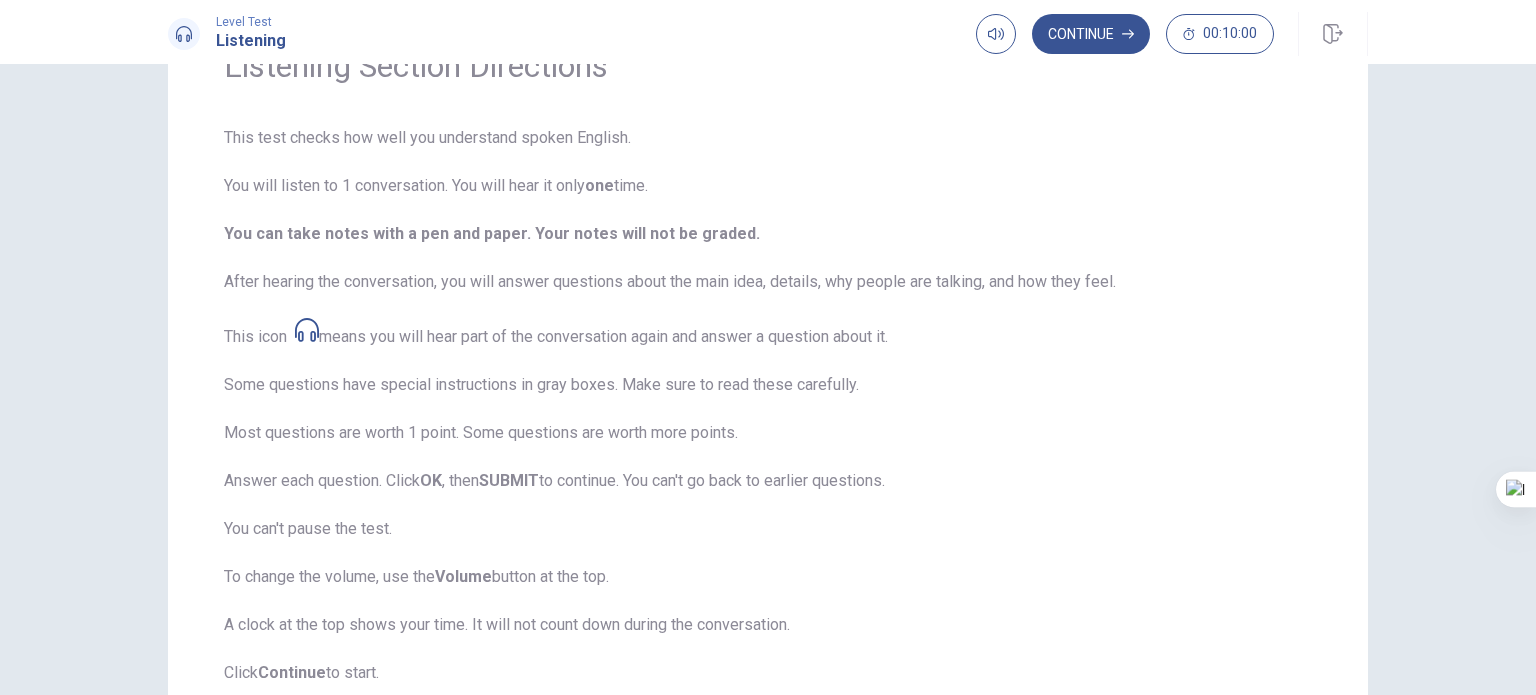 scroll, scrollTop: 116, scrollLeft: 0, axis: vertical 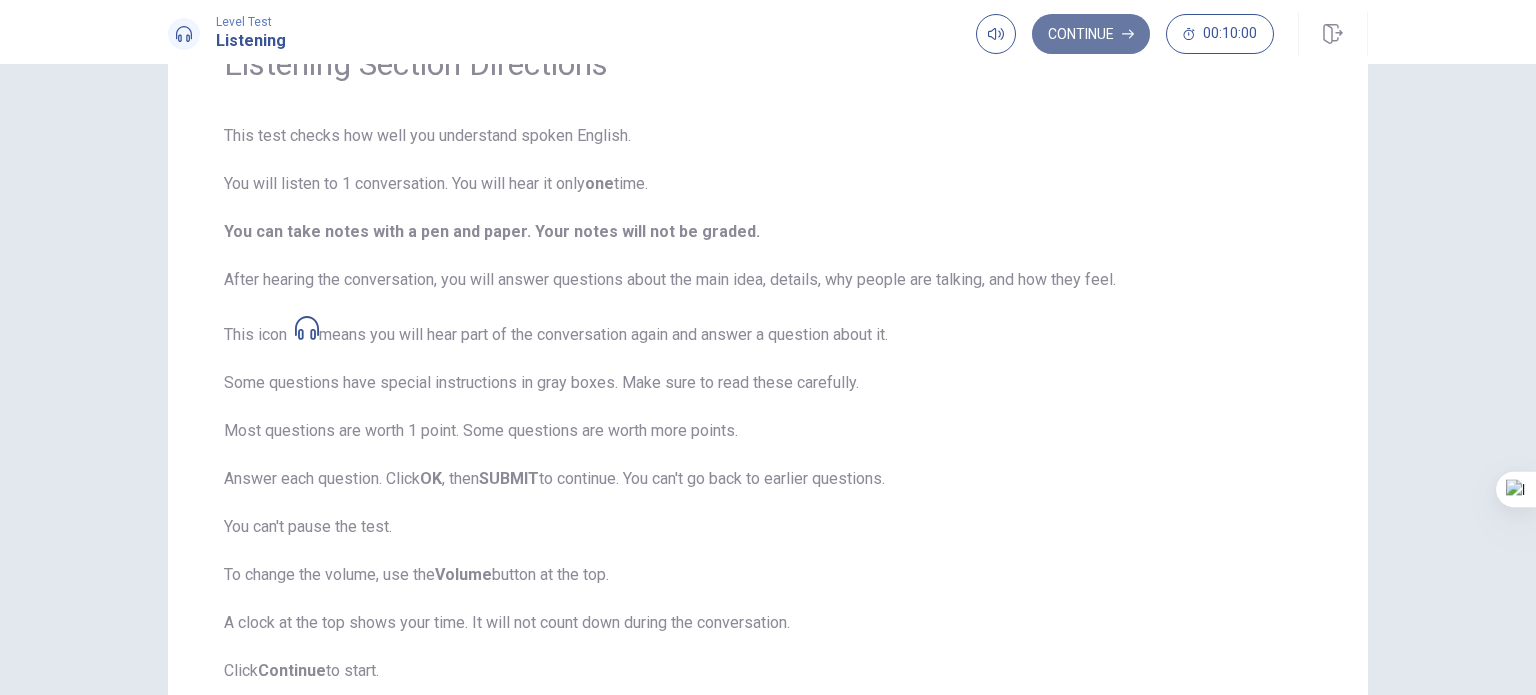 click on "Continue" at bounding box center [1091, 34] 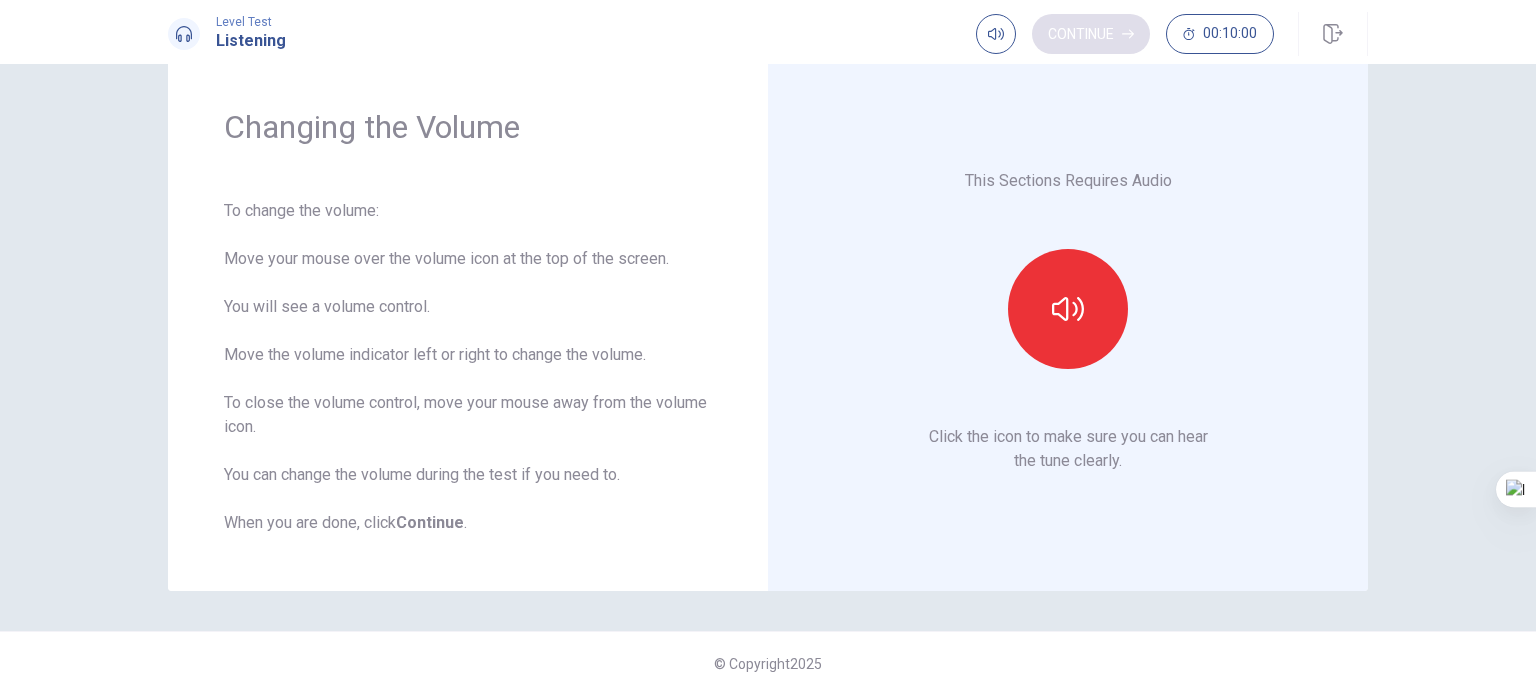scroll, scrollTop: 52, scrollLeft: 0, axis: vertical 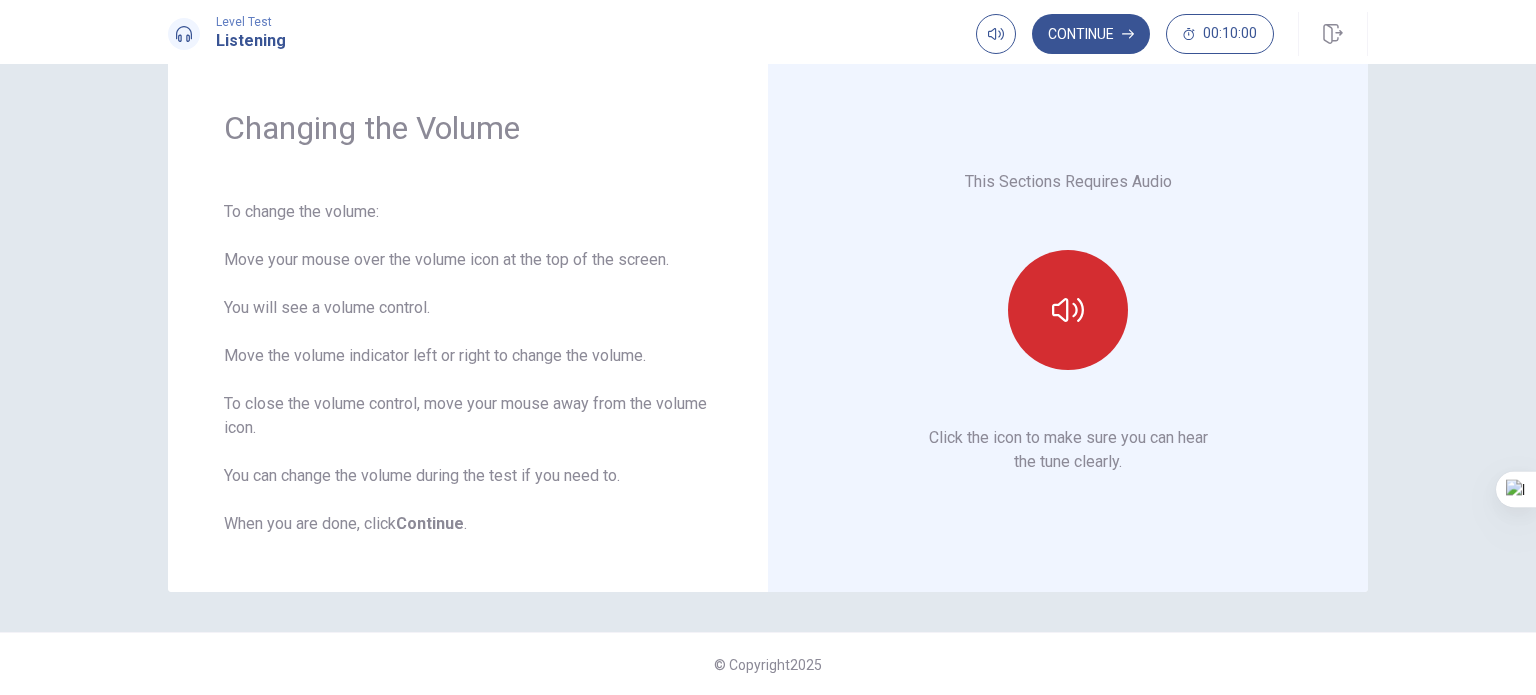 click 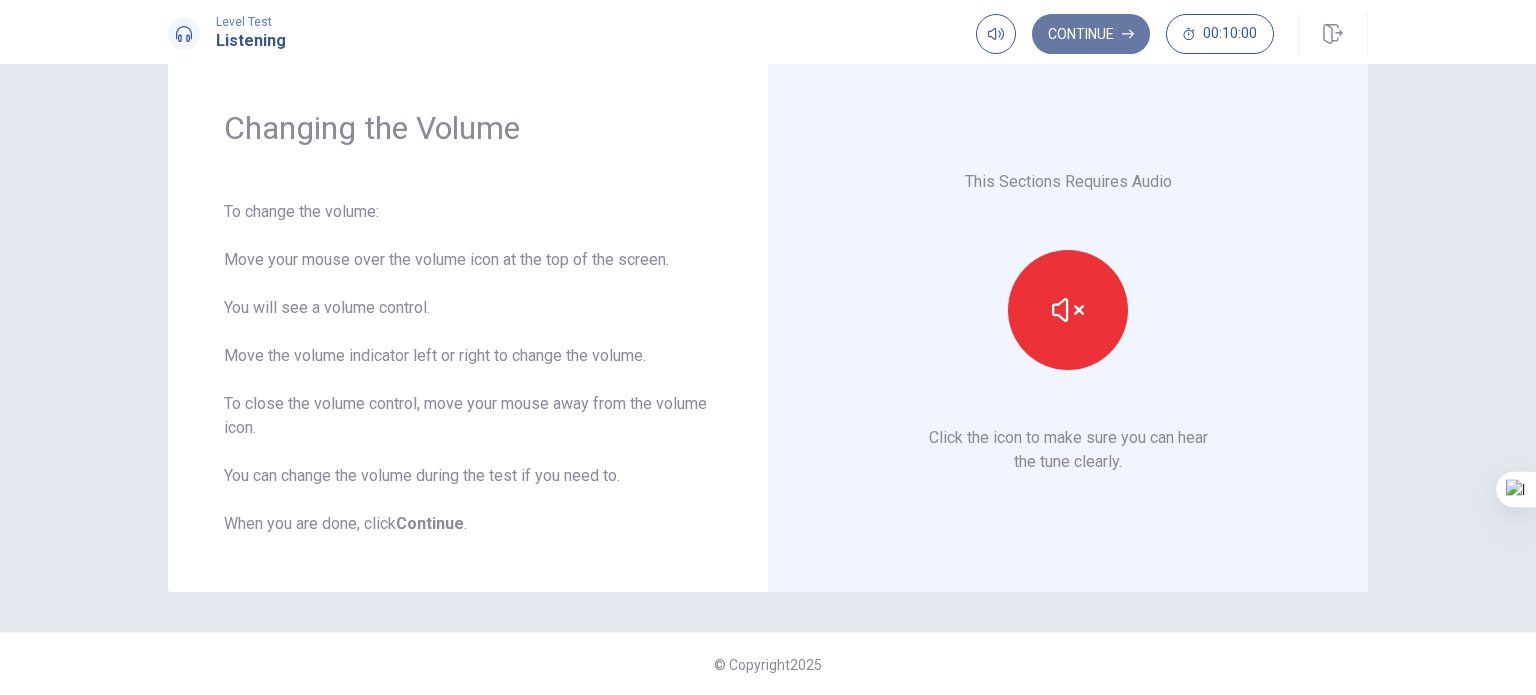 click on "Continue" at bounding box center [1091, 34] 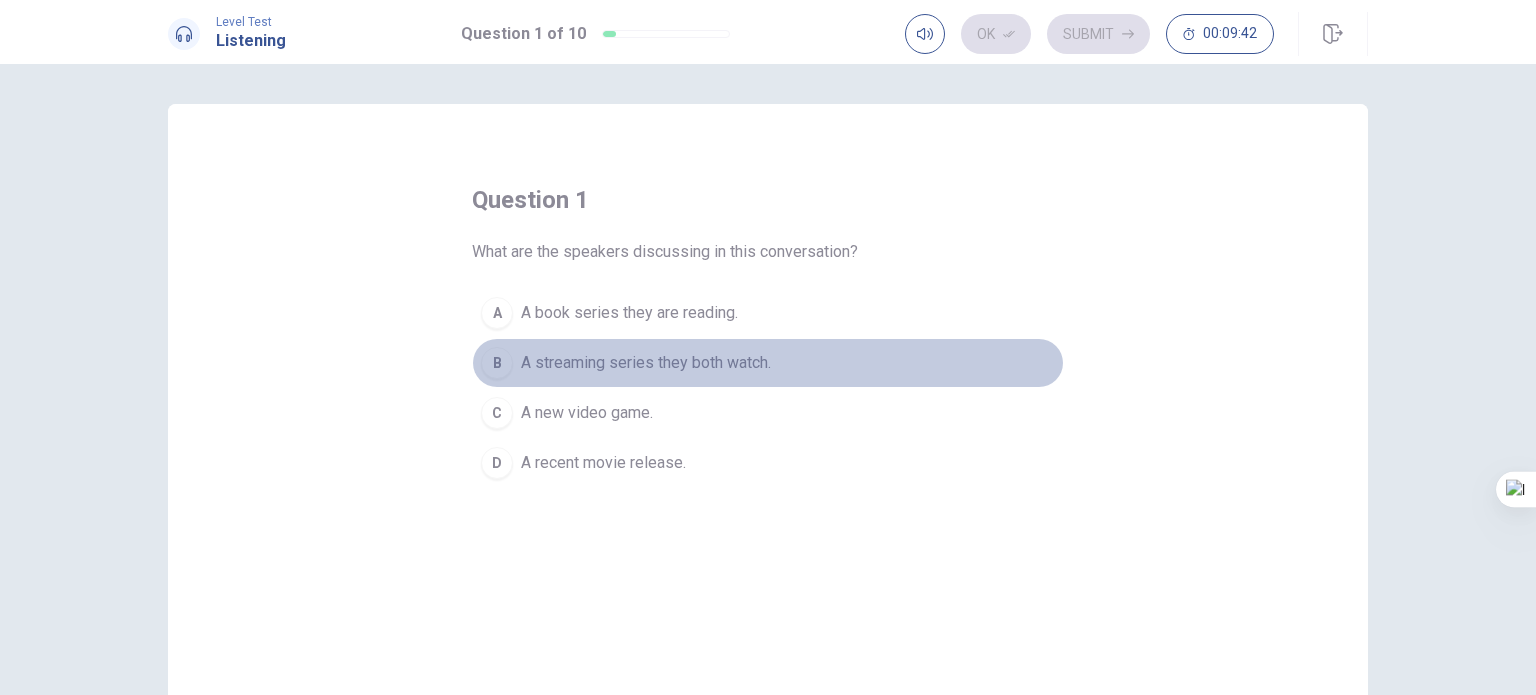 click on "B" at bounding box center (497, 363) 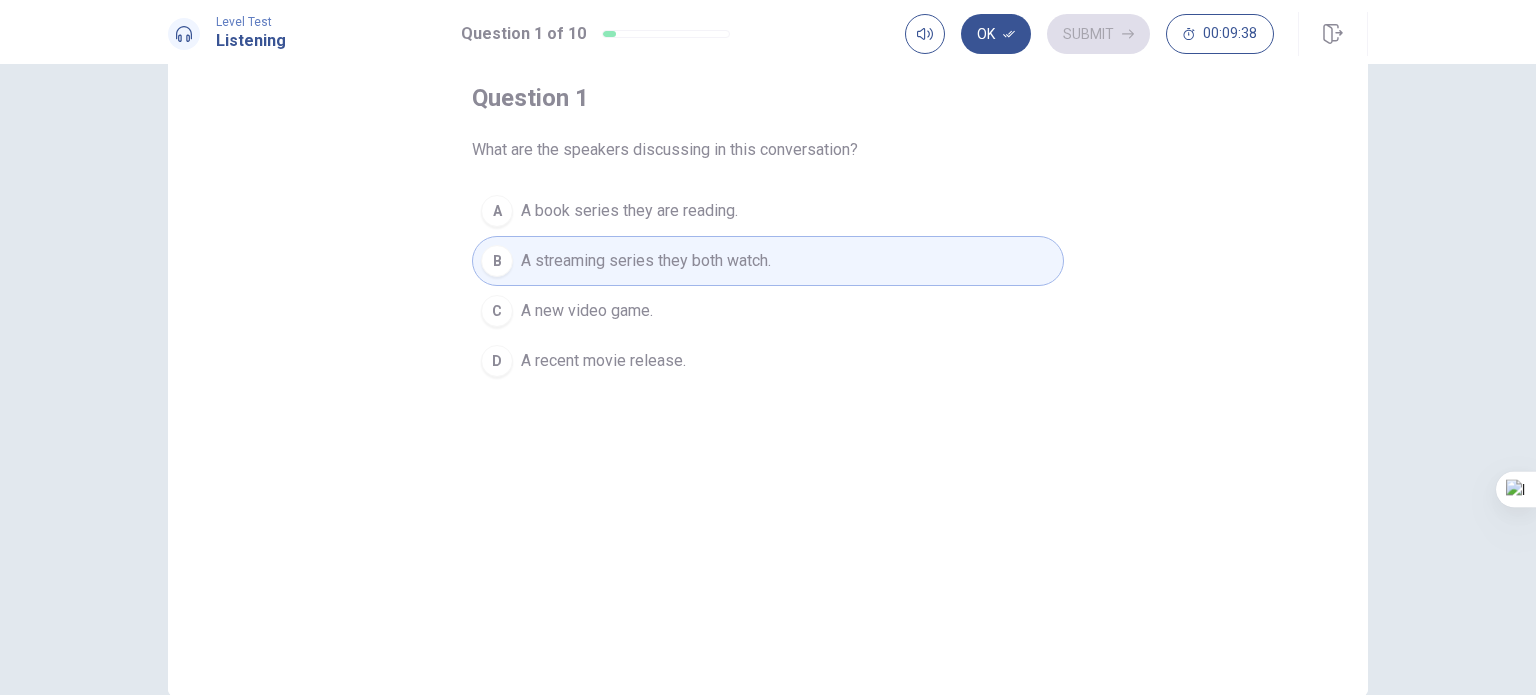 scroll, scrollTop: 103, scrollLeft: 0, axis: vertical 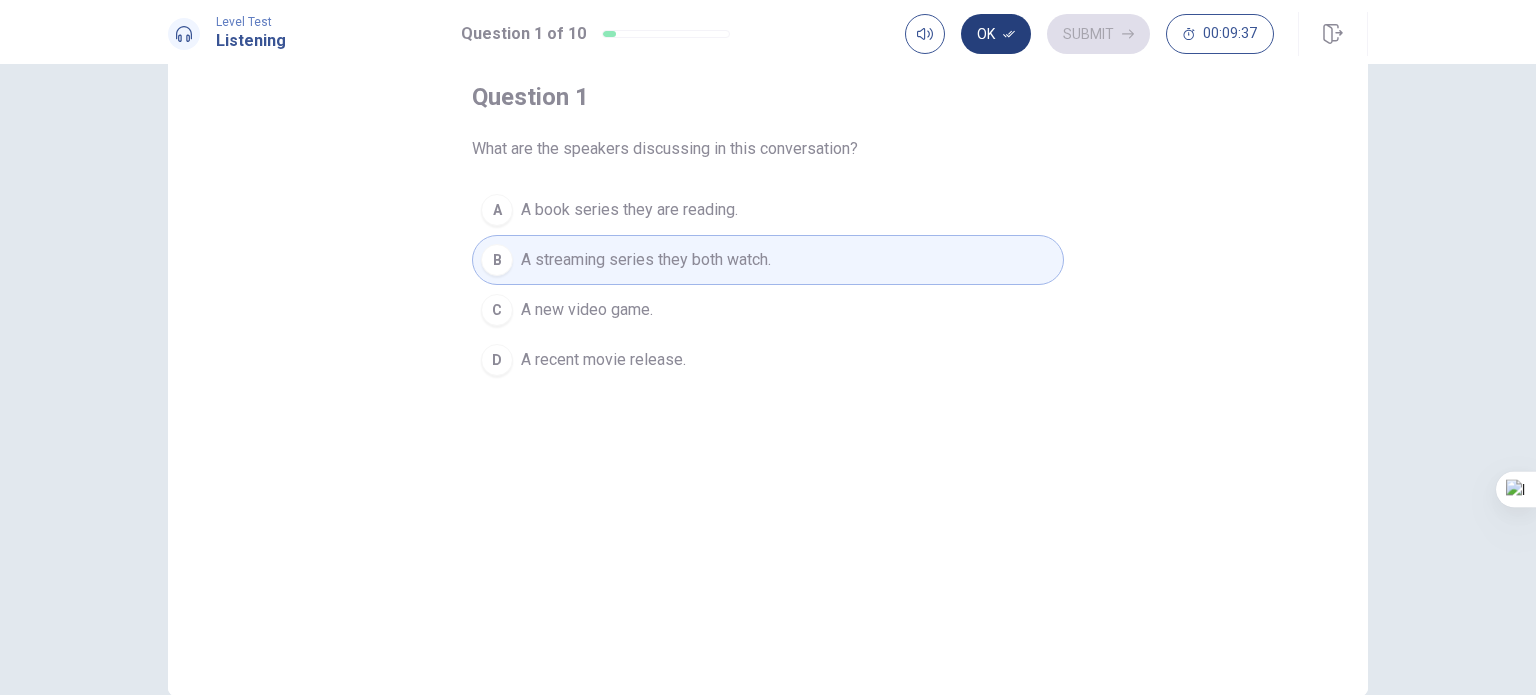 click on "Ok" at bounding box center [996, 34] 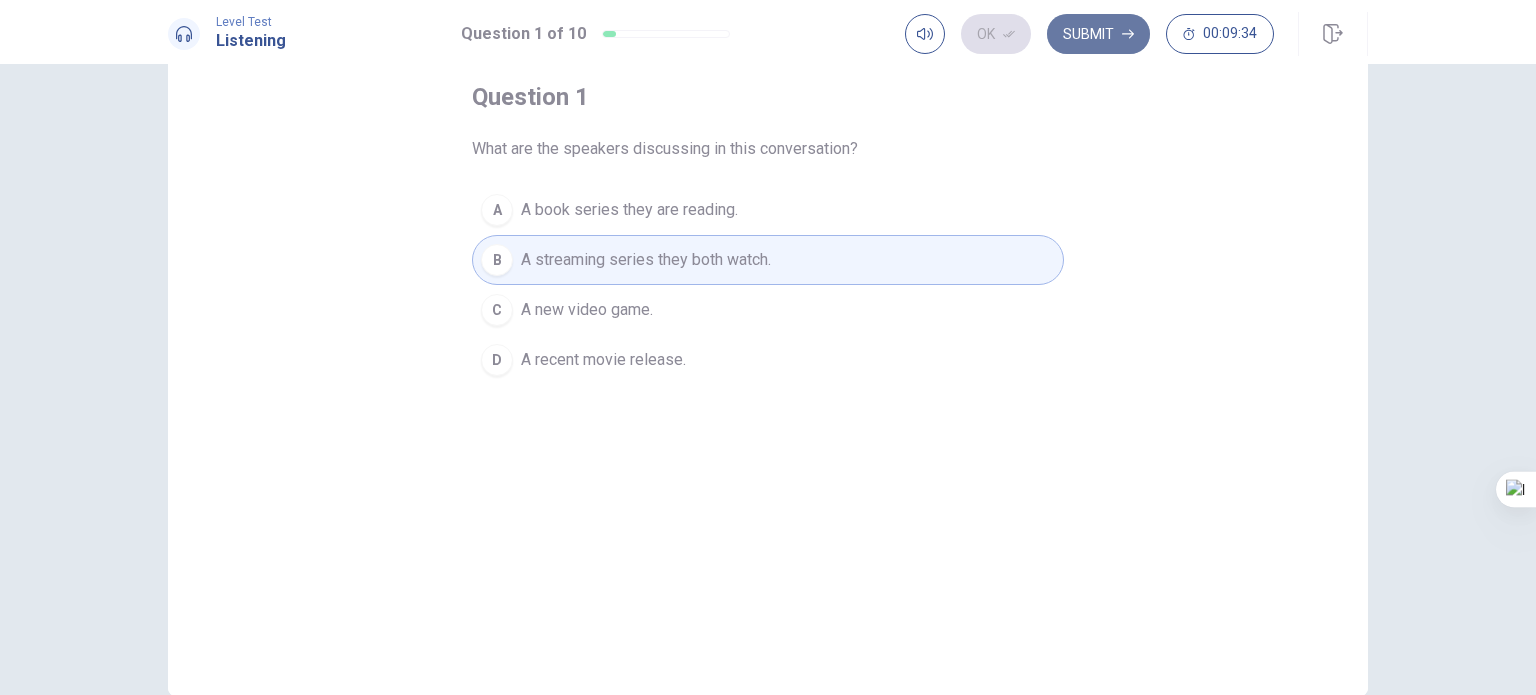 click on "Submit" at bounding box center (1098, 34) 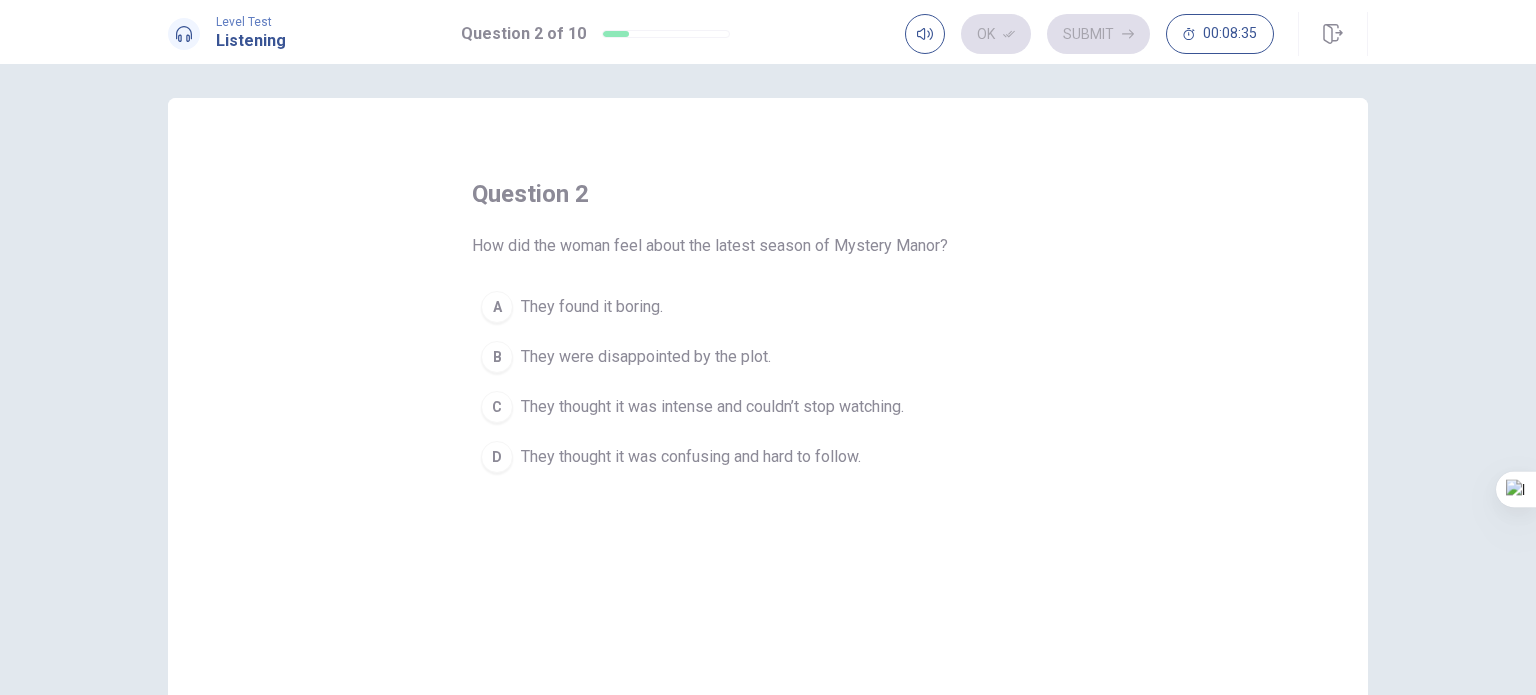 scroll, scrollTop: 18, scrollLeft: 0, axis: vertical 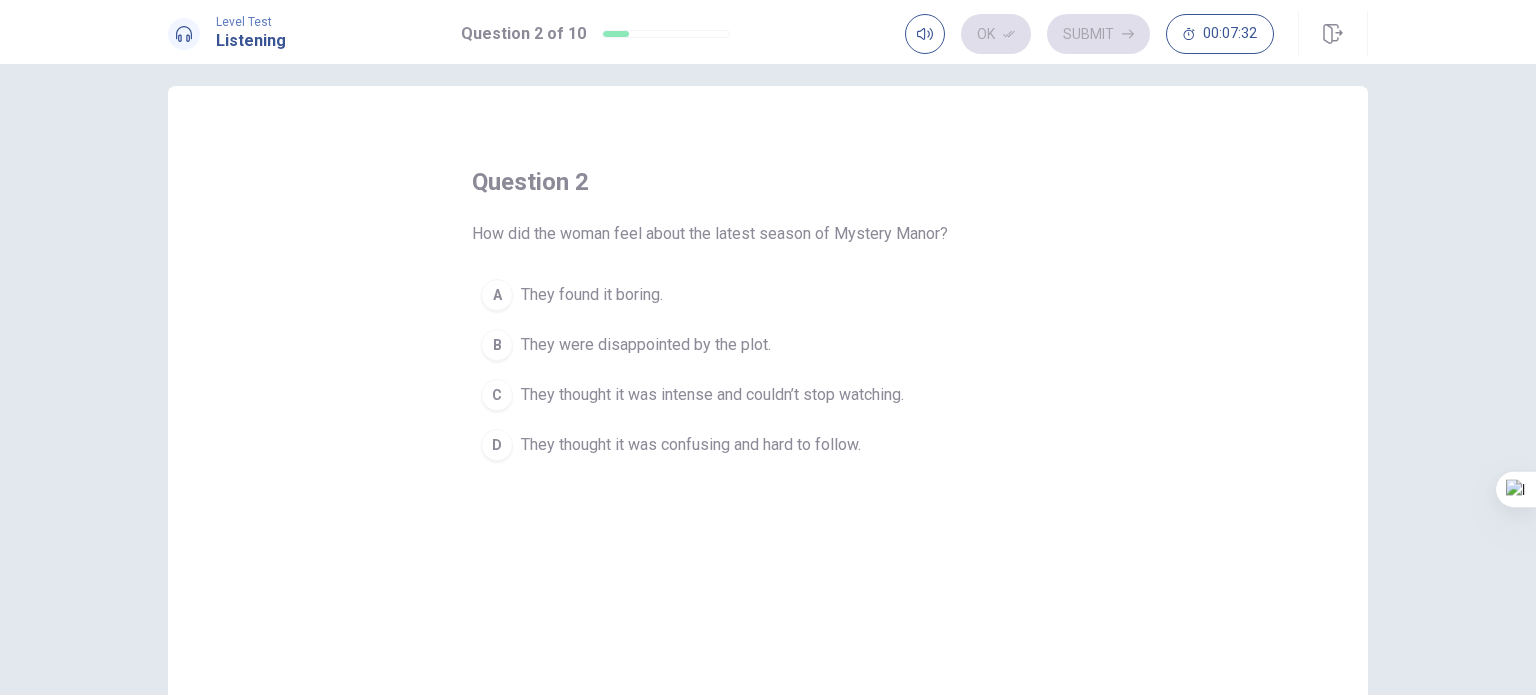 click on "C" at bounding box center [497, 395] 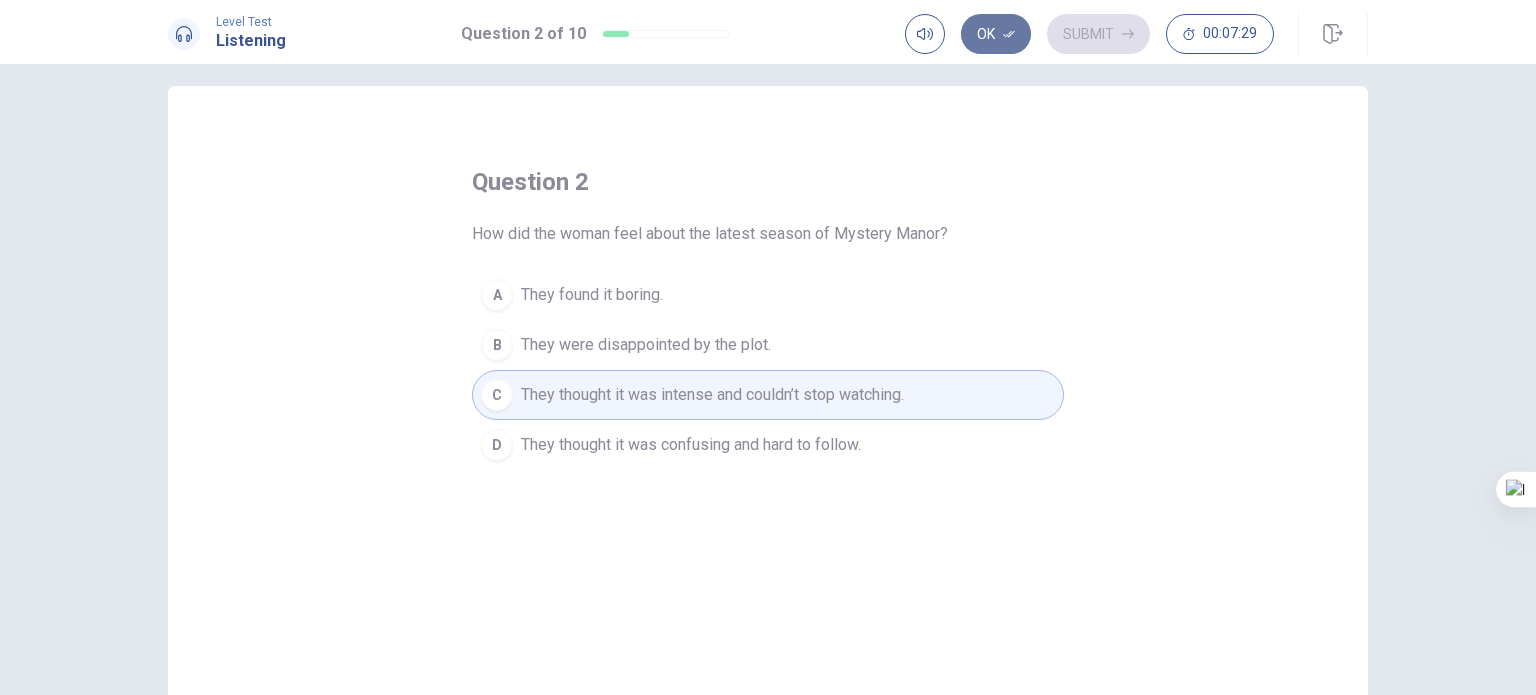 click on "Ok" at bounding box center [996, 34] 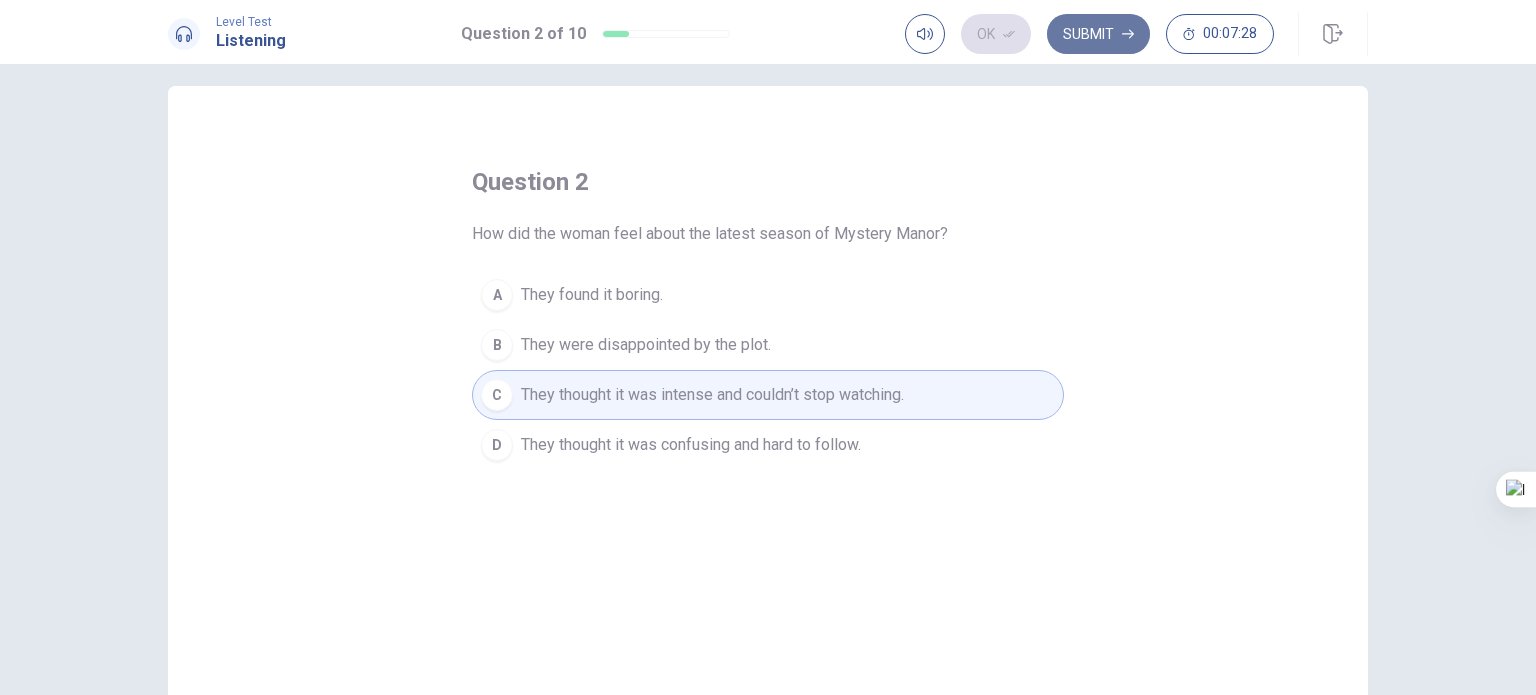 click on "Submit" at bounding box center (1098, 34) 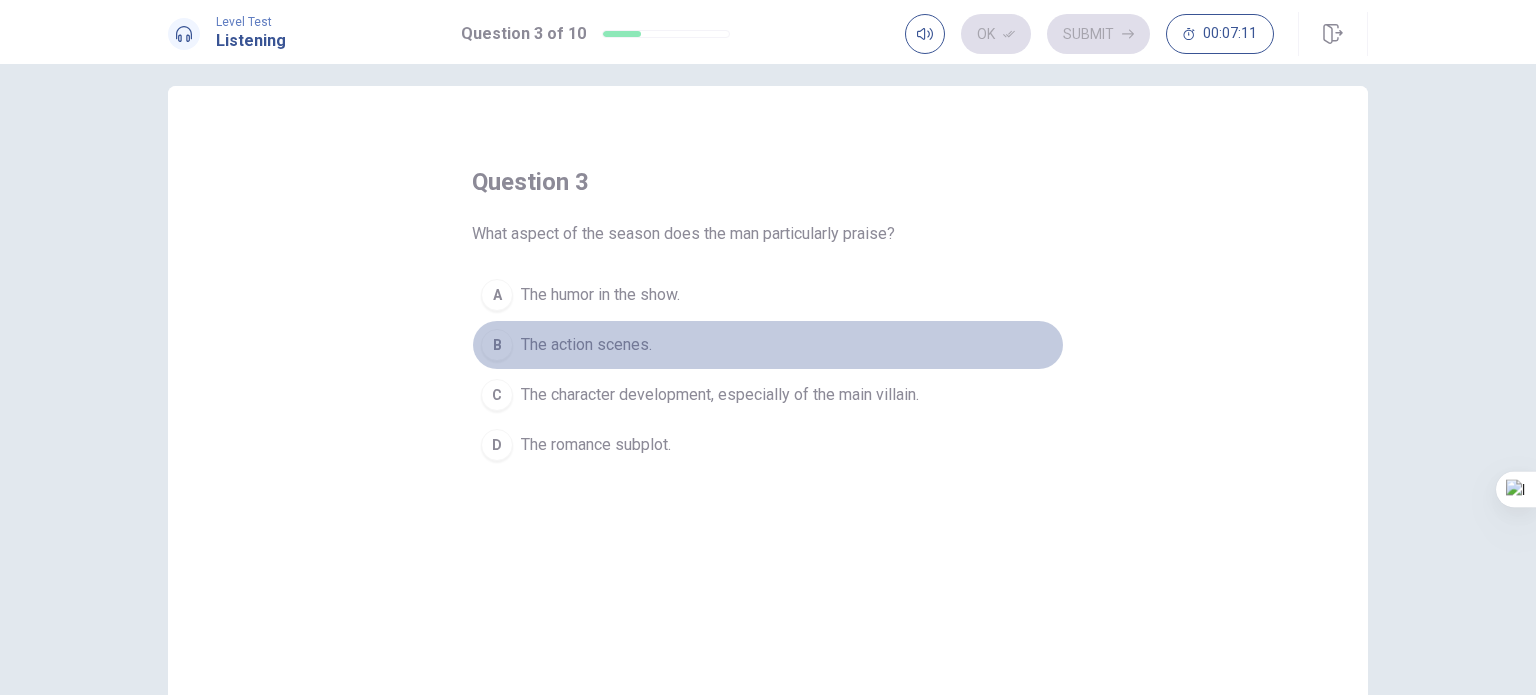 click on "B" at bounding box center (497, 345) 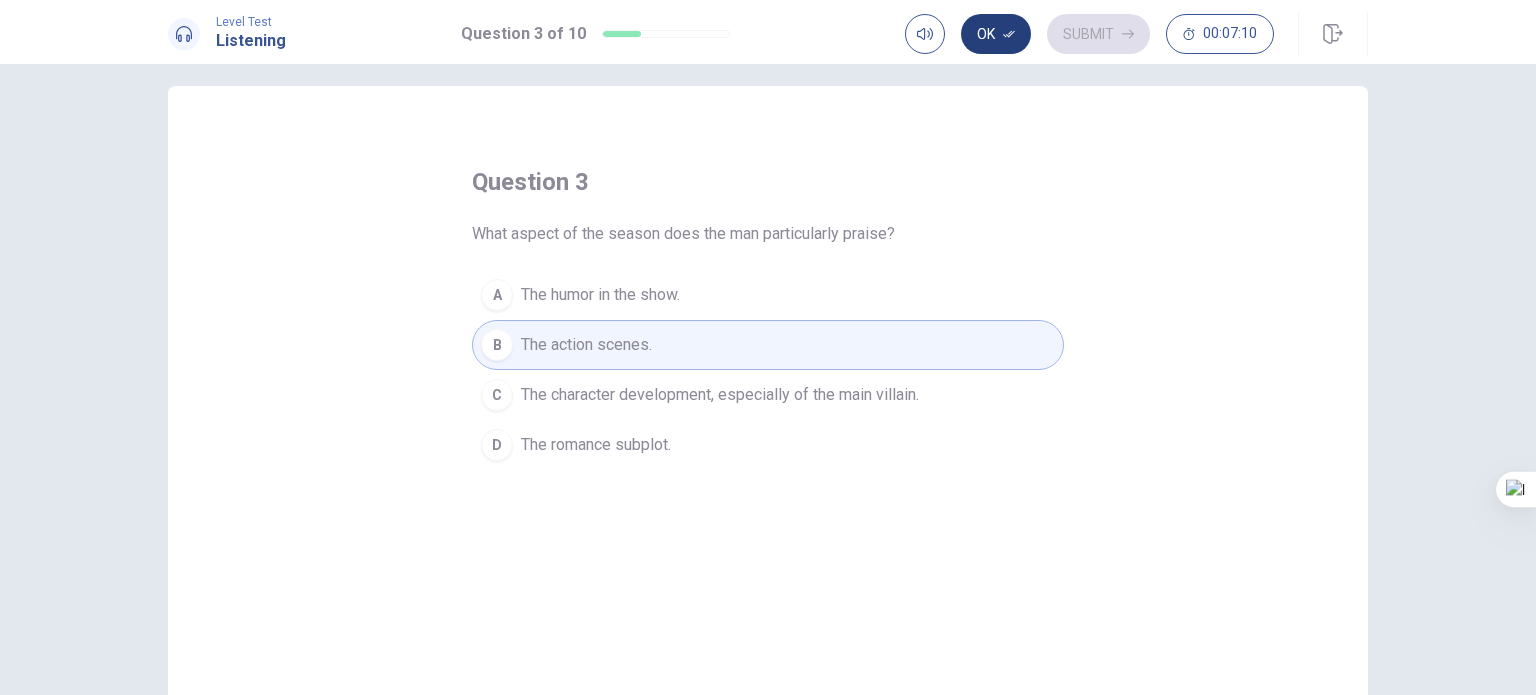 click on "Ok" at bounding box center [996, 34] 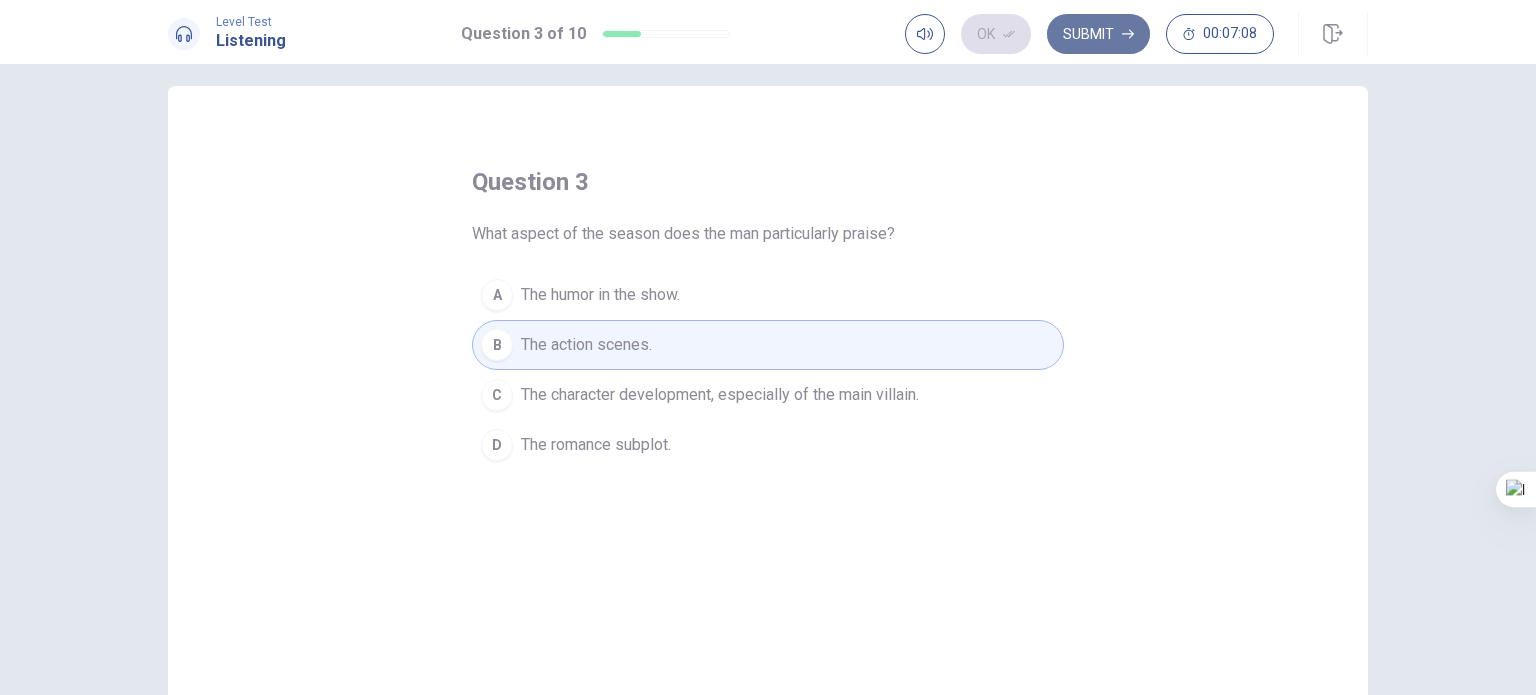click on "Submit" at bounding box center (1098, 34) 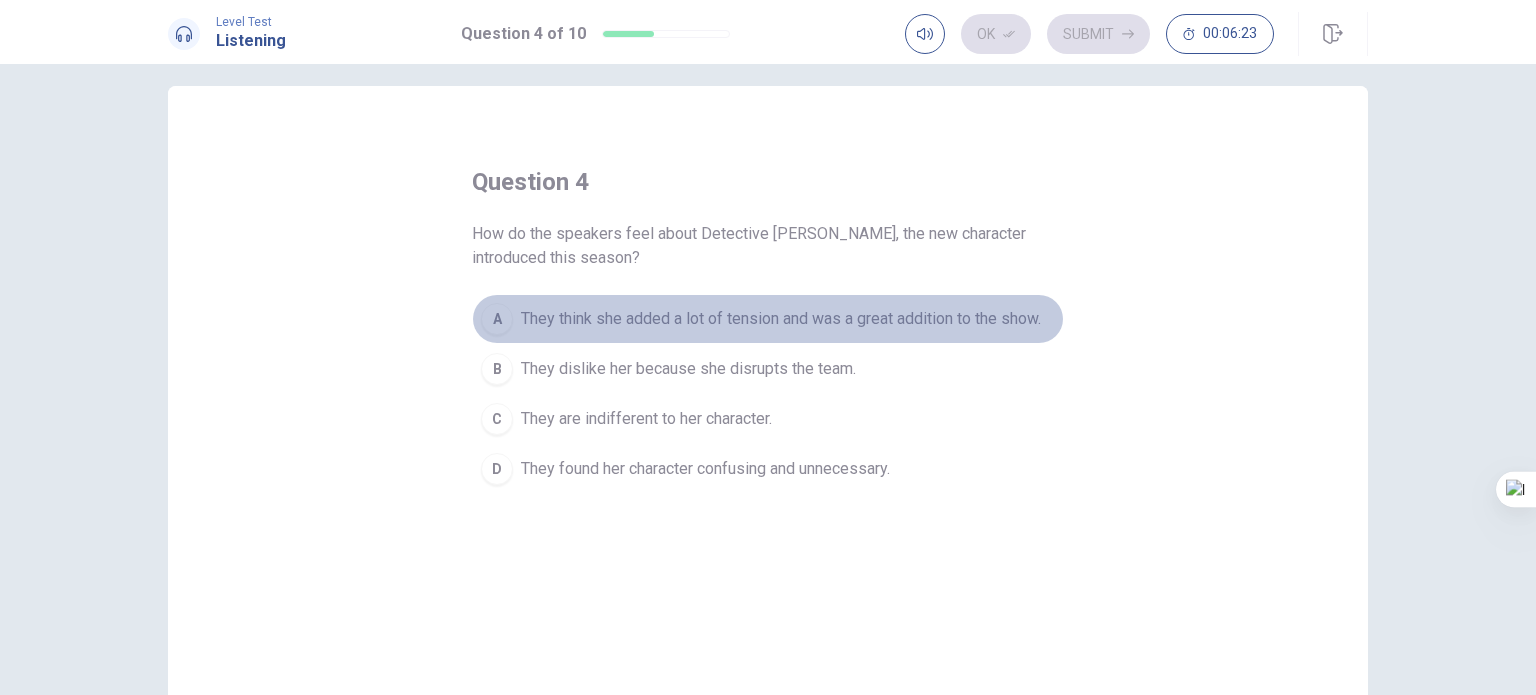 click on "A They think she added a lot of tension and was a great addition to the show." at bounding box center [768, 319] 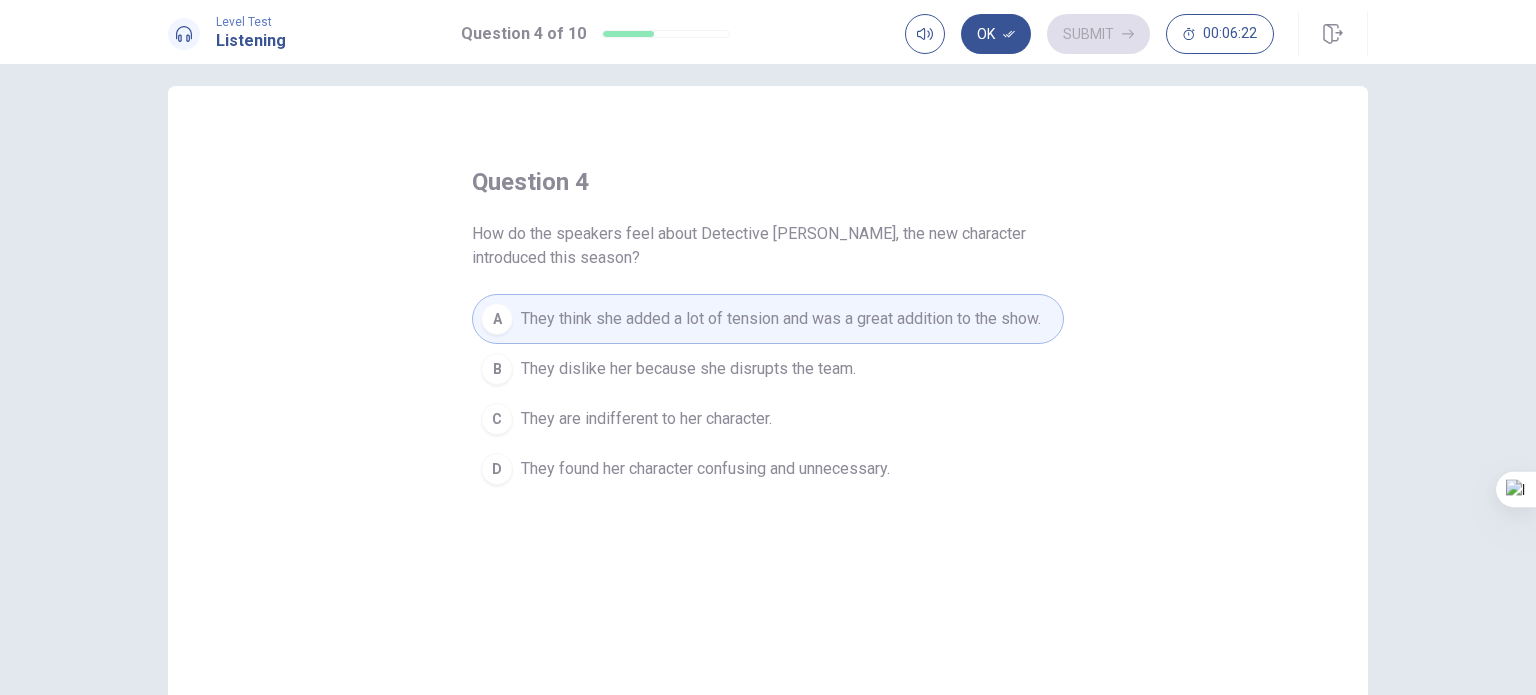 click on "Level Test   Listening Question 4 of 10 Ok Submit 00:06:22" at bounding box center (768, 32) 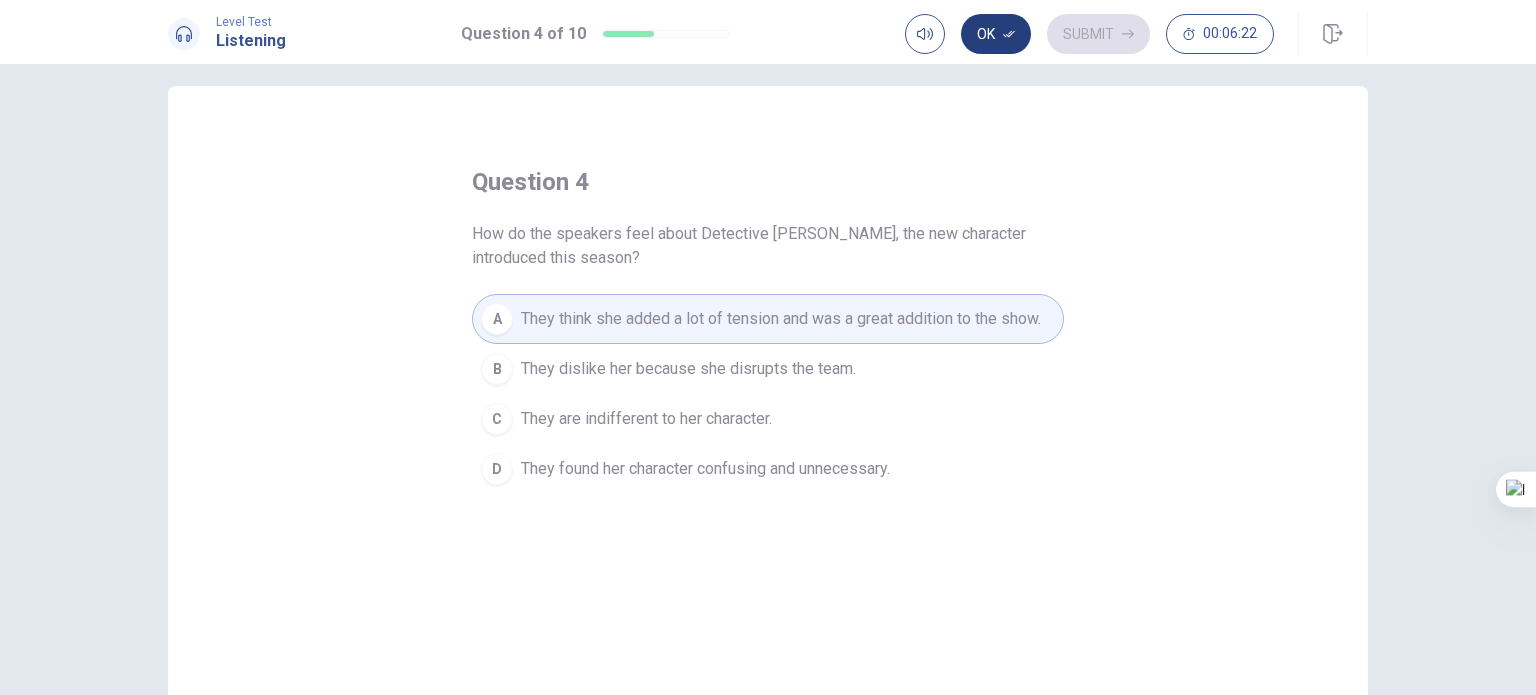 click on "Ok" at bounding box center [996, 34] 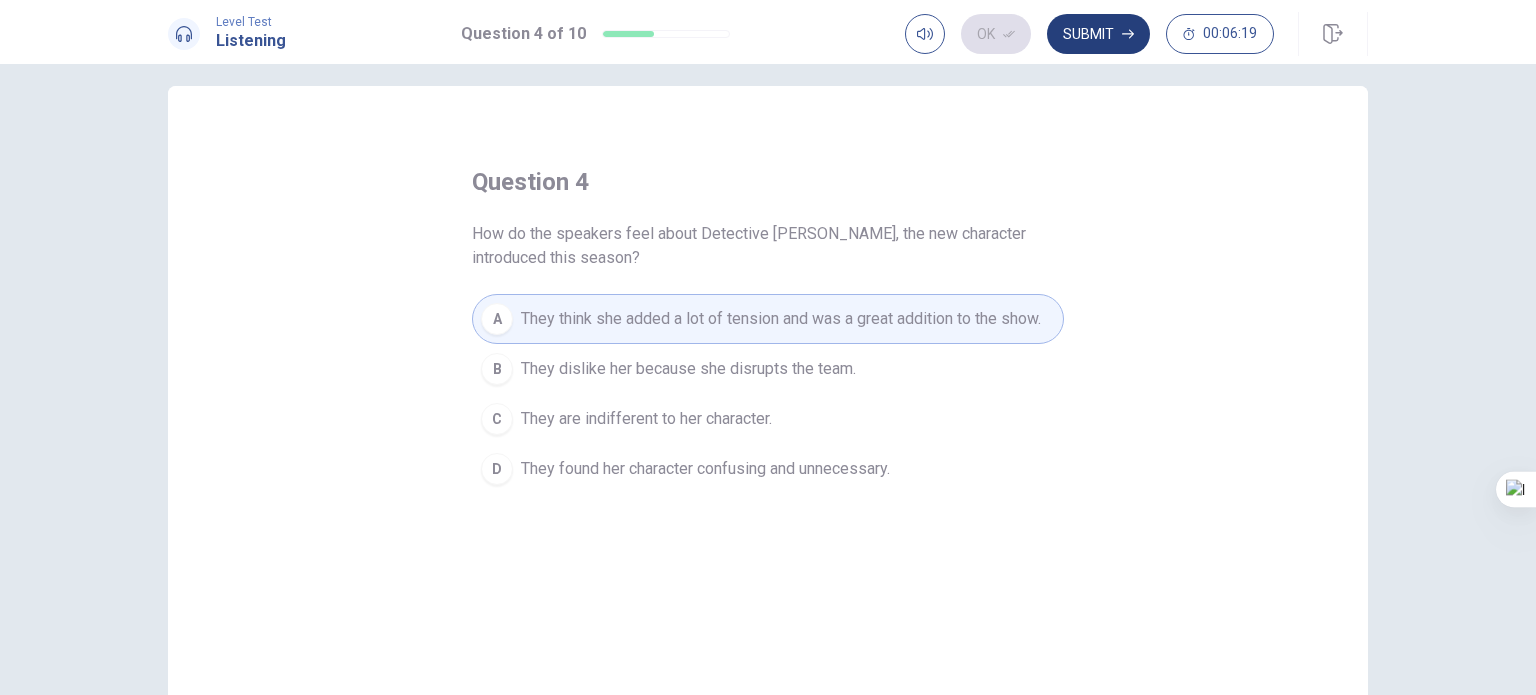 click on "Submit" at bounding box center [1098, 34] 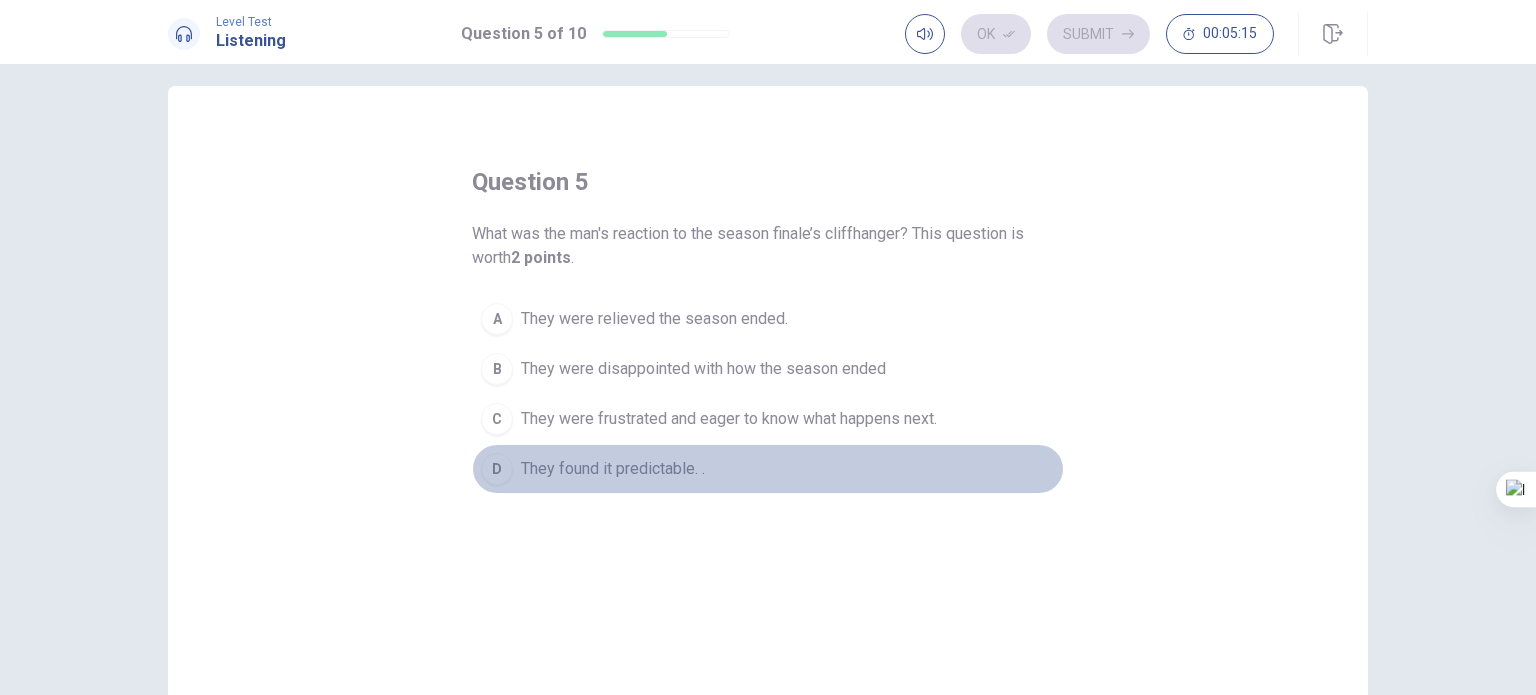 click on "They found it predictable.
." at bounding box center (613, 469) 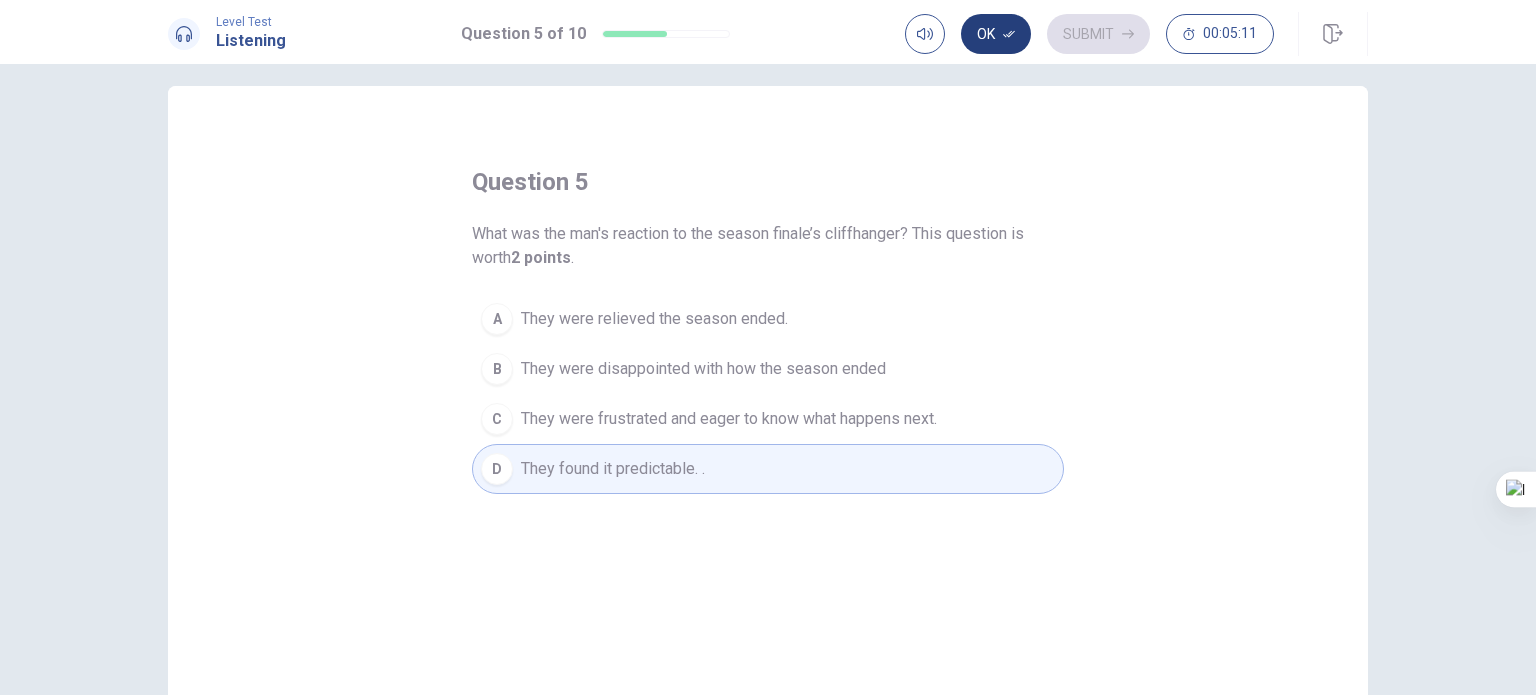 click 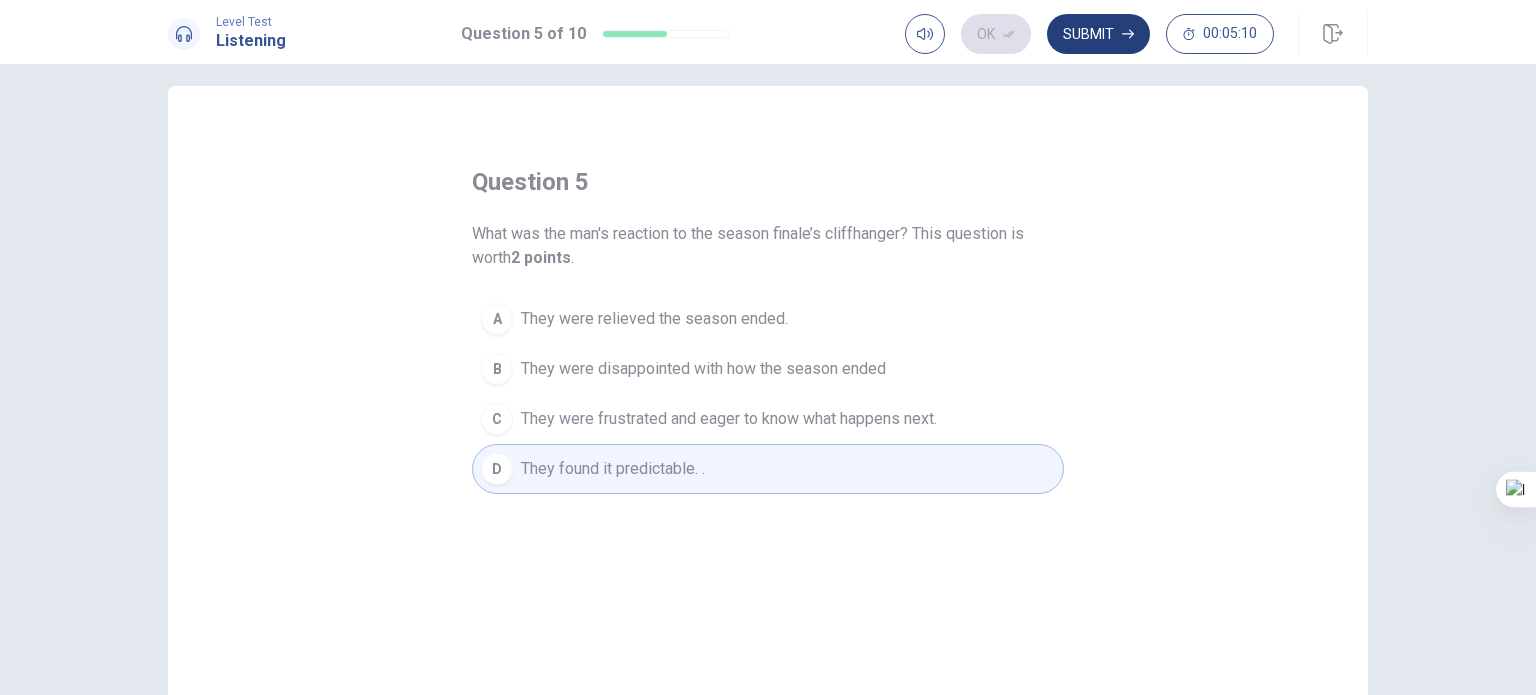 click on "Submit" at bounding box center (1098, 34) 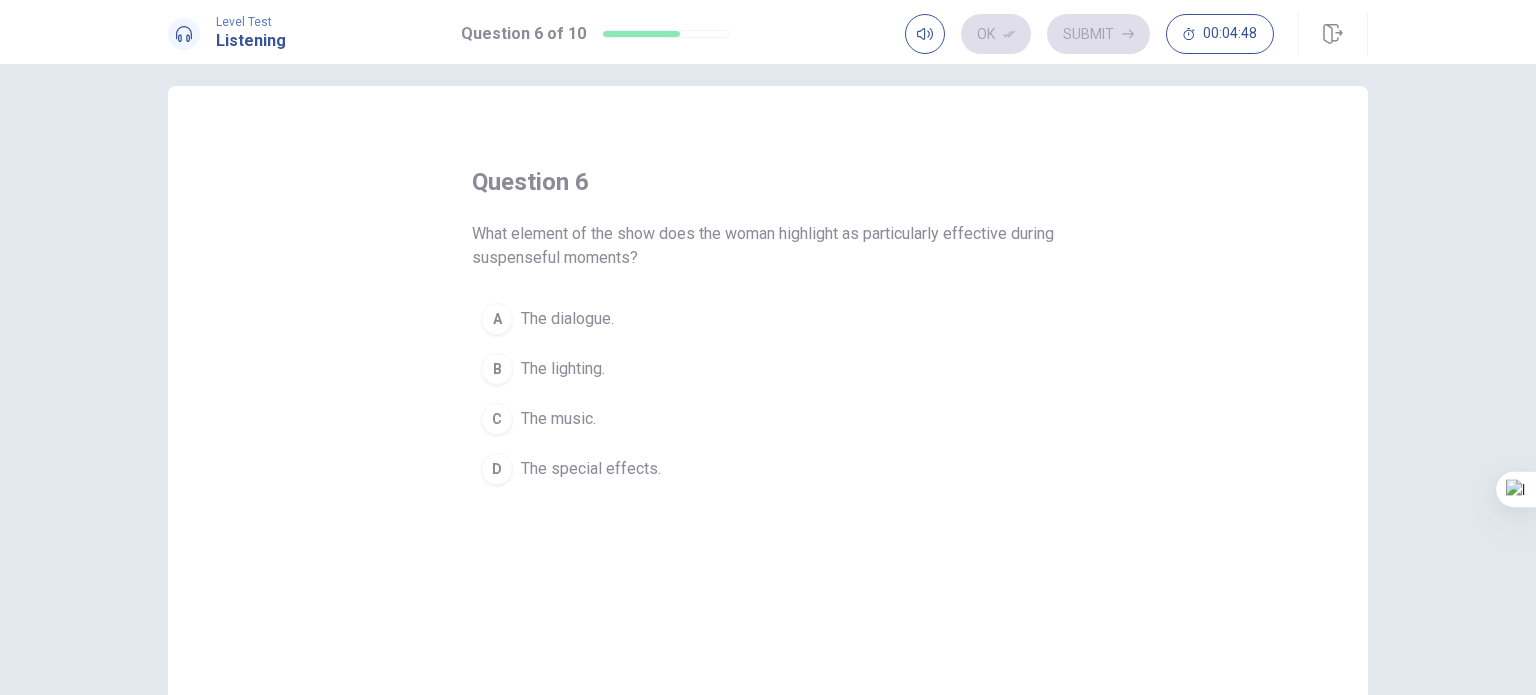 click on "The music." at bounding box center [558, 419] 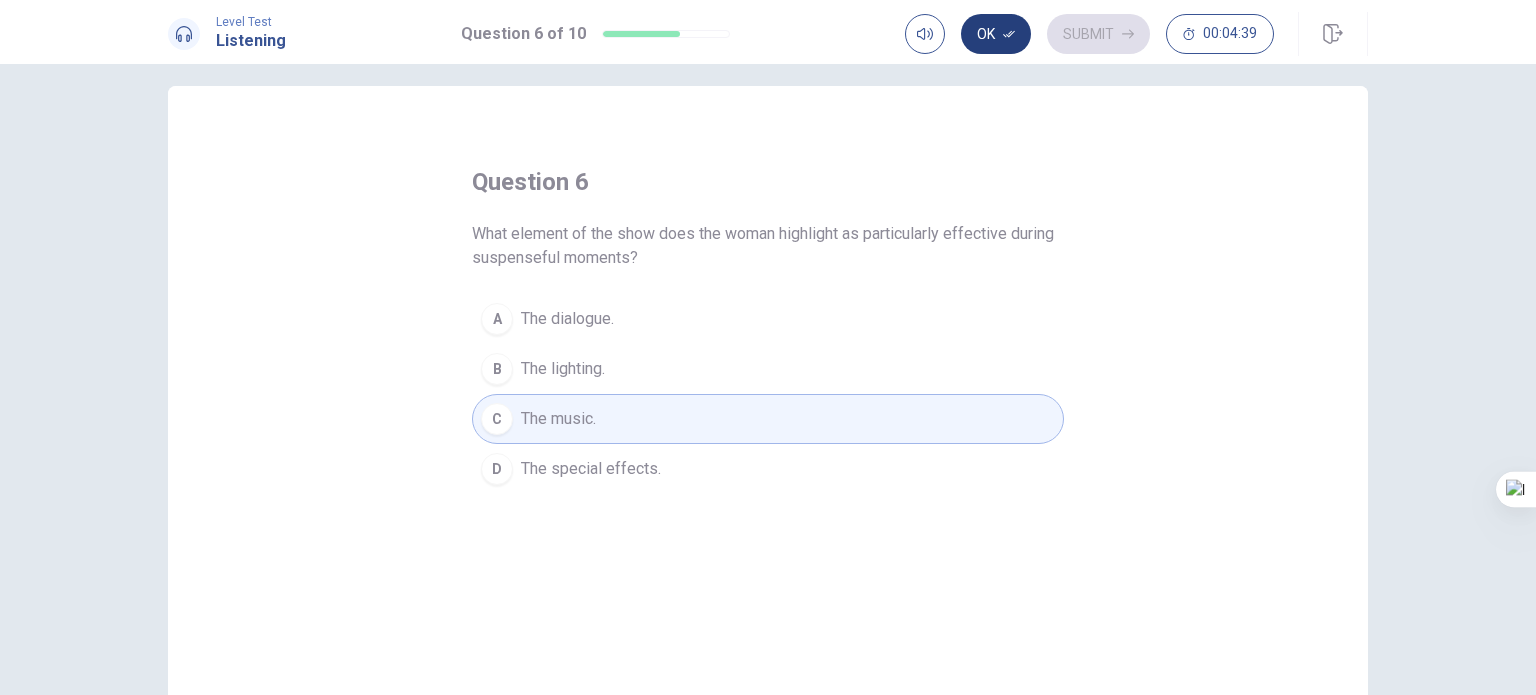 click on "Ok" at bounding box center (996, 34) 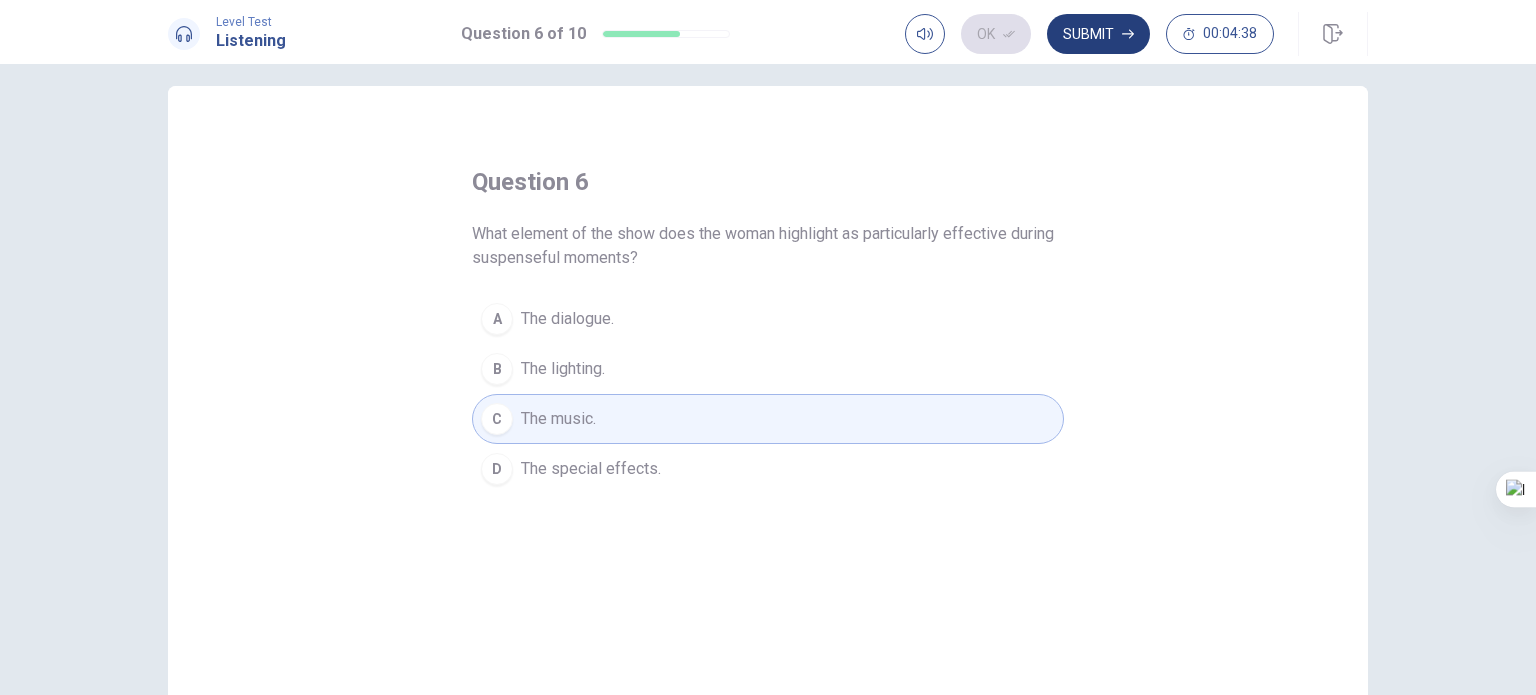 click on "Submit" at bounding box center (1098, 34) 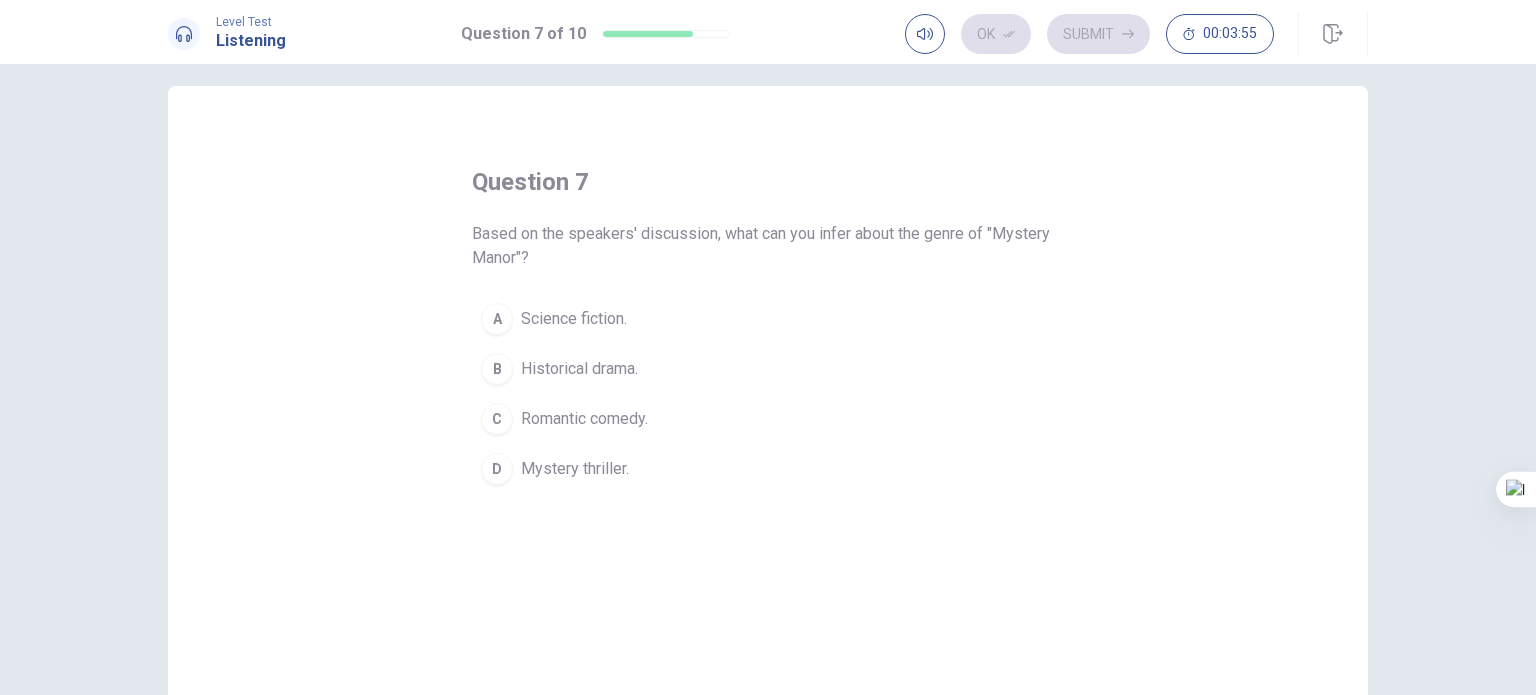 click on "Mystery thriller." at bounding box center [575, 469] 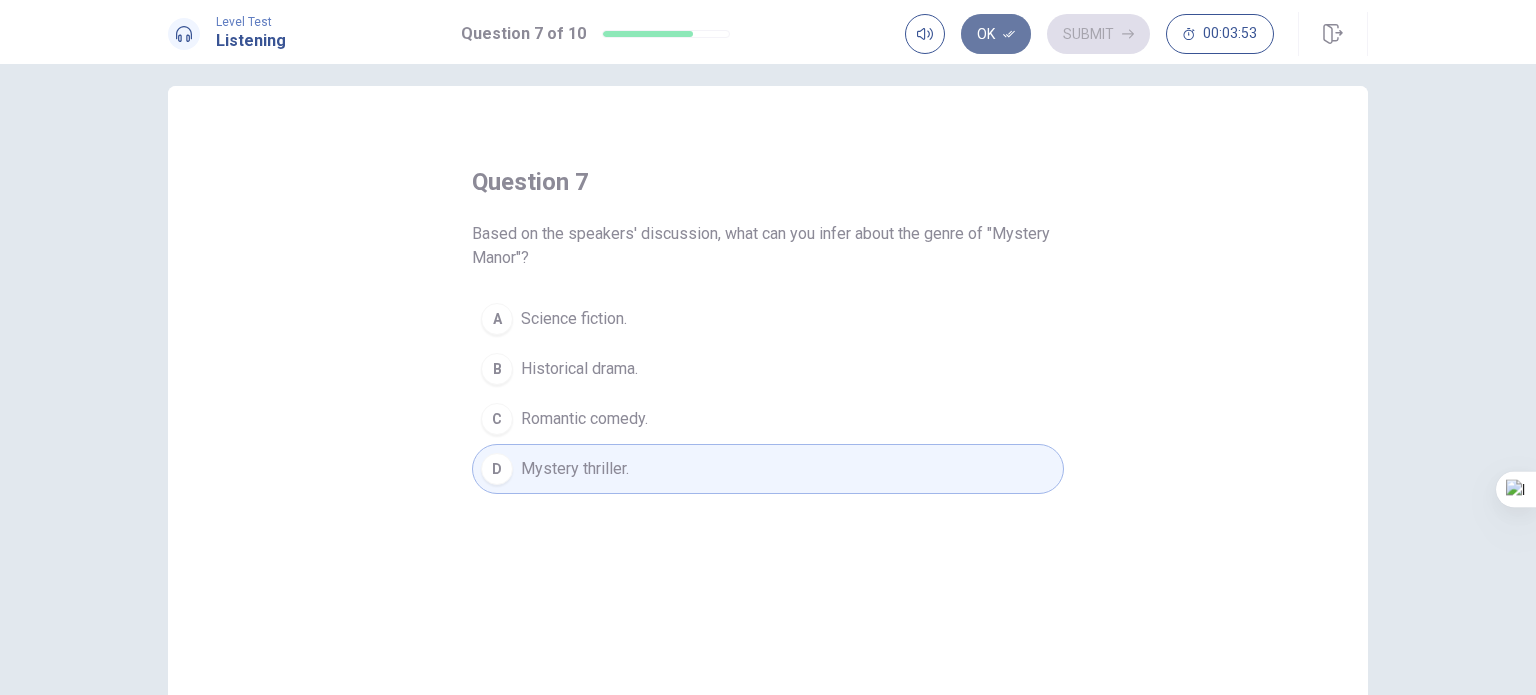 click 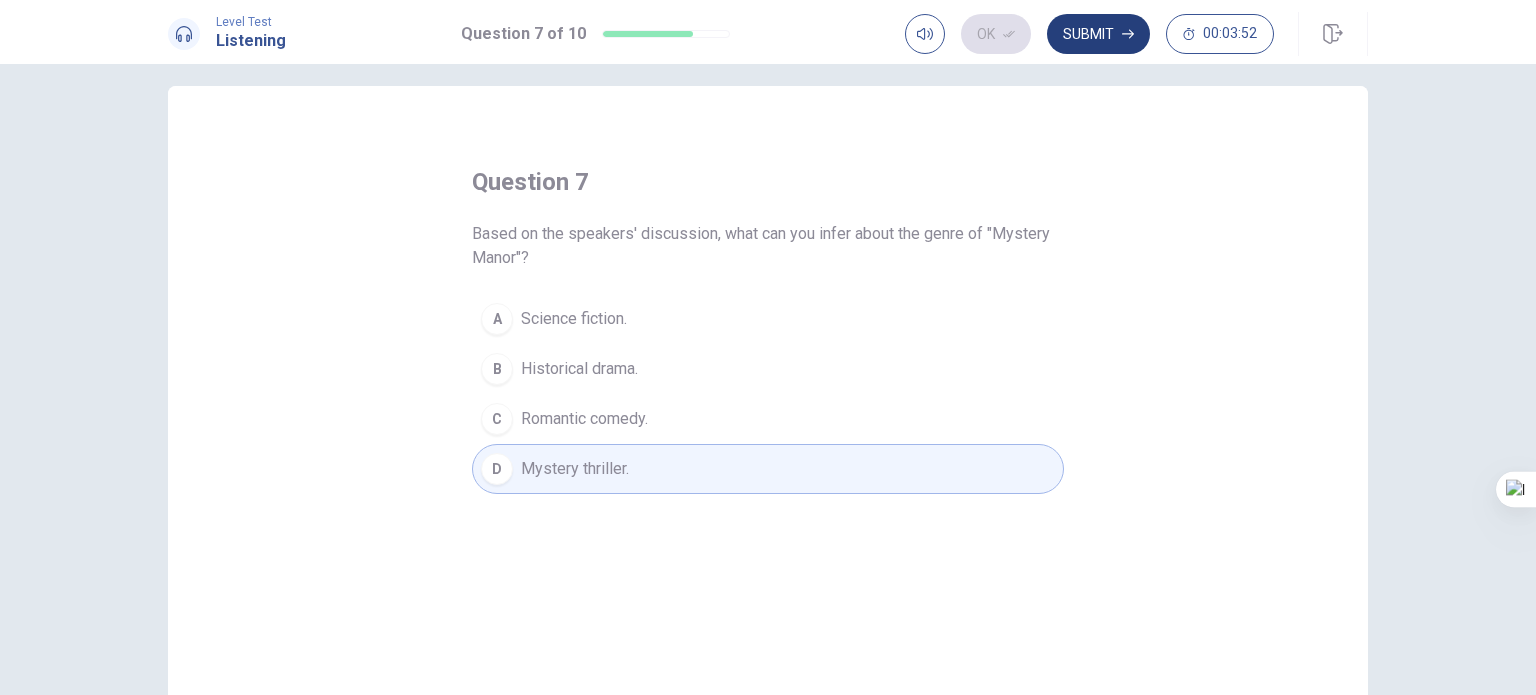 click on "Submit" at bounding box center (1098, 34) 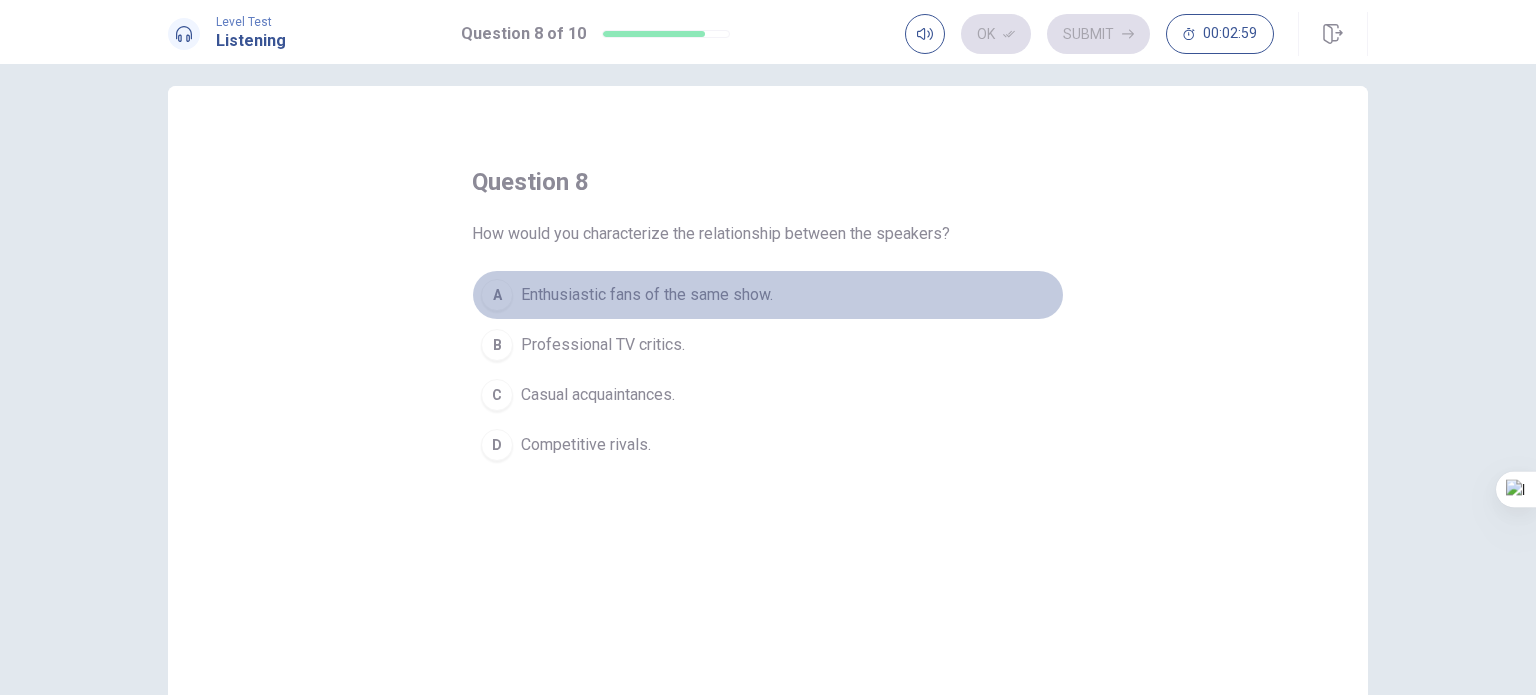 click on "A" at bounding box center [497, 295] 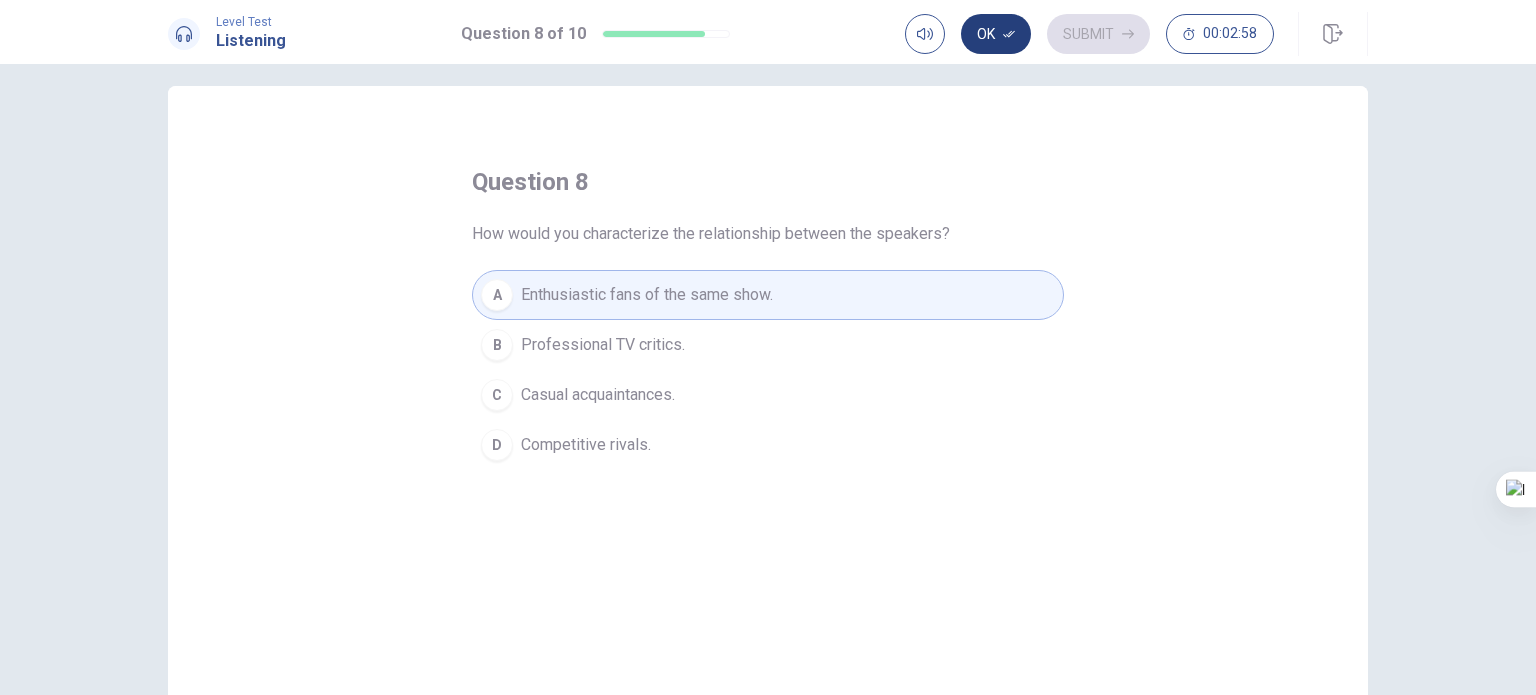 click on "Ok" at bounding box center [996, 34] 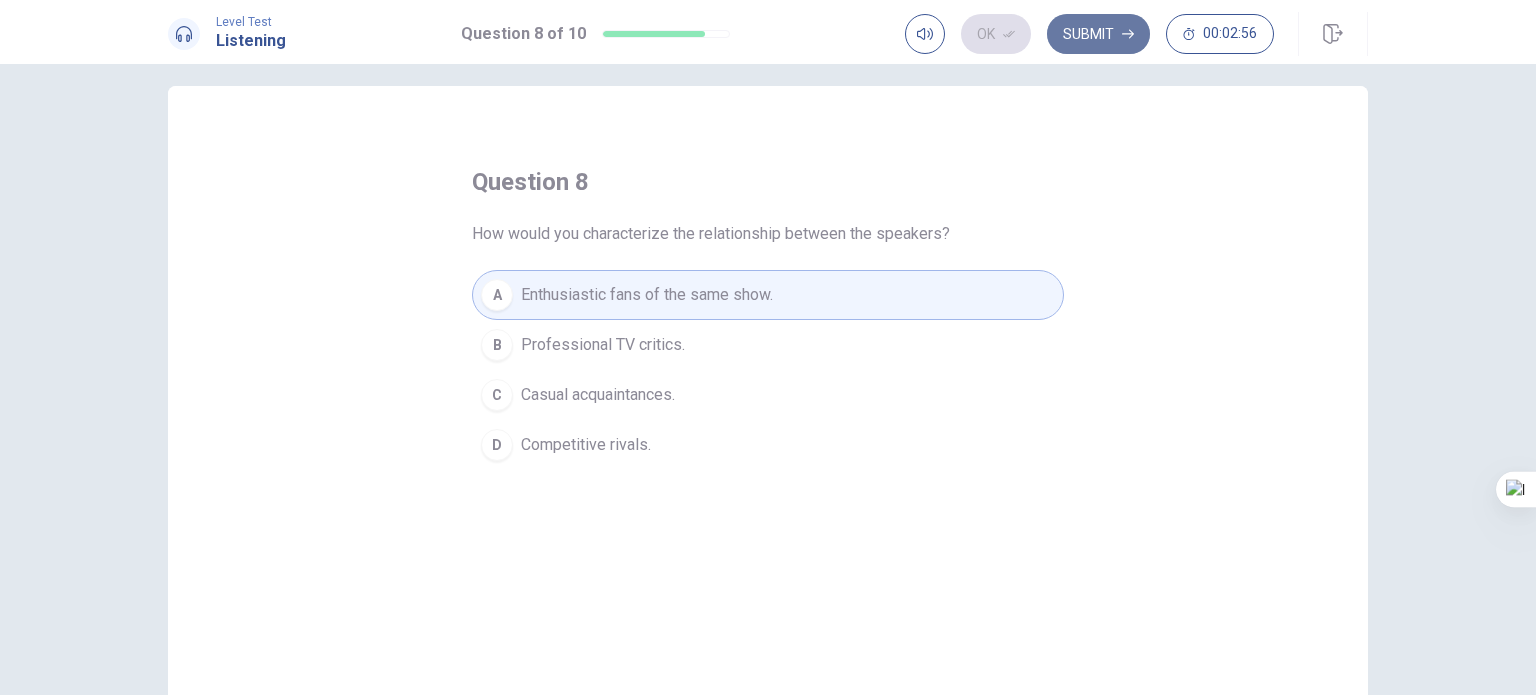 click on "Submit" at bounding box center [1098, 34] 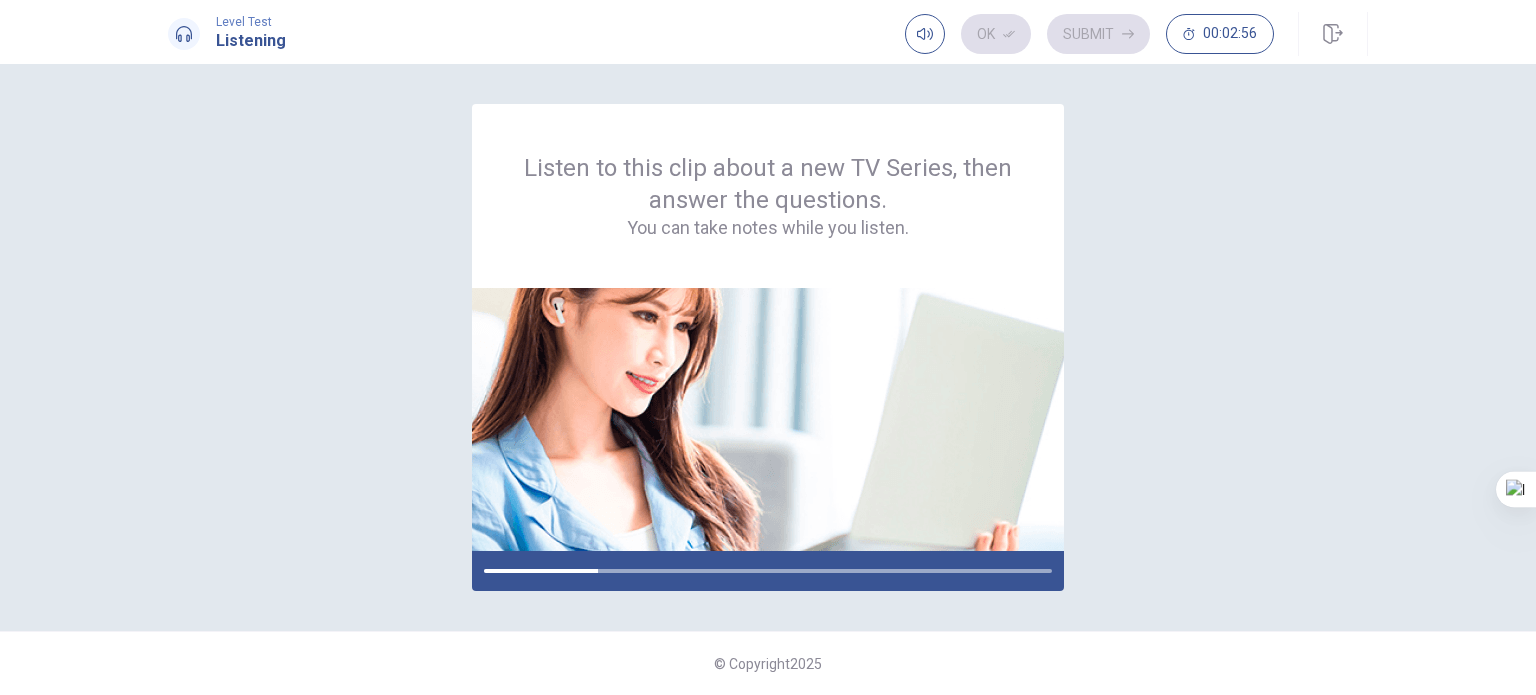 click on "Listen to this clip about a new TV Series, then answer the questions.  You can take notes while you listen." at bounding box center (768, 196) 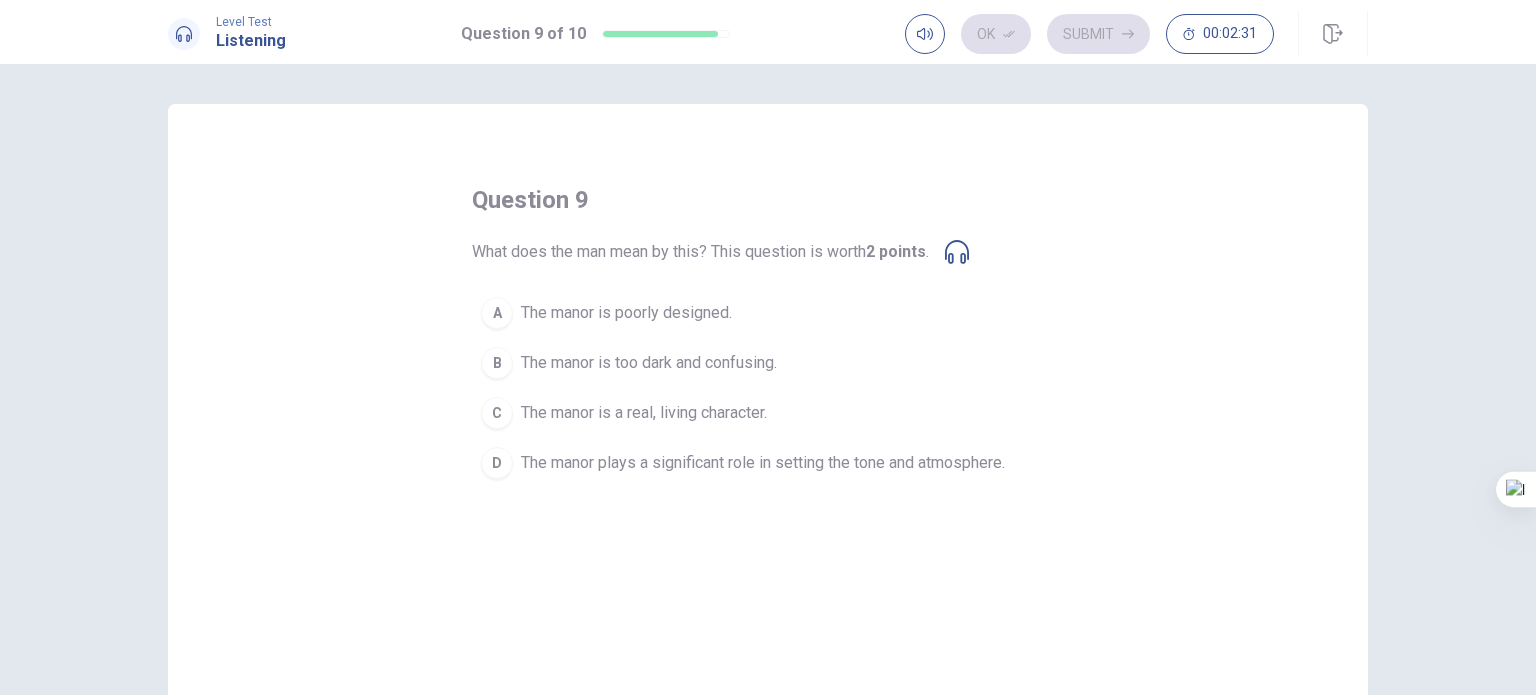 click 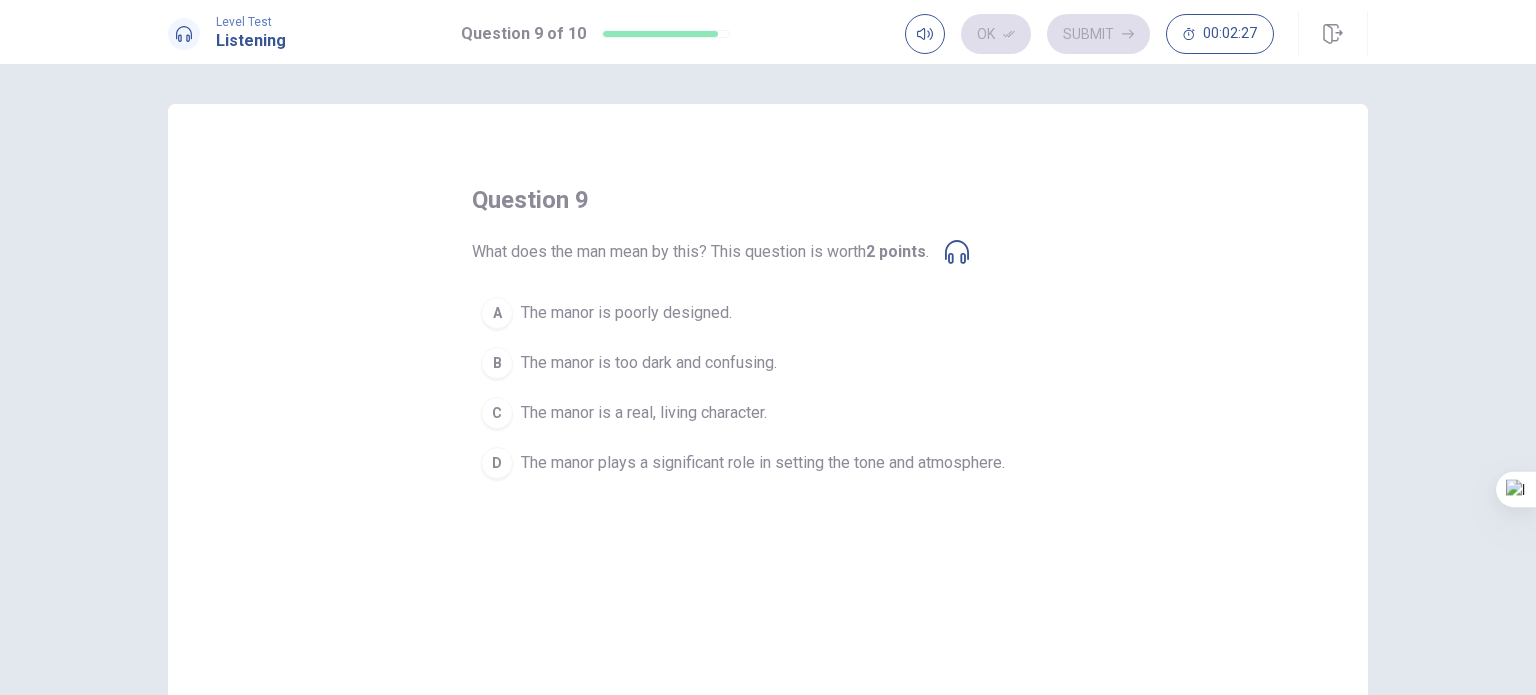 click 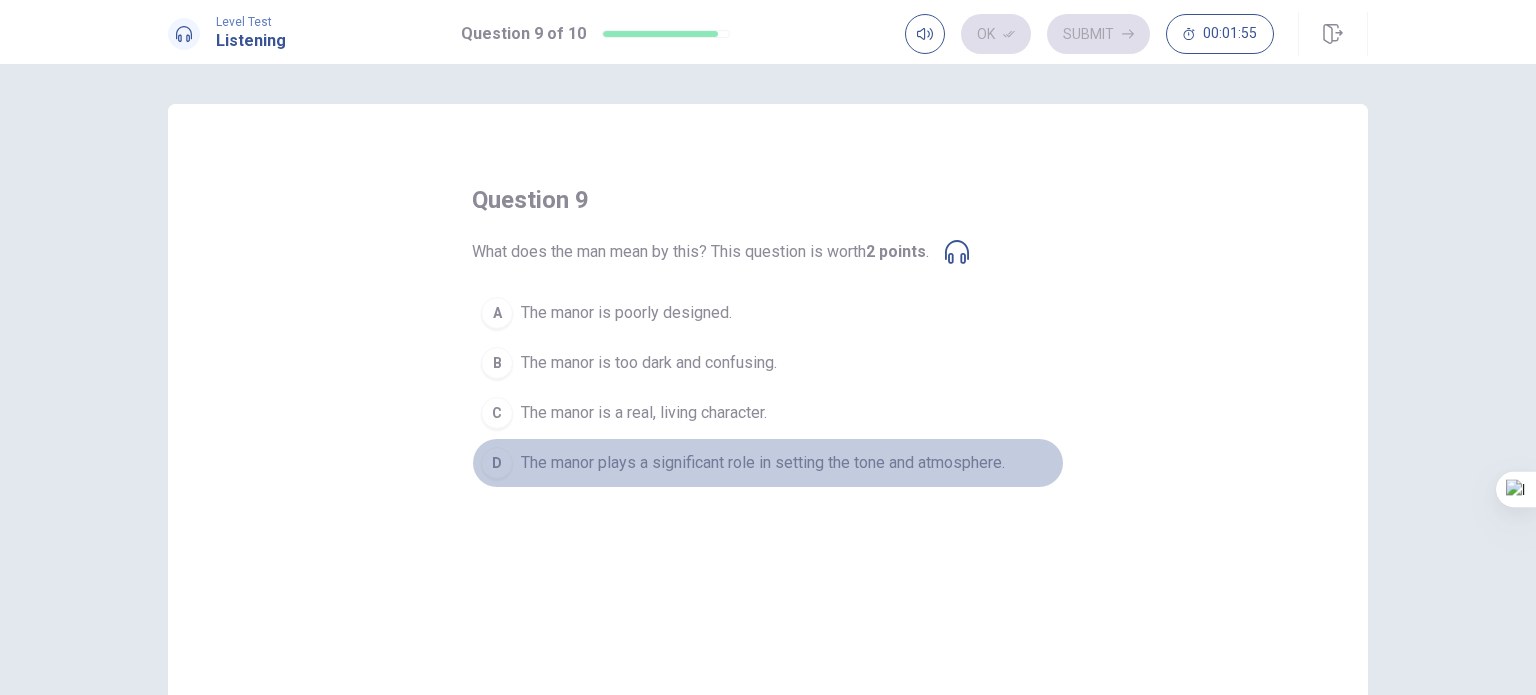 click on "The manor plays a significant role in setting the tone and atmosphere." at bounding box center (763, 463) 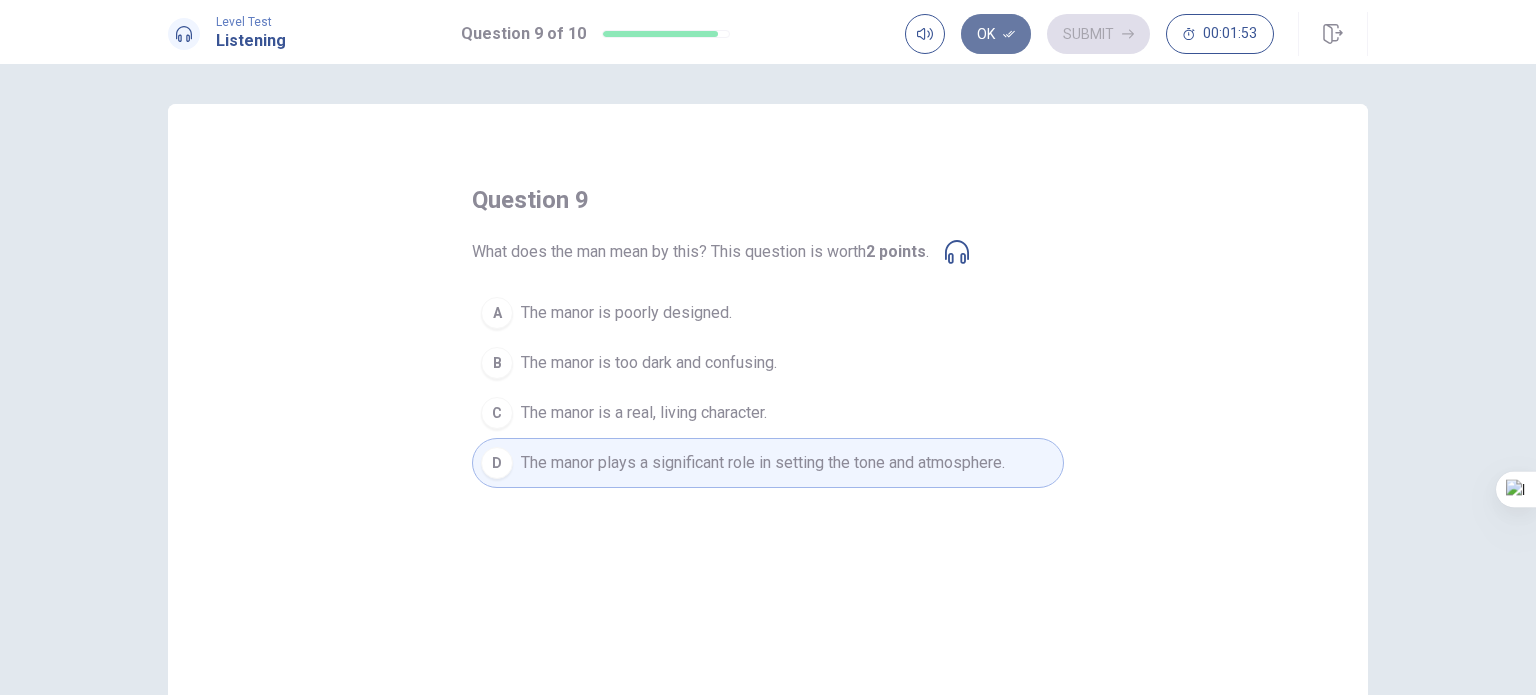 click on "Ok" at bounding box center [996, 34] 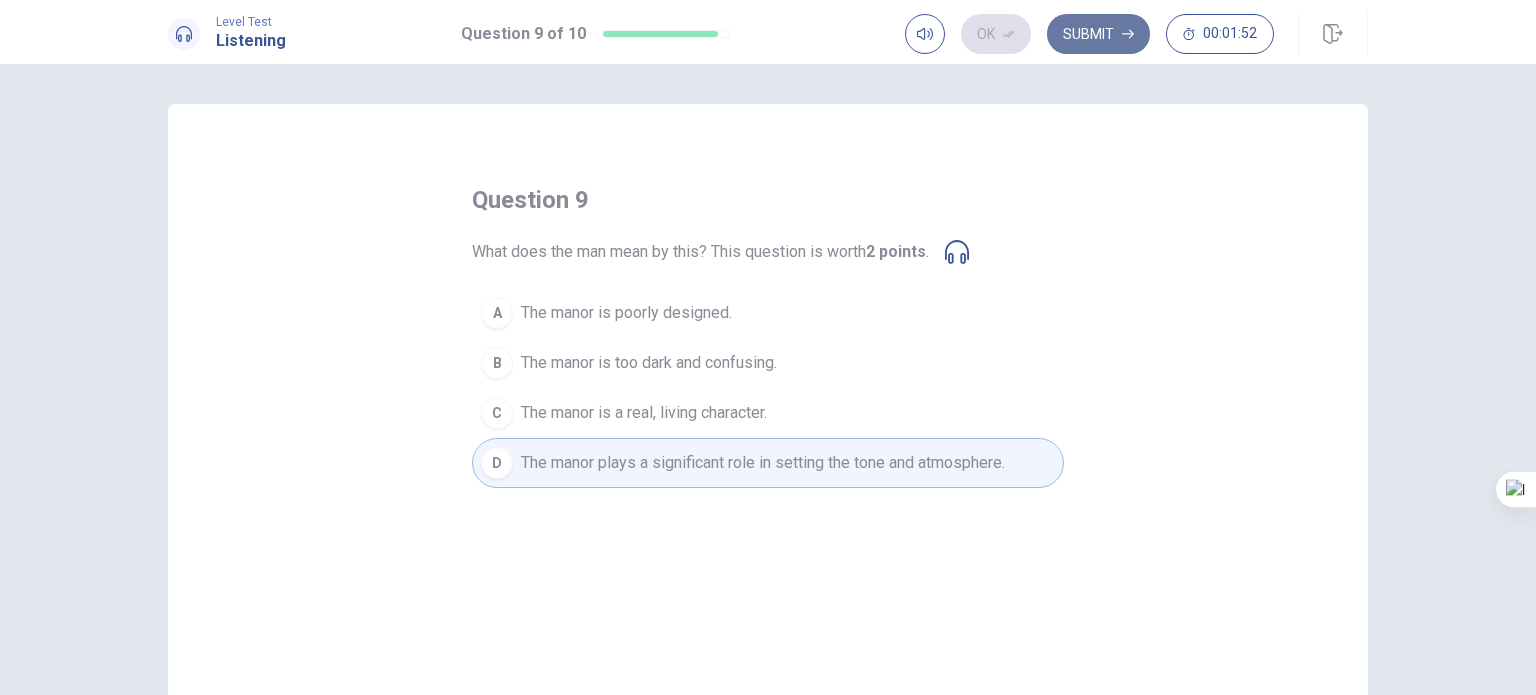 click on "Submit" at bounding box center (1098, 34) 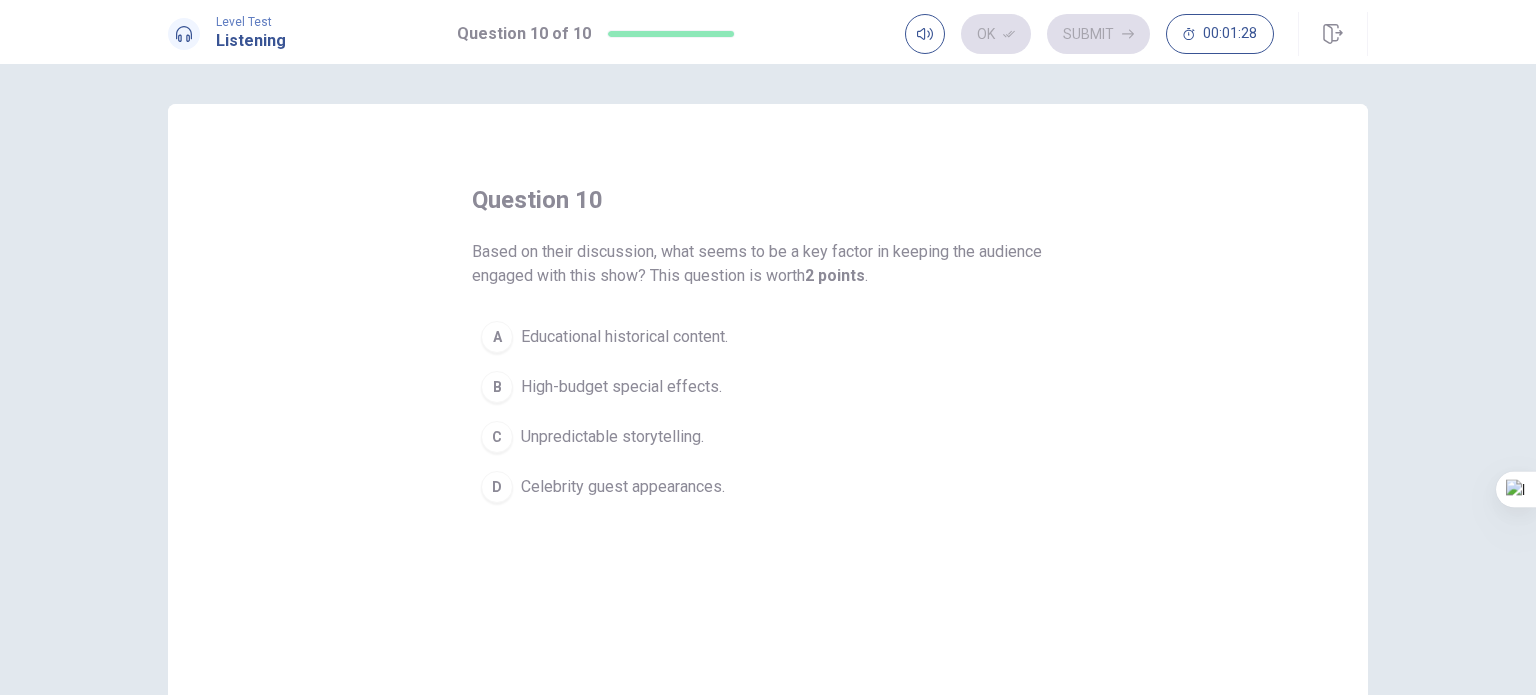 click on "B" at bounding box center (497, 387) 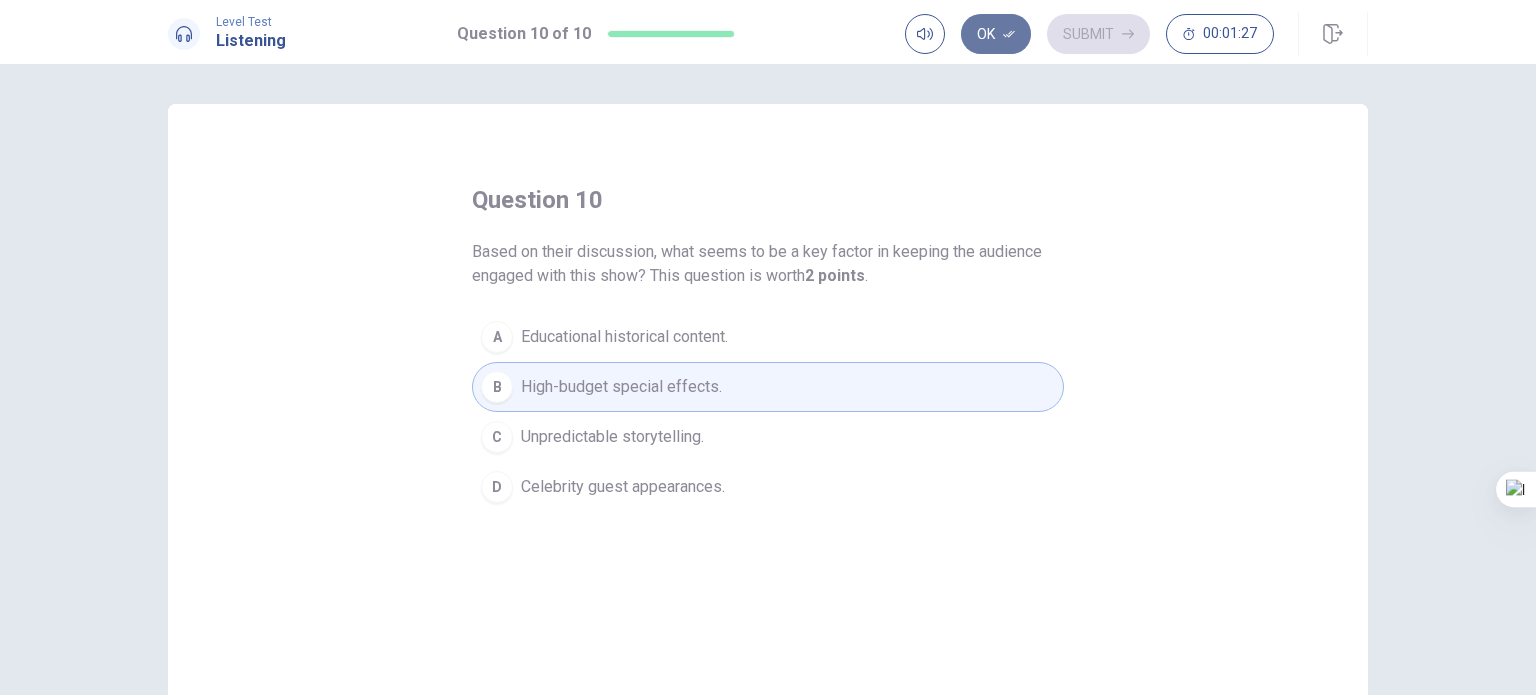click on "Ok" at bounding box center (996, 34) 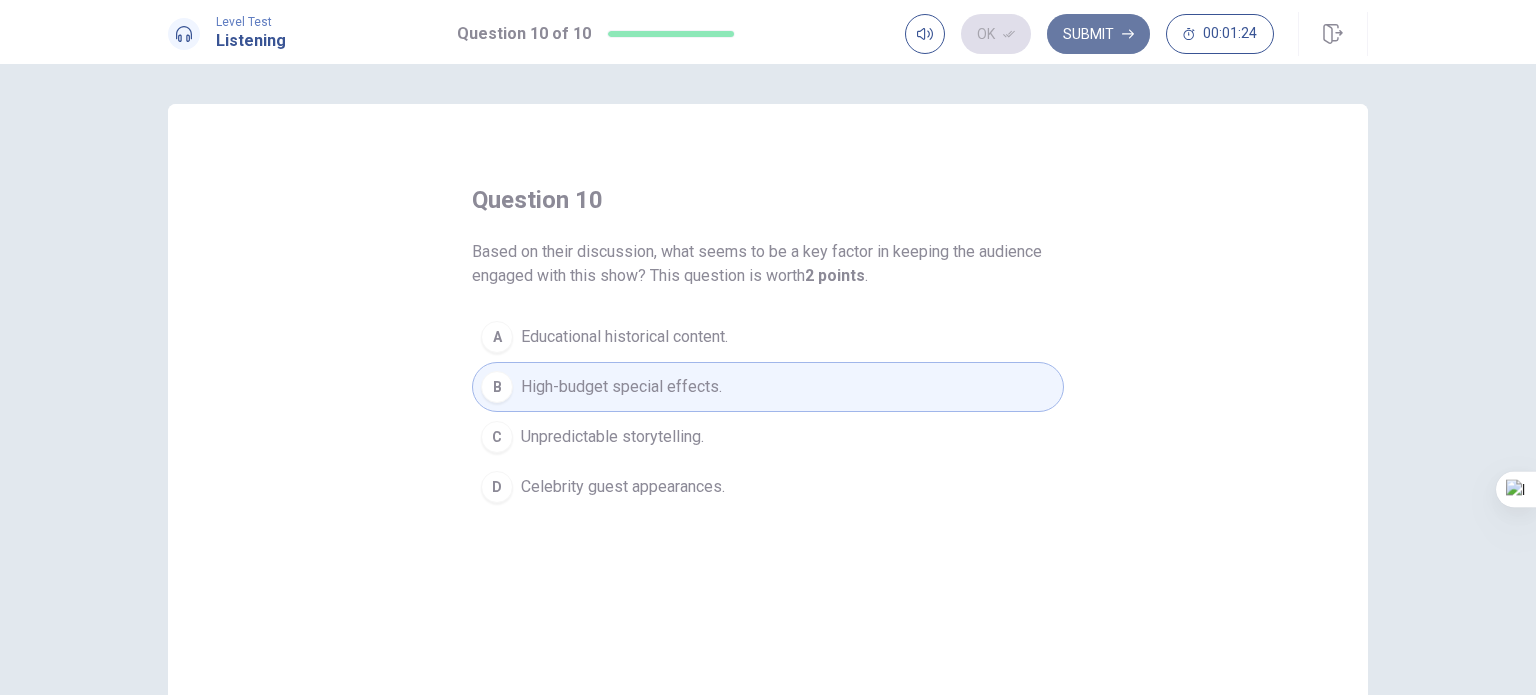 click on "Submit" at bounding box center [1098, 34] 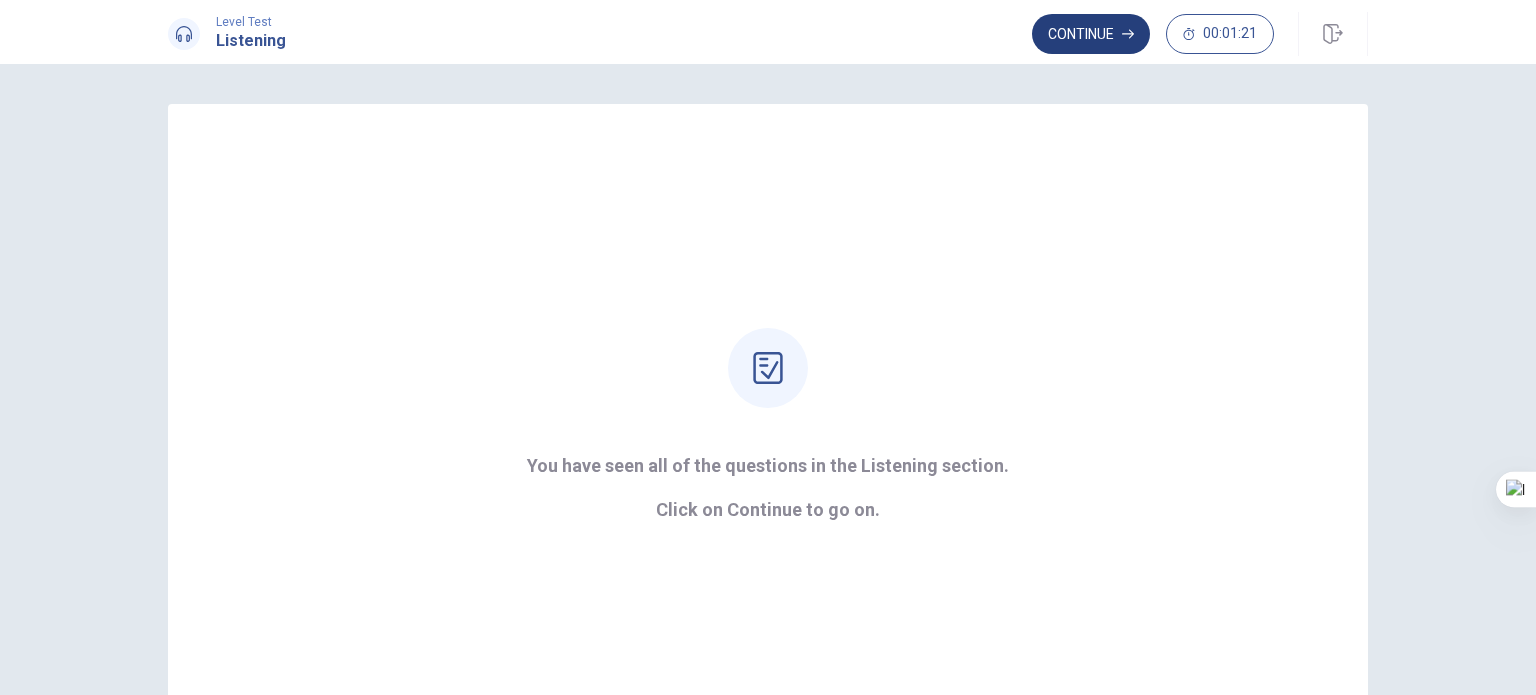 click on "Continue" at bounding box center [1091, 34] 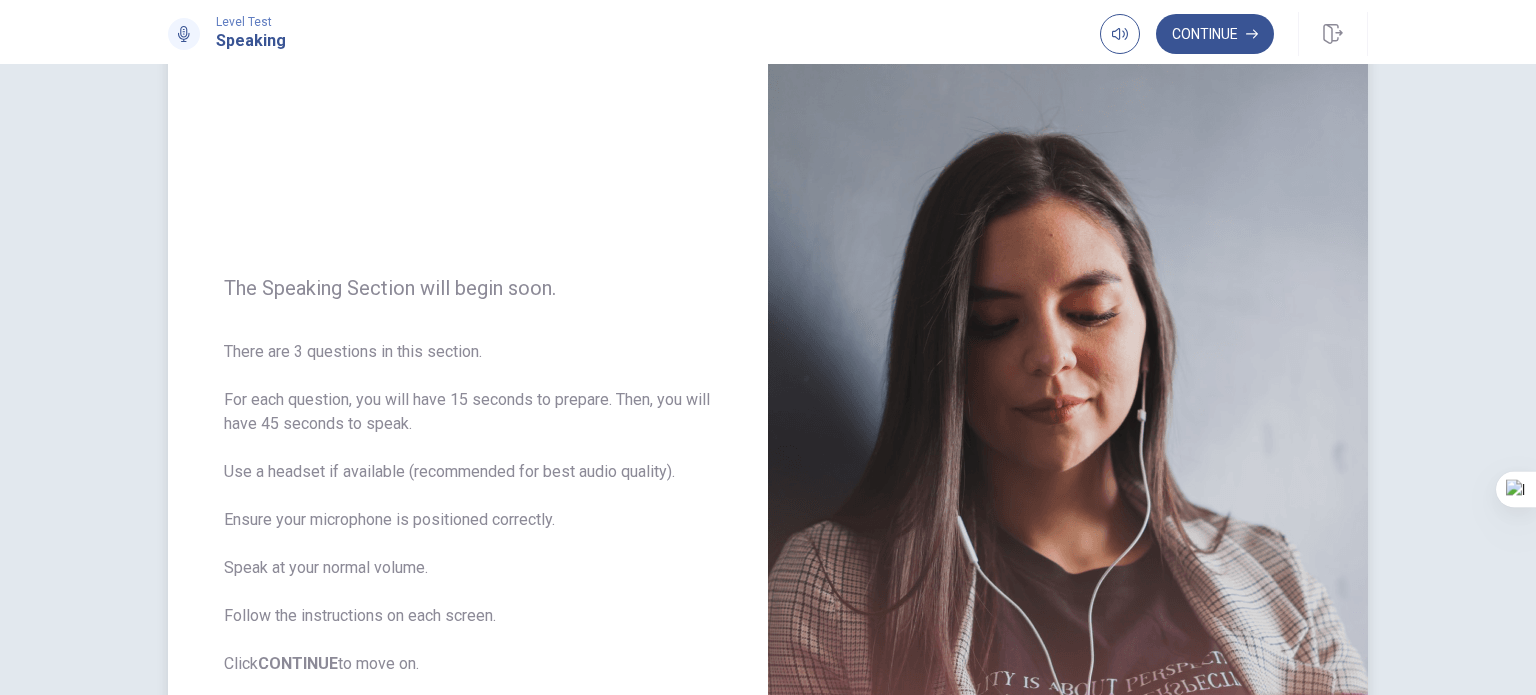 scroll, scrollTop: 64, scrollLeft: 0, axis: vertical 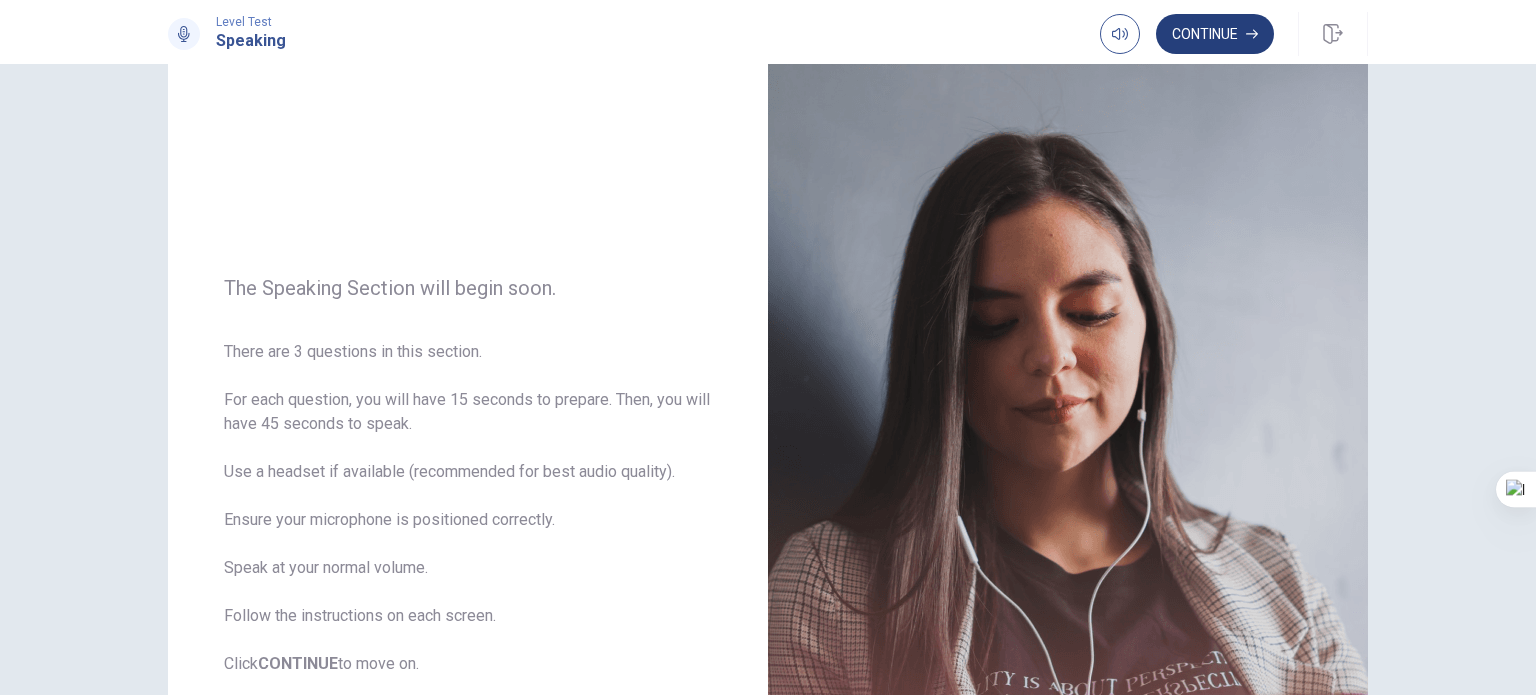 click on "Continue" at bounding box center [1215, 34] 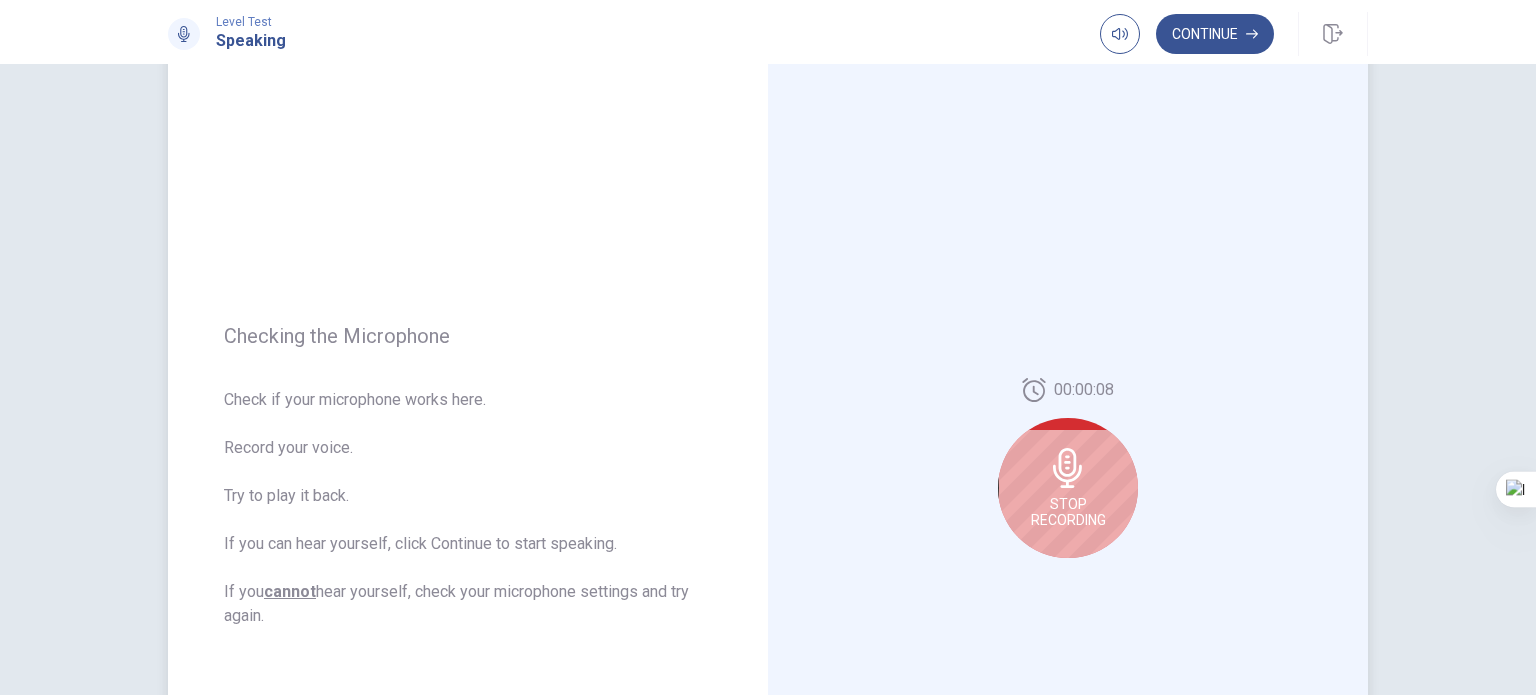 click on "Stop   Recording" at bounding box center [1068, 488] 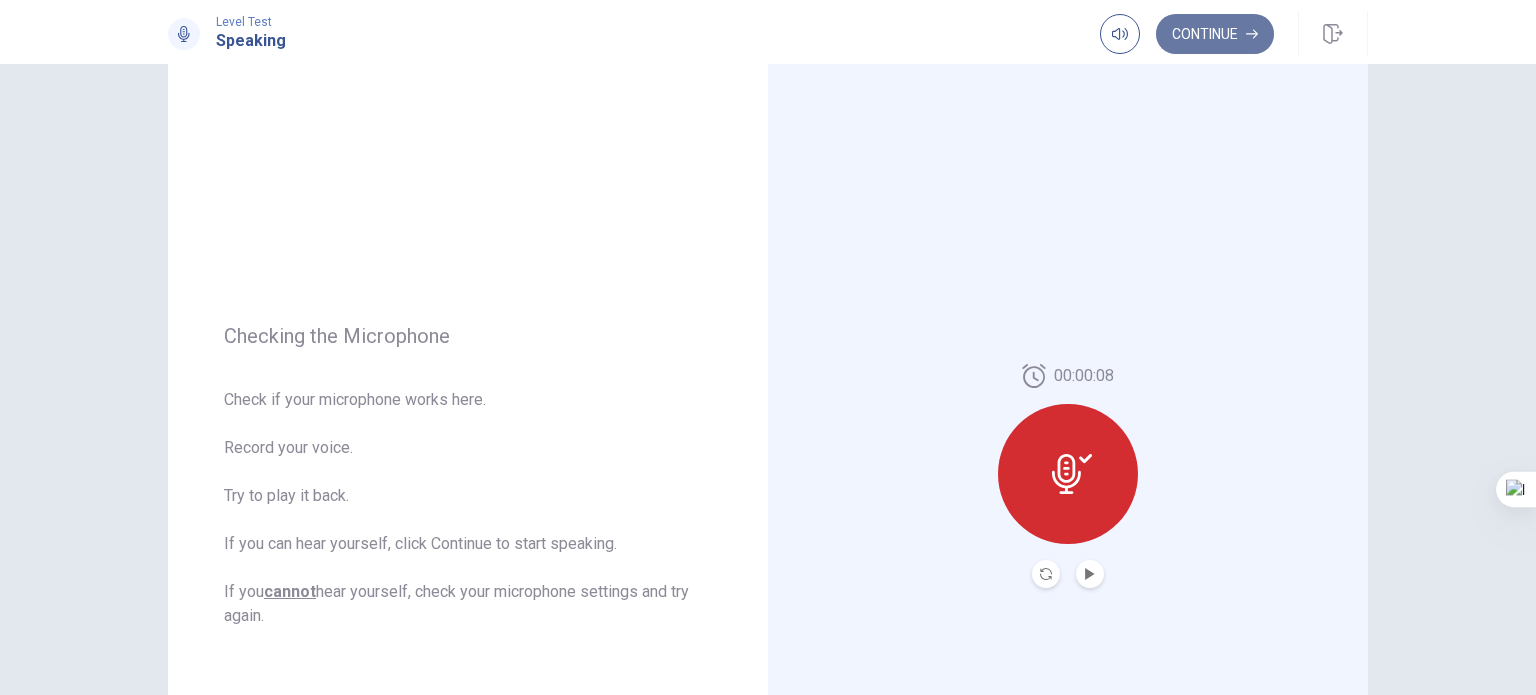 click on "Continue" at bounding box center (1215, 34) 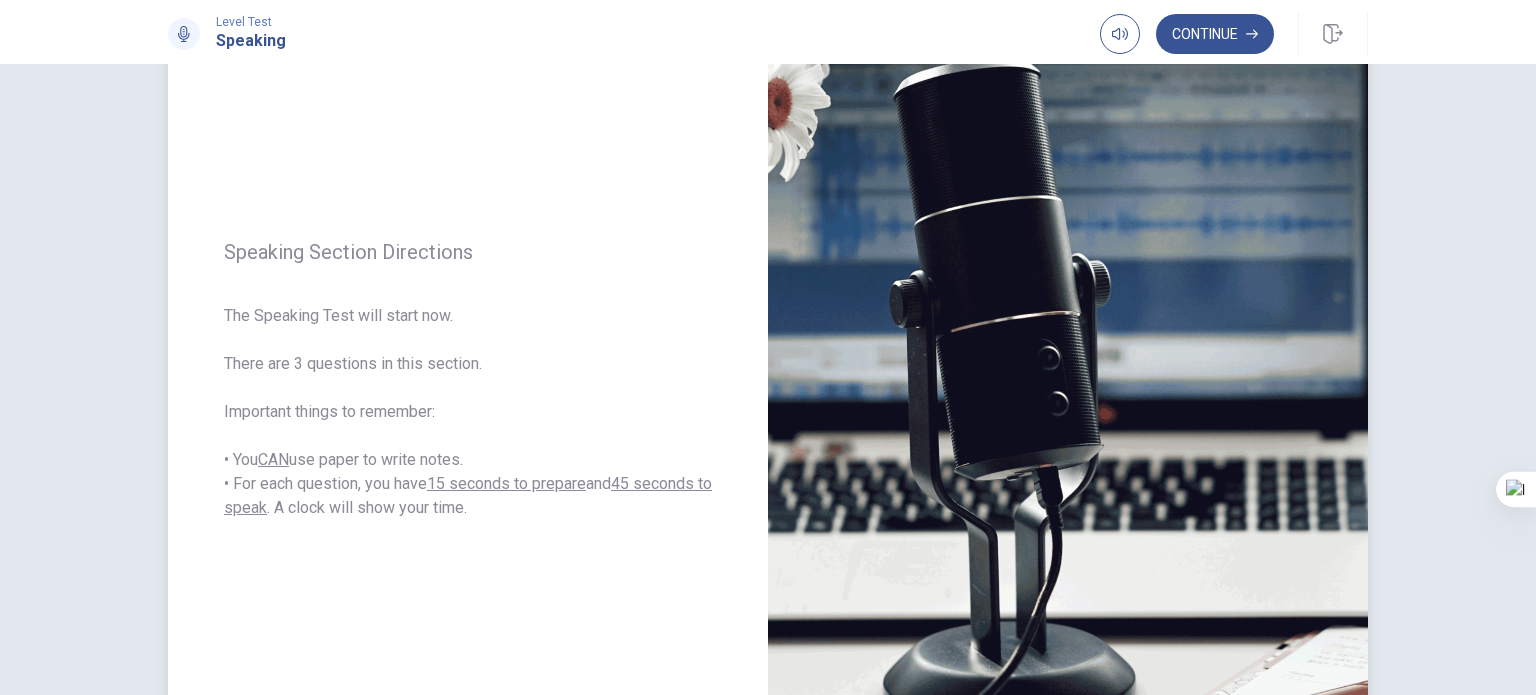 scroll, scrollTop: 160, scrollLeft: 0, axis: vertical 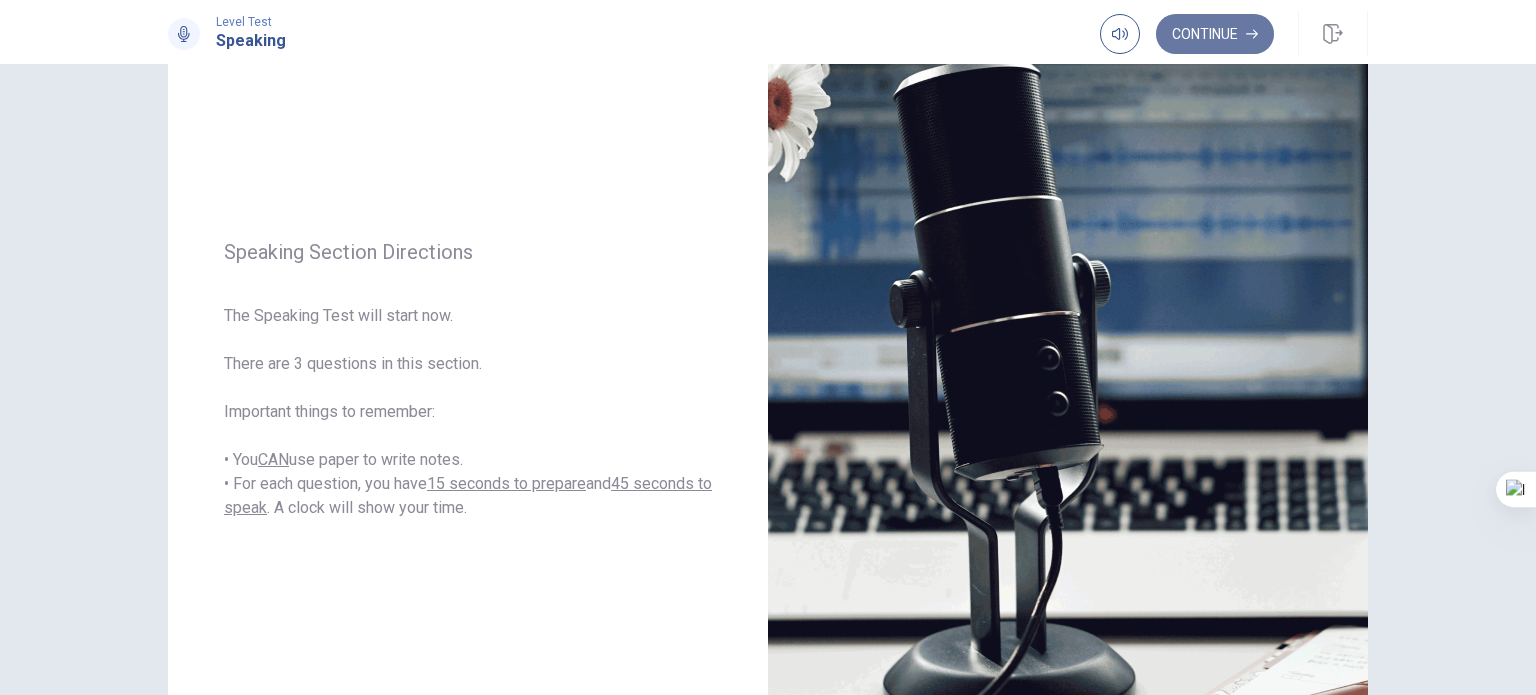 click on "Continue" at bounding box center (1215, 34) 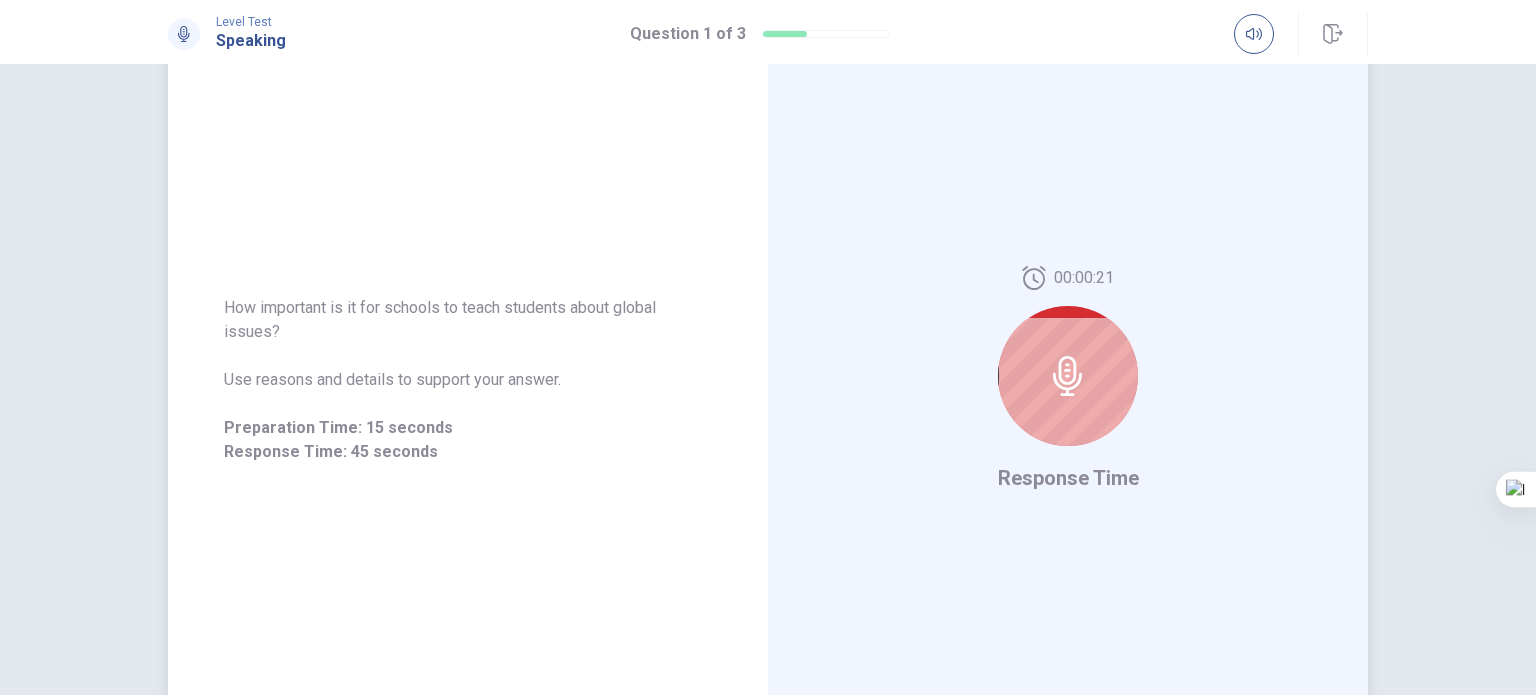 click 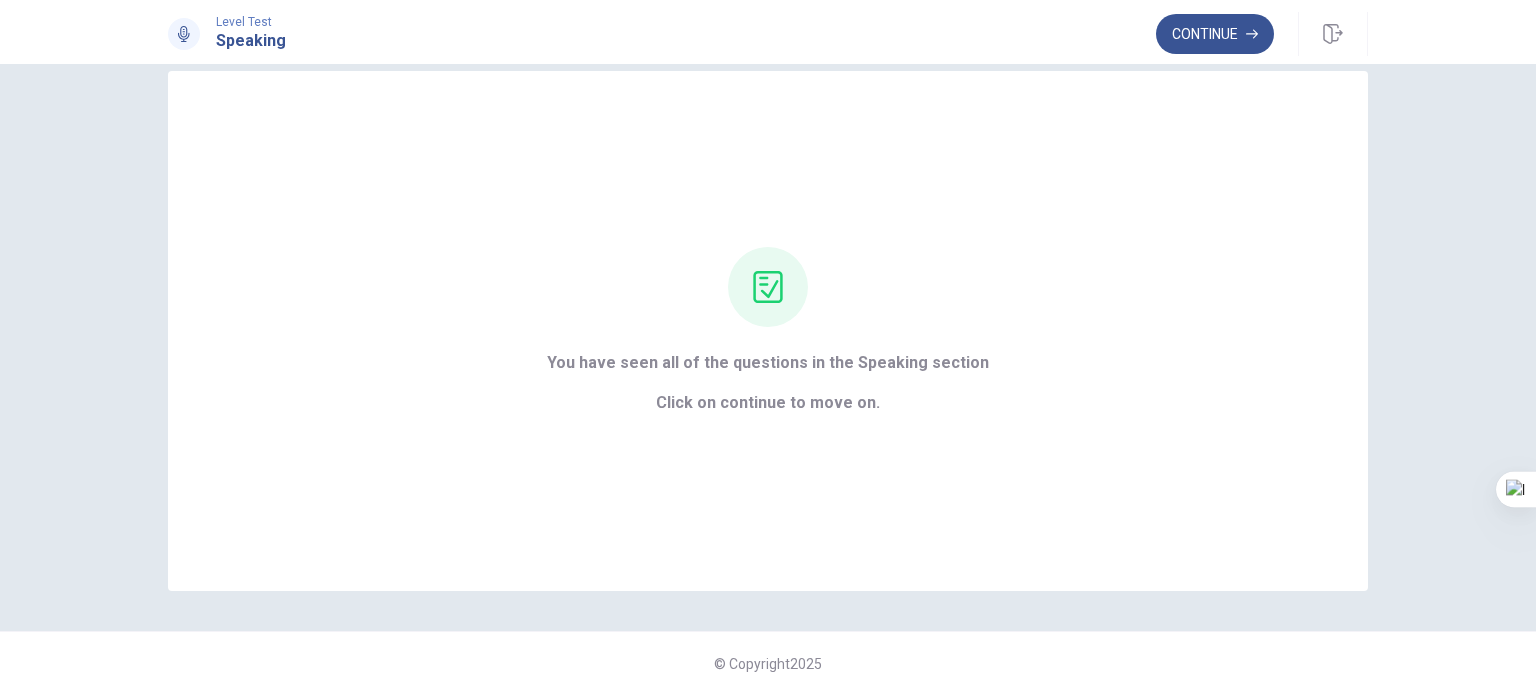 scroll, scrollTop: 32, scrollLeft: 0, axis: vertical 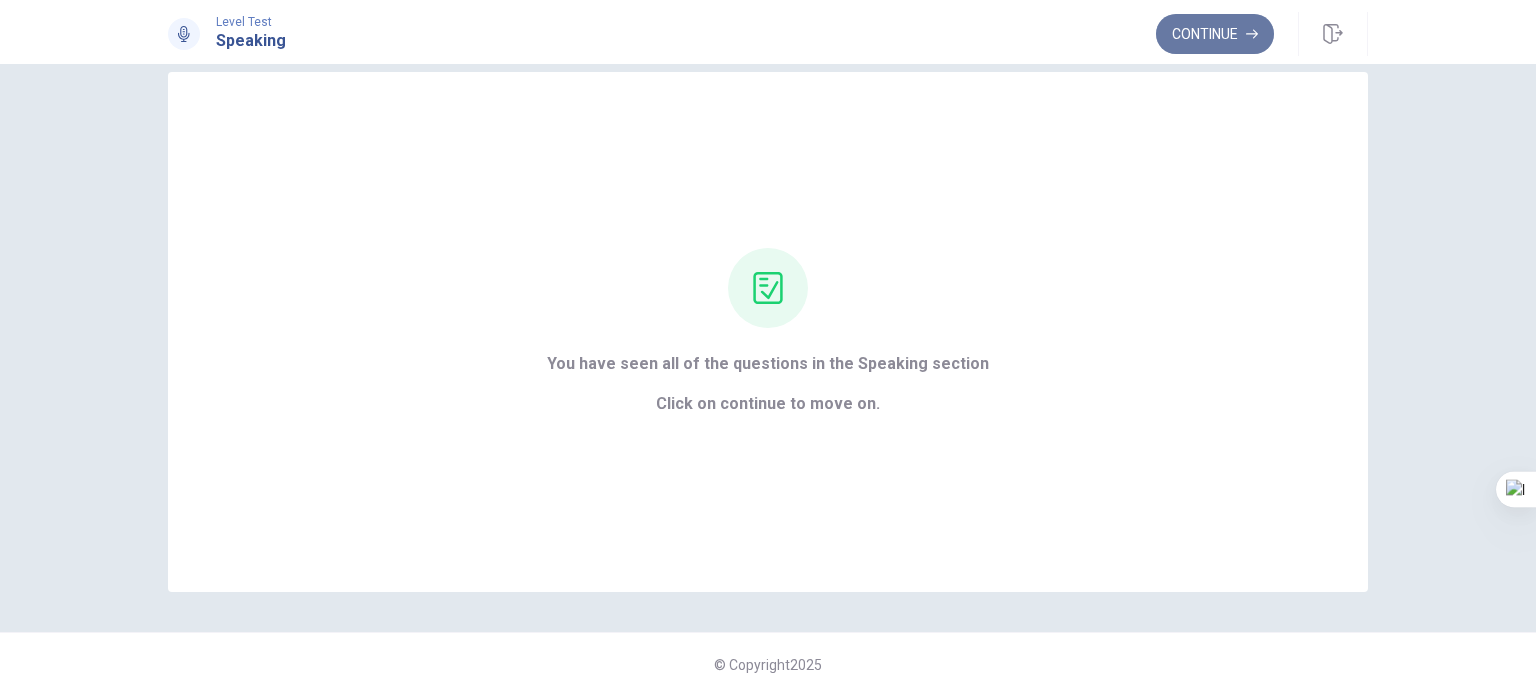 click on "Continue" at bounding box center [1215, 34] 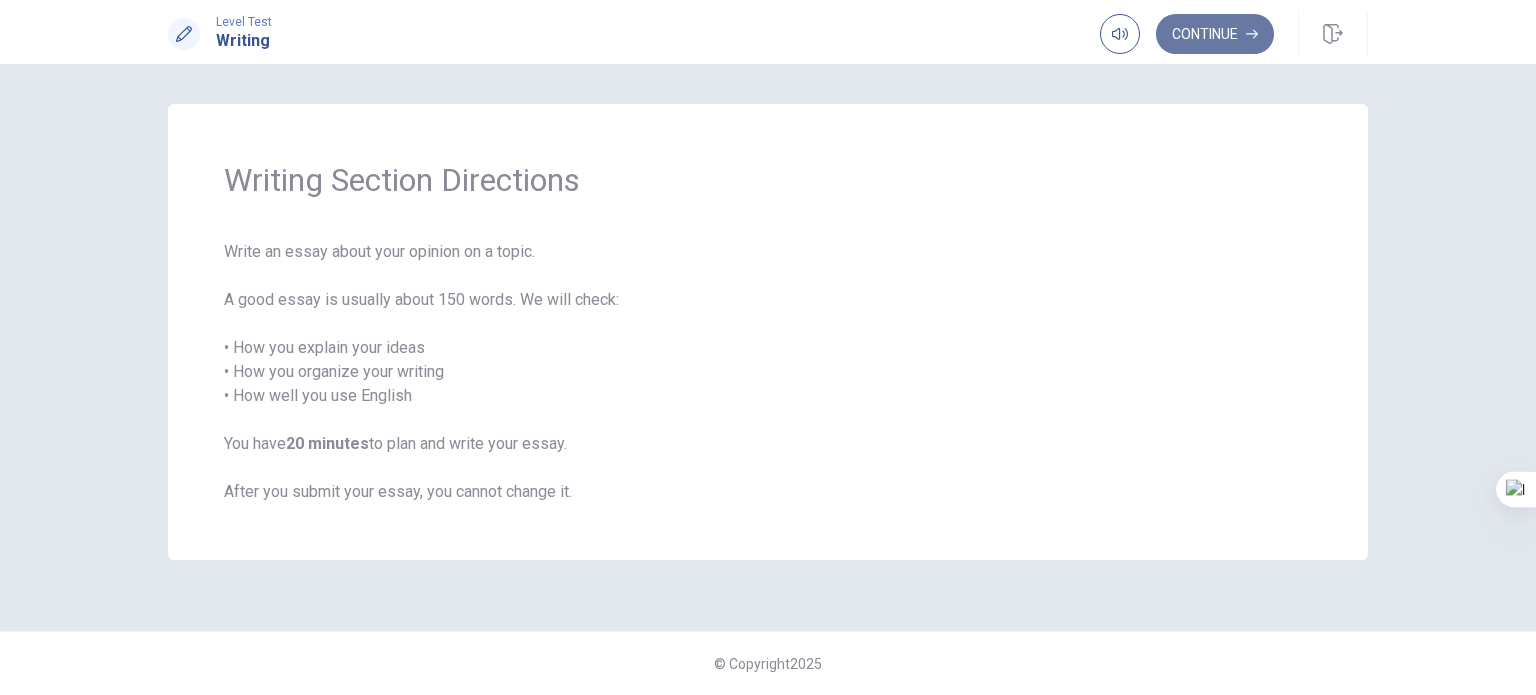 click on "Continue" at bounding box center [1215, 34] 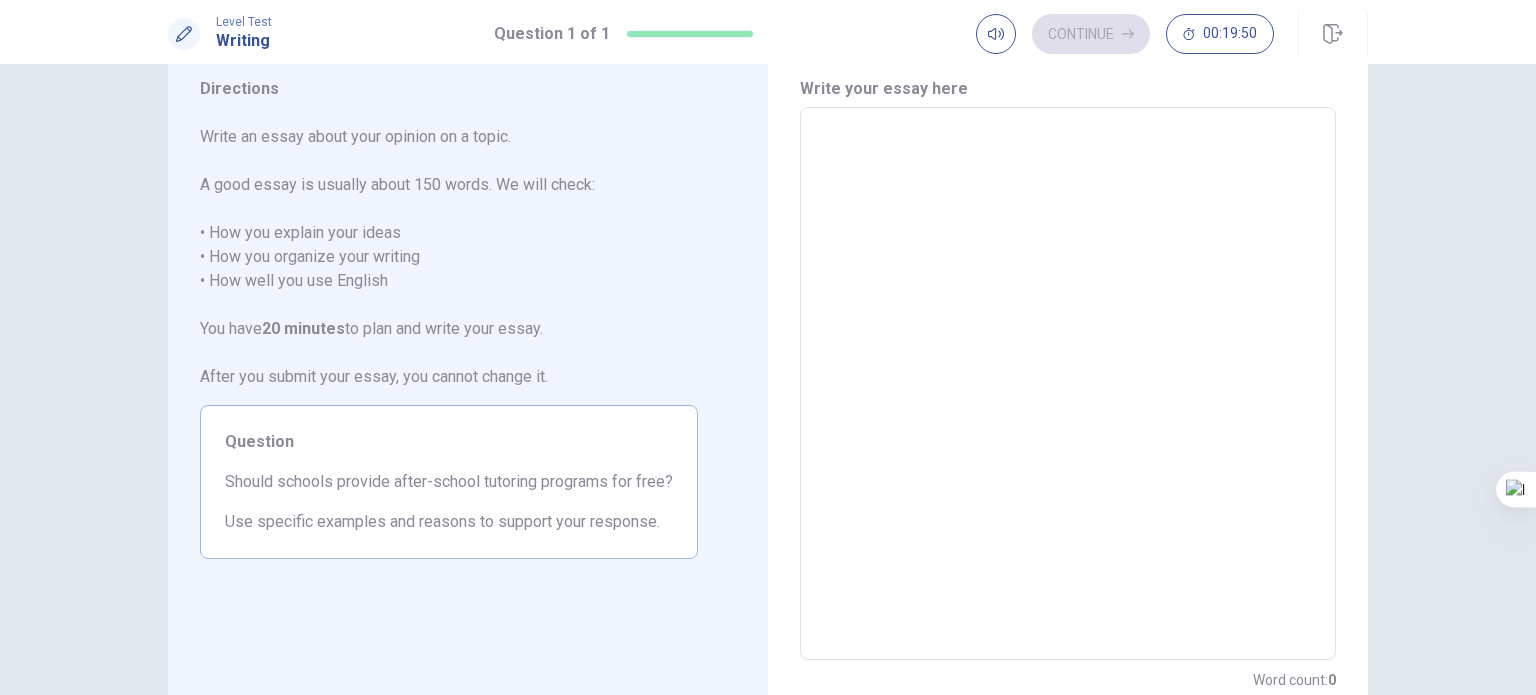 scroll, scrollTop: 0, scrollLeft: 0, axis: both 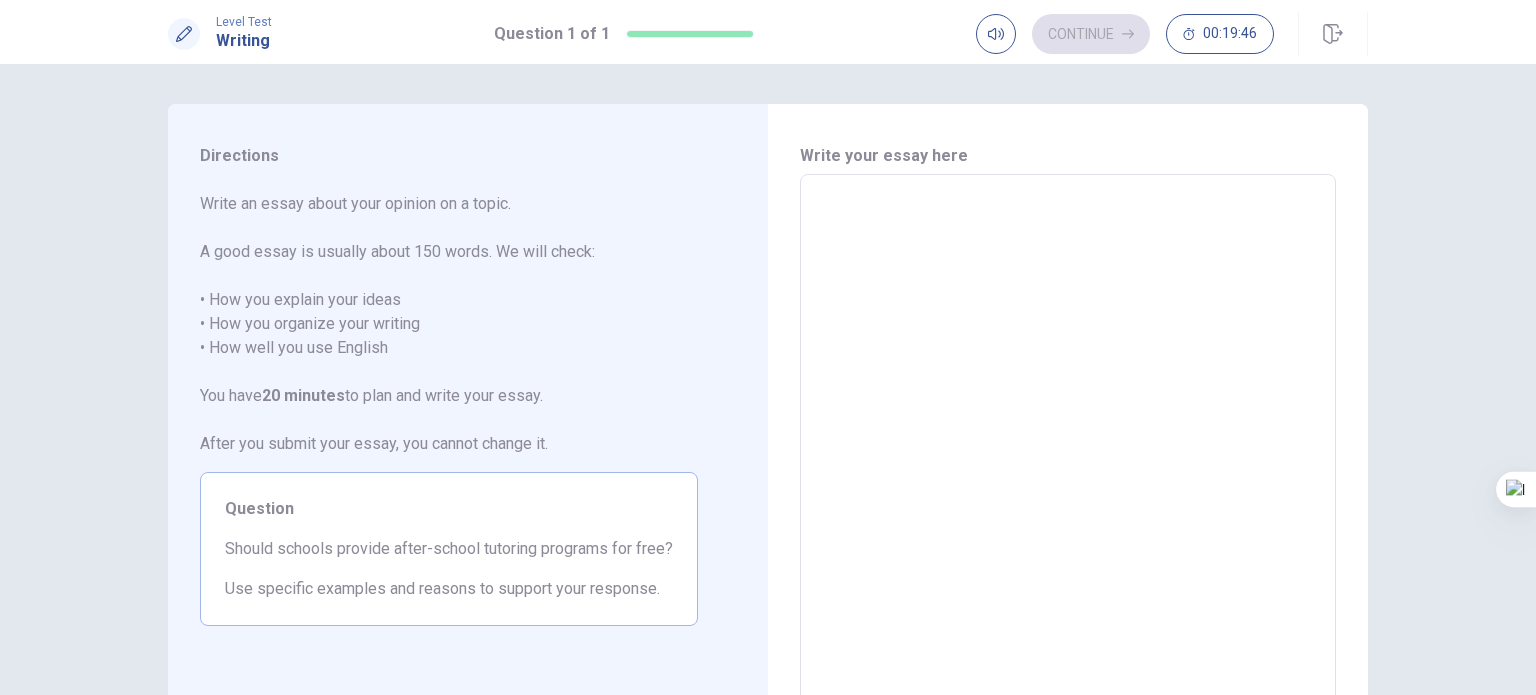 click on "Continue 00:19:46" at bounding box center (1125, 34) 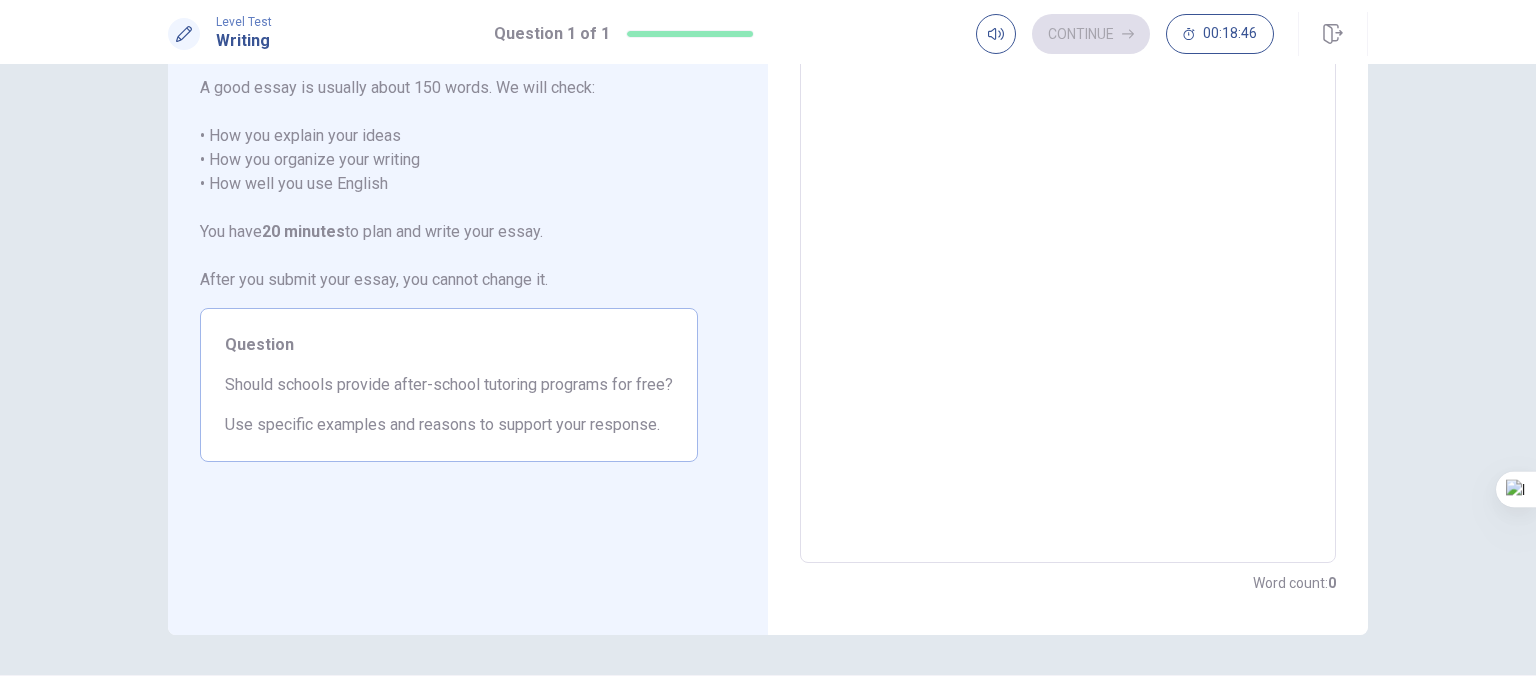 scroll, scrollTop: 163, scrollLeft: 0, axis: vertical 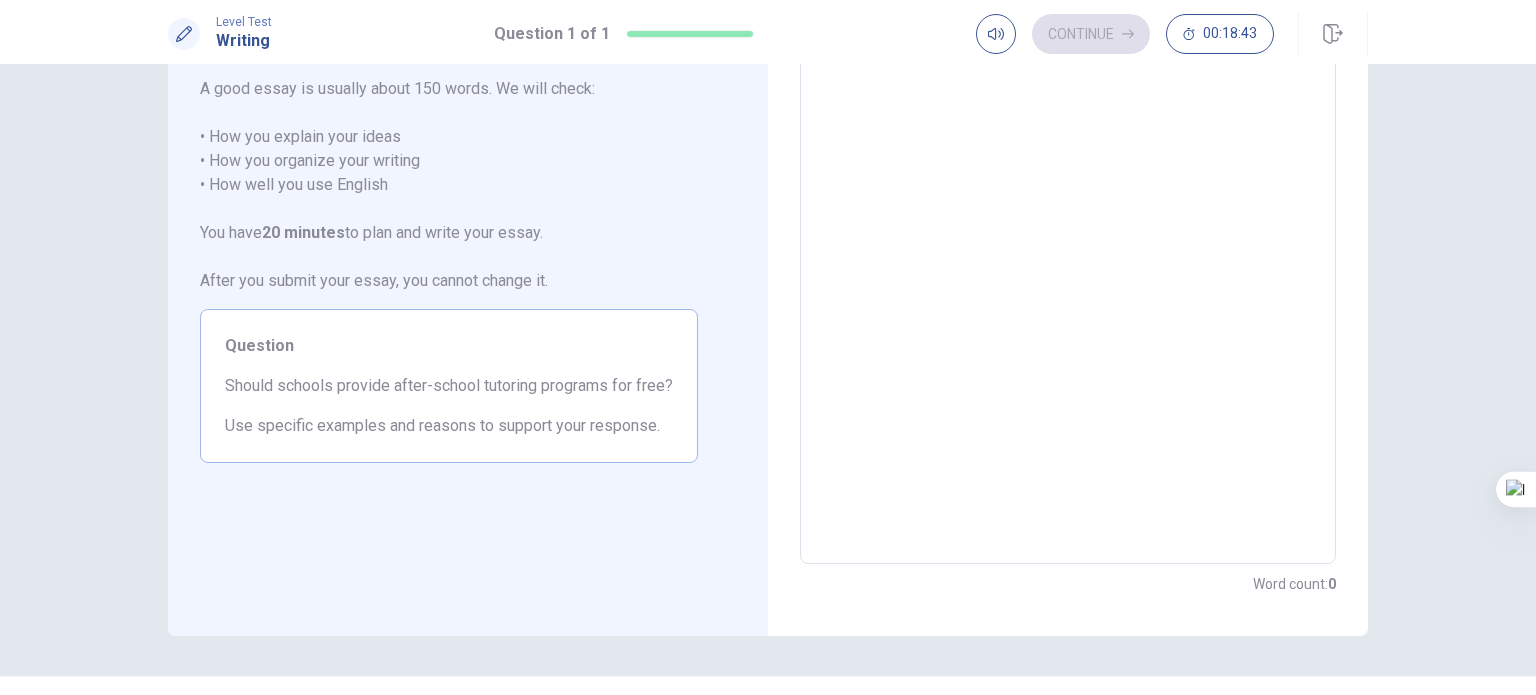 drag, startPoint x: 658, startPoint y: 386, endPoint x: 635, endPoint y: 386, distance: 23 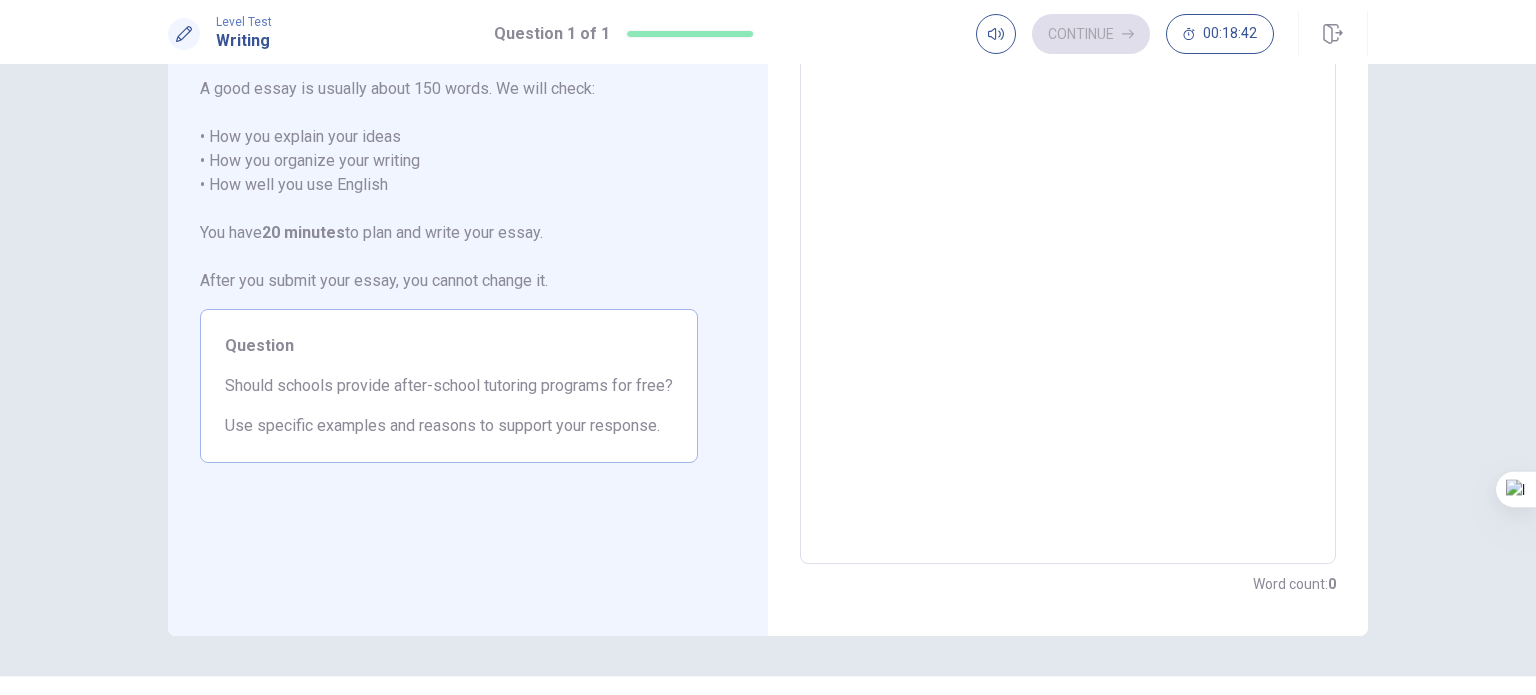 click on "Should schools provide after-school tutoring programs for free?" at bounding box center [449, 386] 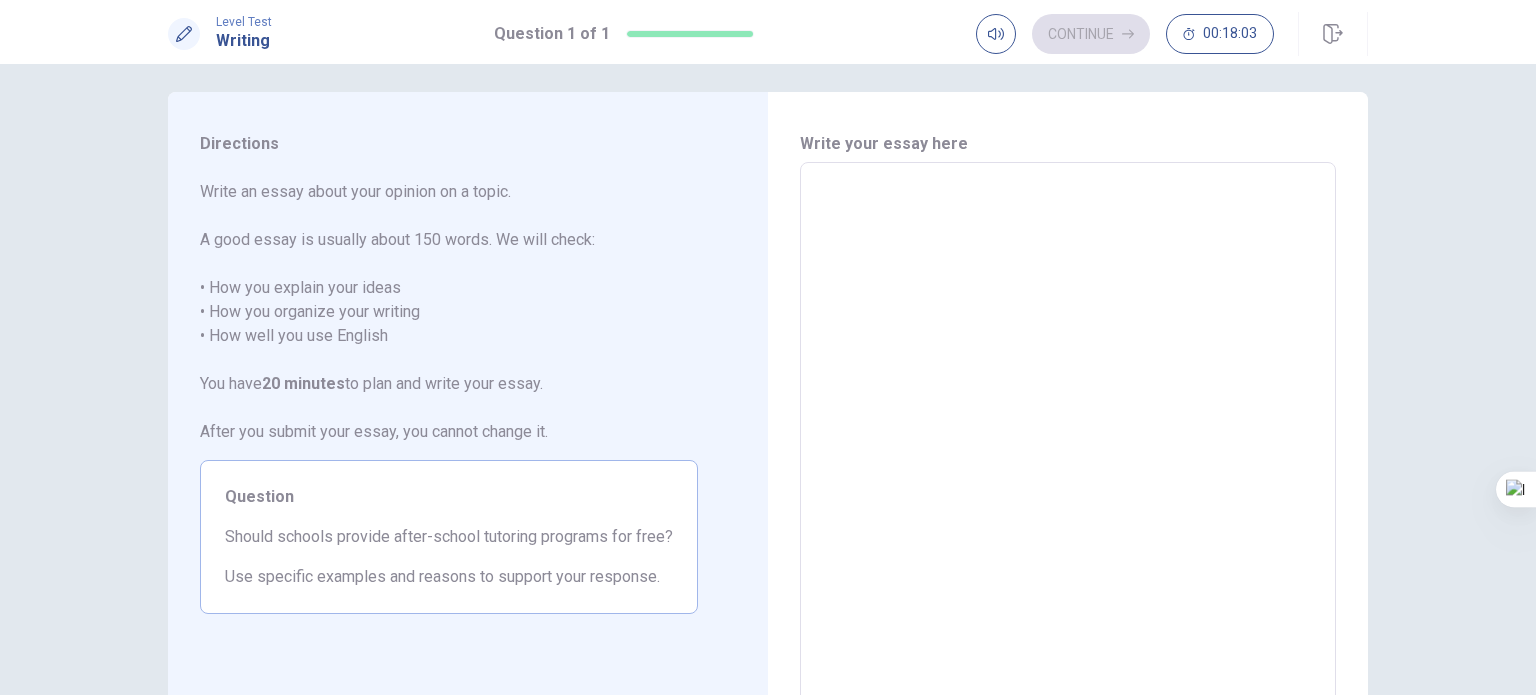 scroll, scrollTop: 0, scrollLeft: 0, axis: both 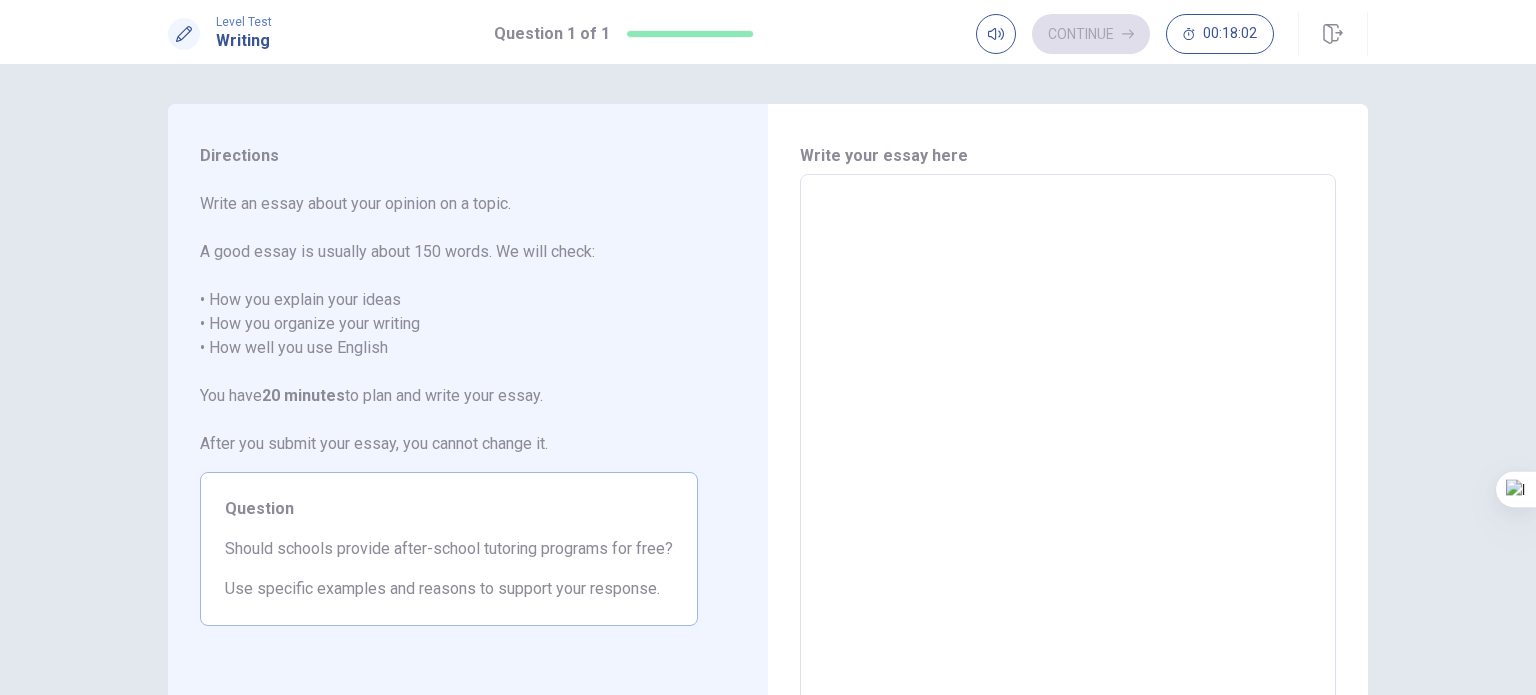 click at bounding box center (1068, 451) 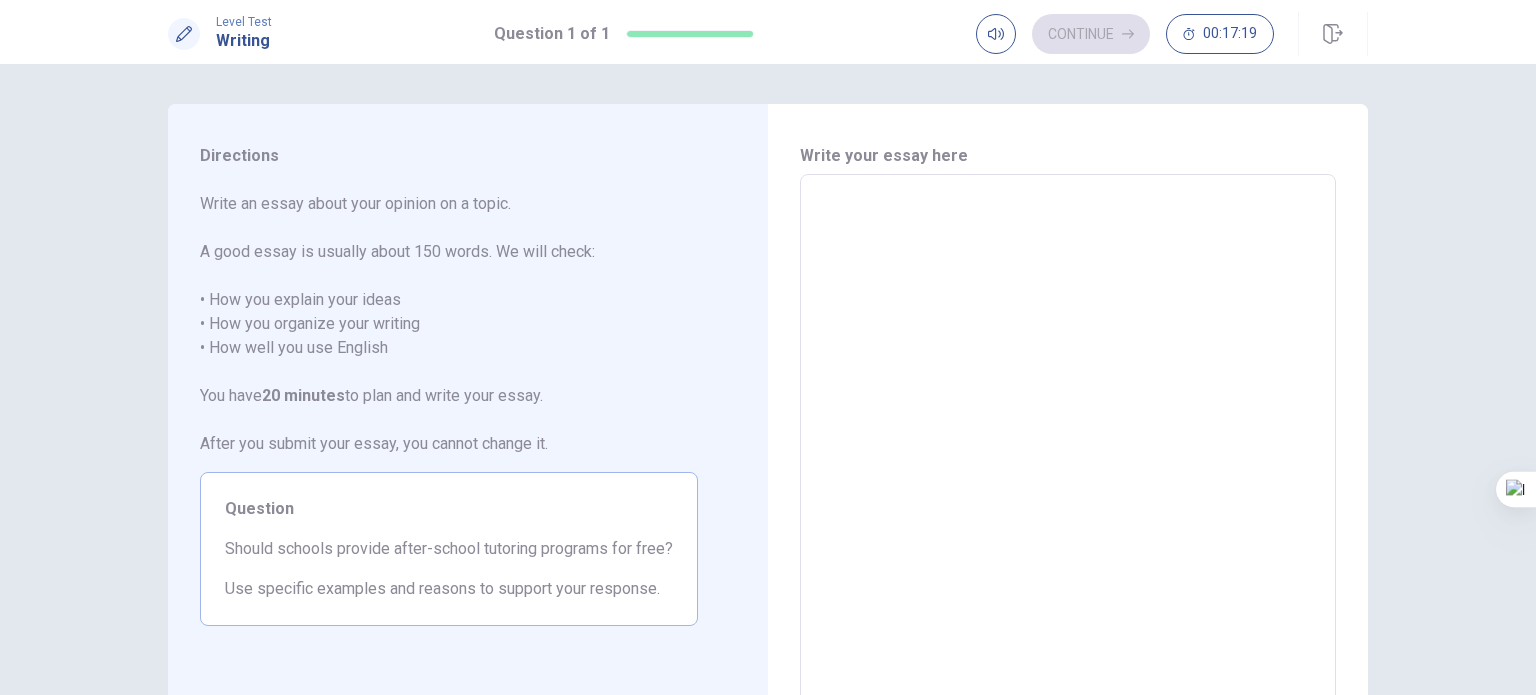 type on "*" 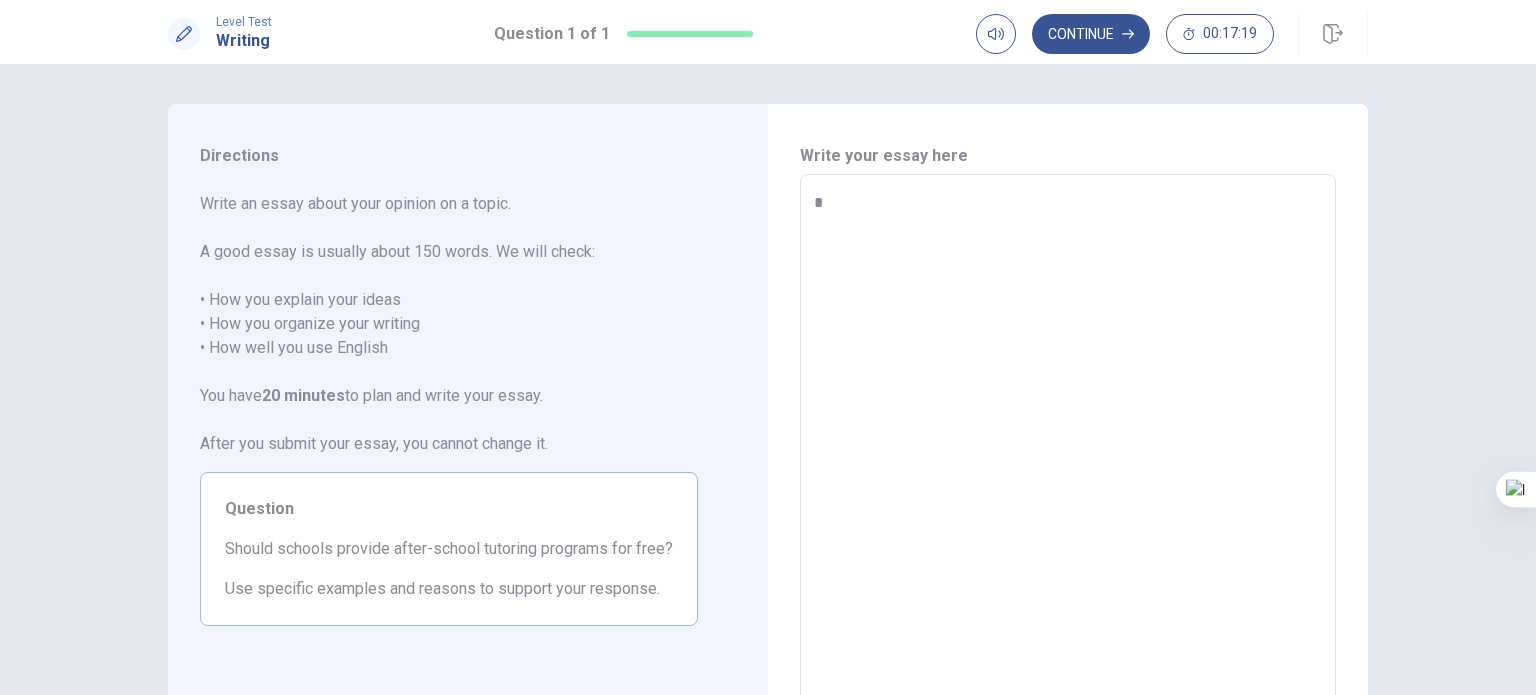 type on "*" 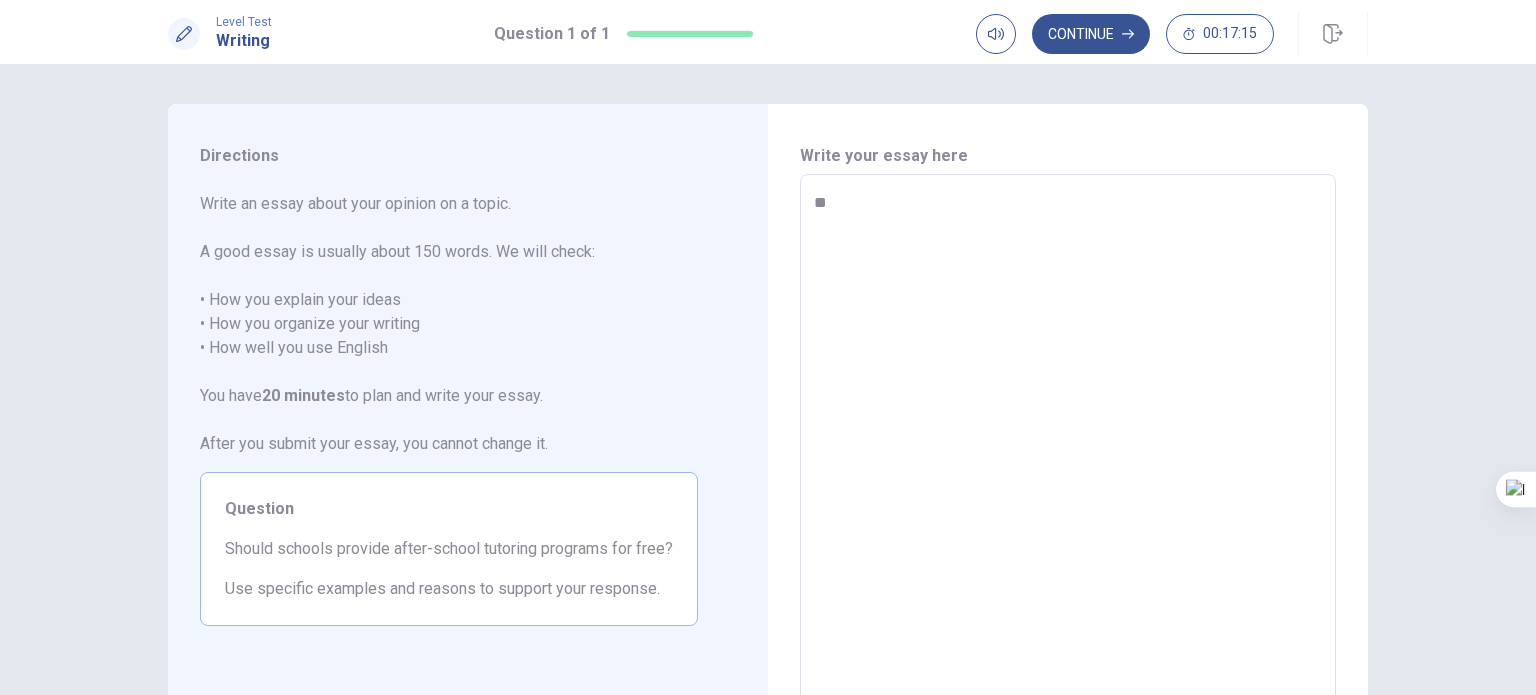 type on "*" 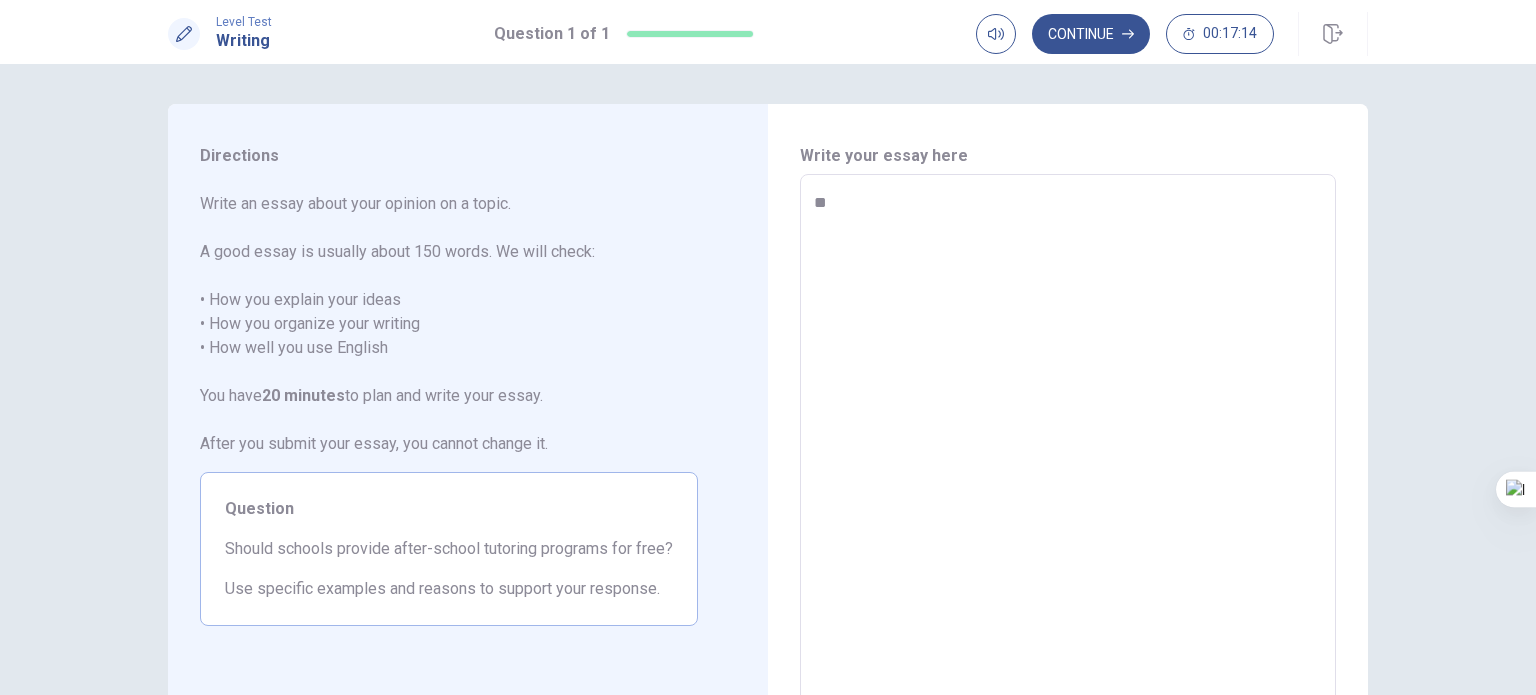 type on "***" 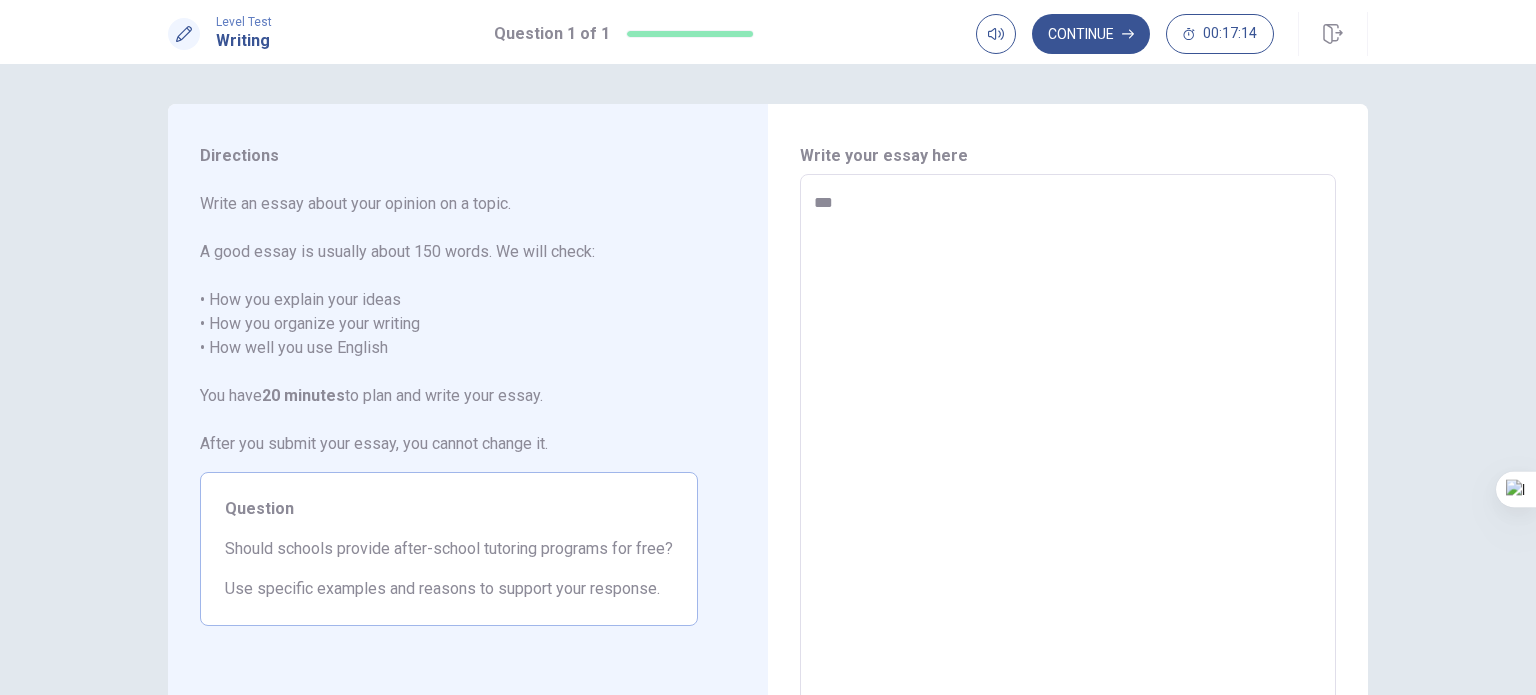 type on "*" 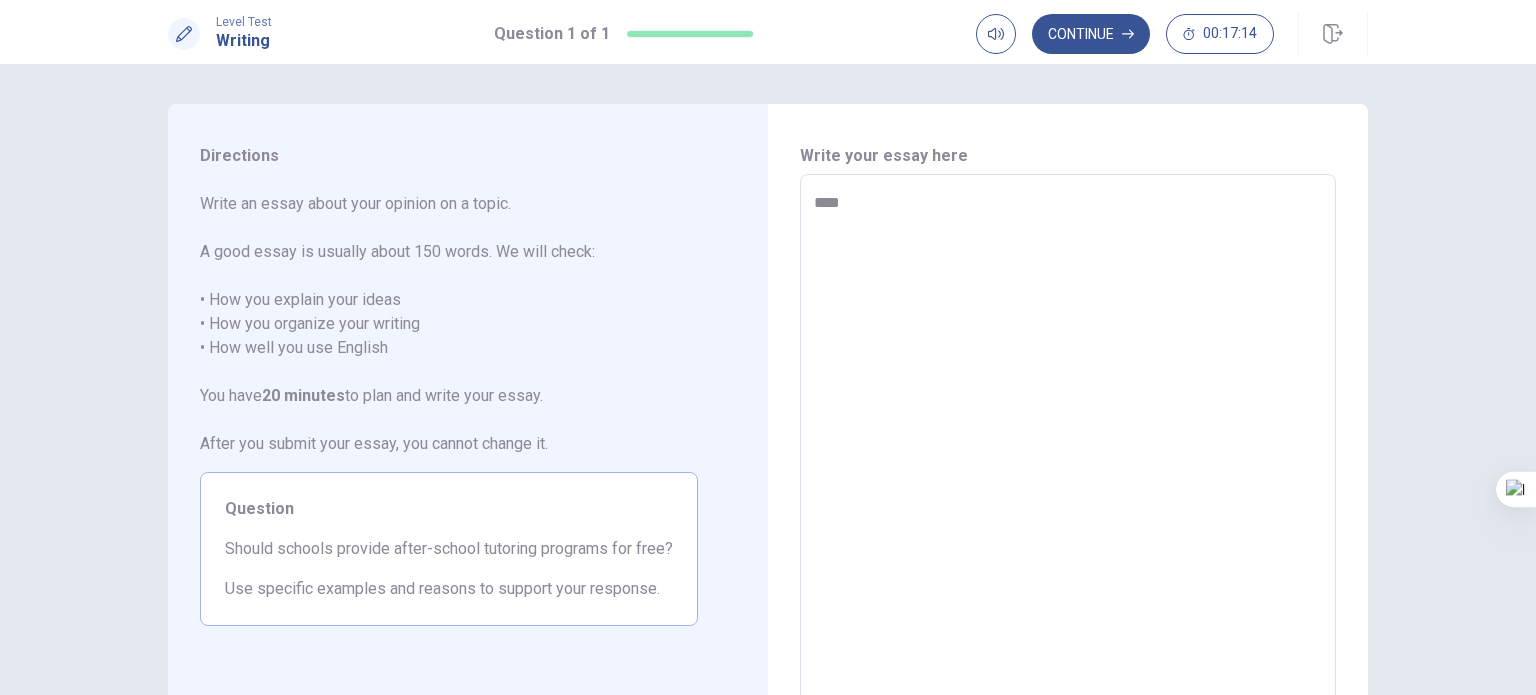 type on "*" 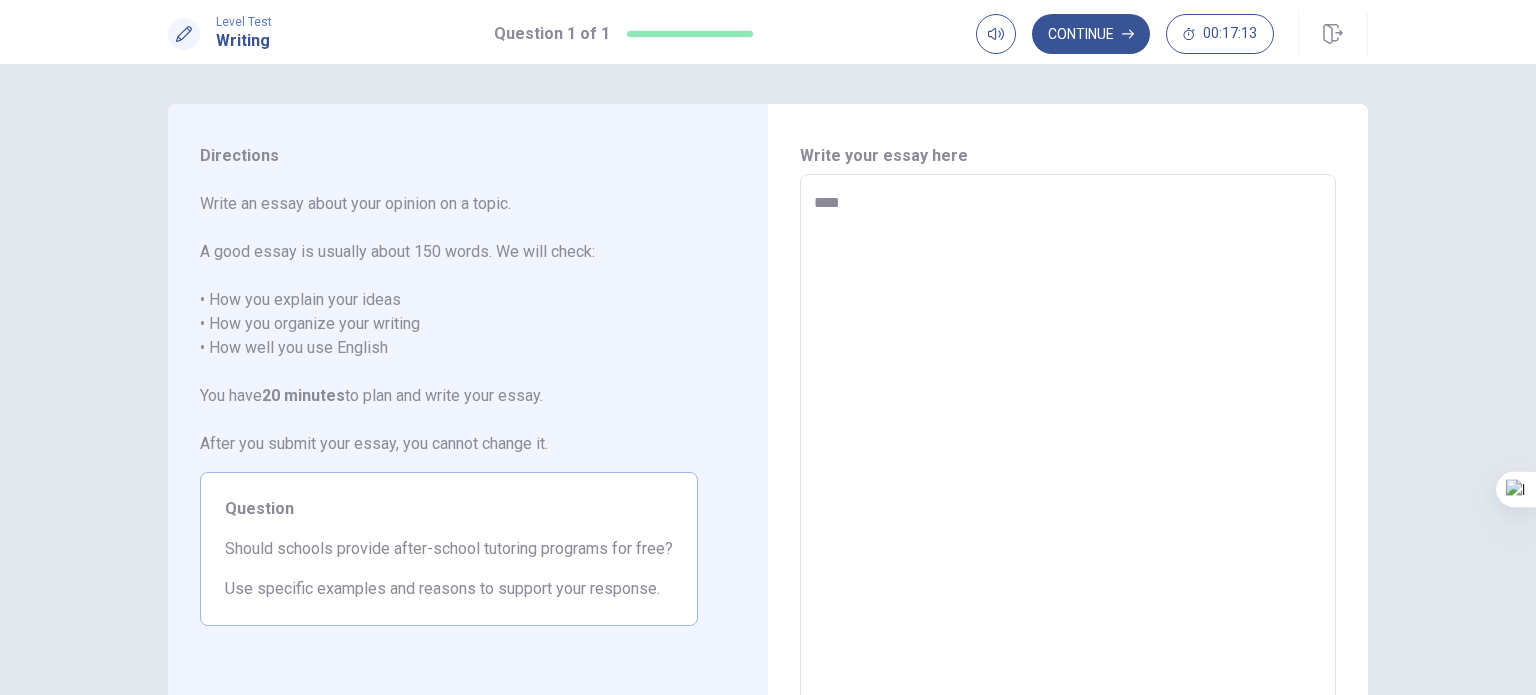 type on "*****" 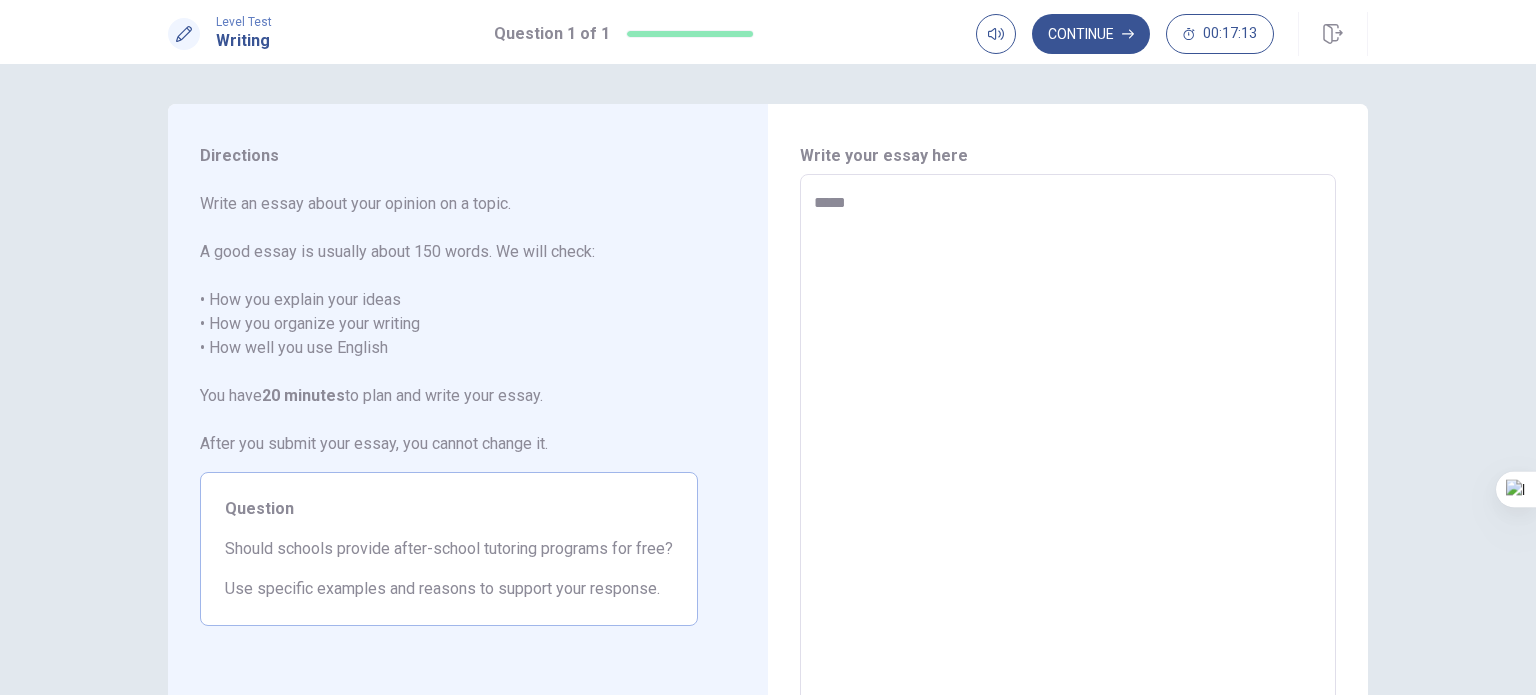 type on "*" 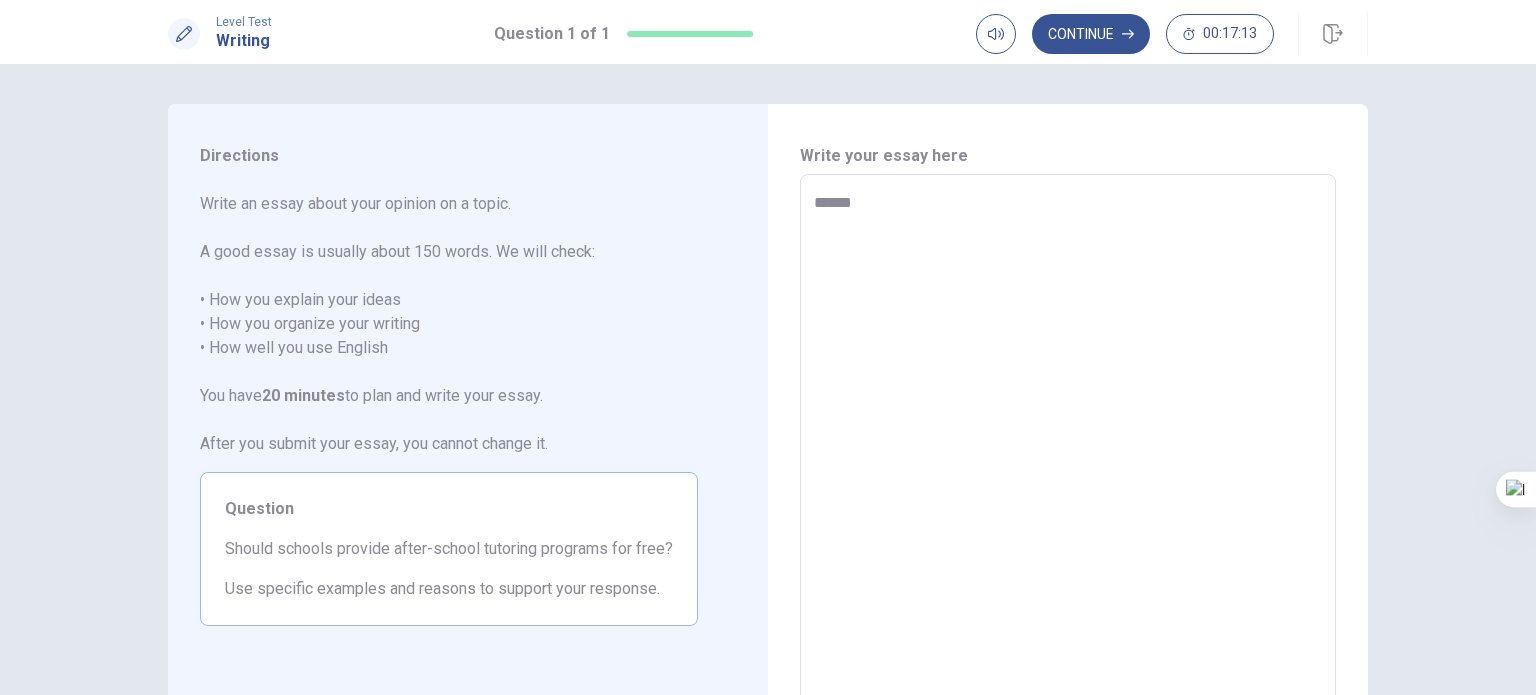type on "*" 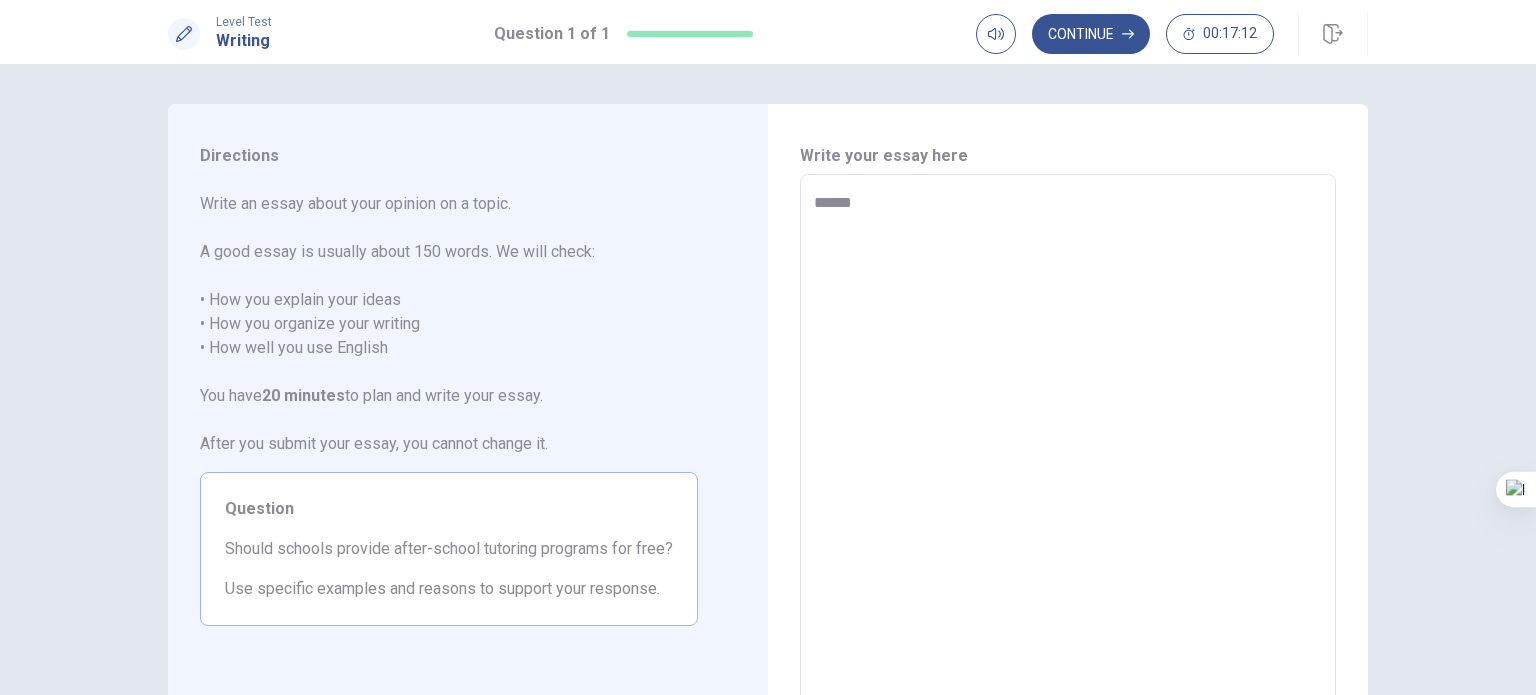 type on "*******" 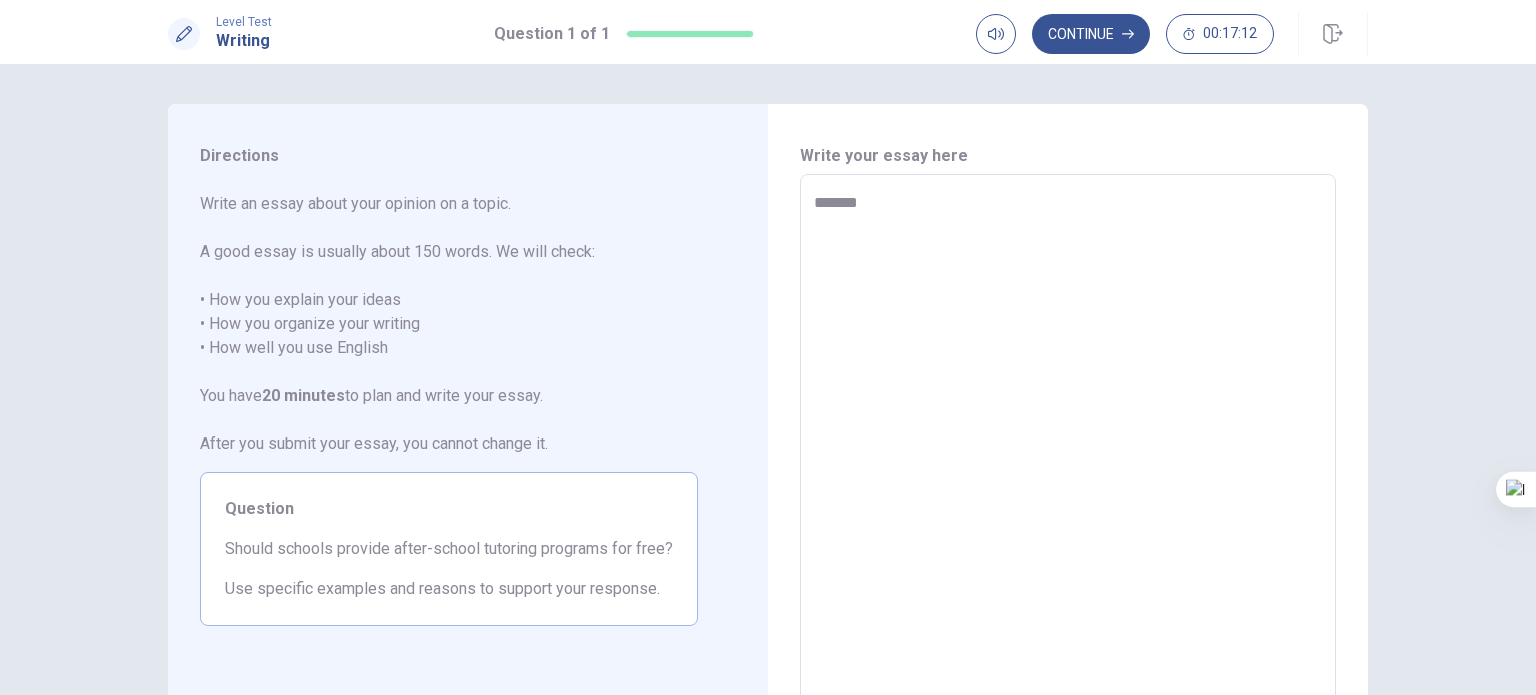 type on "*" 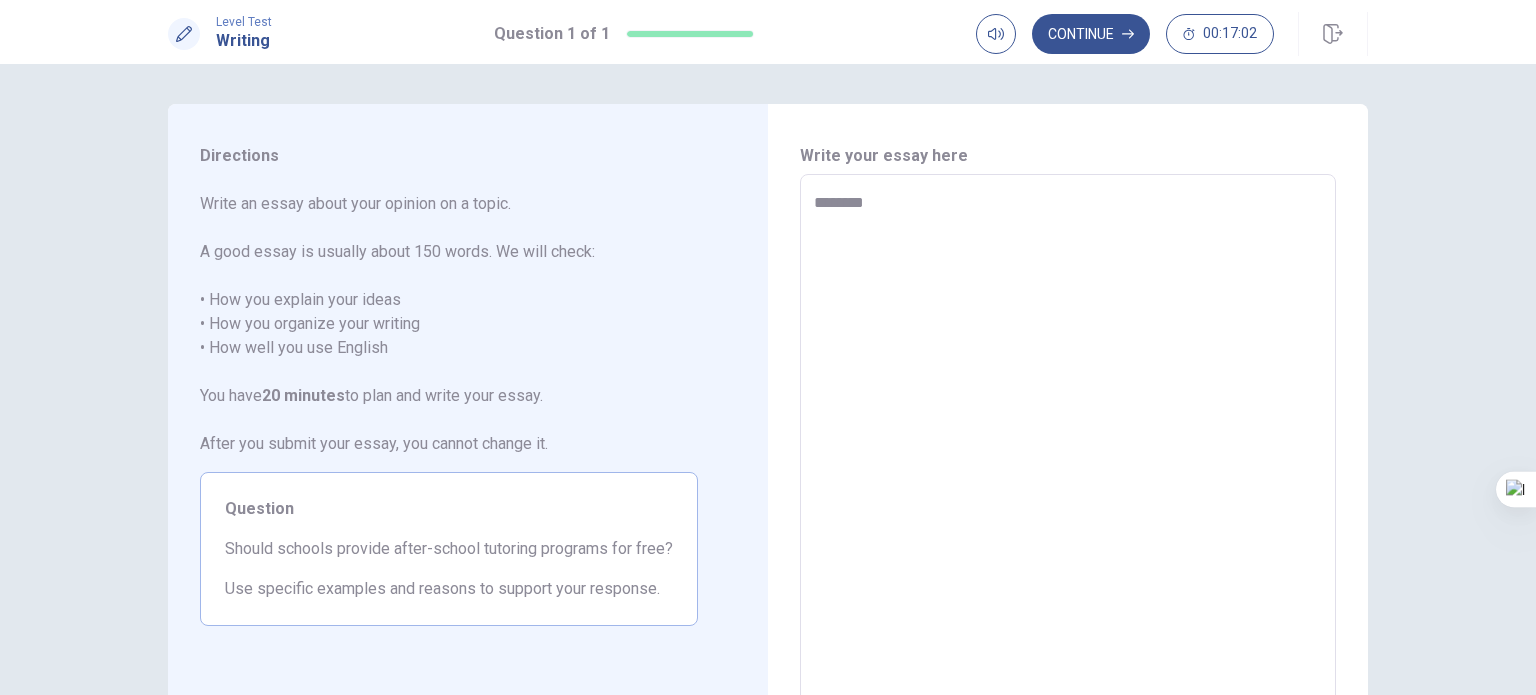 type on "*" 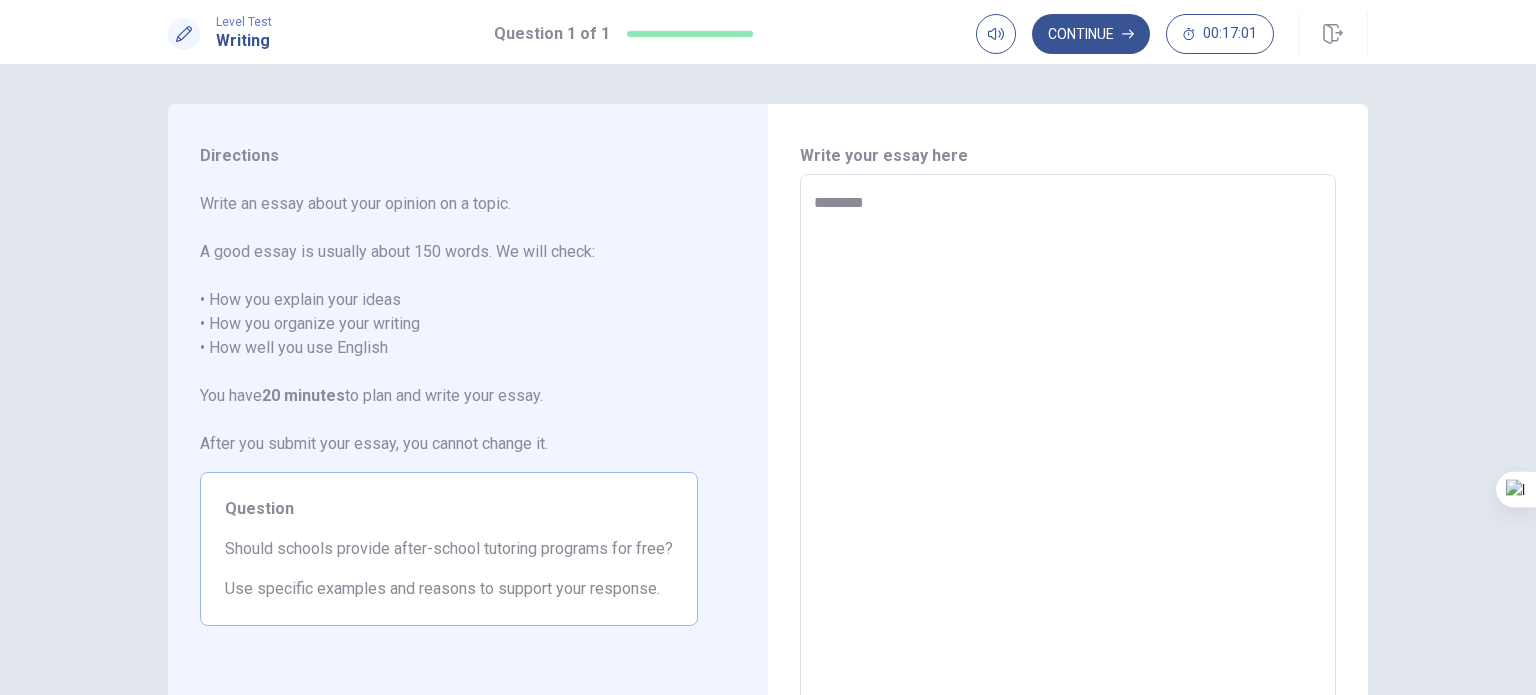 type on "*********" 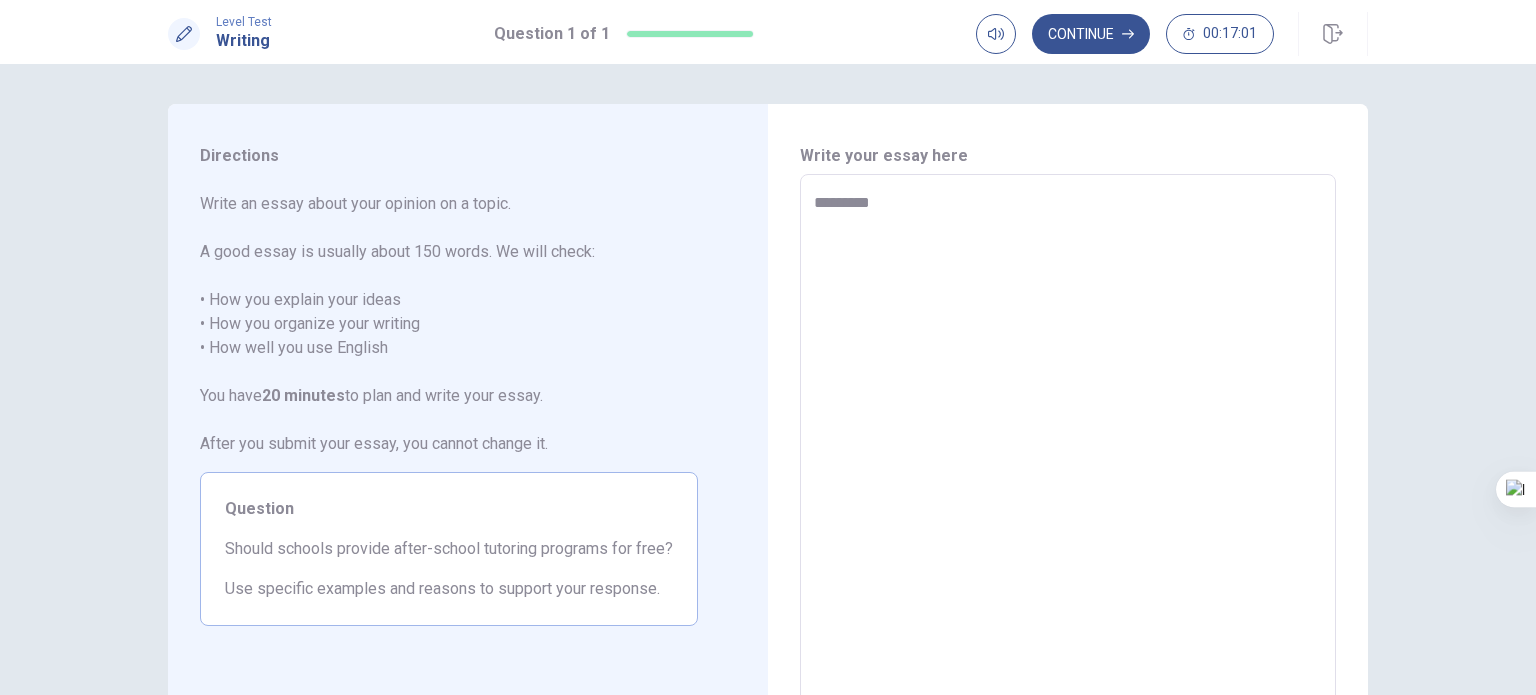 type on "*" 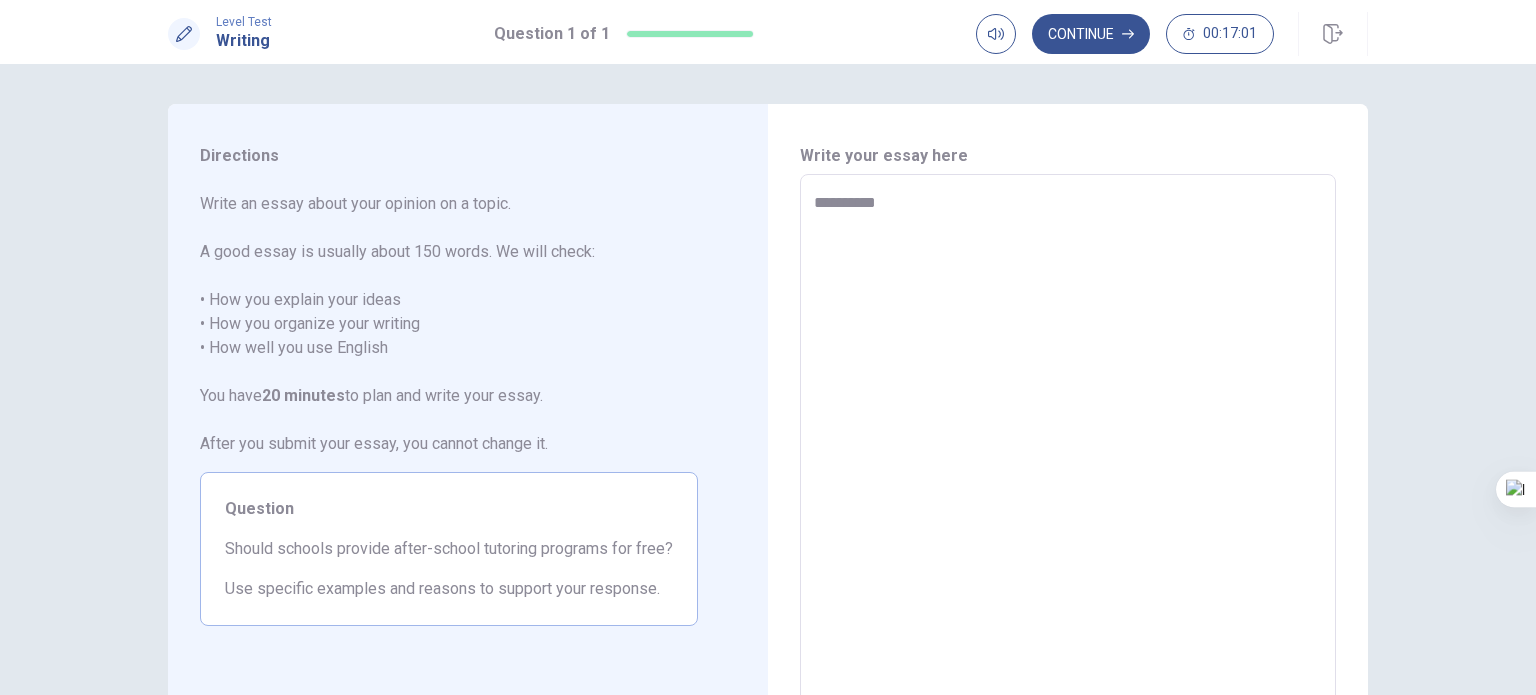 type on "*" 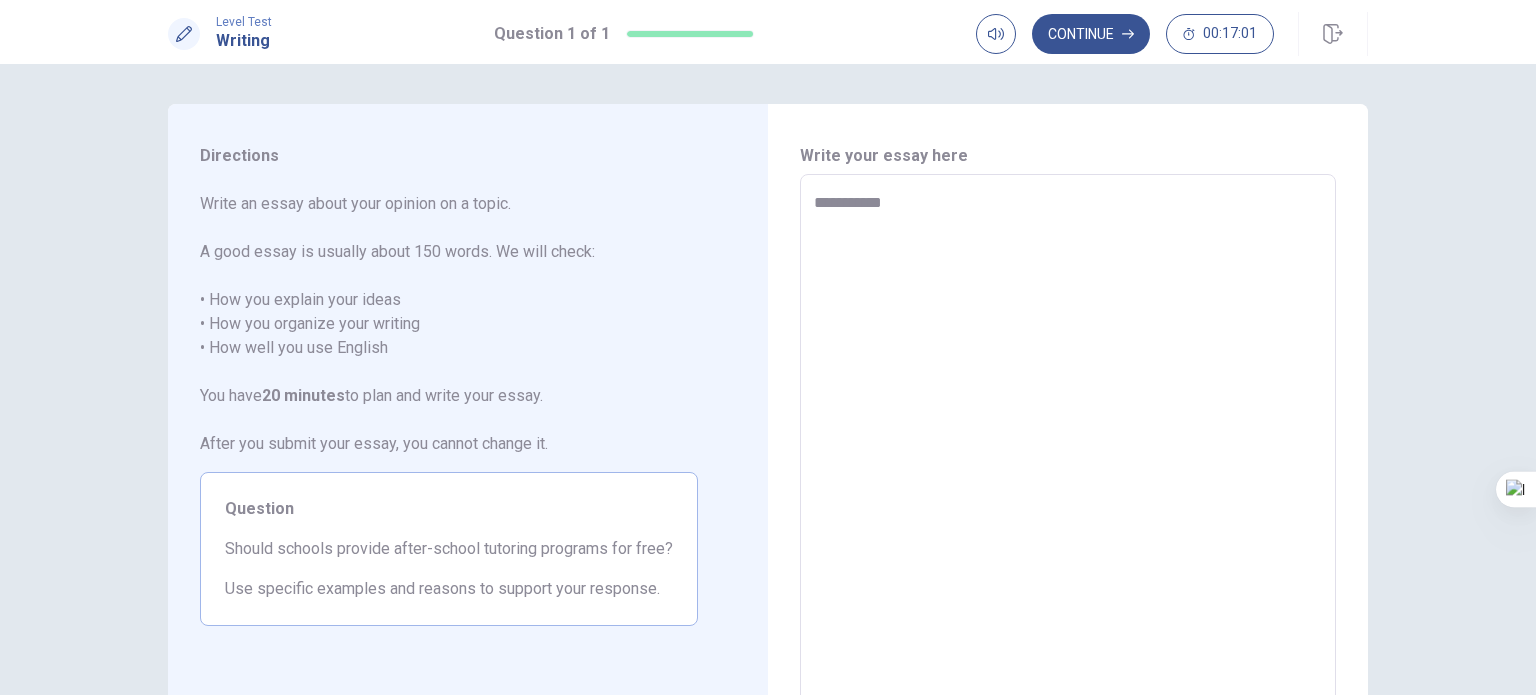type on "*" 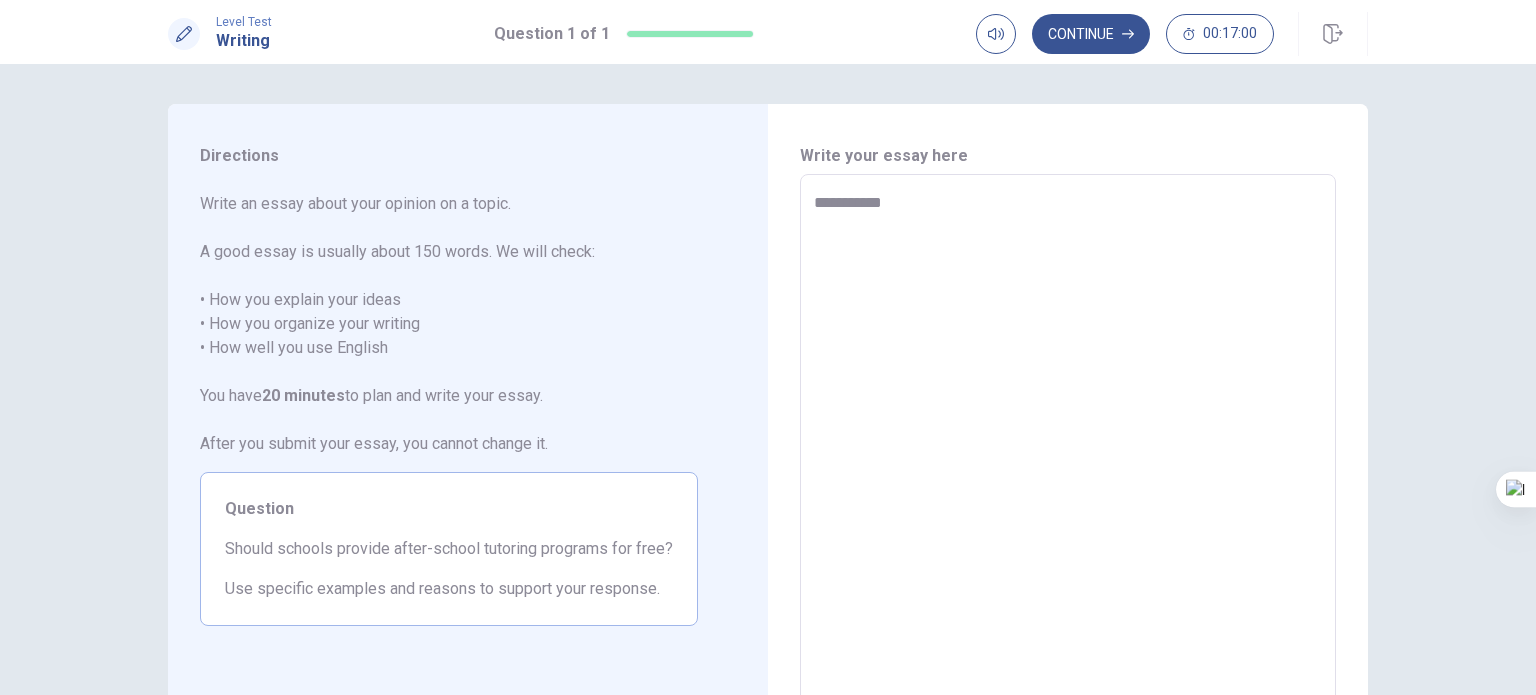 type on "**********" 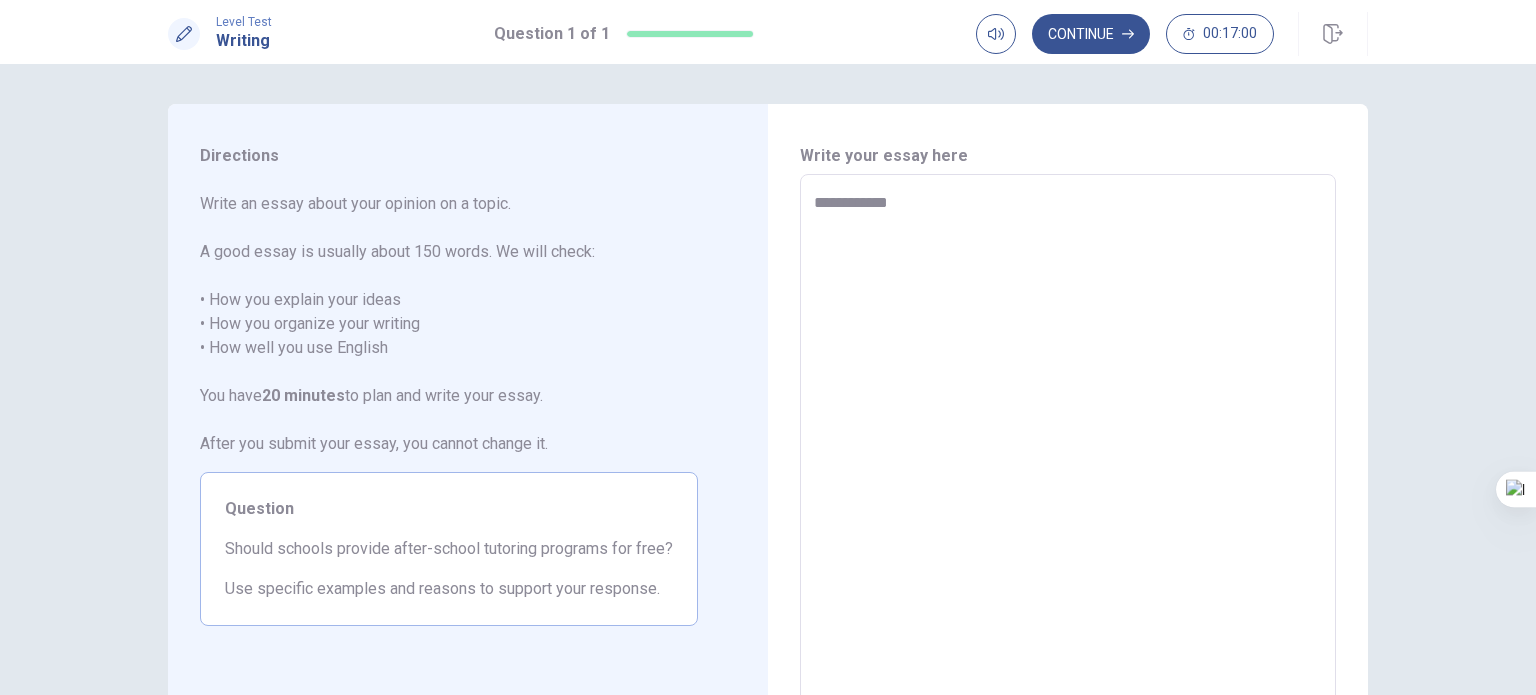 type on "*" 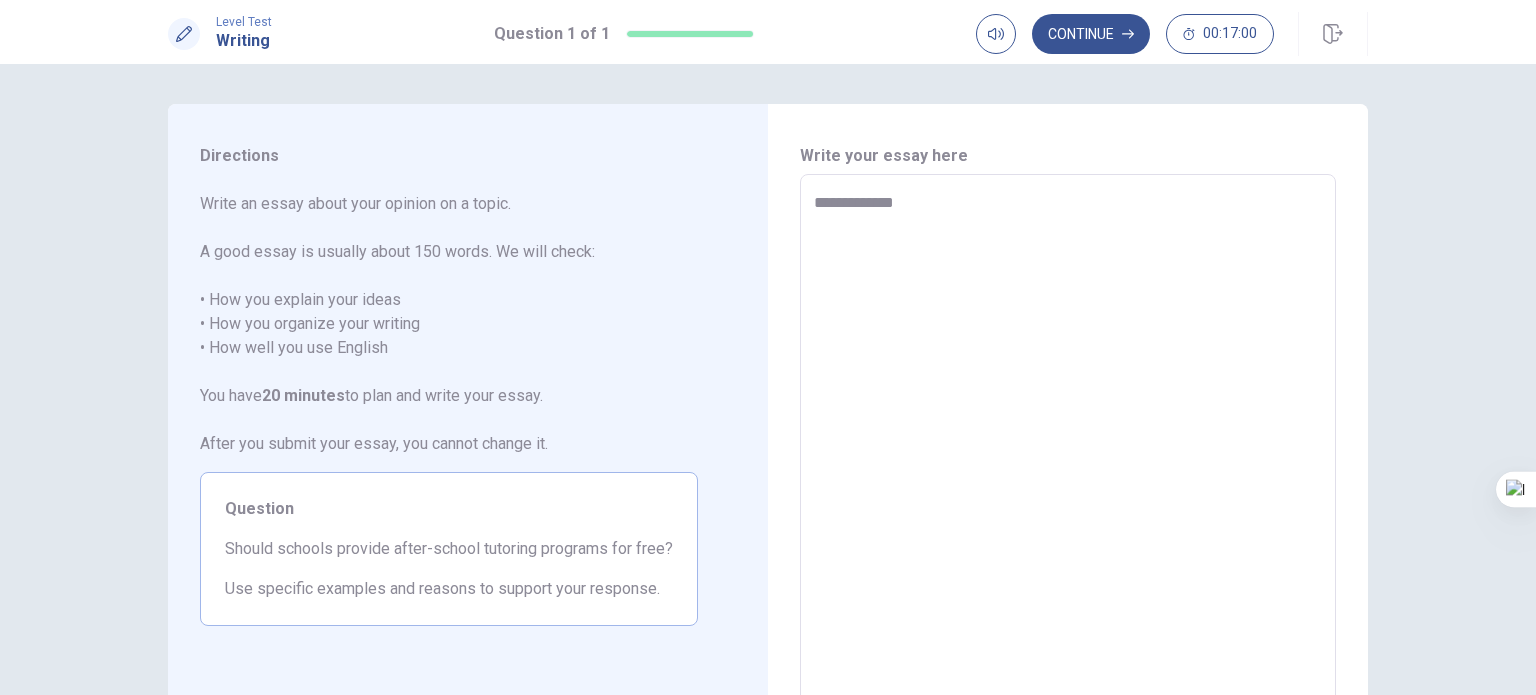 type on "*" 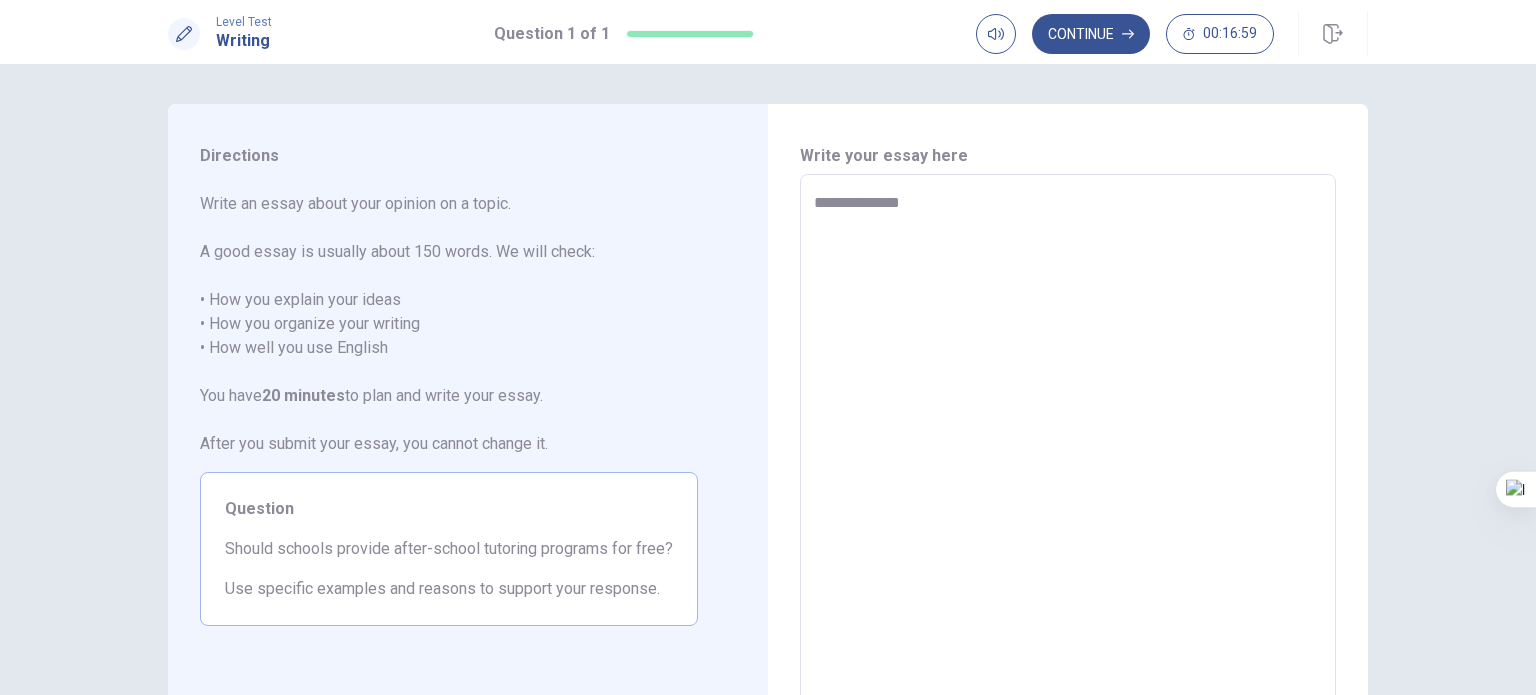 type on "*" 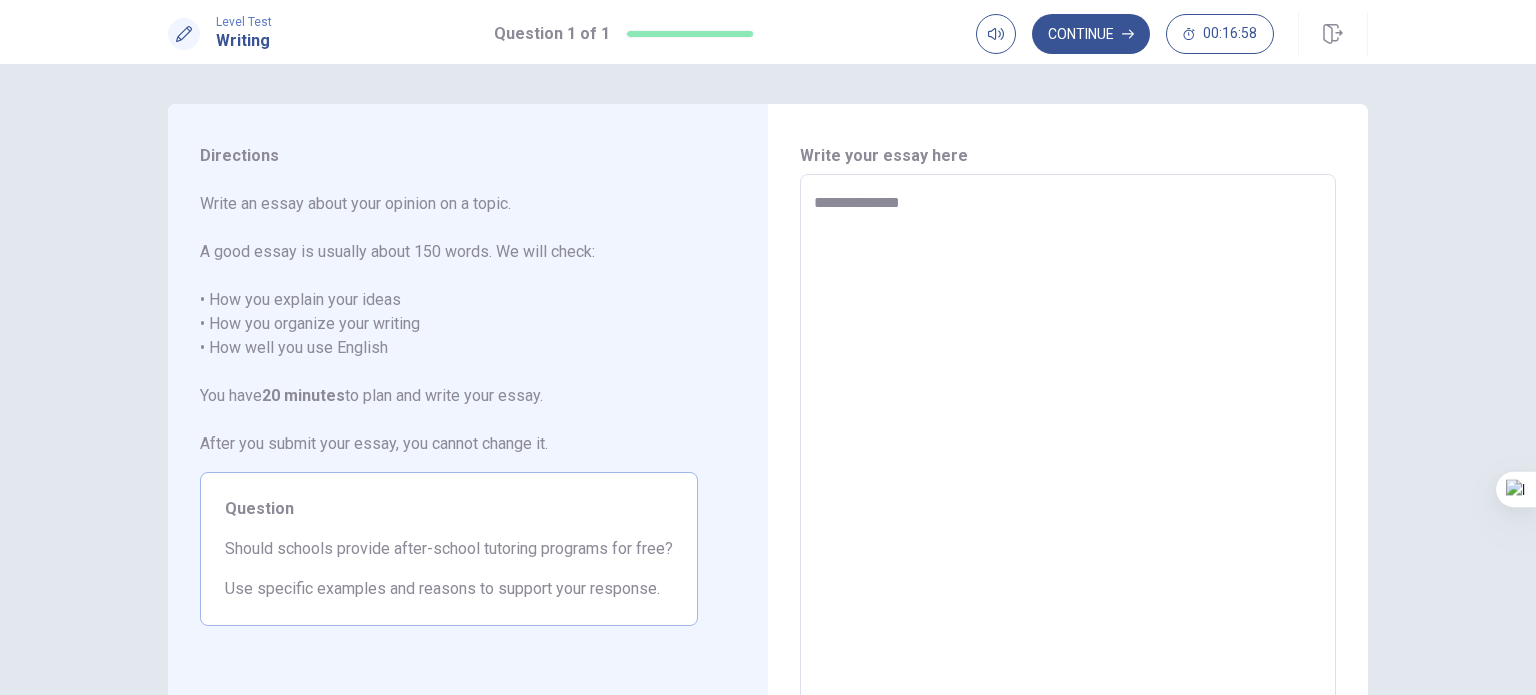 type on "**********" 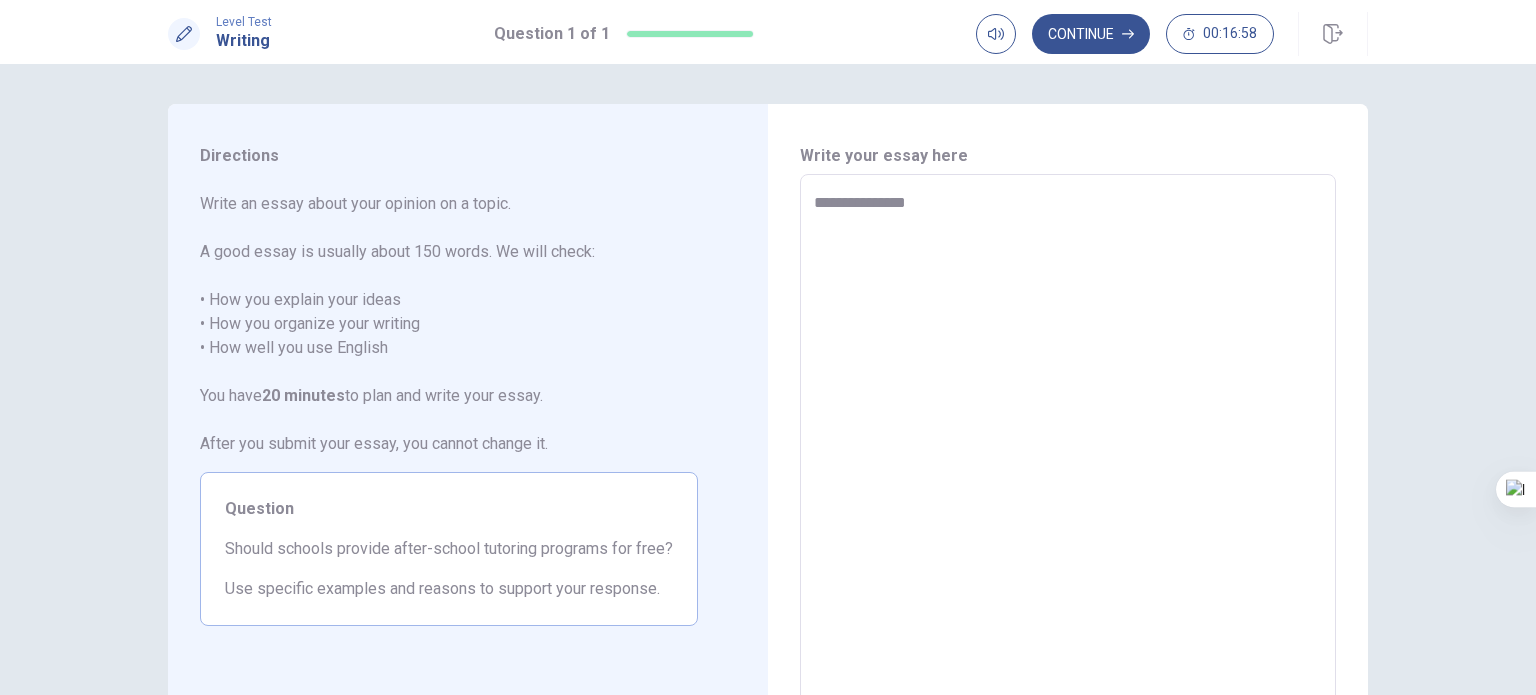 type on "*" 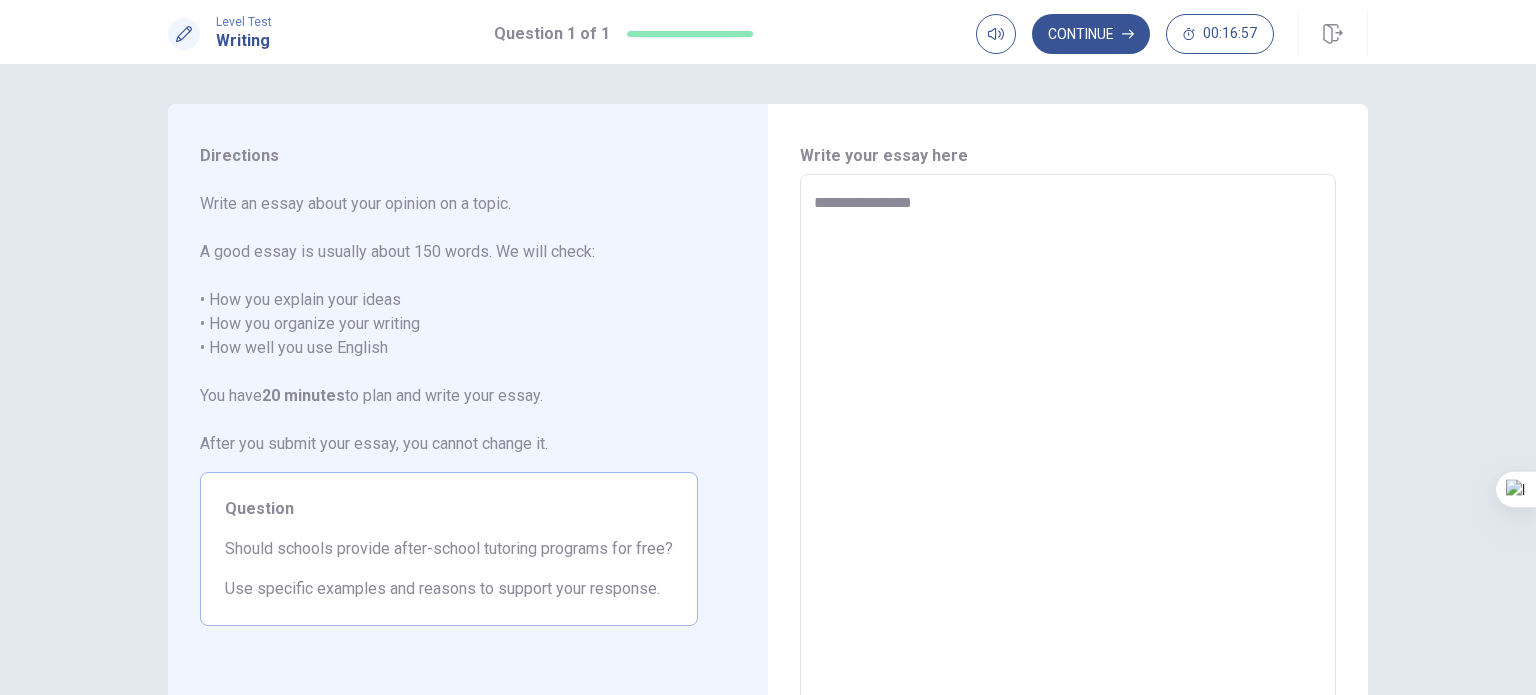 type on "*" 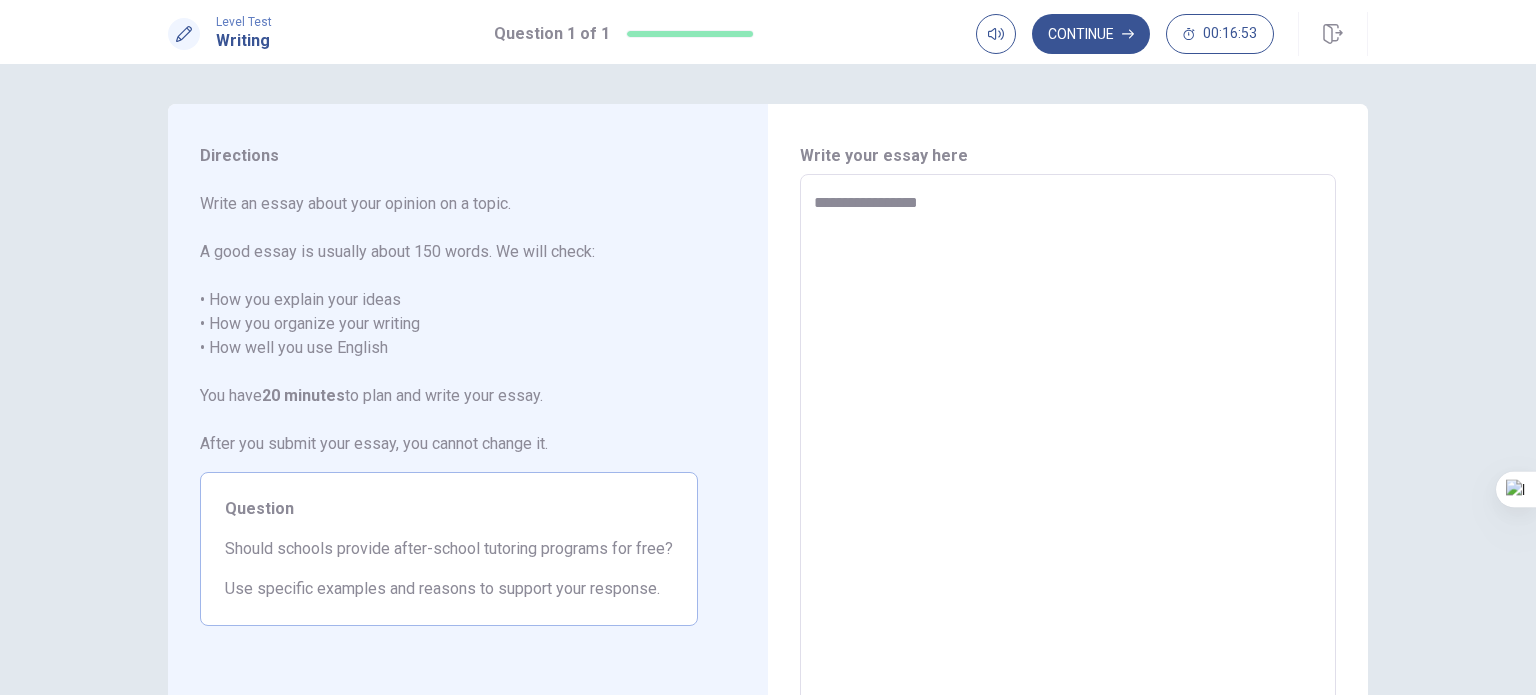 type on "*" 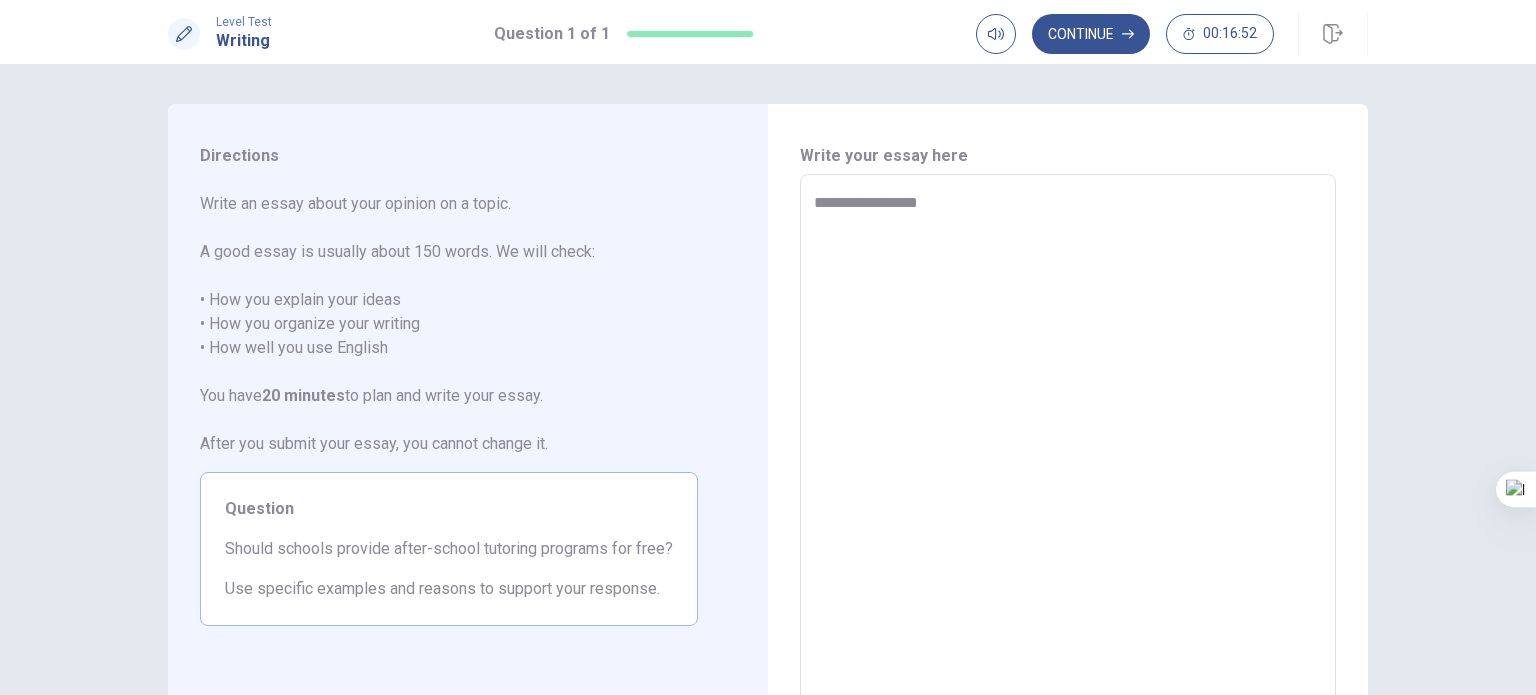 type on "**********" 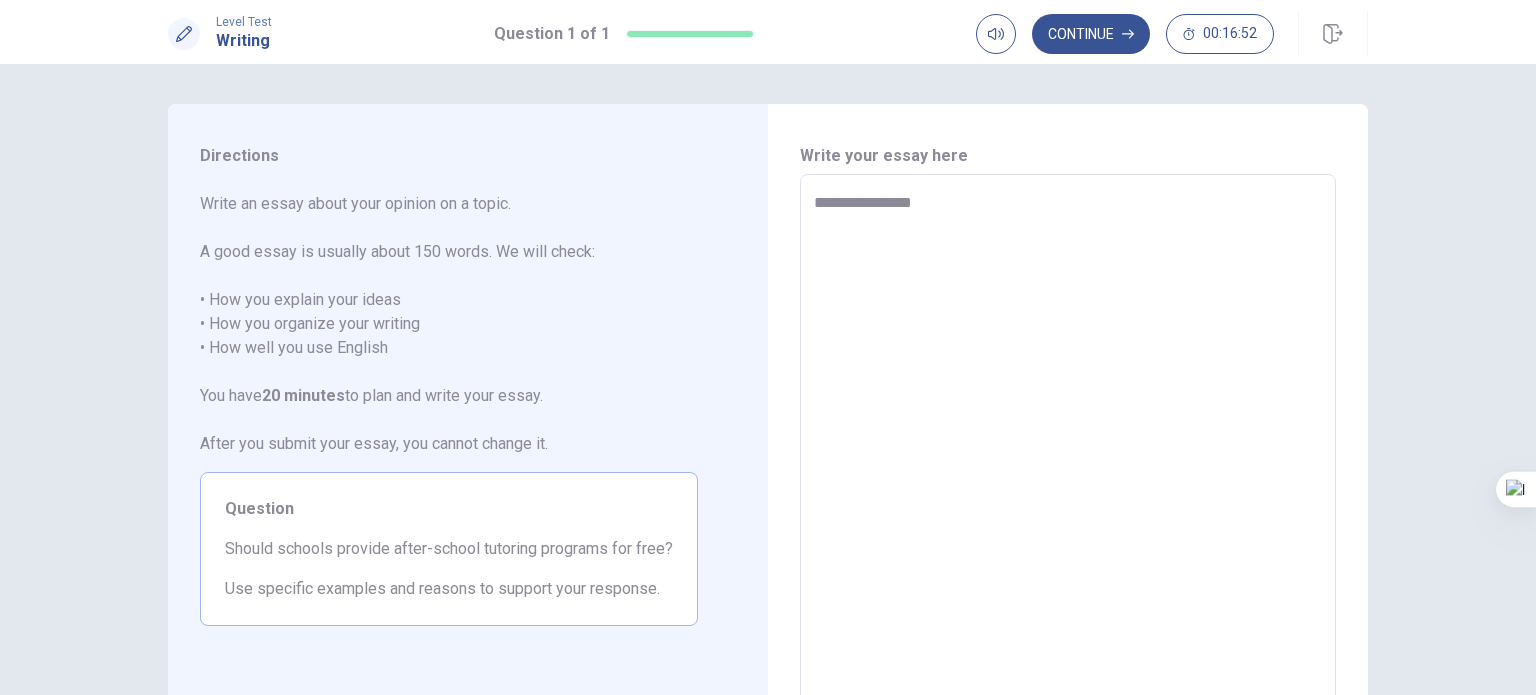 type on "*" 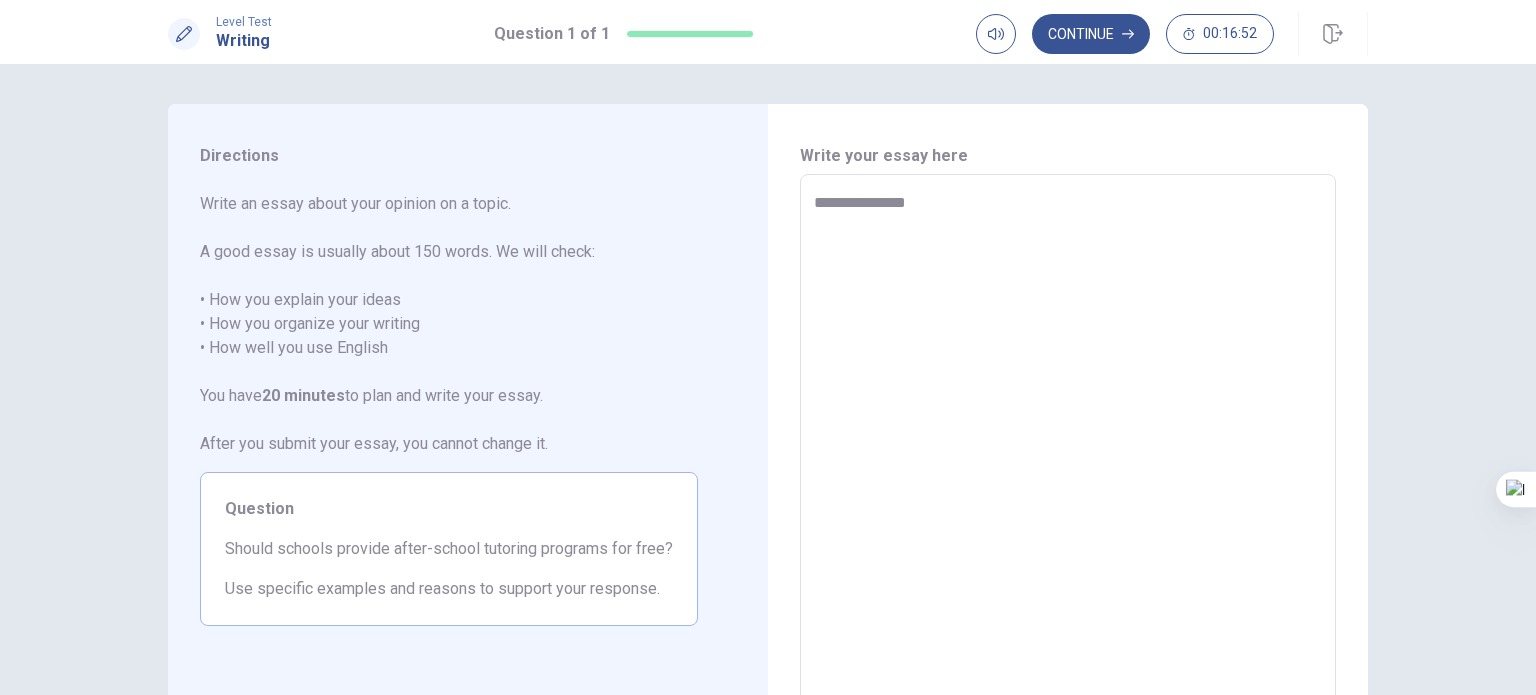 type on "*" 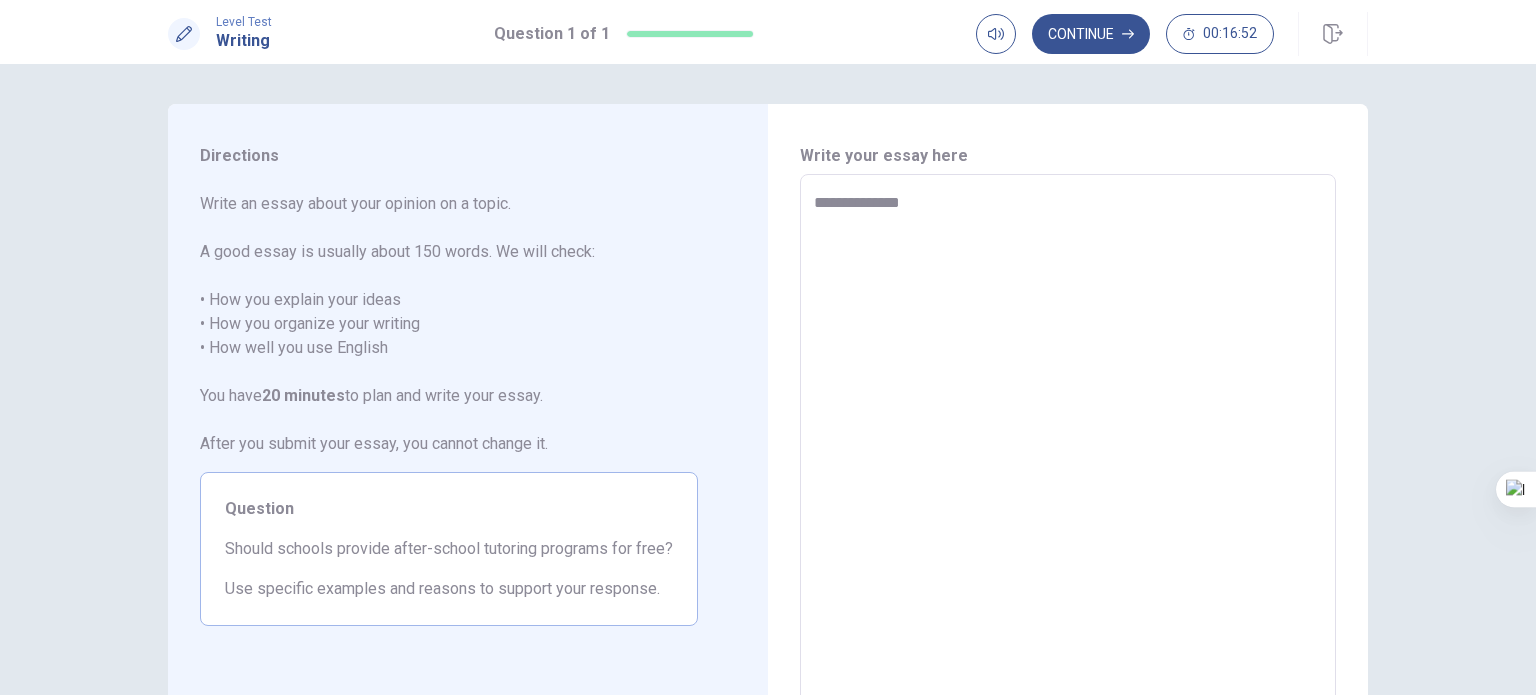 type on "*" 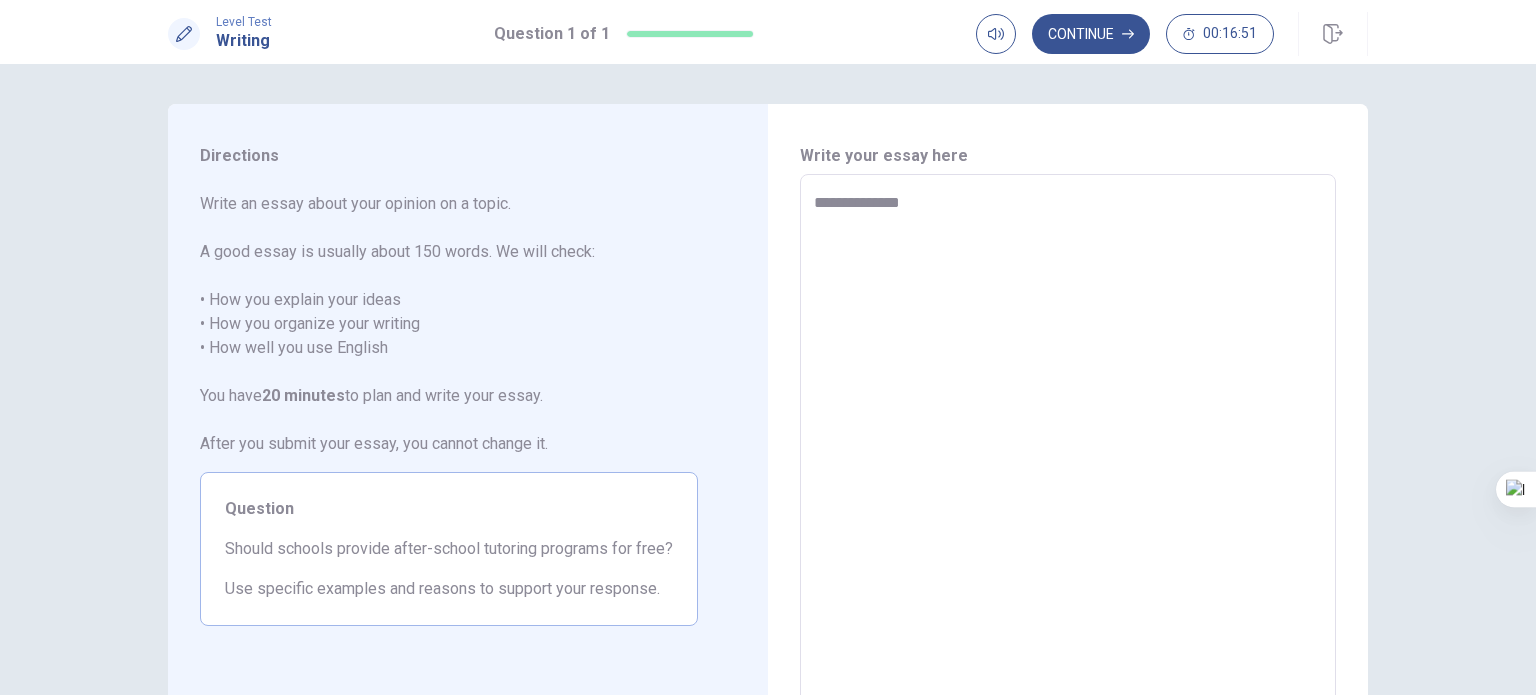 type on "**********" 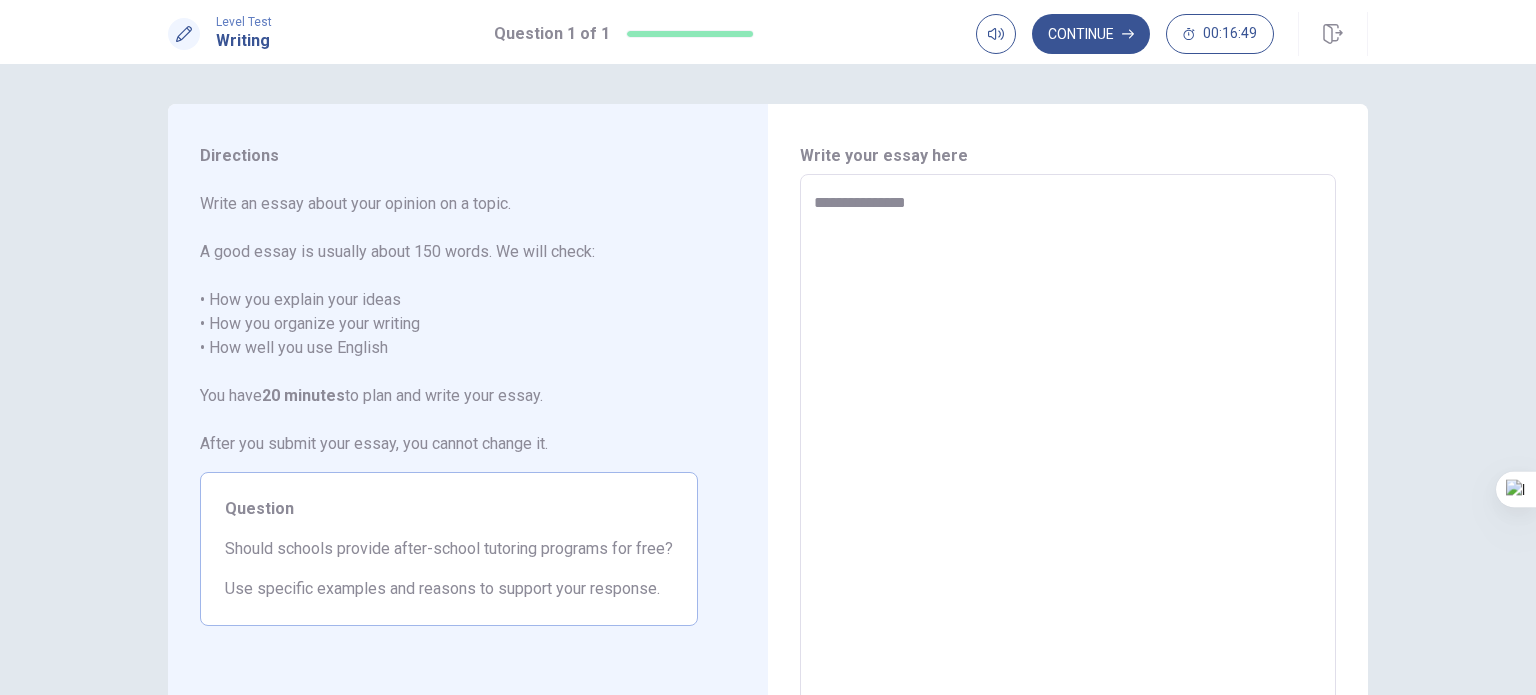 type on "*" 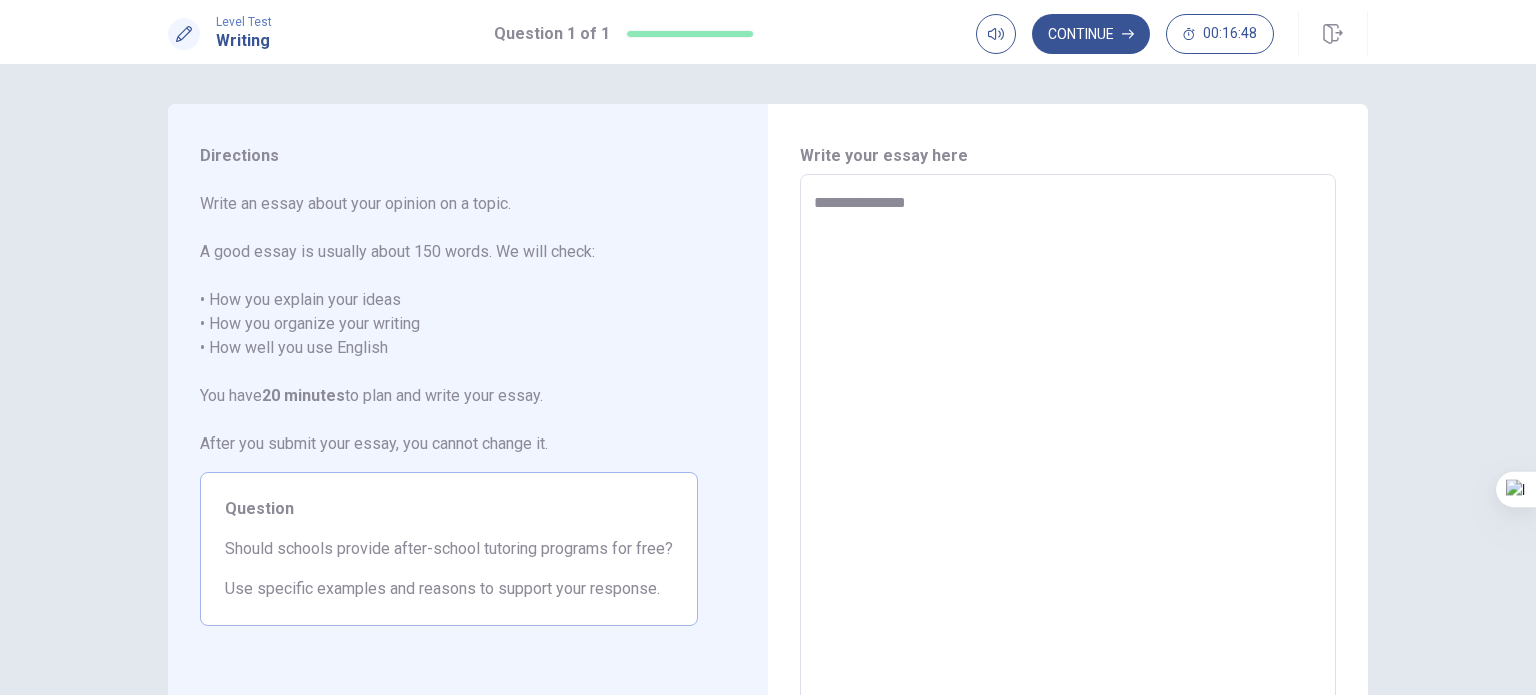 type on "**********" 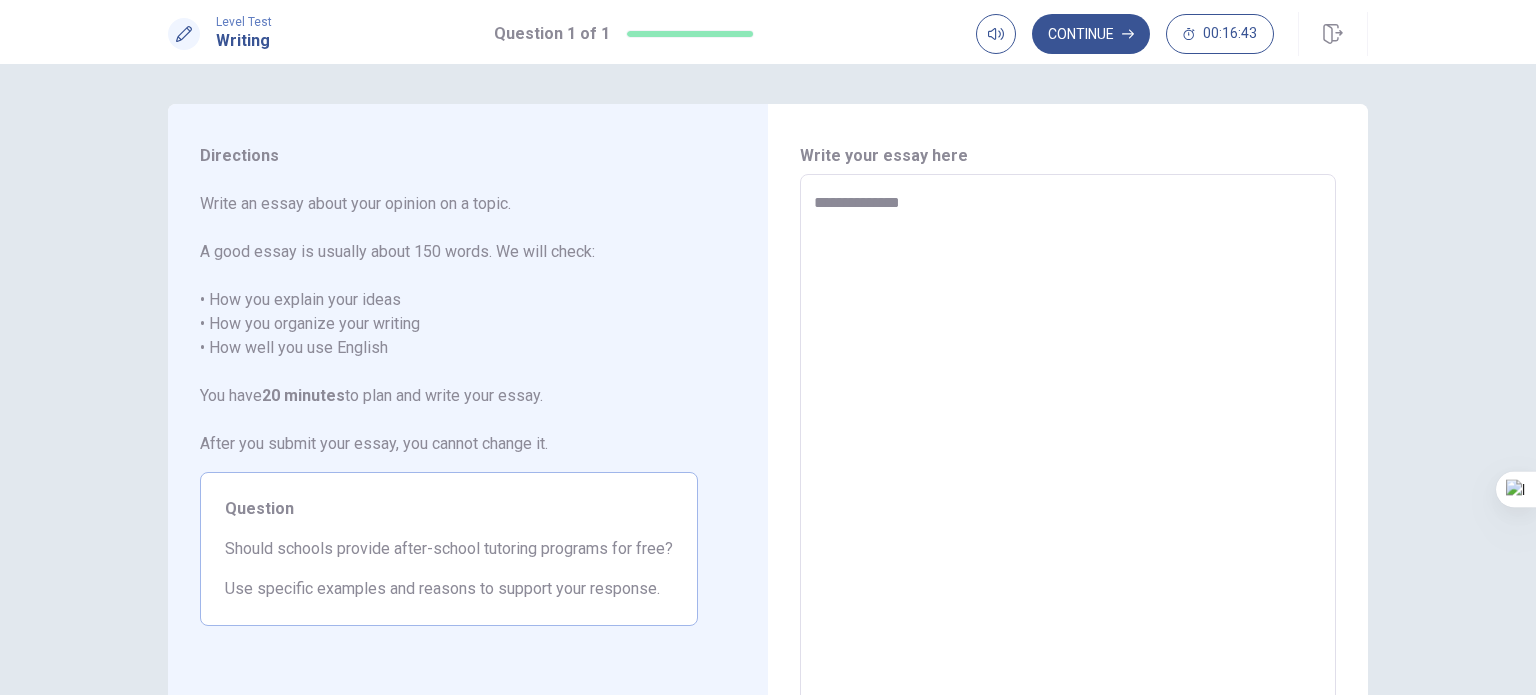 type on "*" 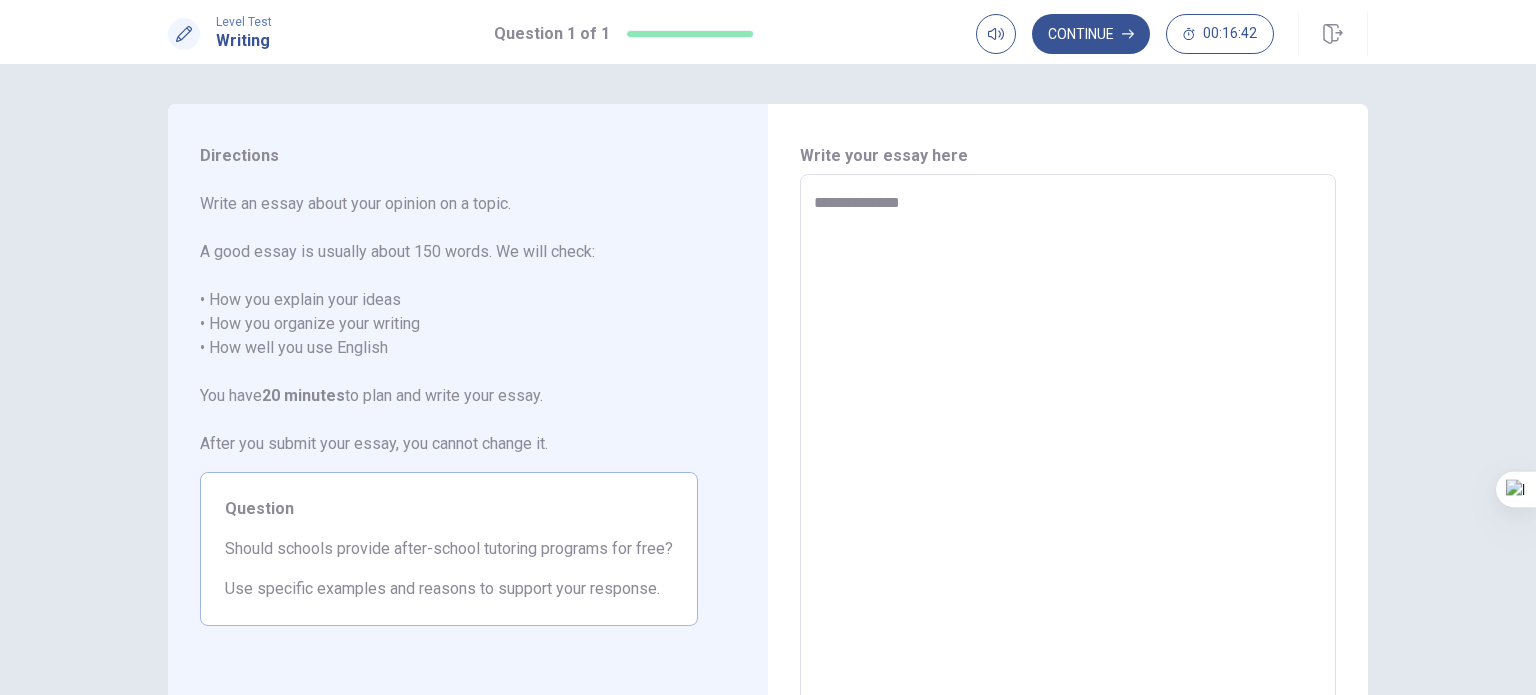 type on "**********" 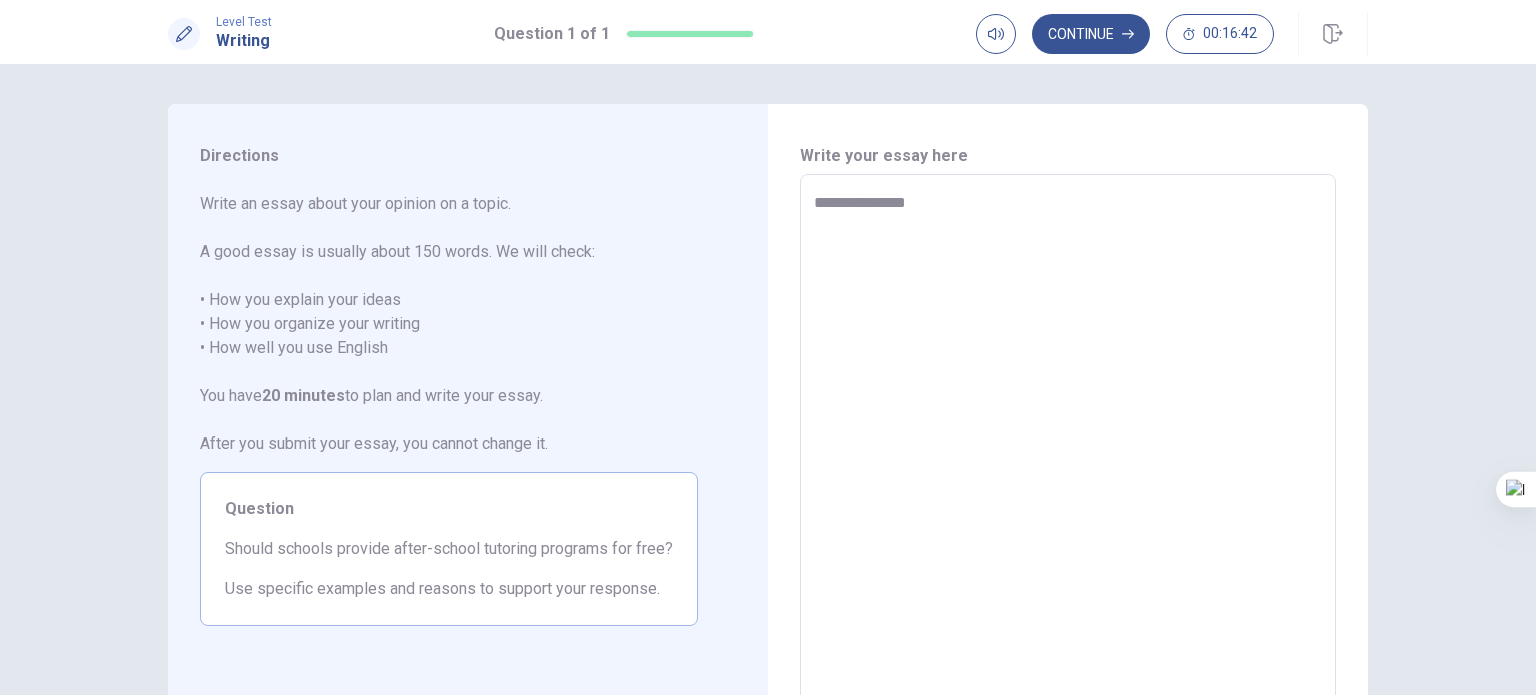 type on "*" 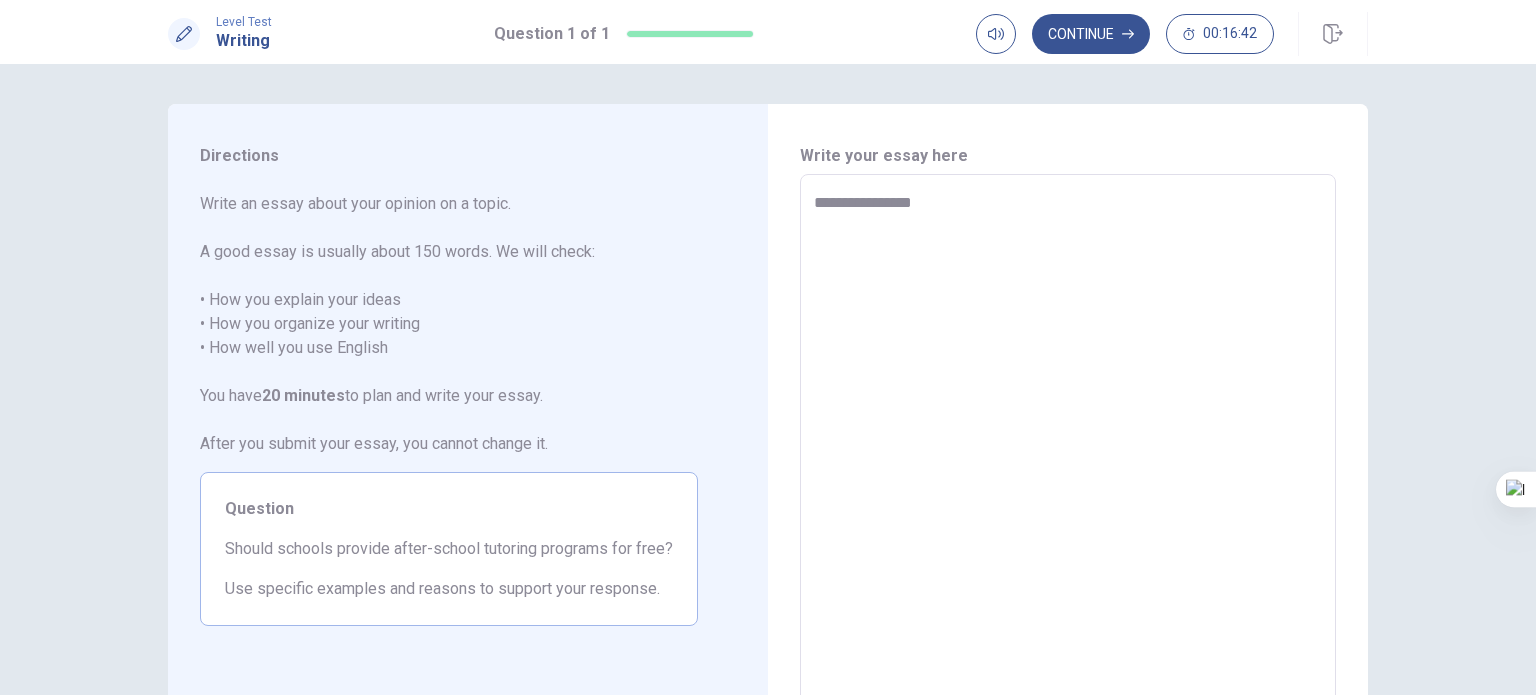 type on "*" 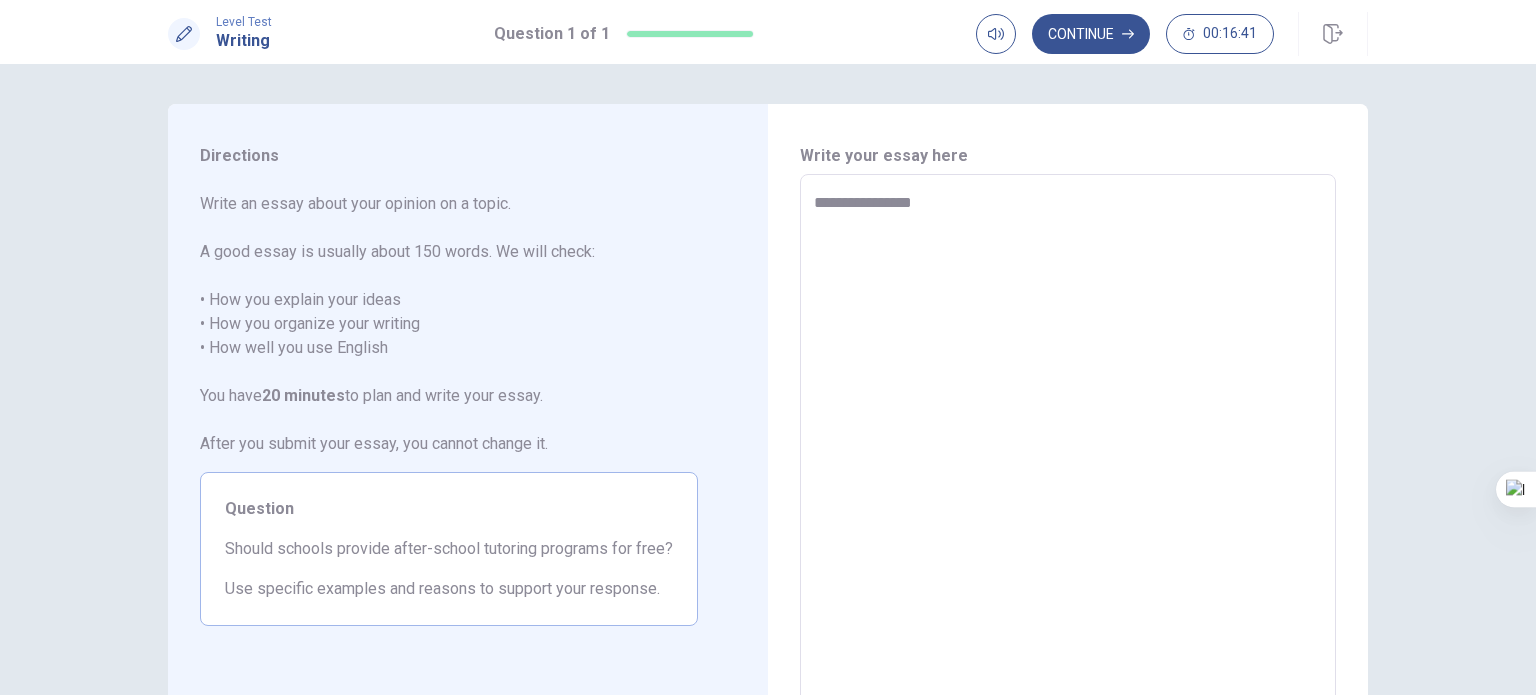 type on "**********" 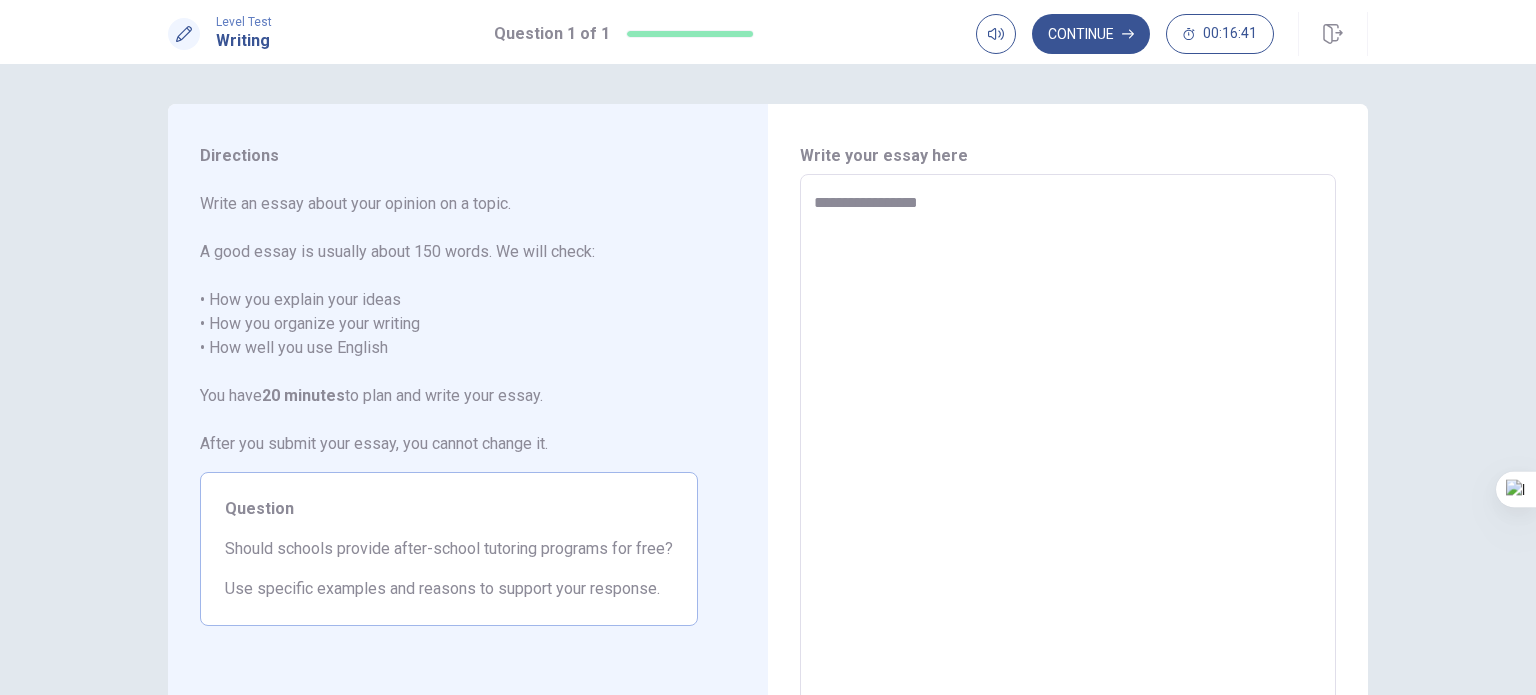 type on "*" 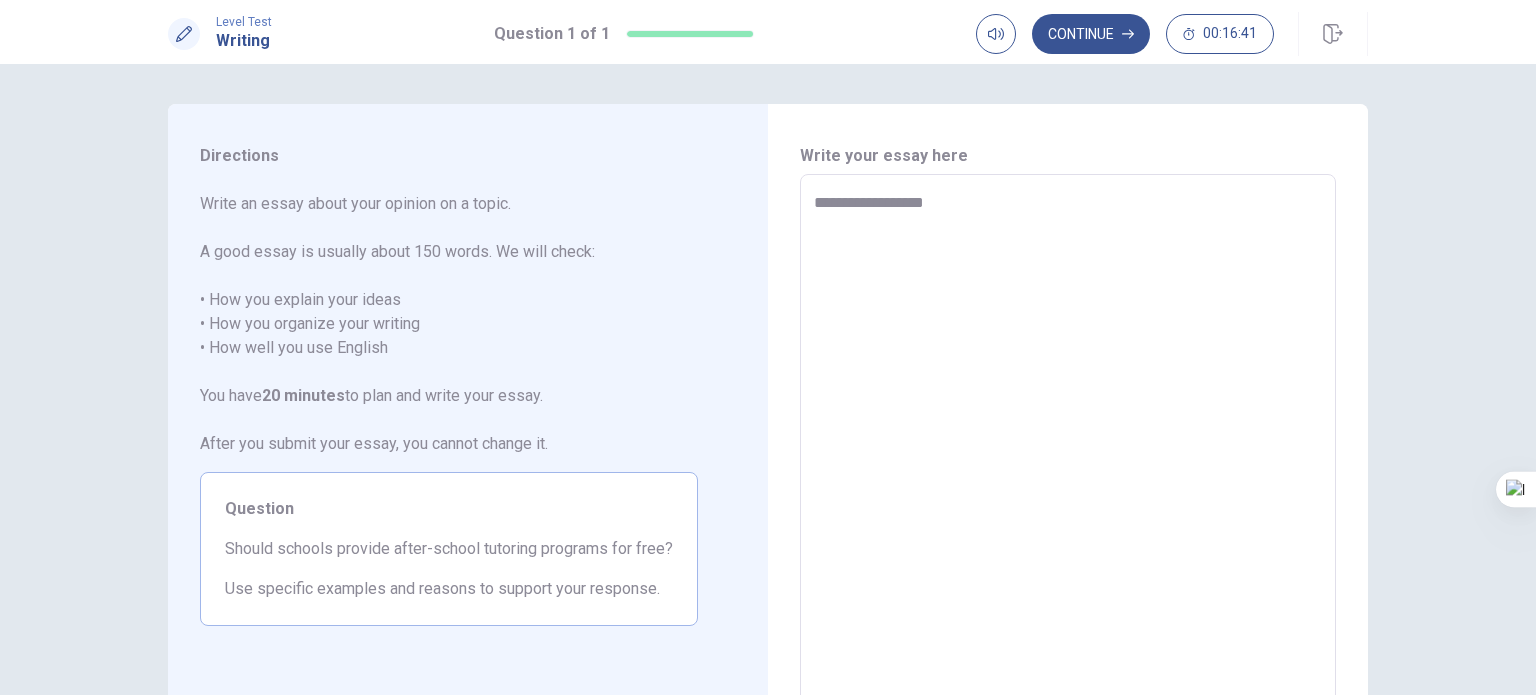 type on "*" 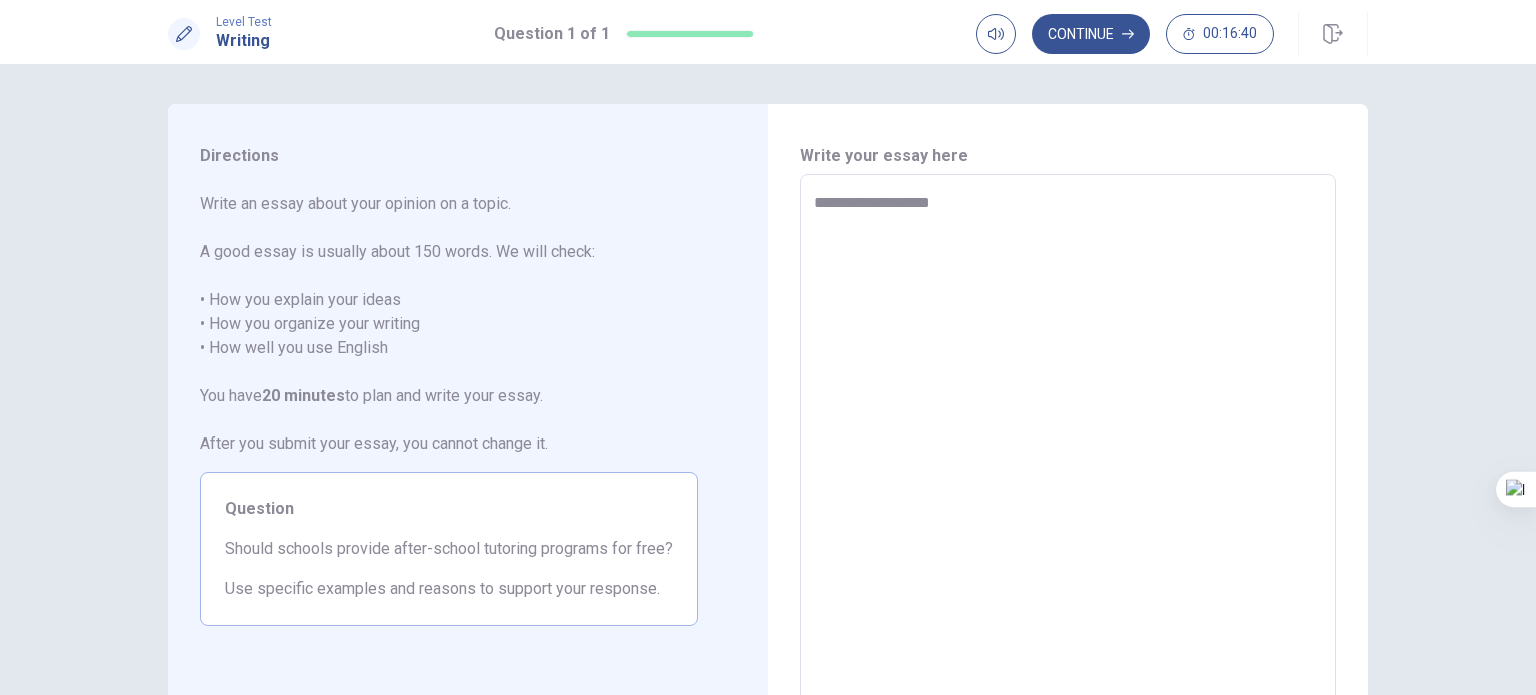 type on "*" 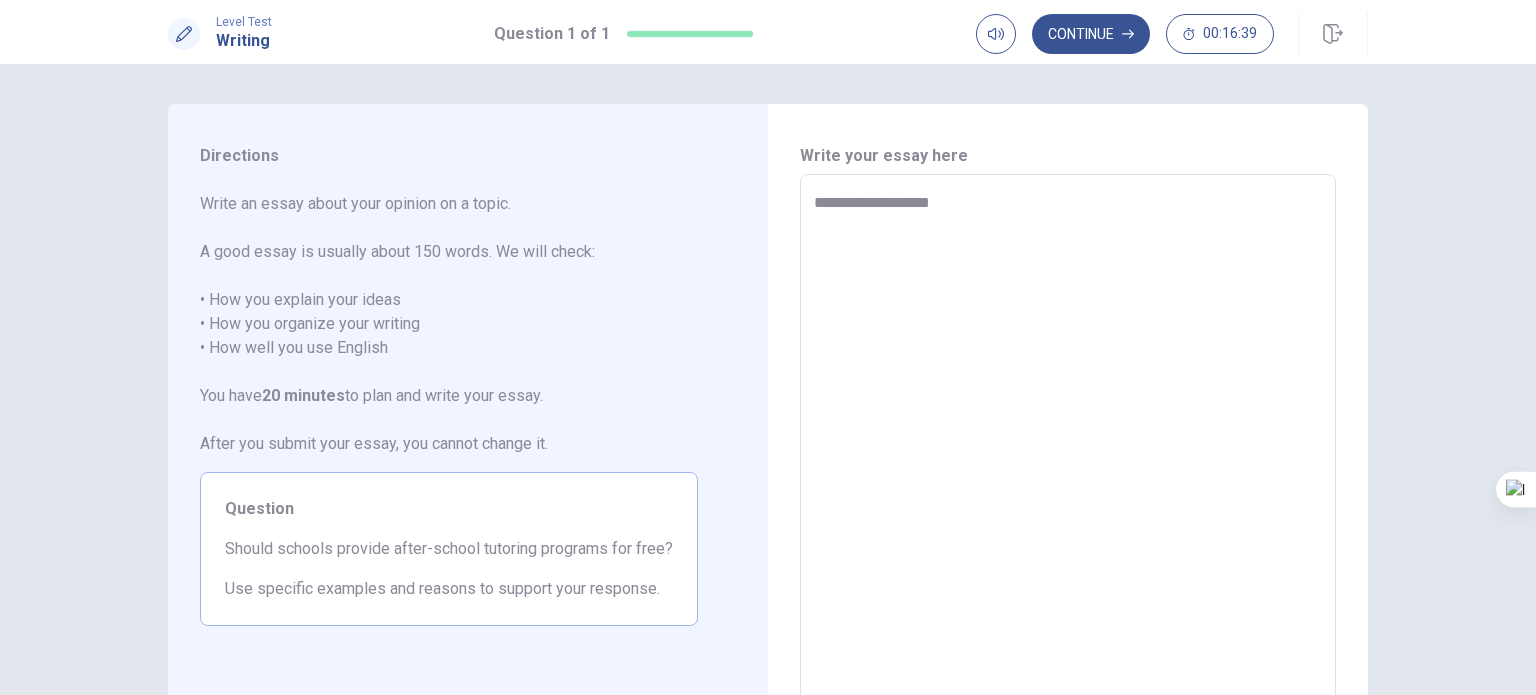 type on "**********" 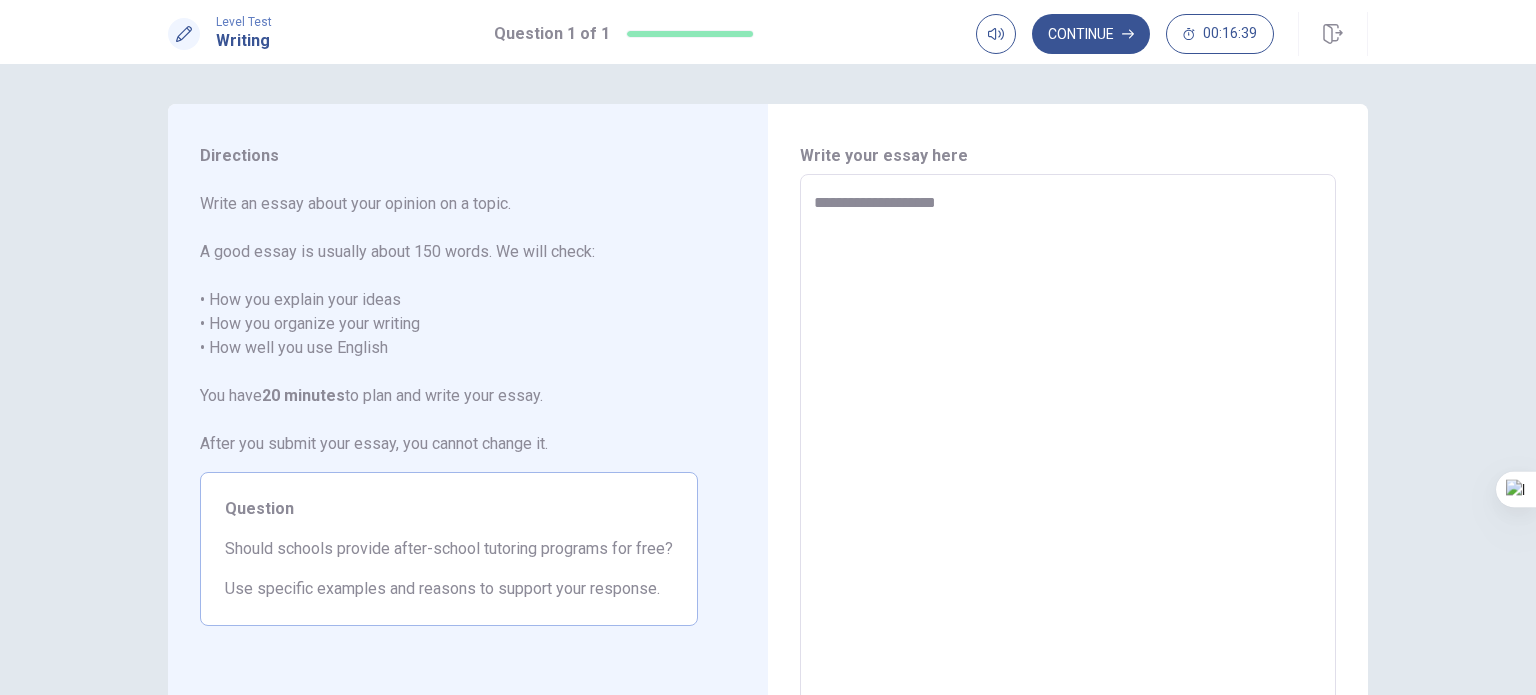 type on "*" 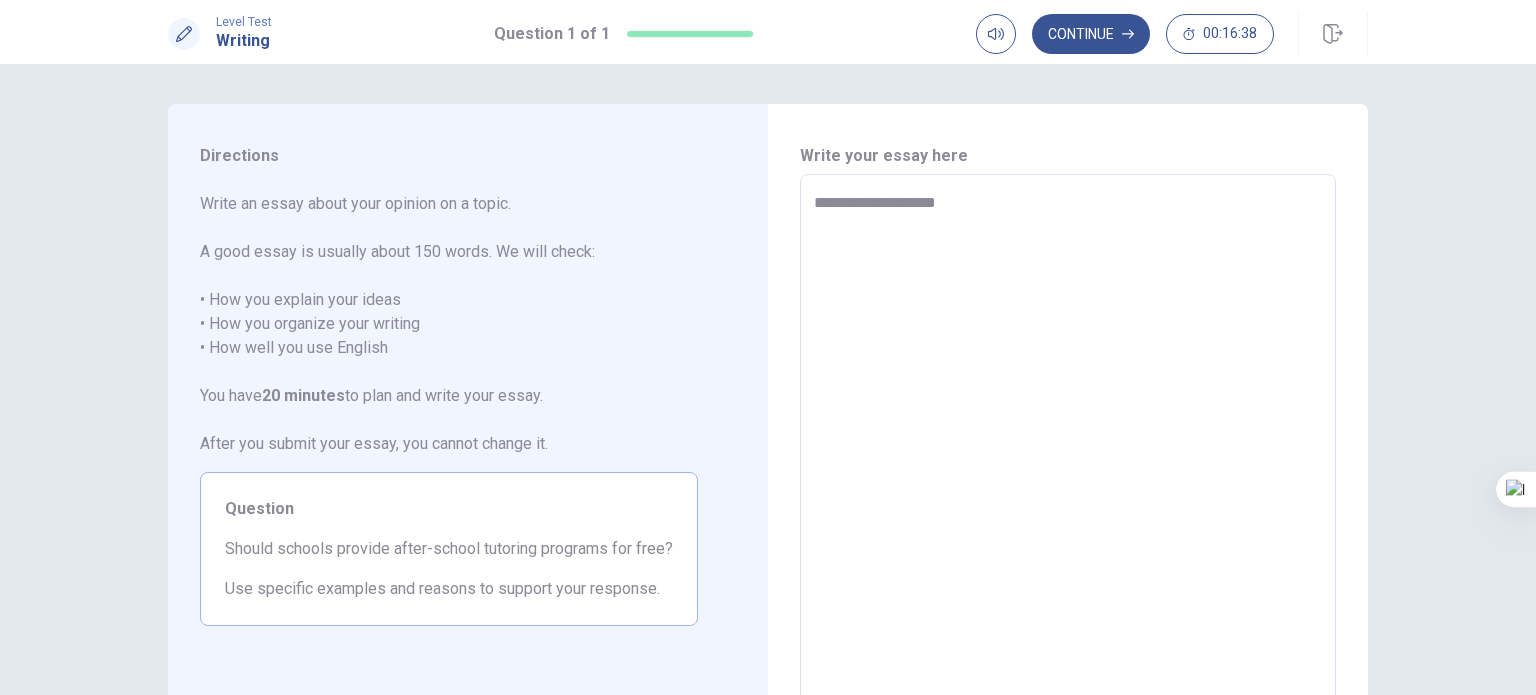 type on "**********" 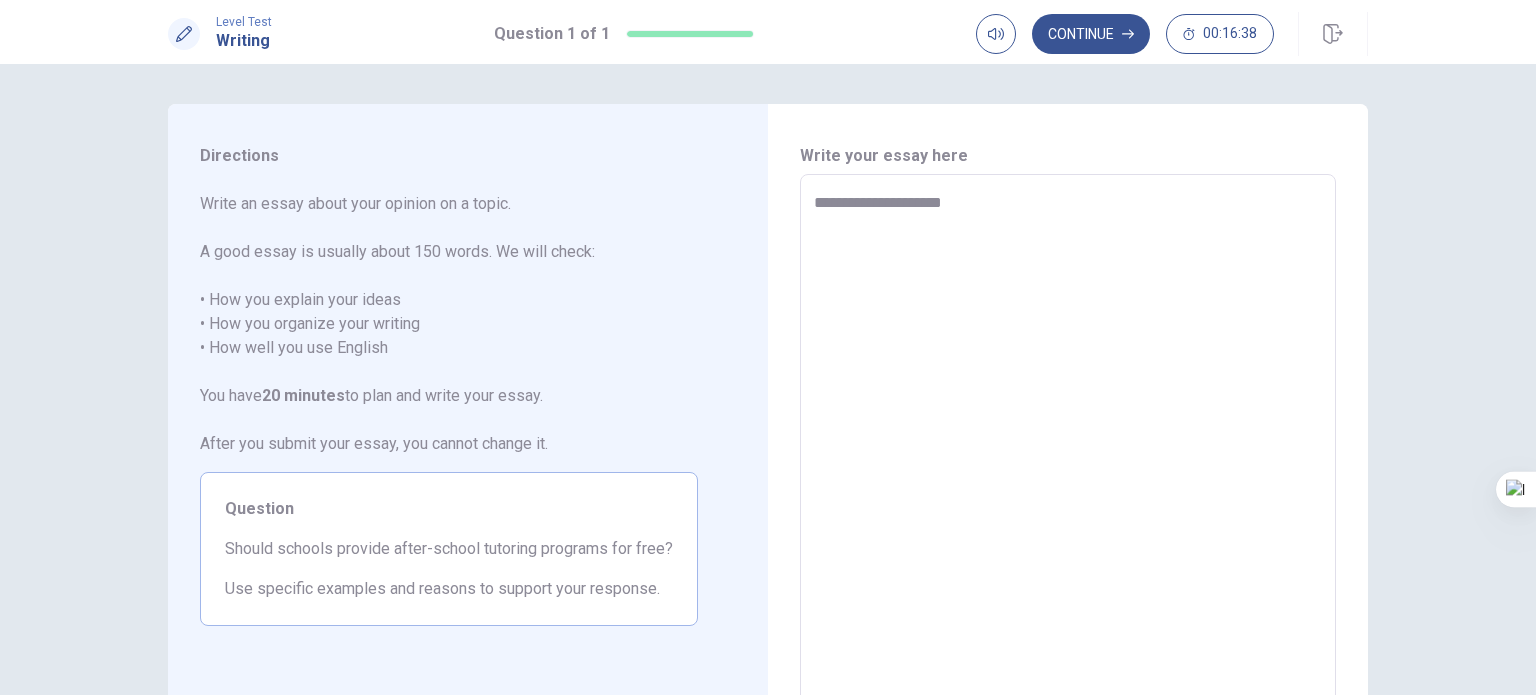 type on "*" 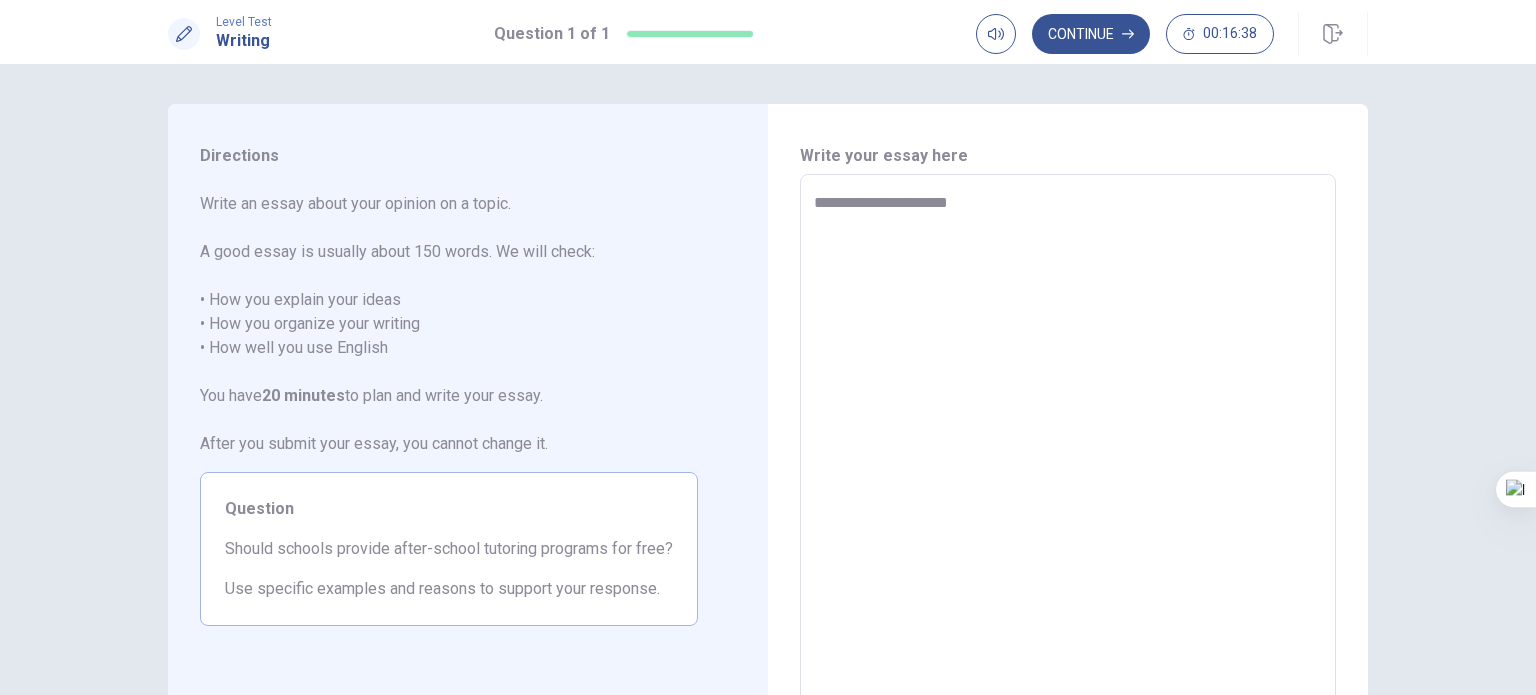 type on "*" 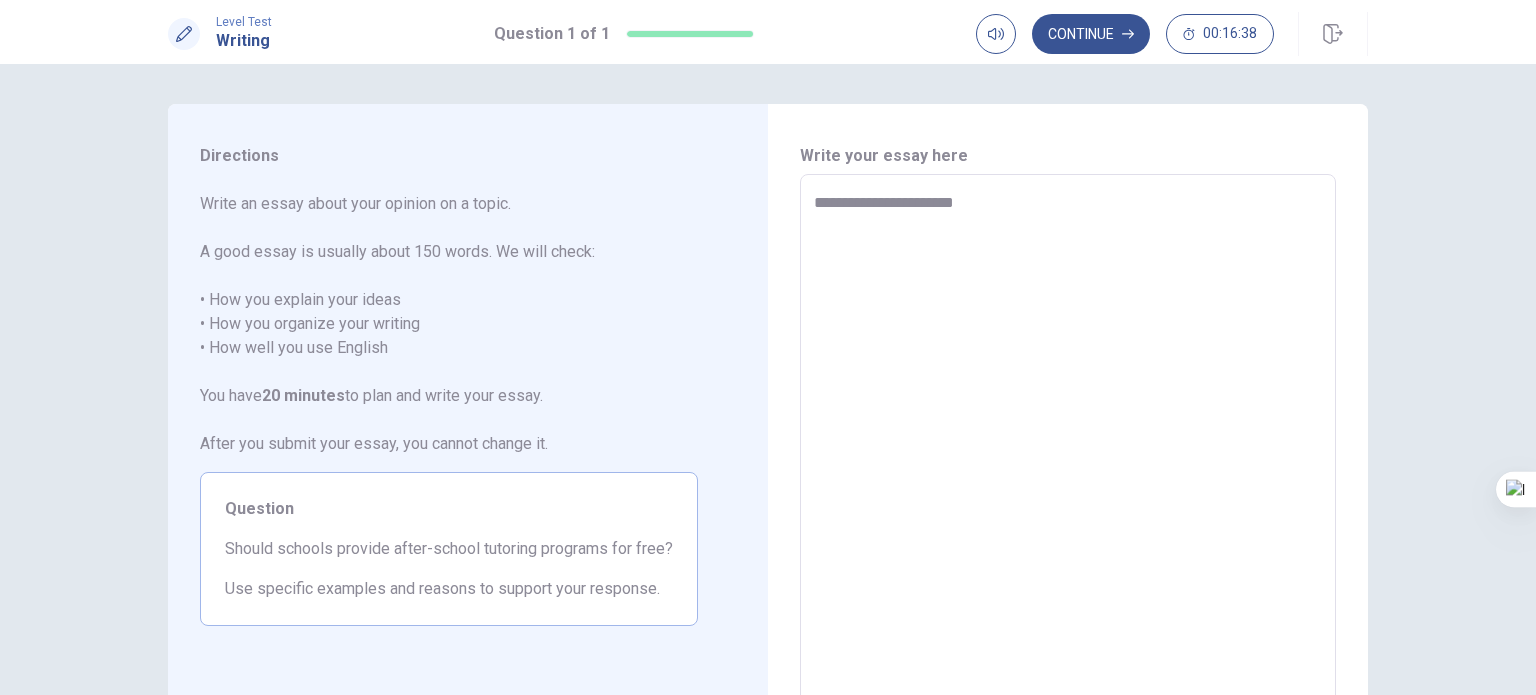 type on "*" 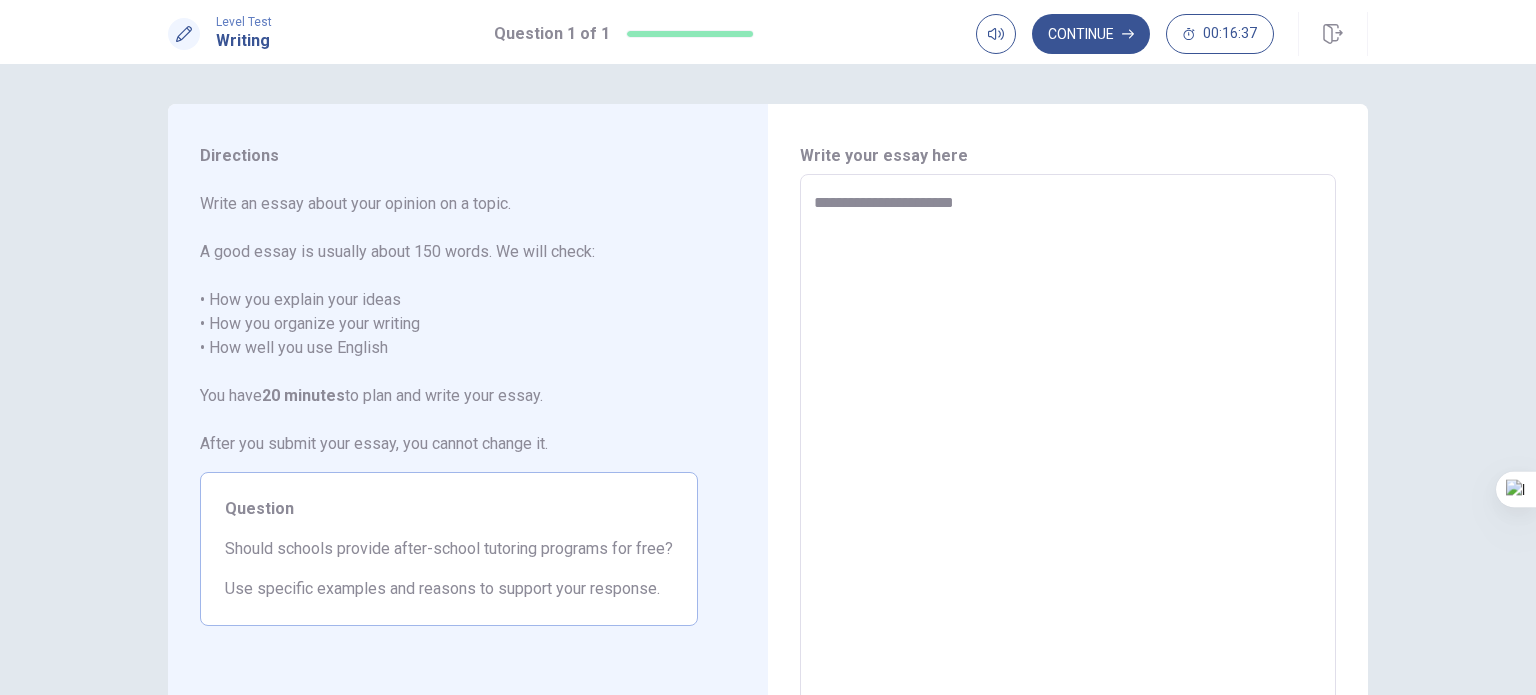 type on "**********" 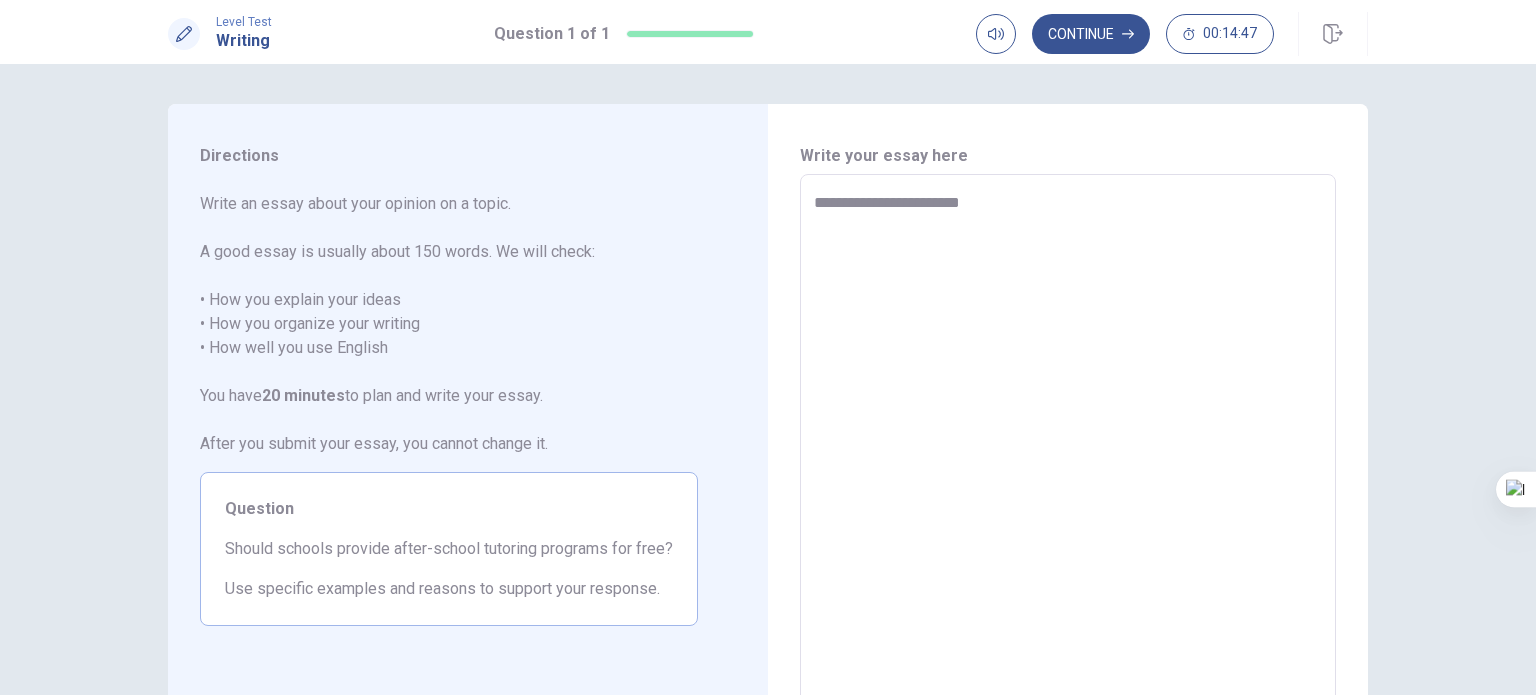 click on "**********" at bounding box center [1068, 451] 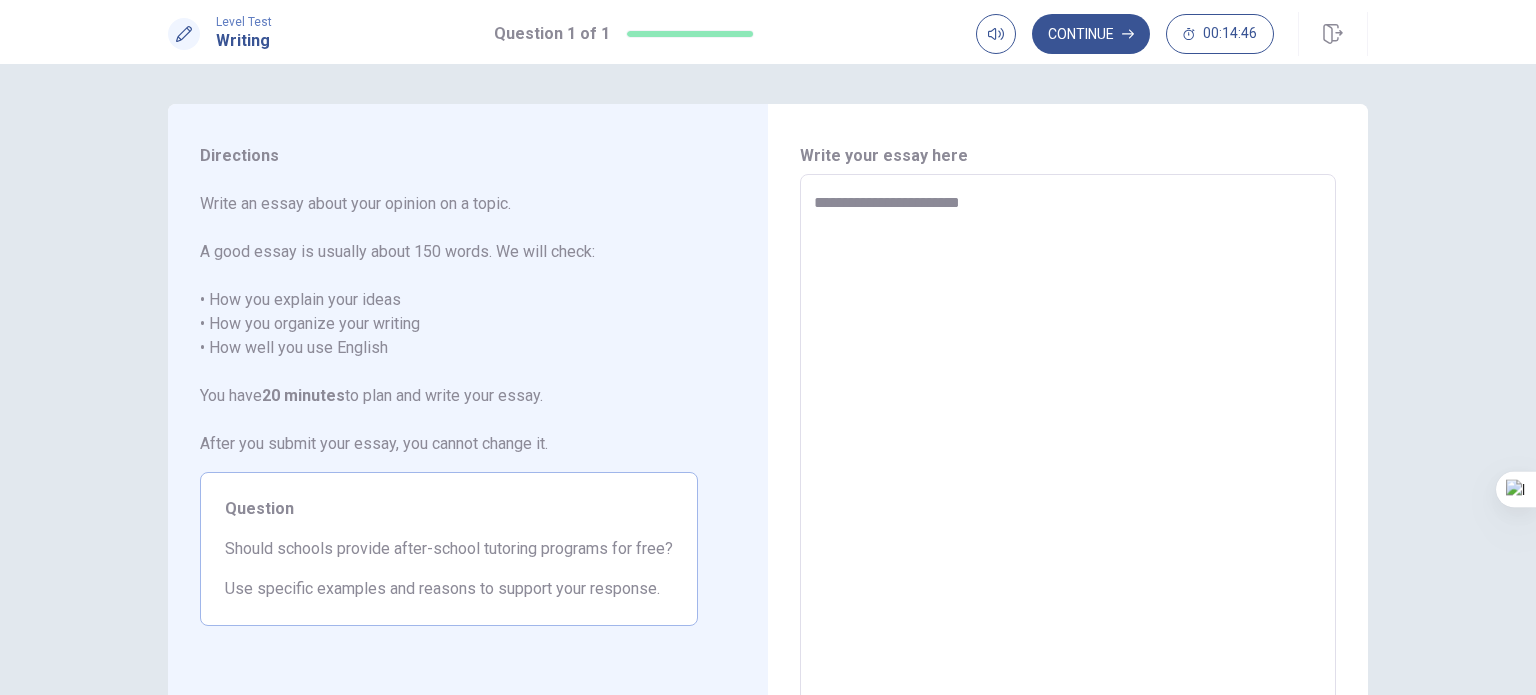 type on "**********" 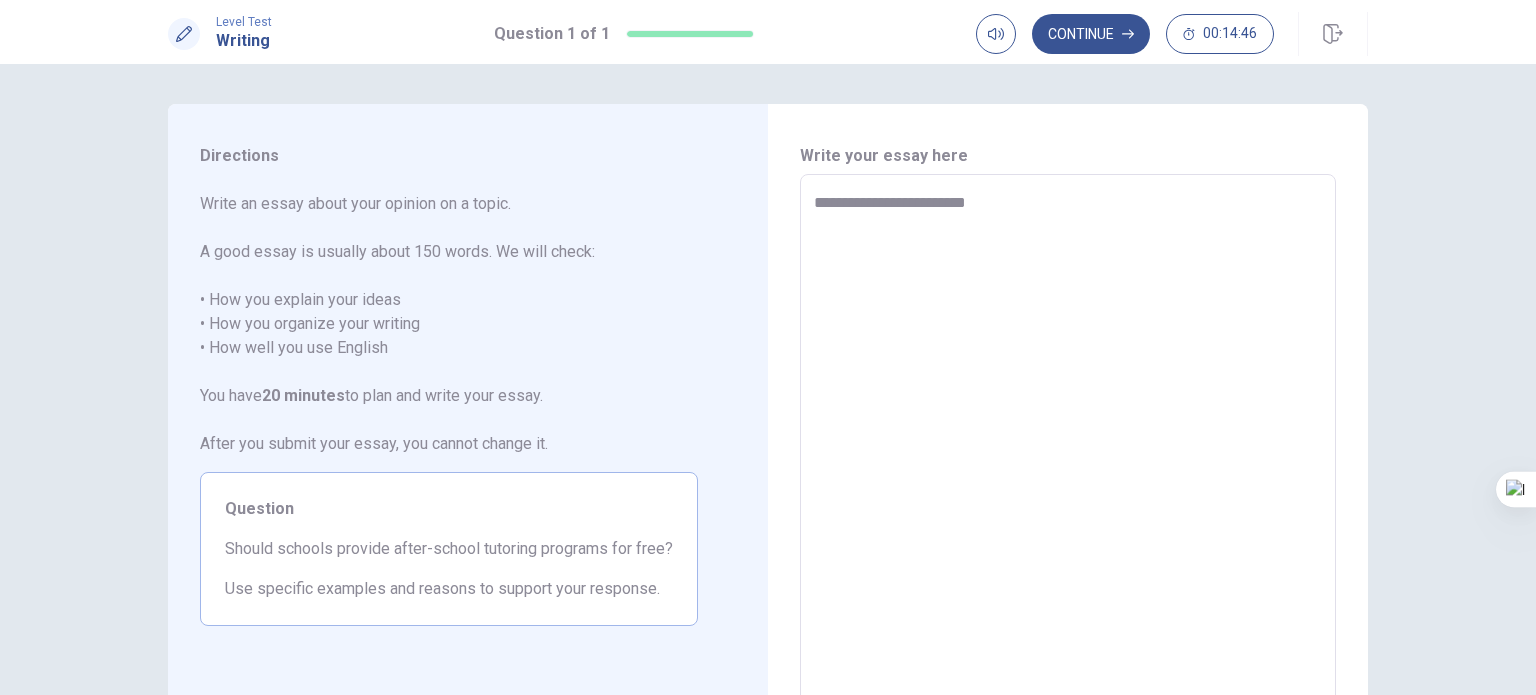 type on "*" 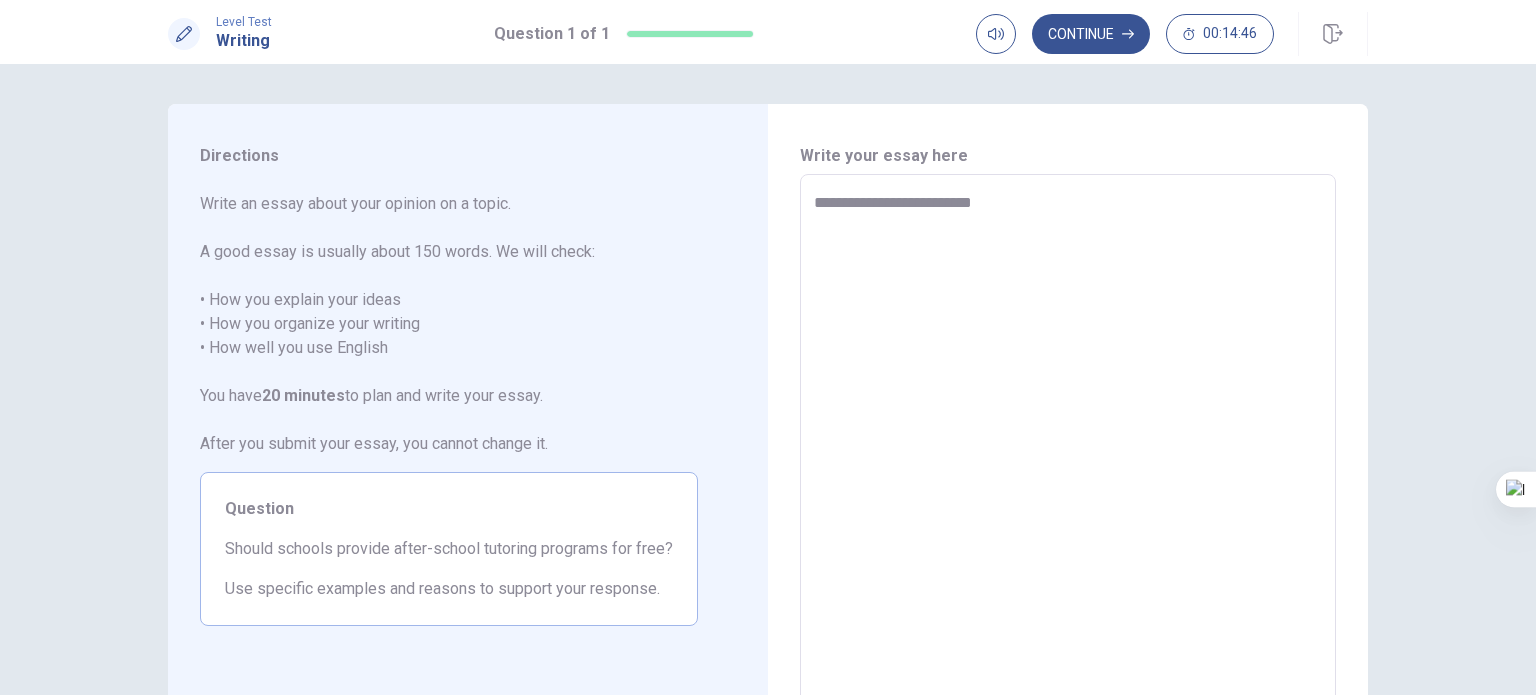 type on "*" 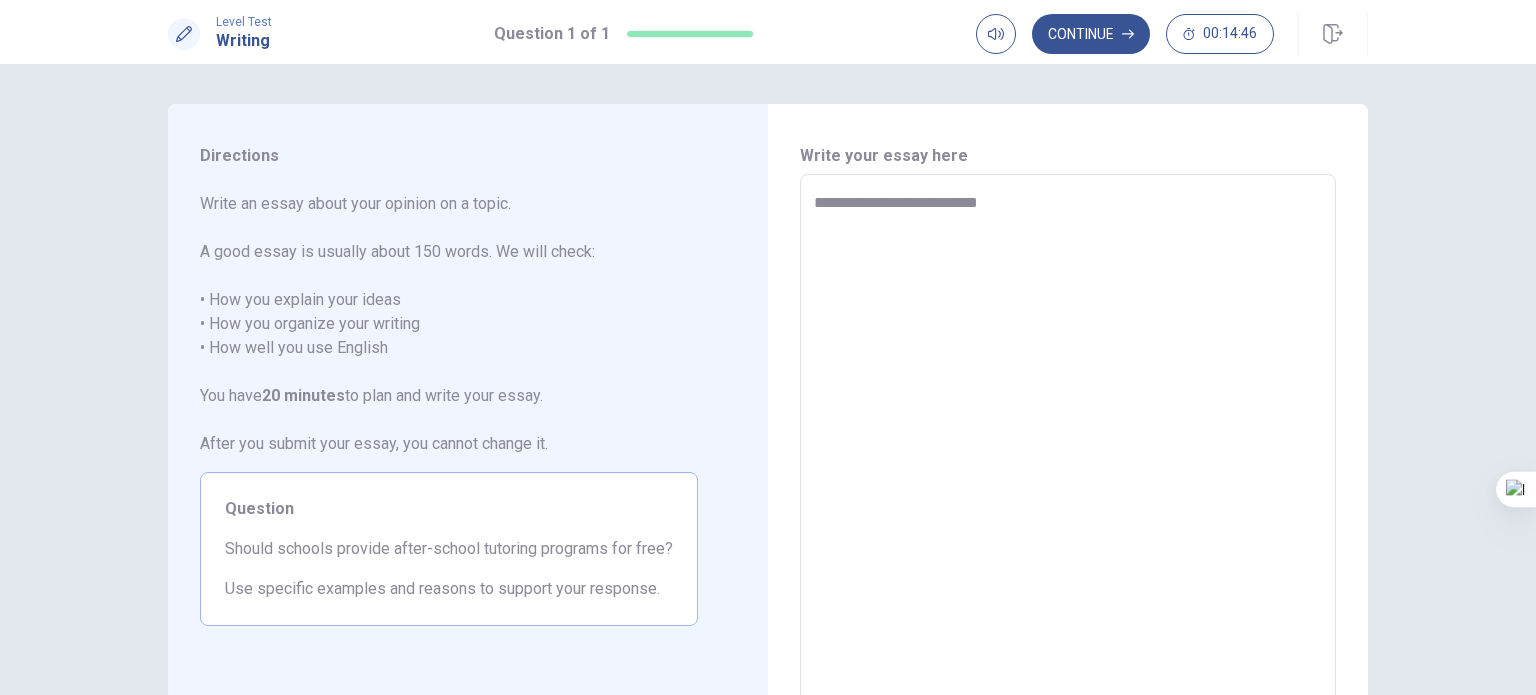 type on "*" 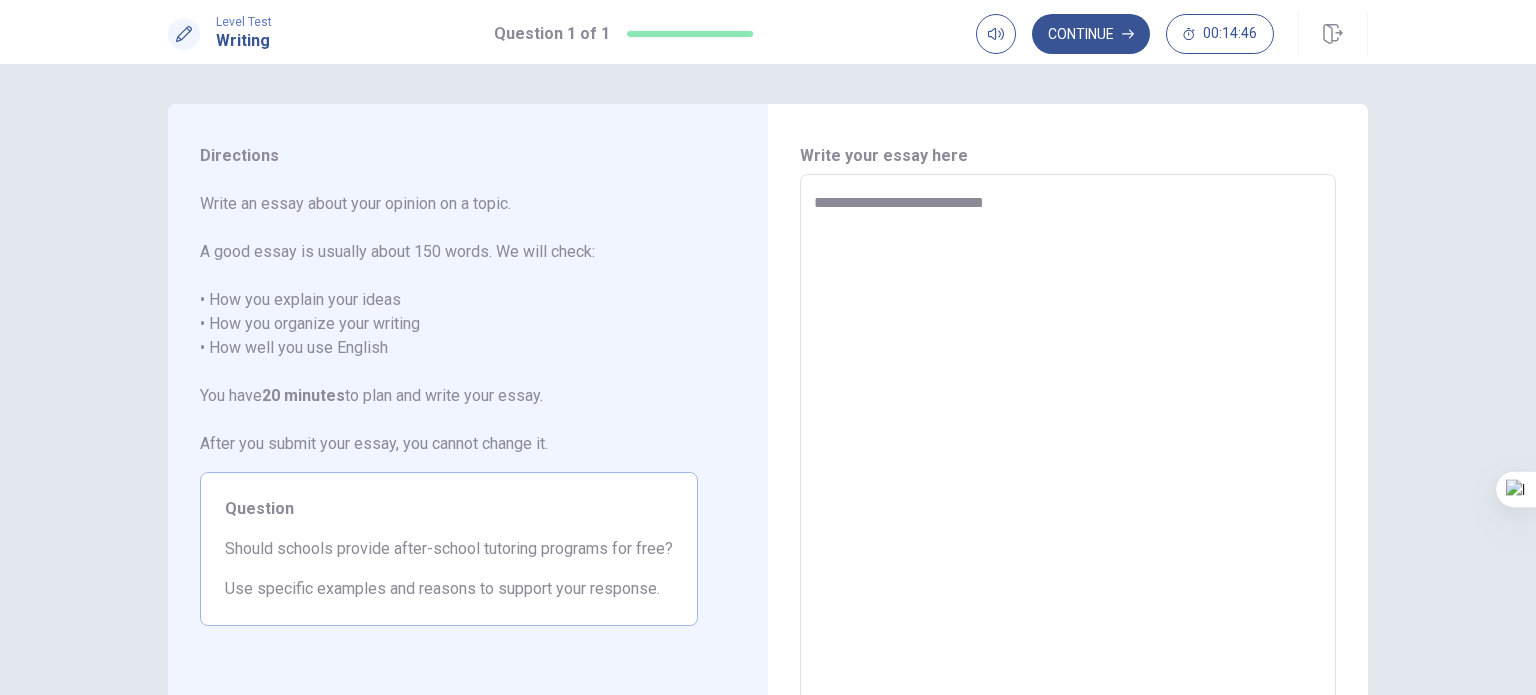 type on "*" 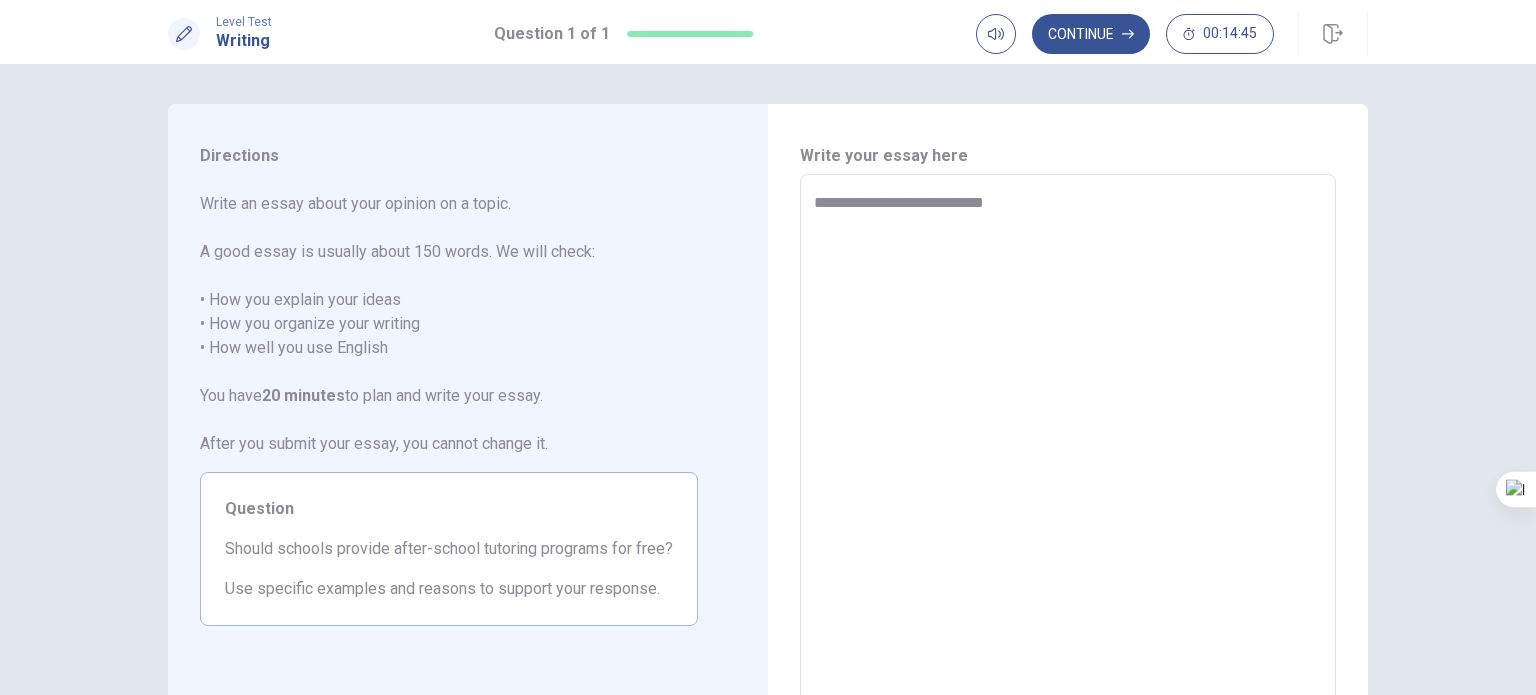 type on "**********" 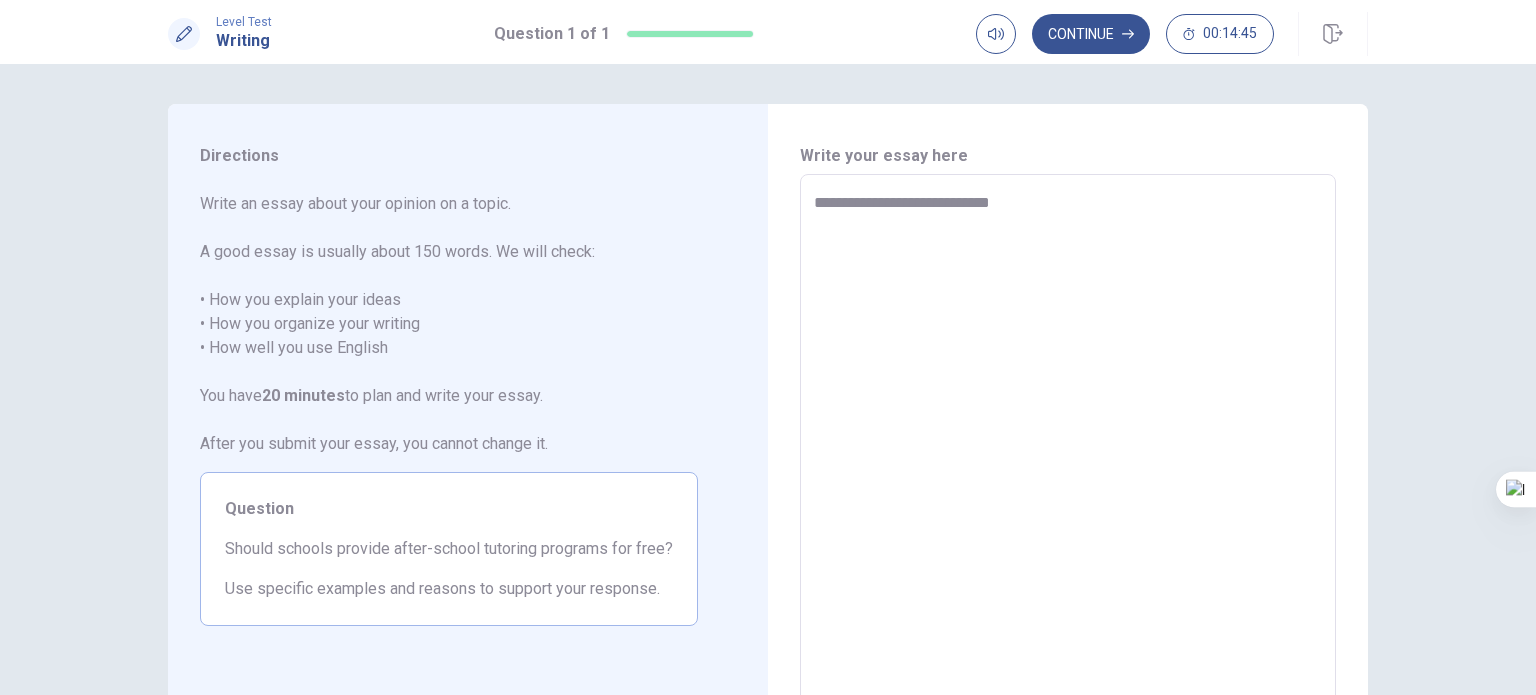 type on "*" 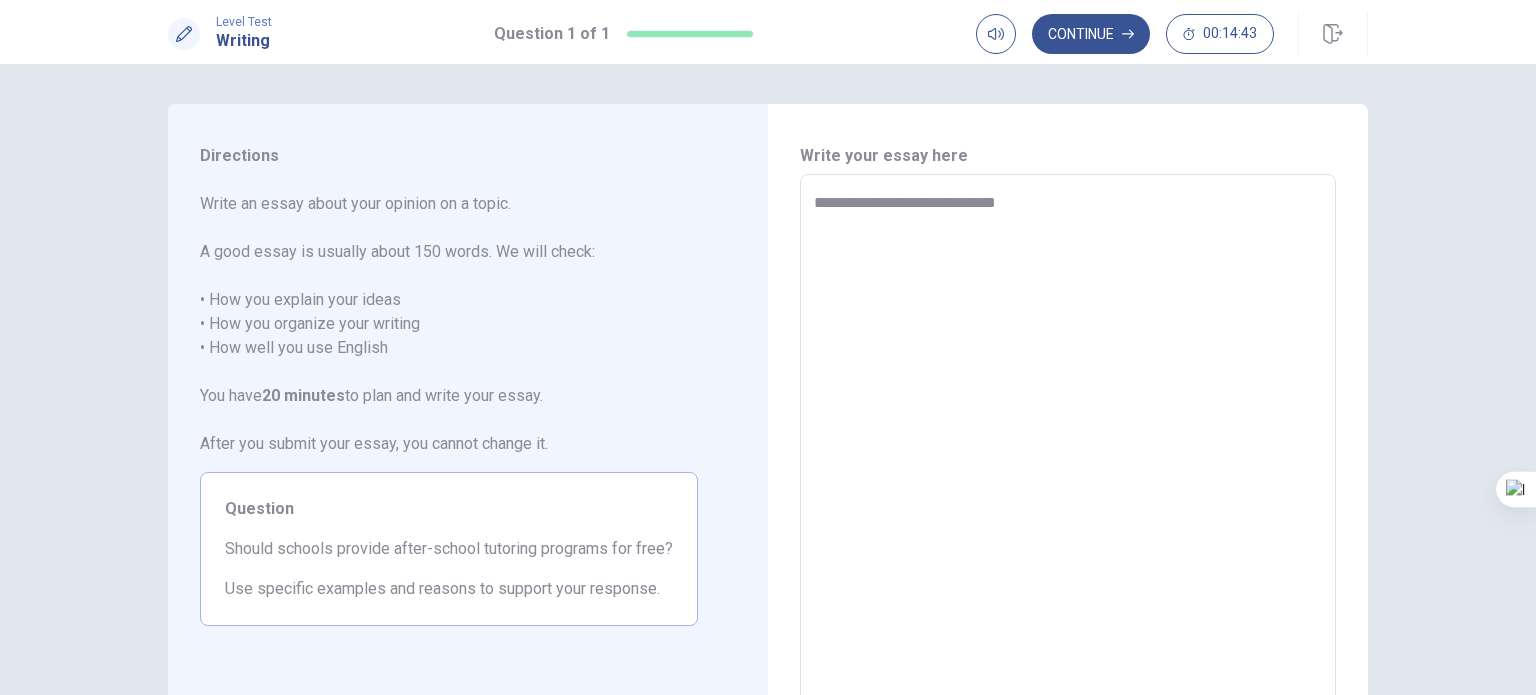 click on "**********" at bounding box center (1068, 451) 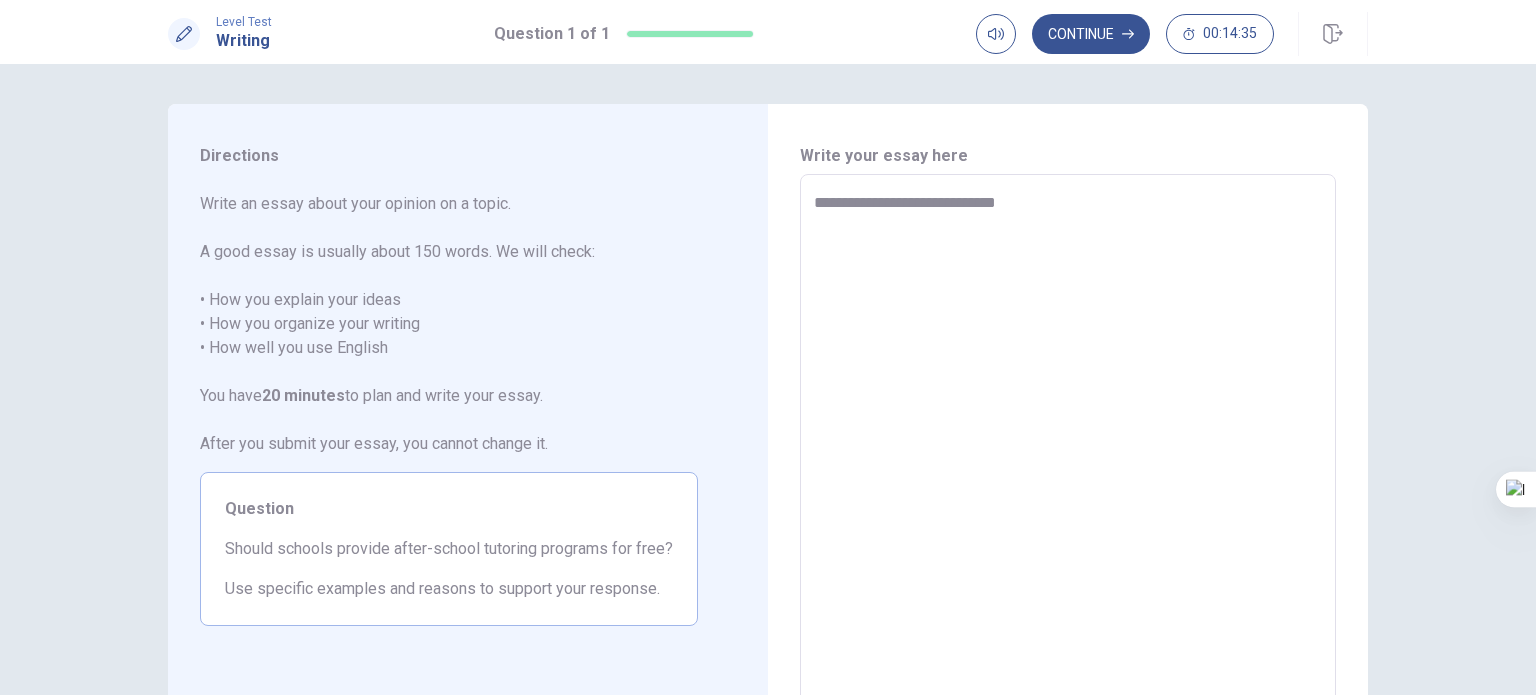 type on "*" 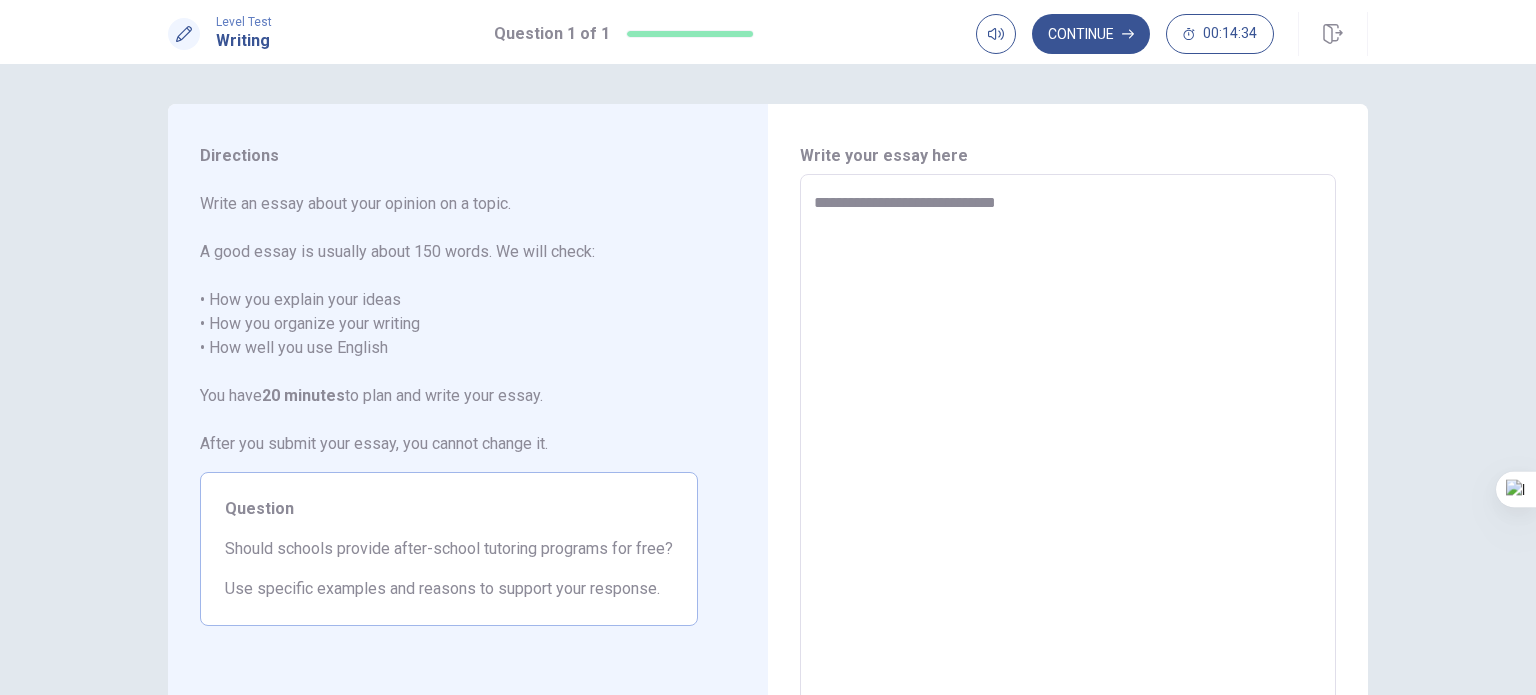 type on "**********" 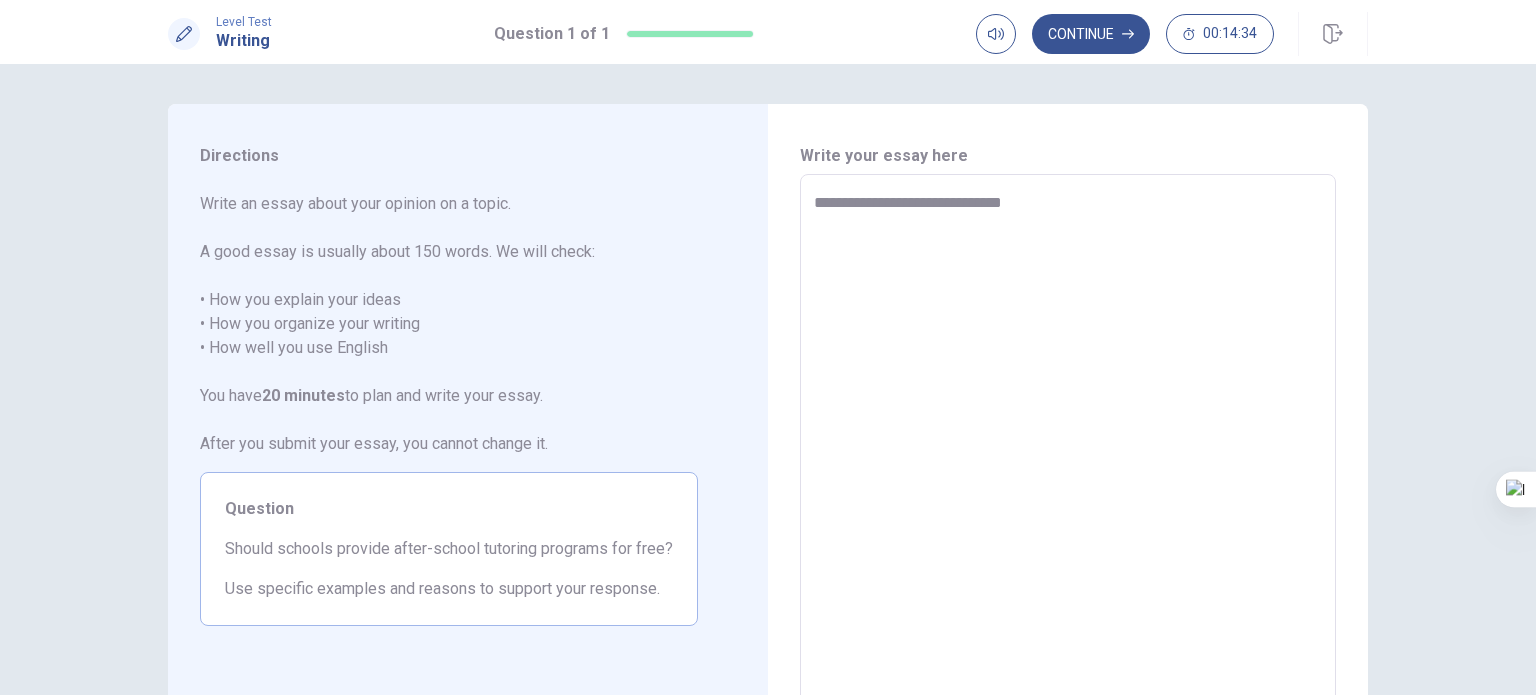 type on "*" 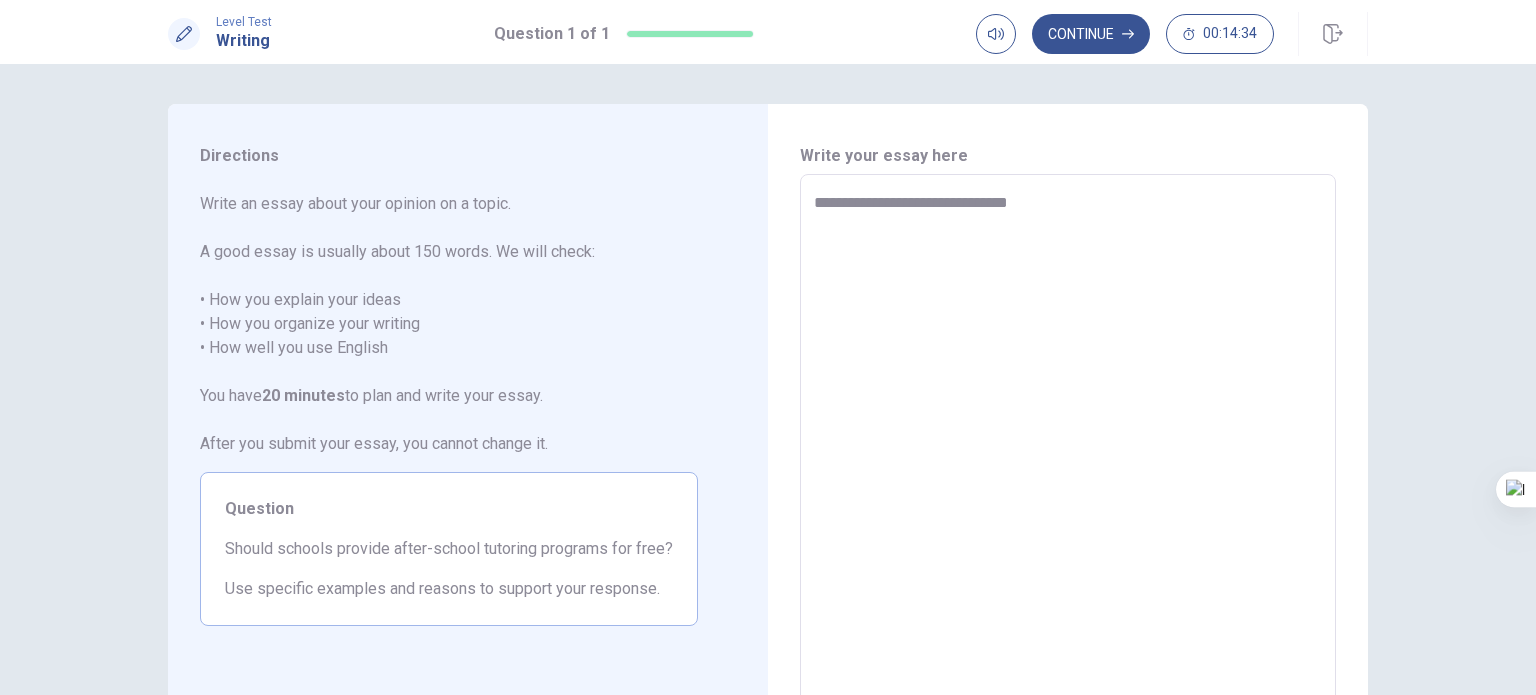 type on "*" 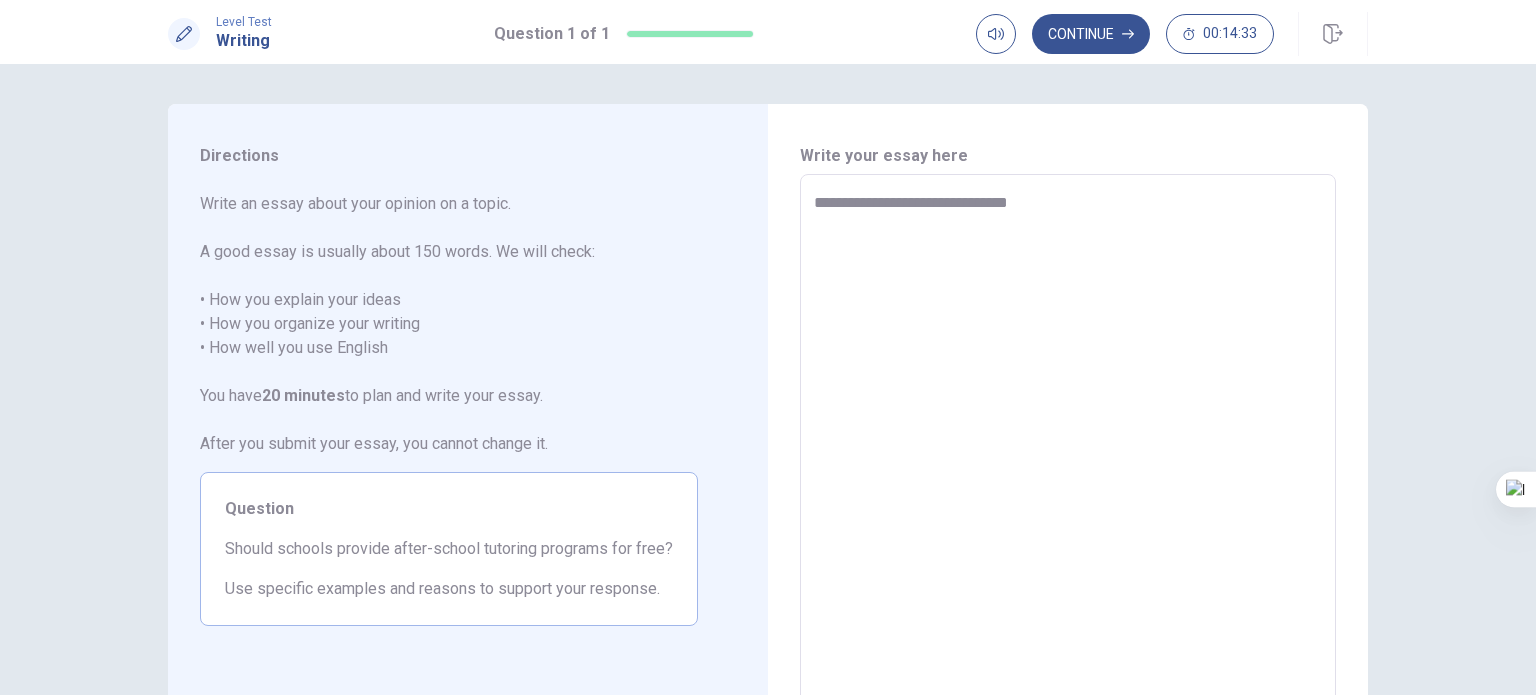 type on "**********" 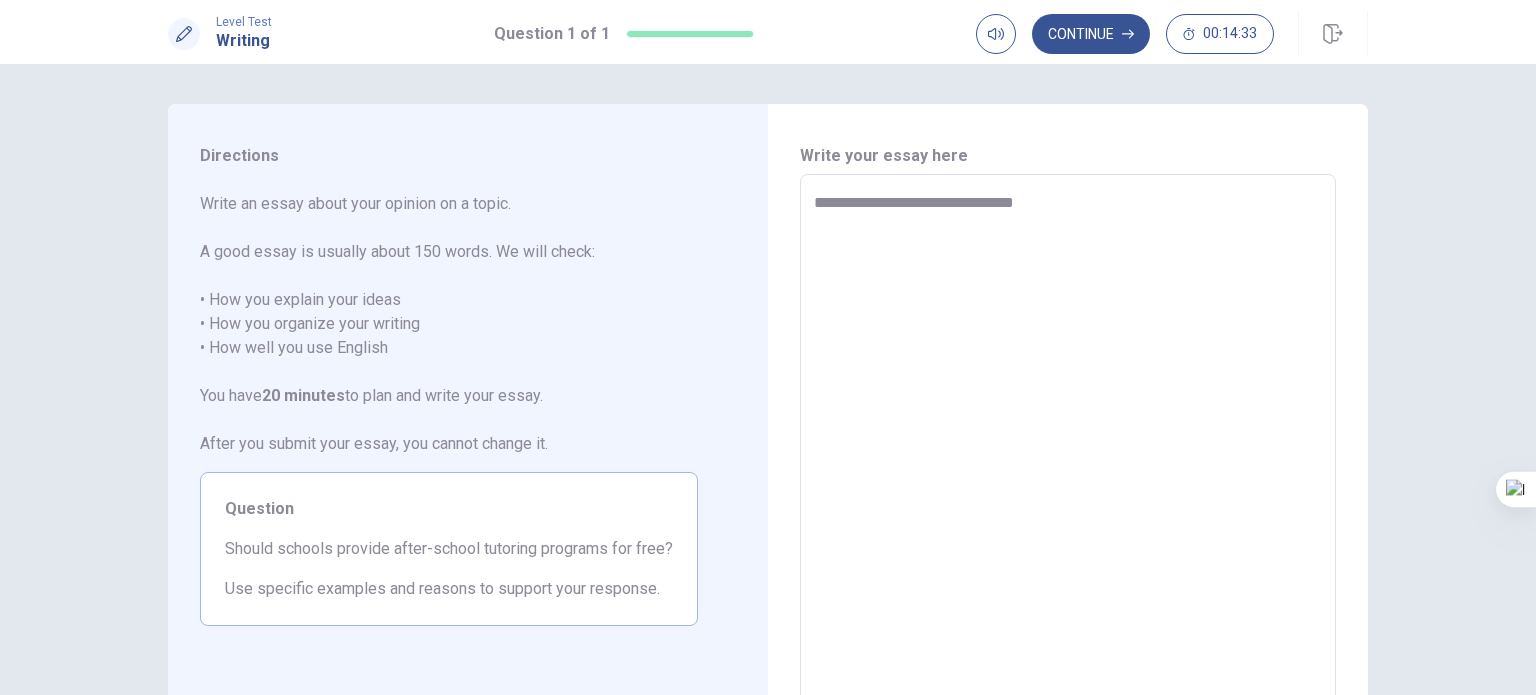 type on "*" 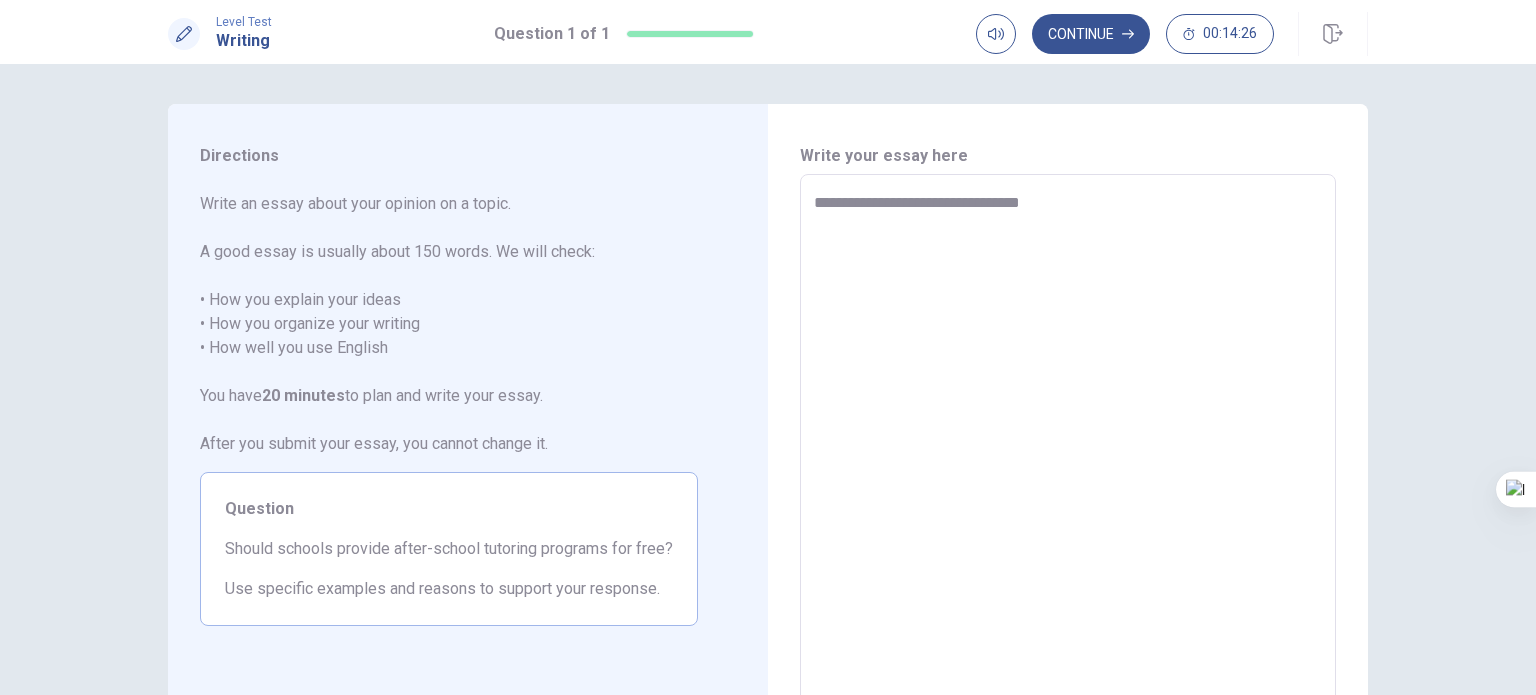 type on "*" 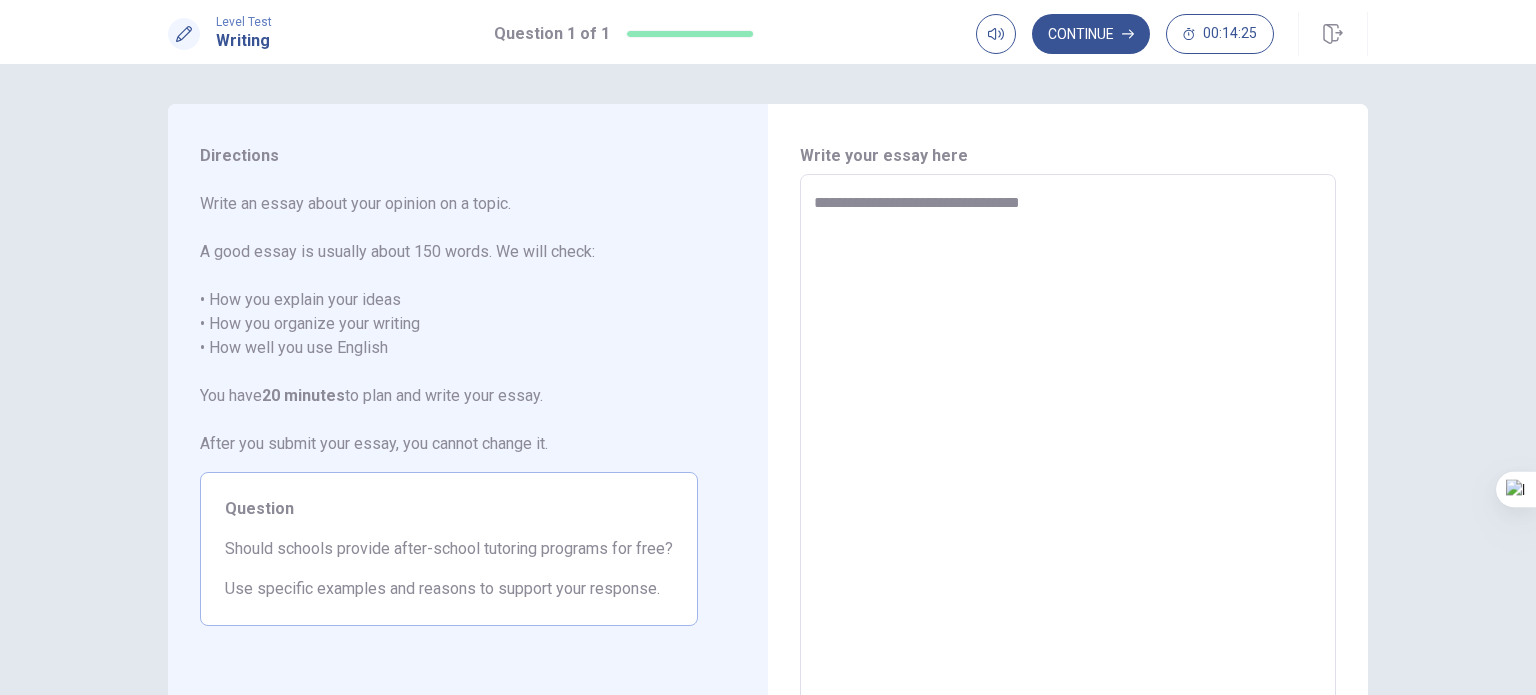 type on "**********" 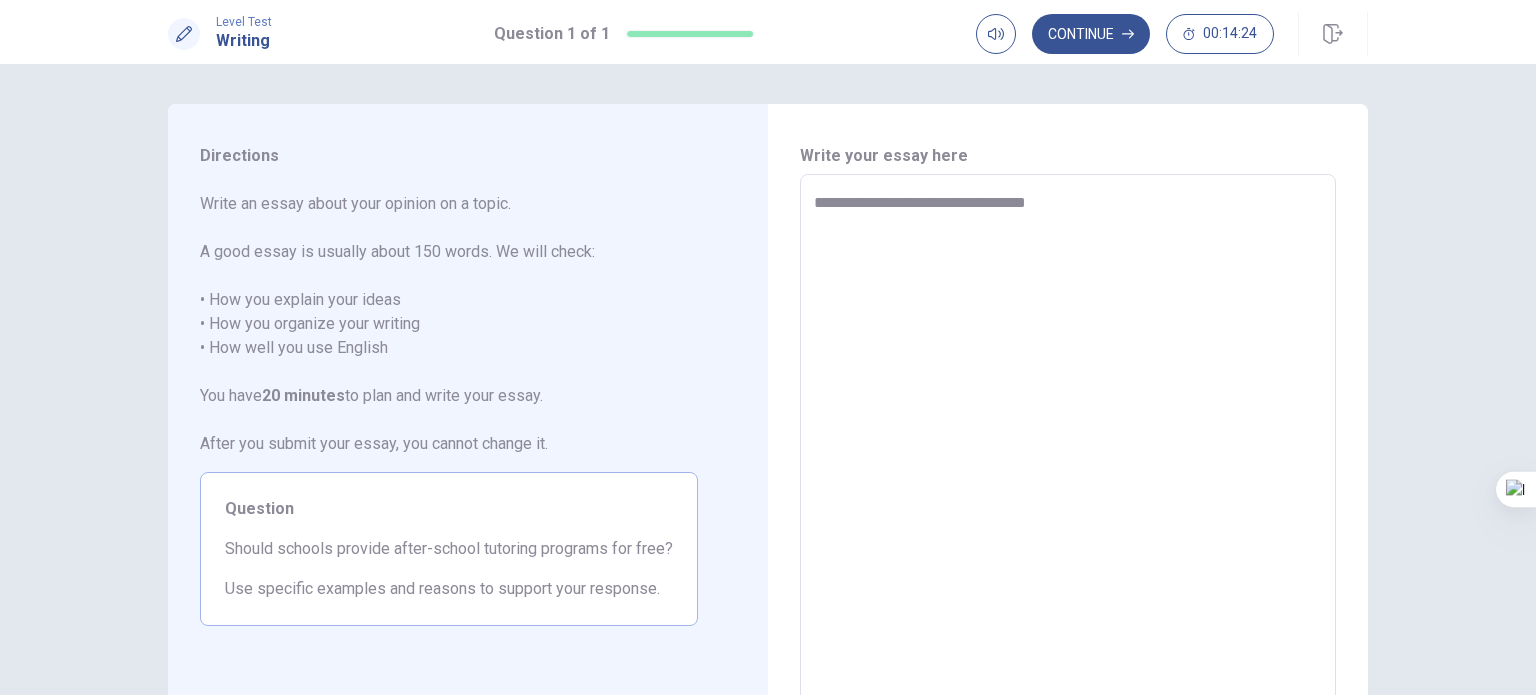 type on "*" 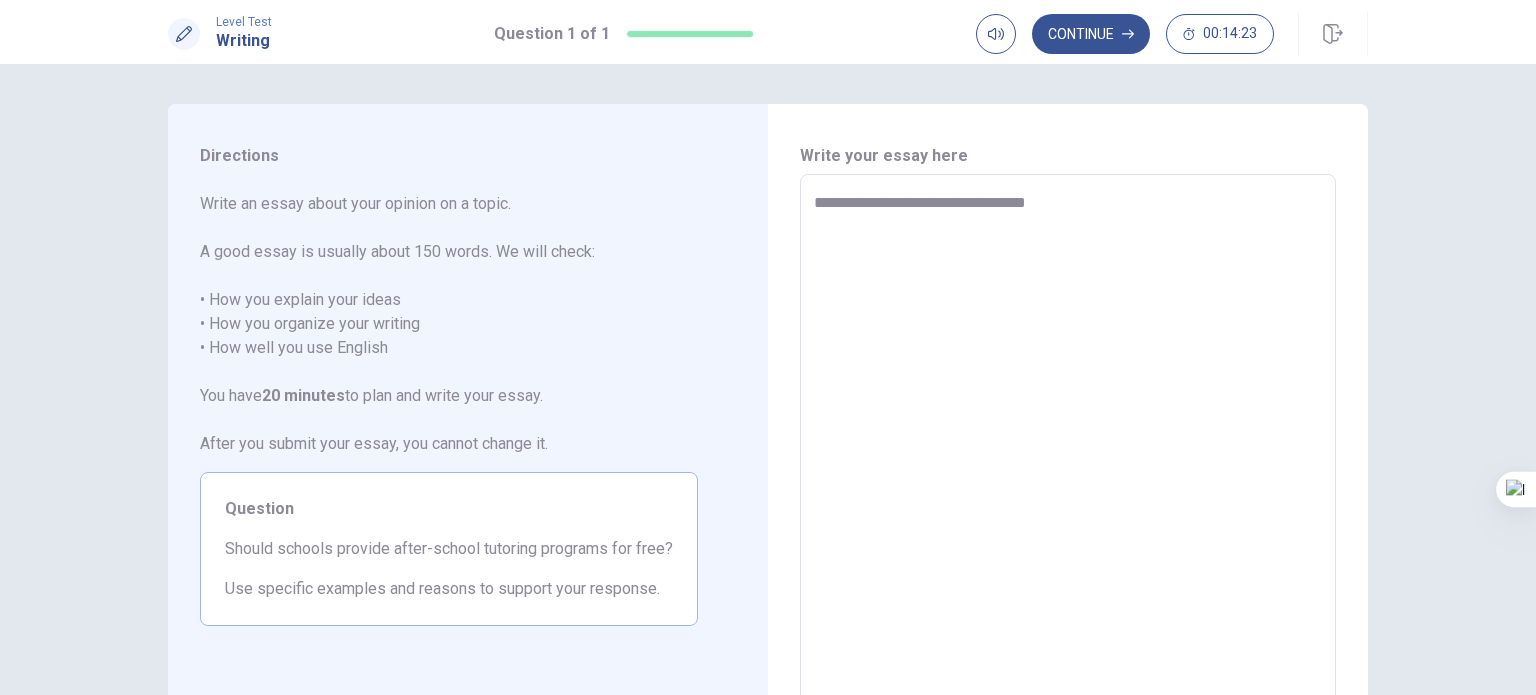 type on "**********" 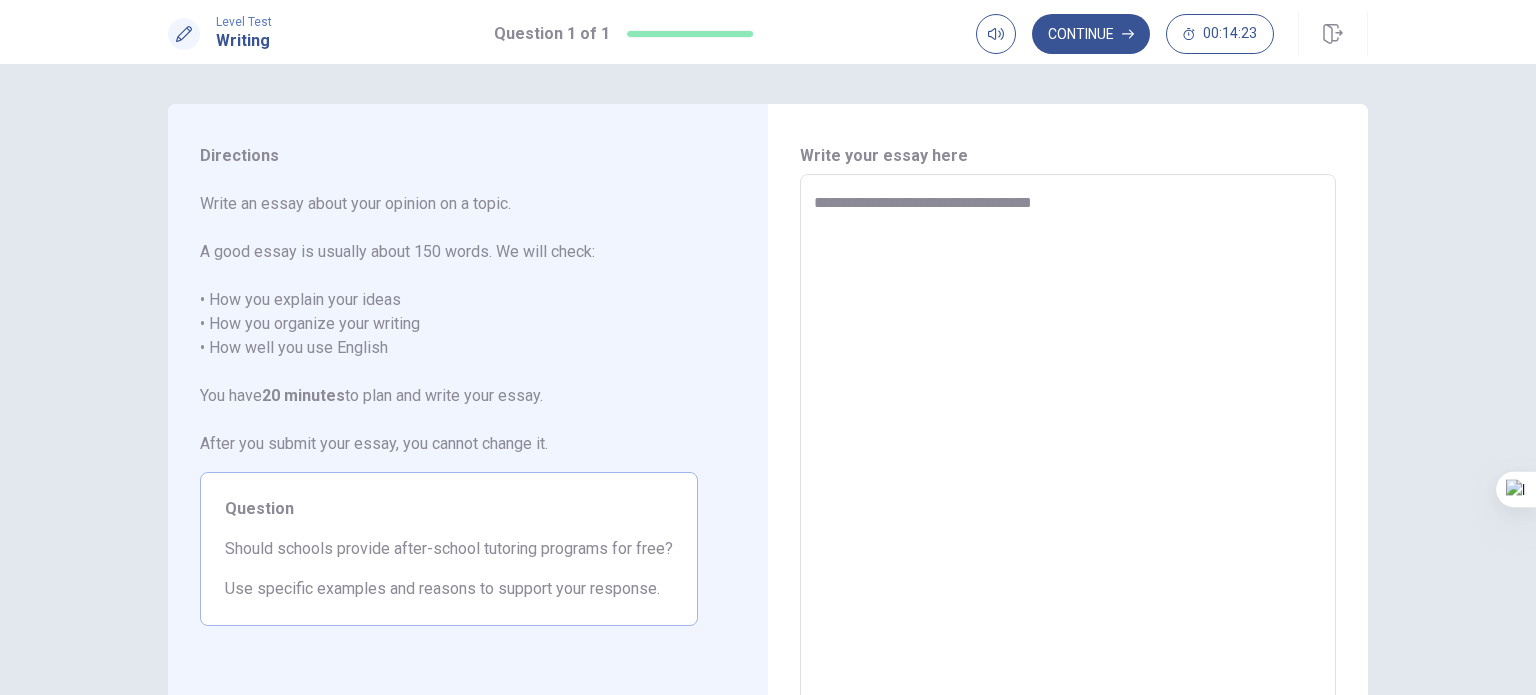 type on "*" 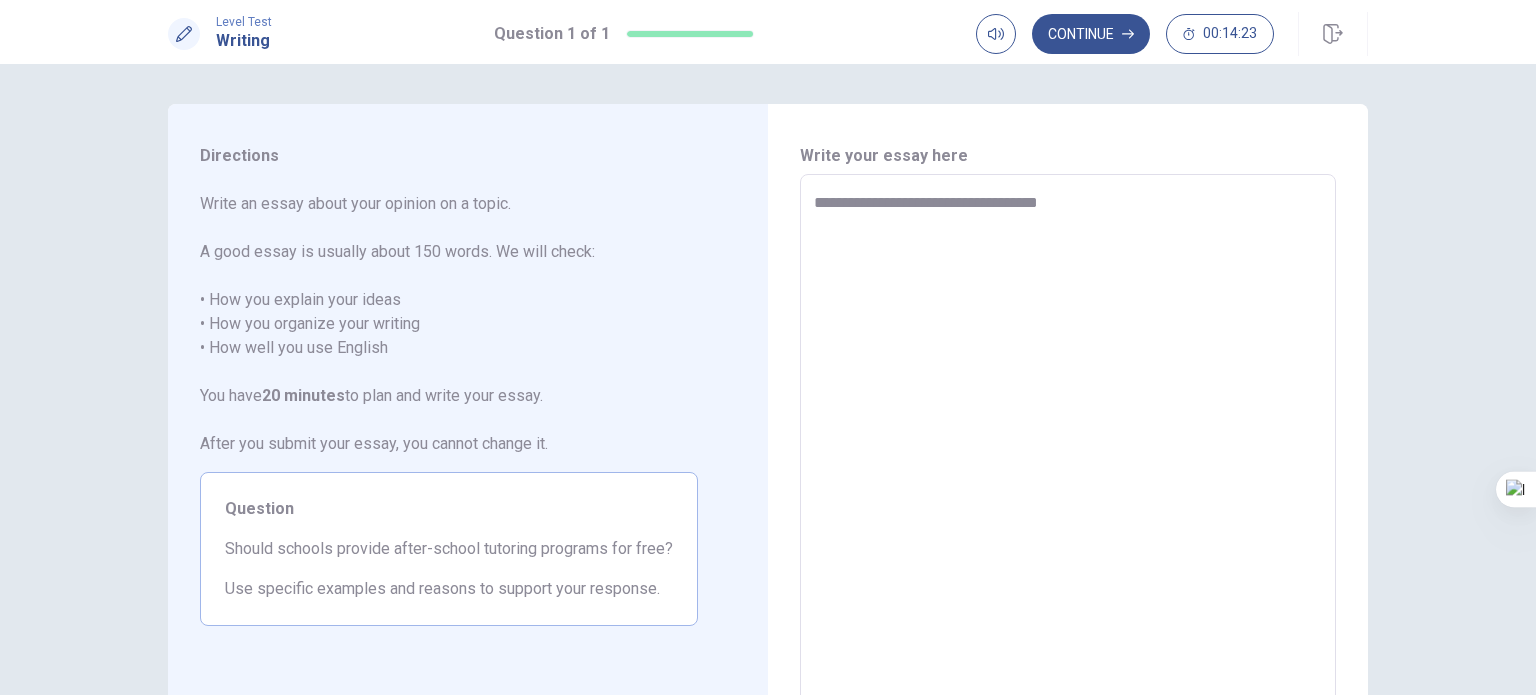 type on "*" 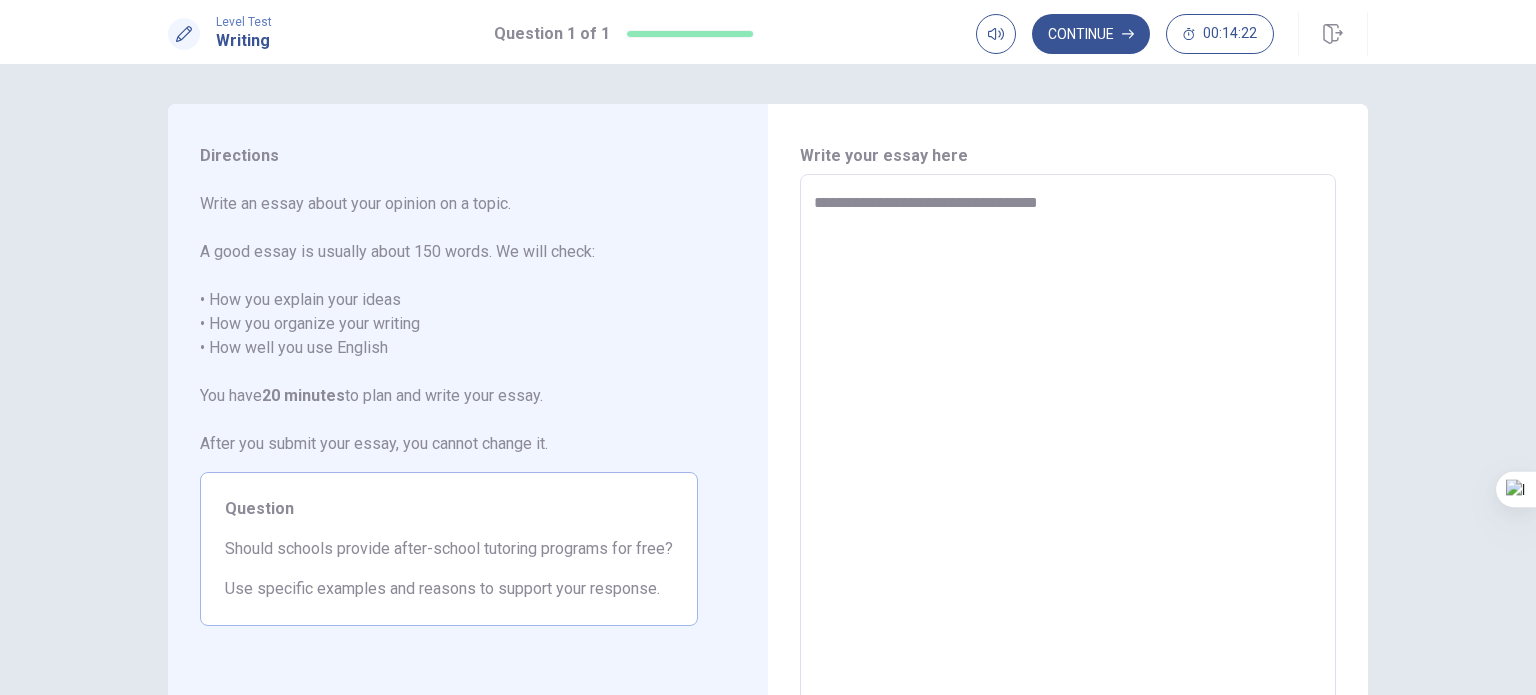 type on "**********" 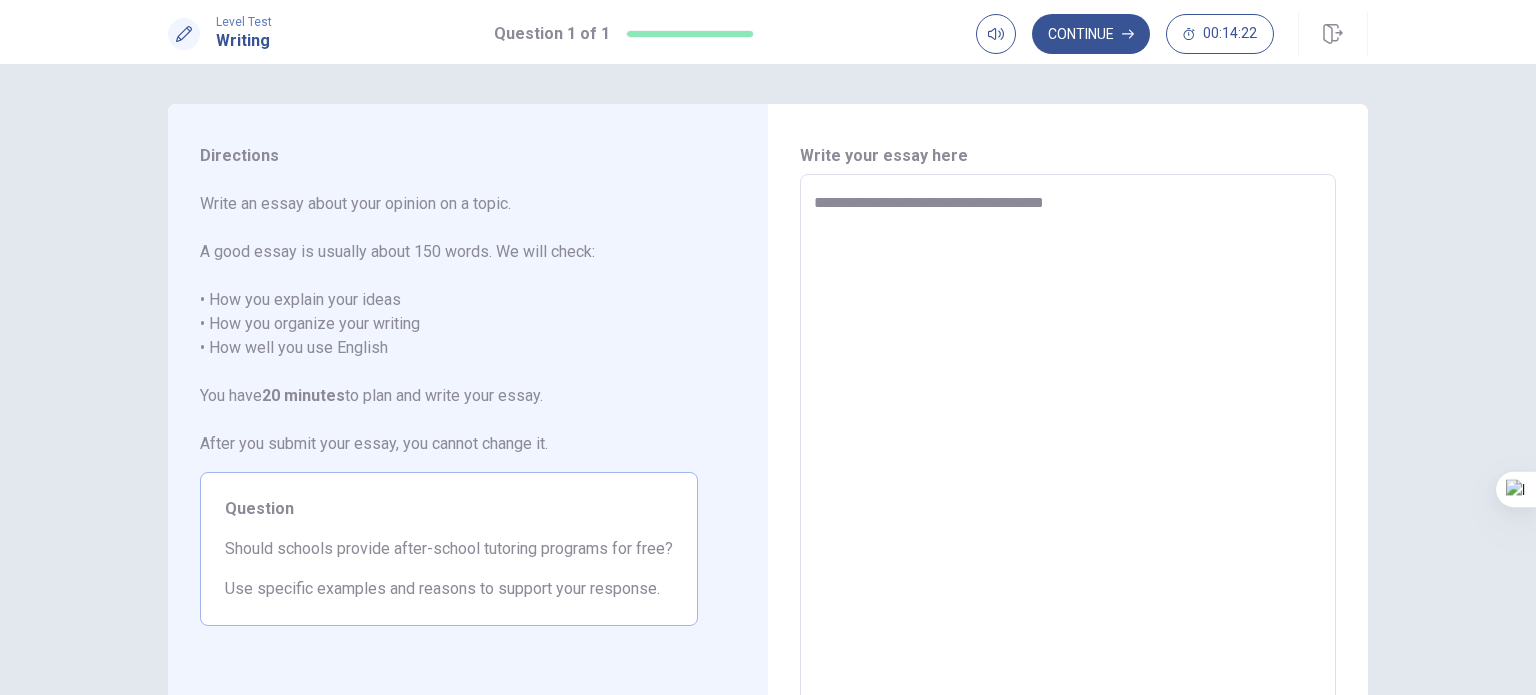type on "*" 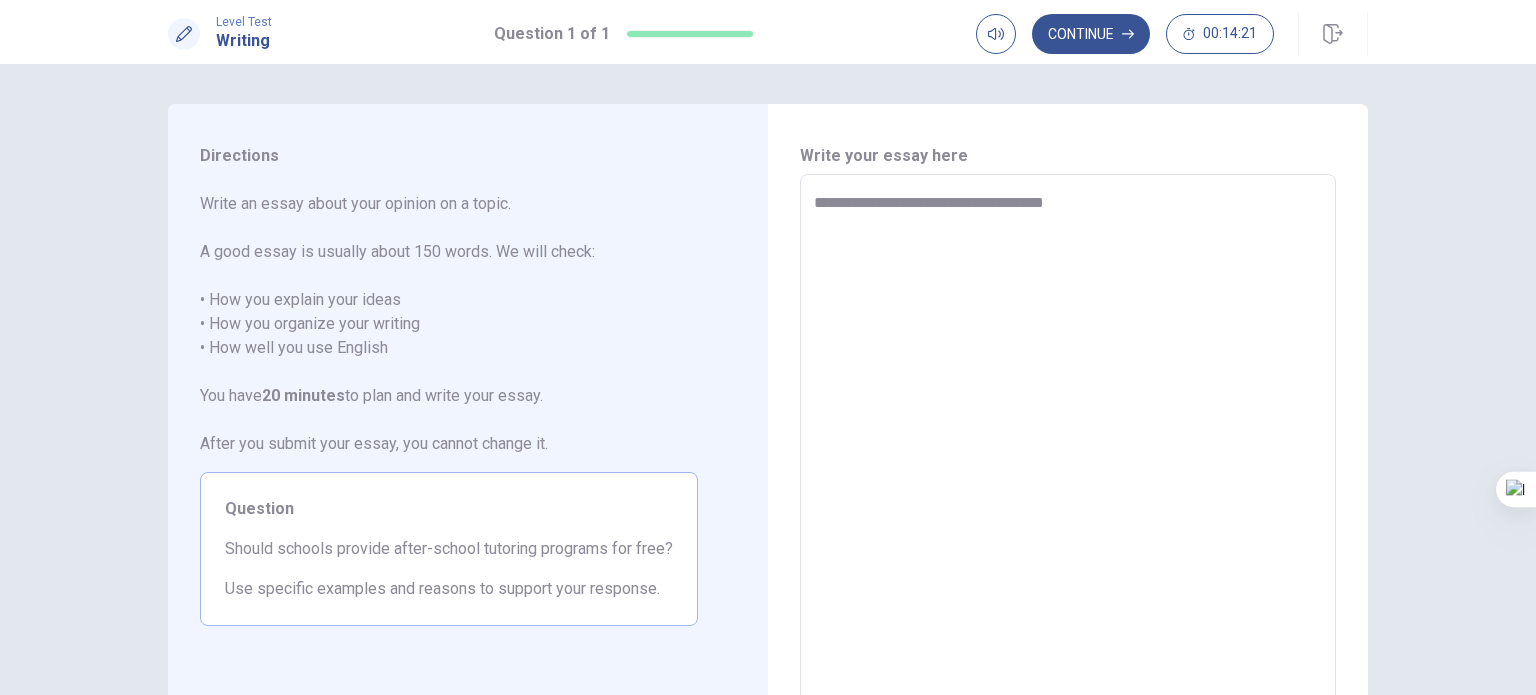 type on "**********" 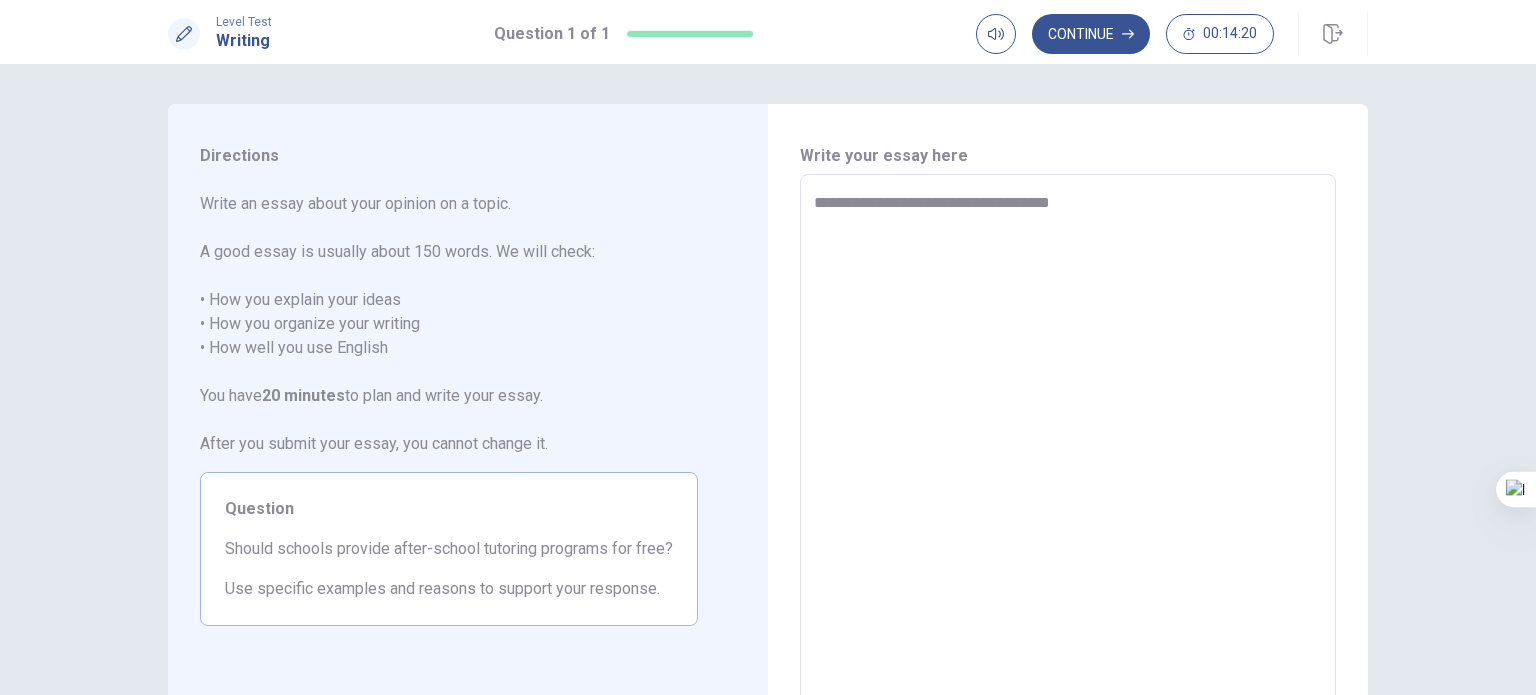 type on "*" 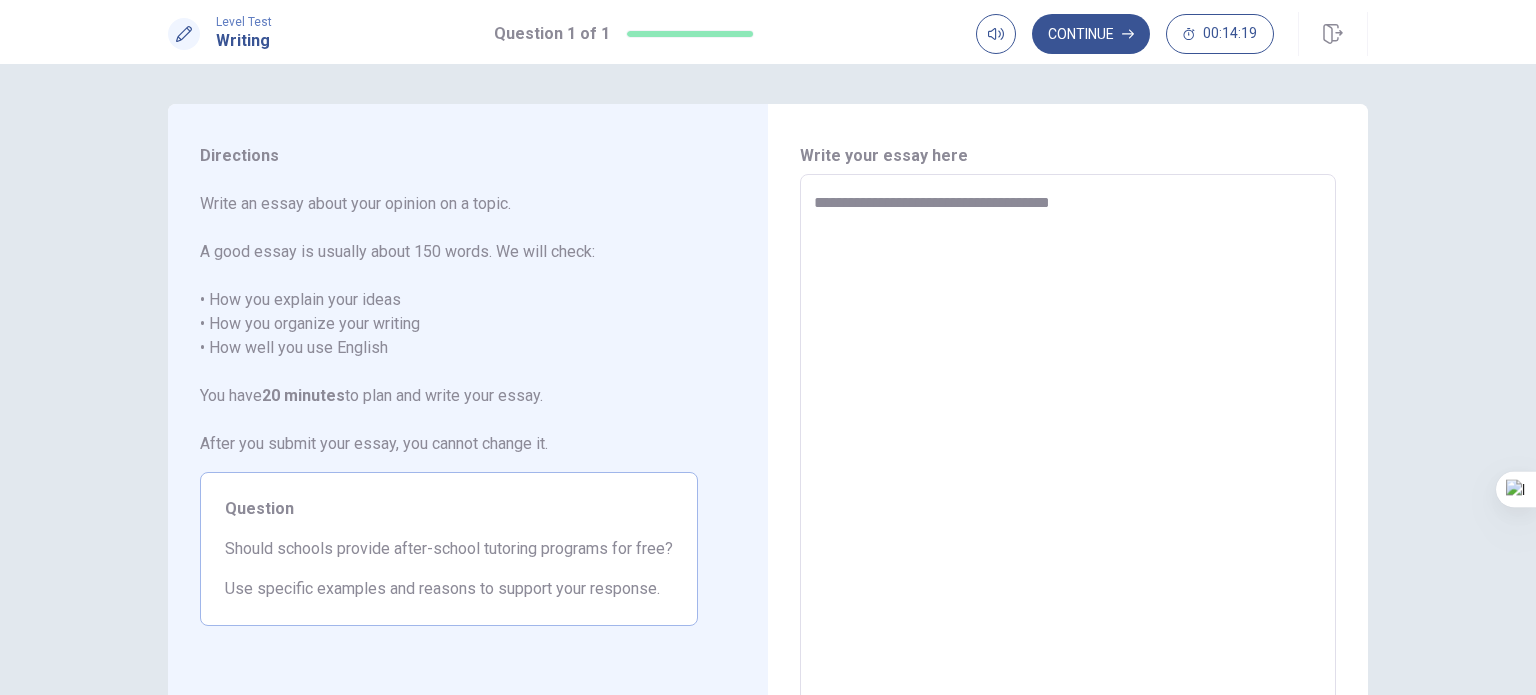 type on "**********" 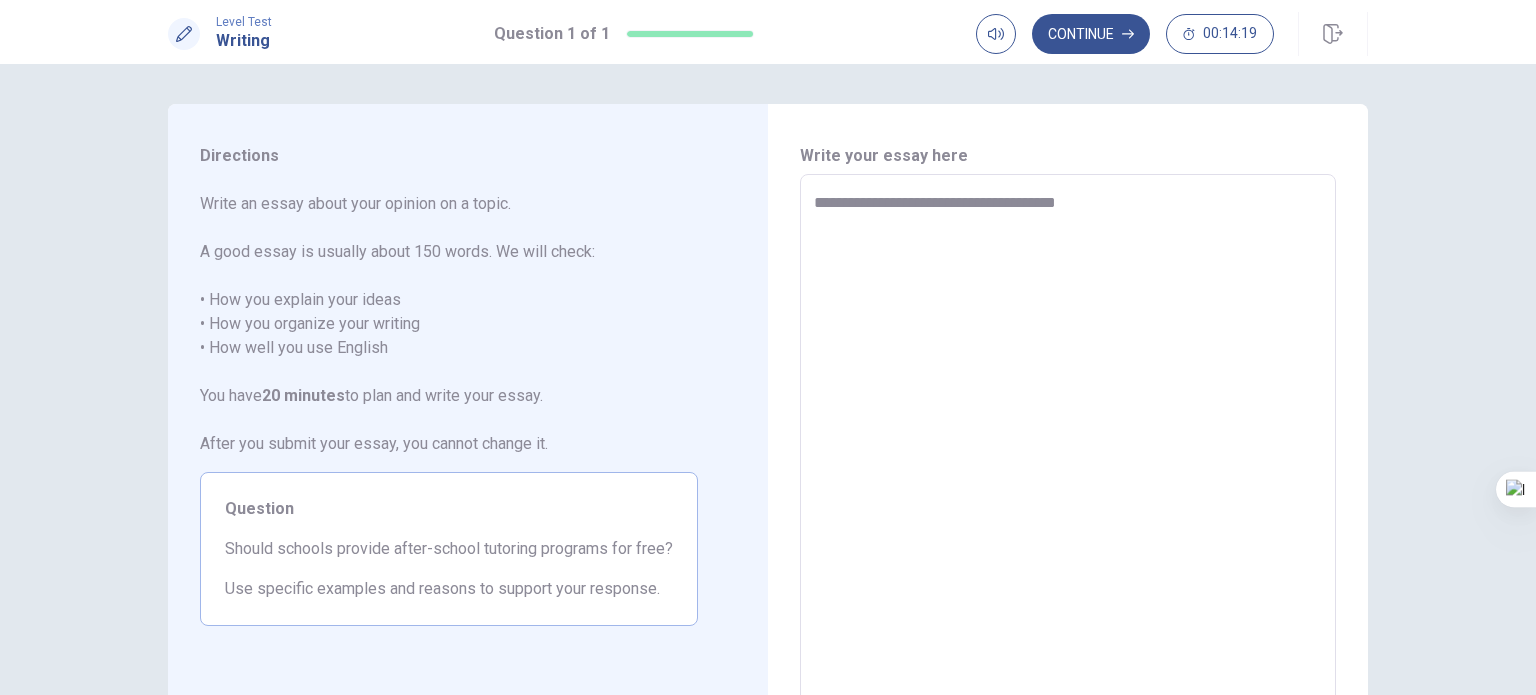 type on "*" 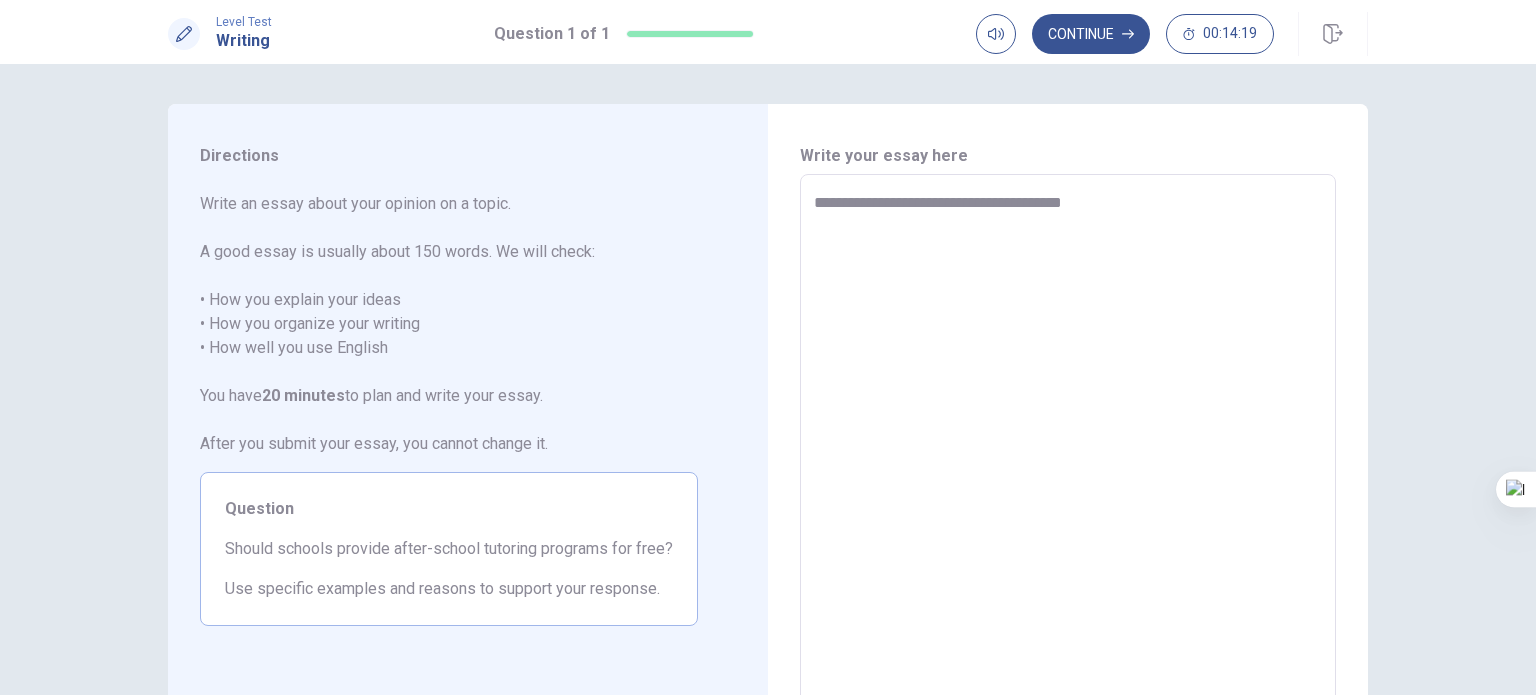 type on "*" 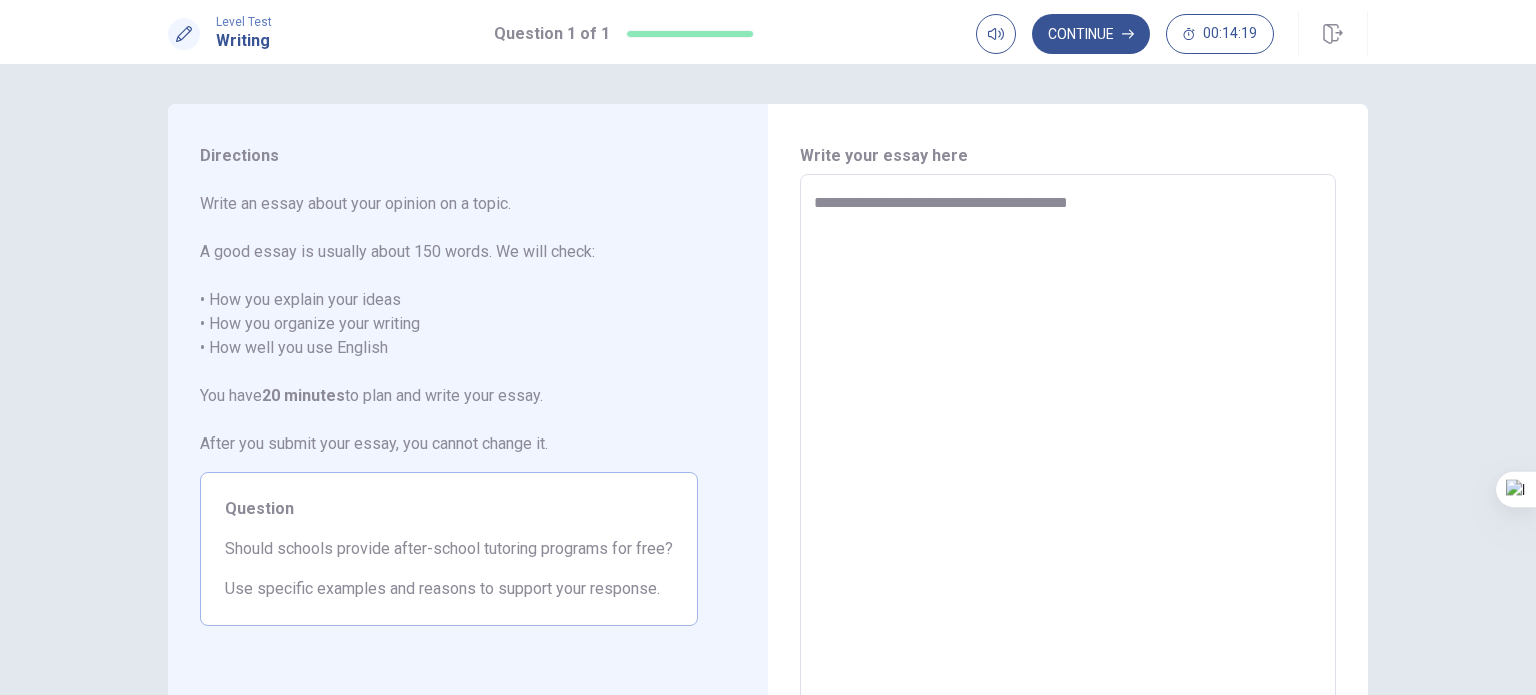 type on "*" 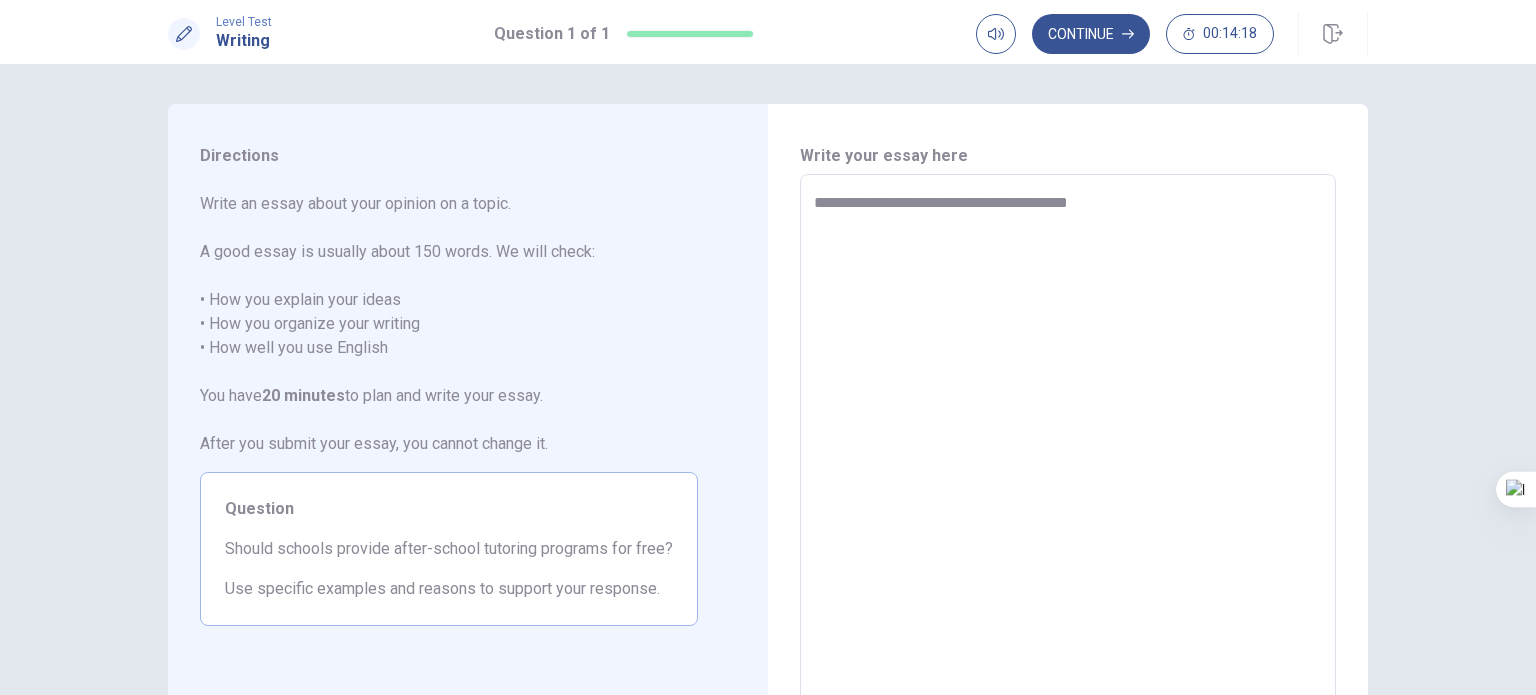 type on "**********" 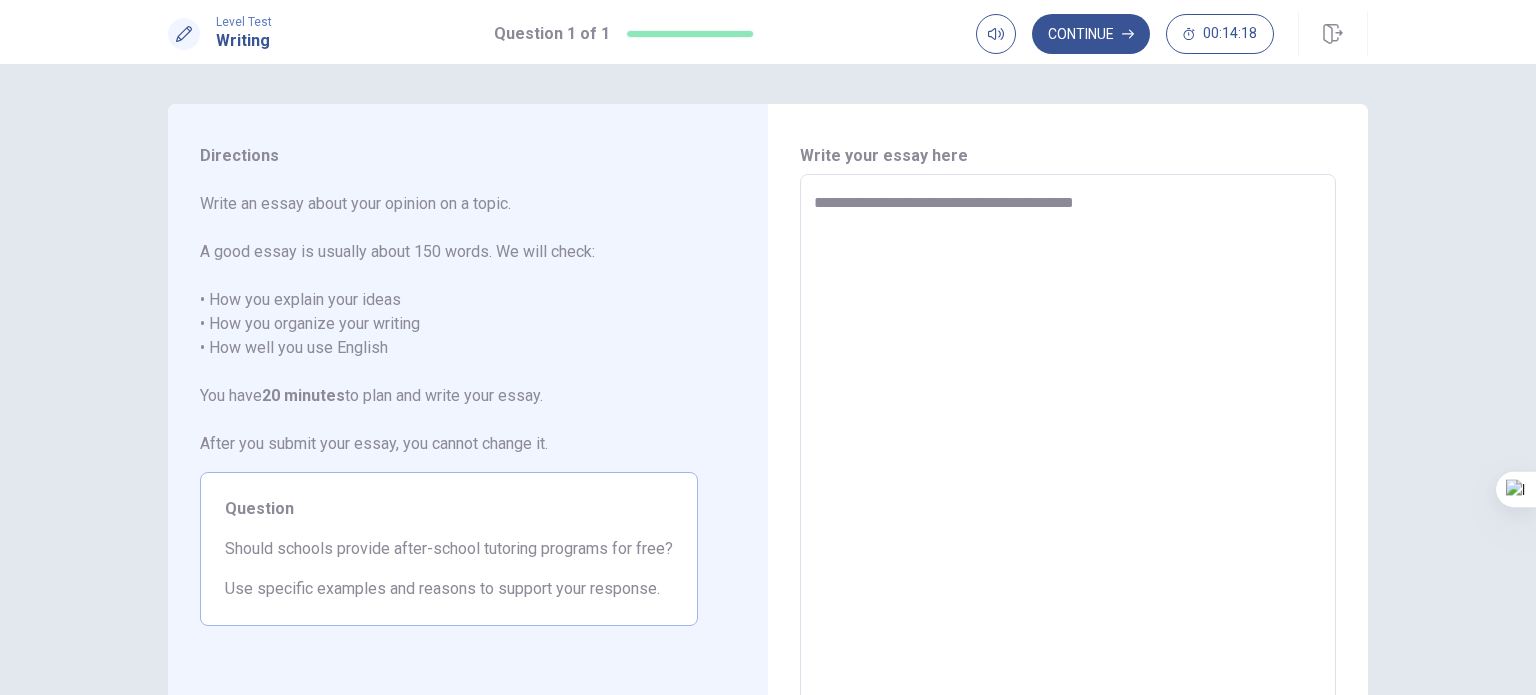 type on "*" 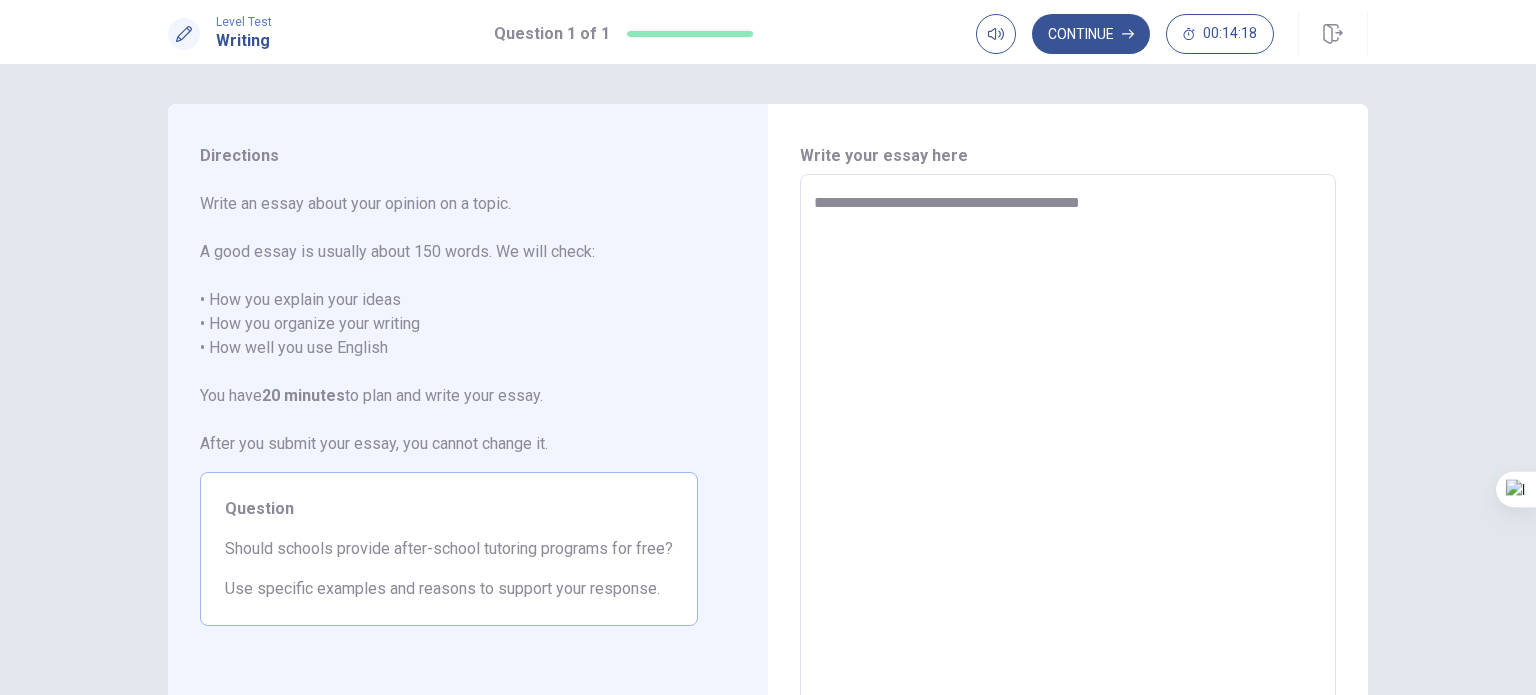 type on "*" 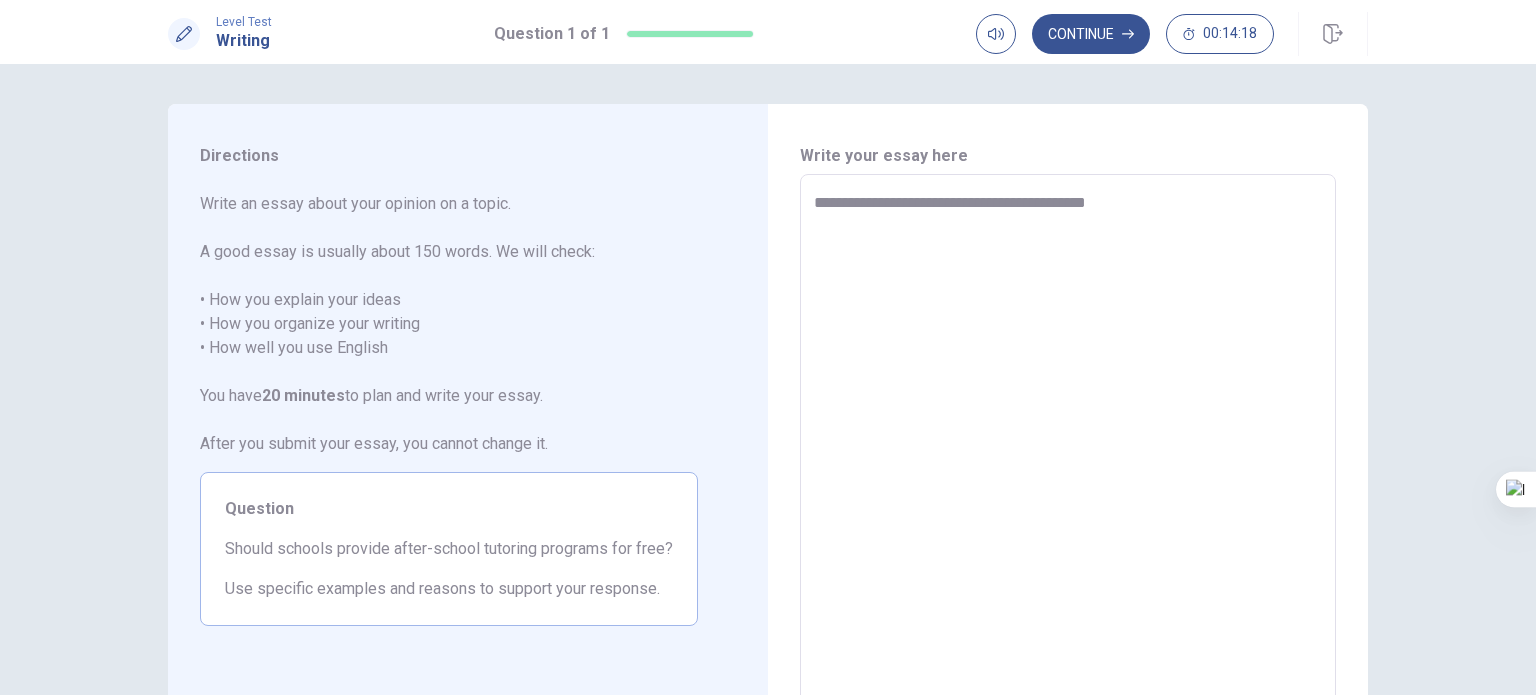 type on "*" 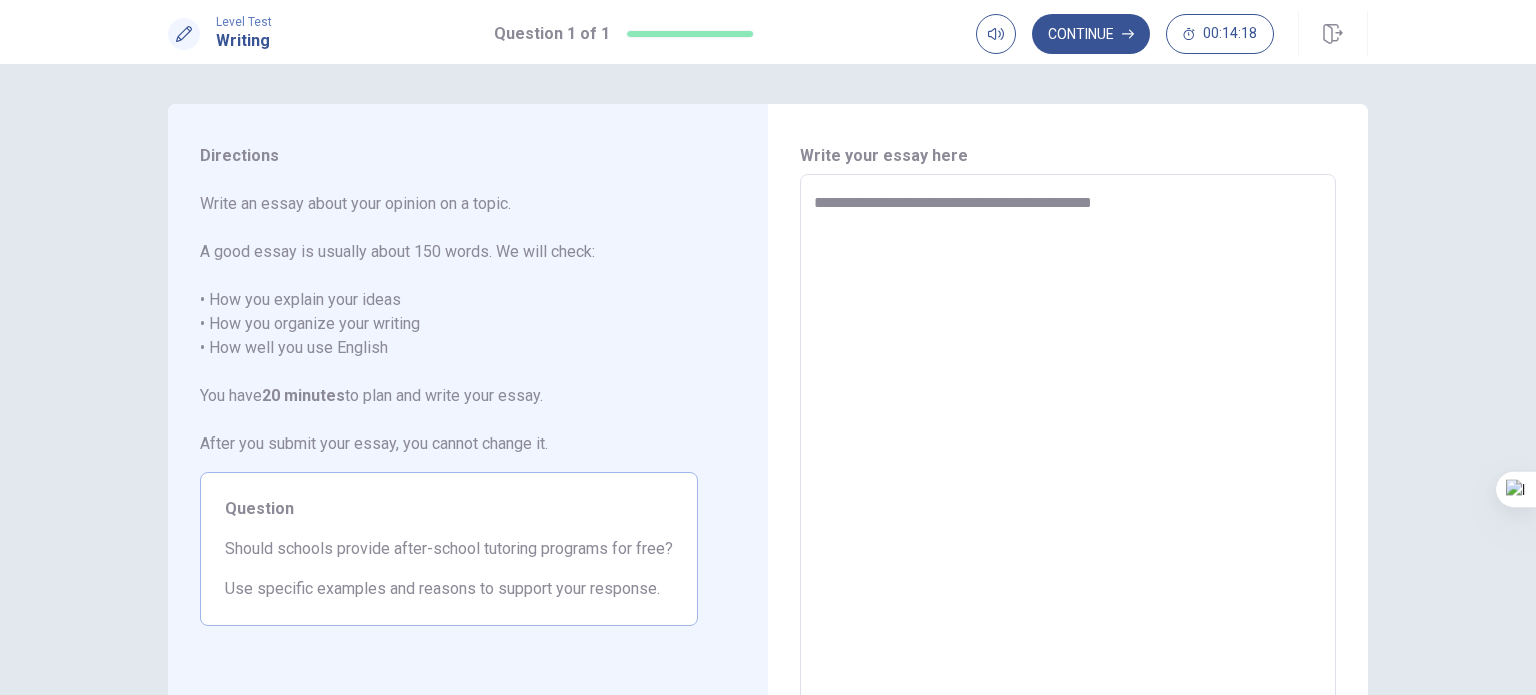 type on "*" 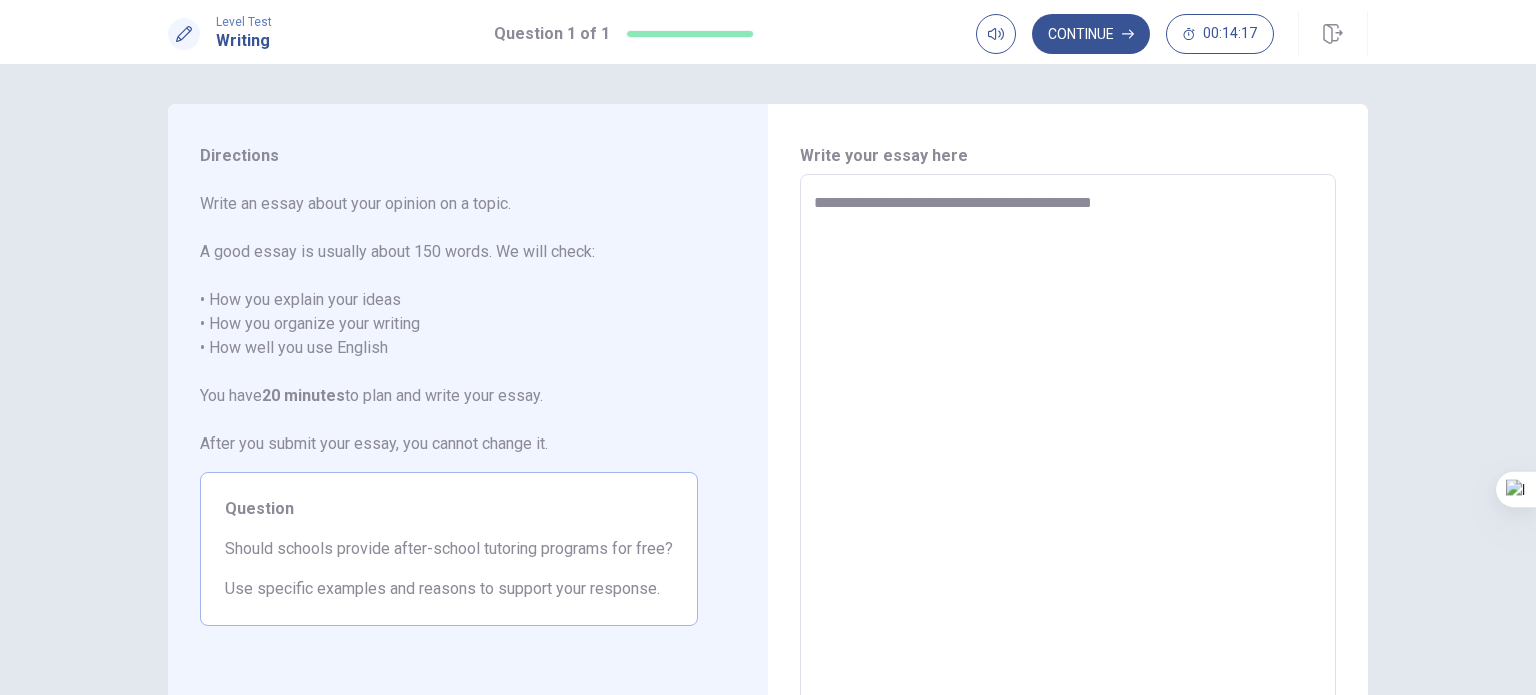 type on "**********" 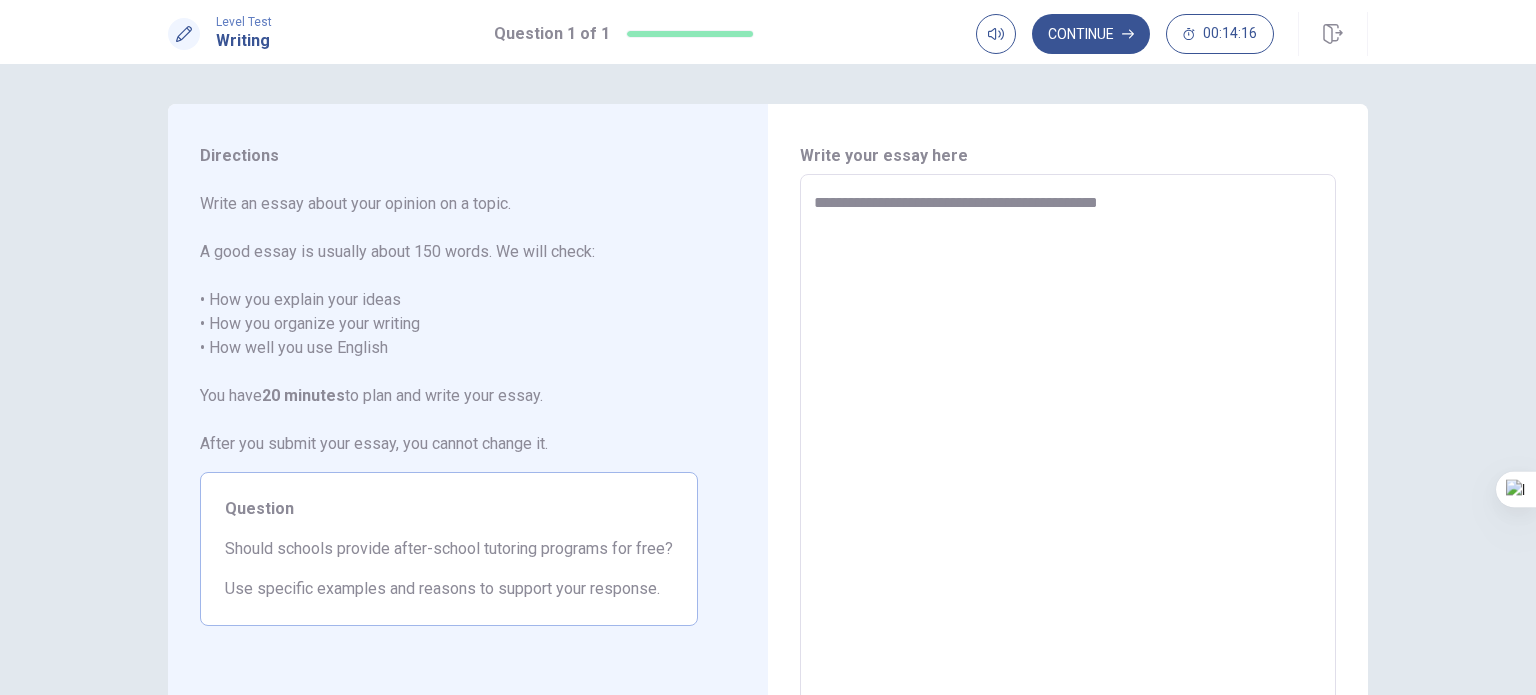 type on "*" 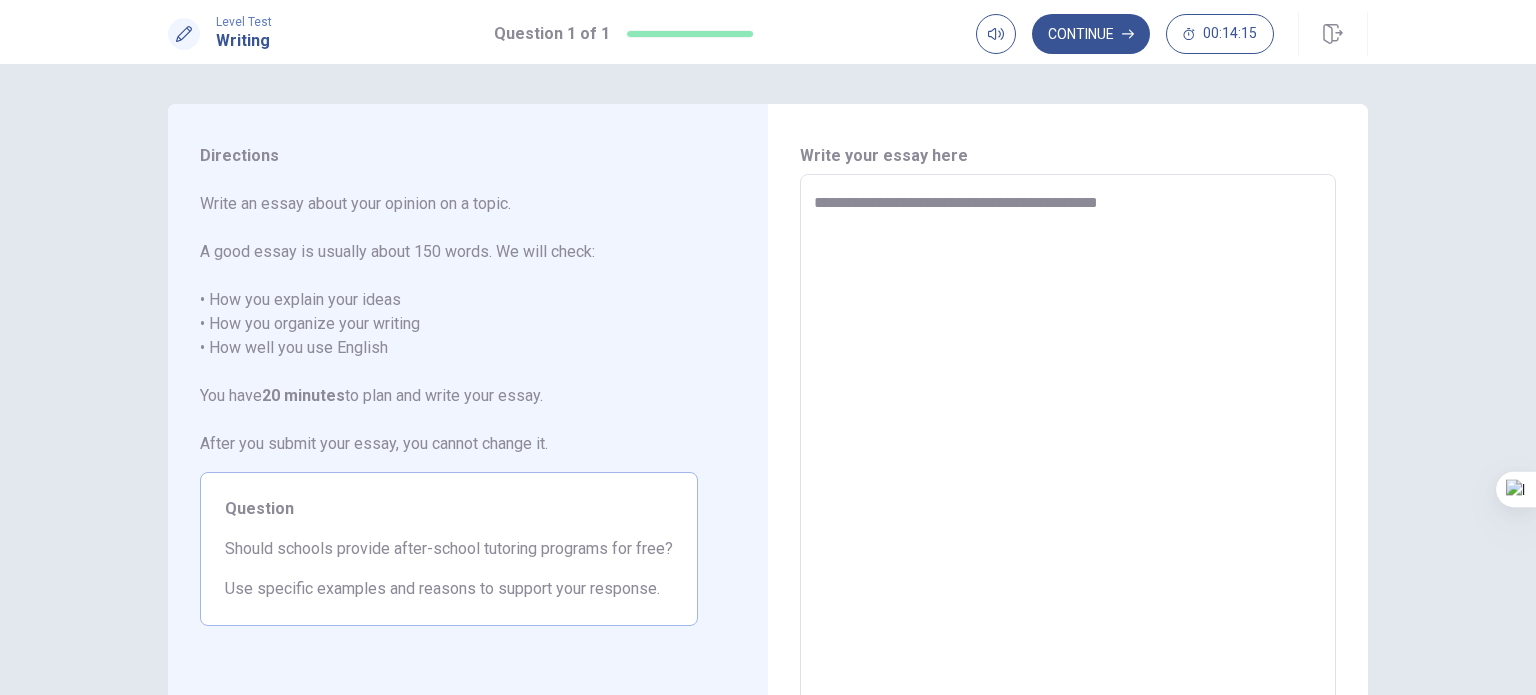 type on "**********" 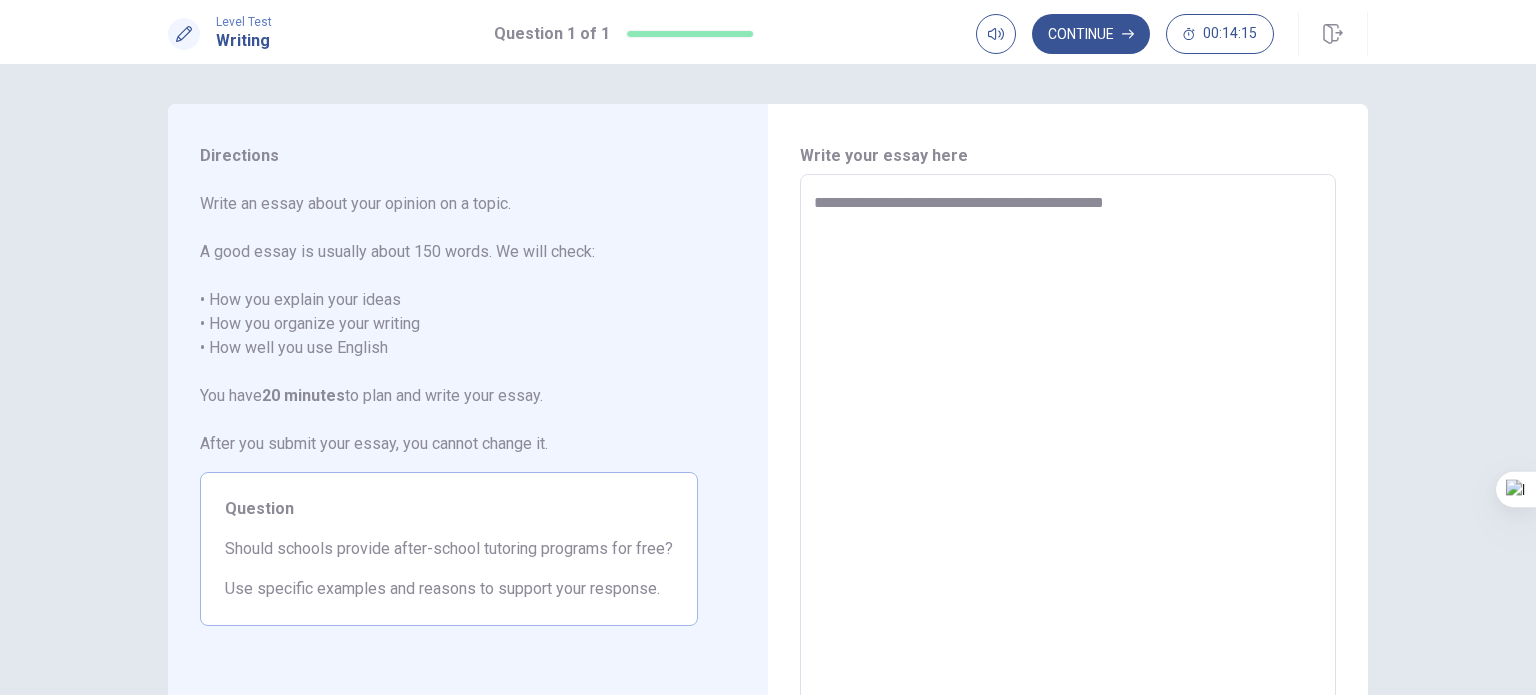 type on "*" 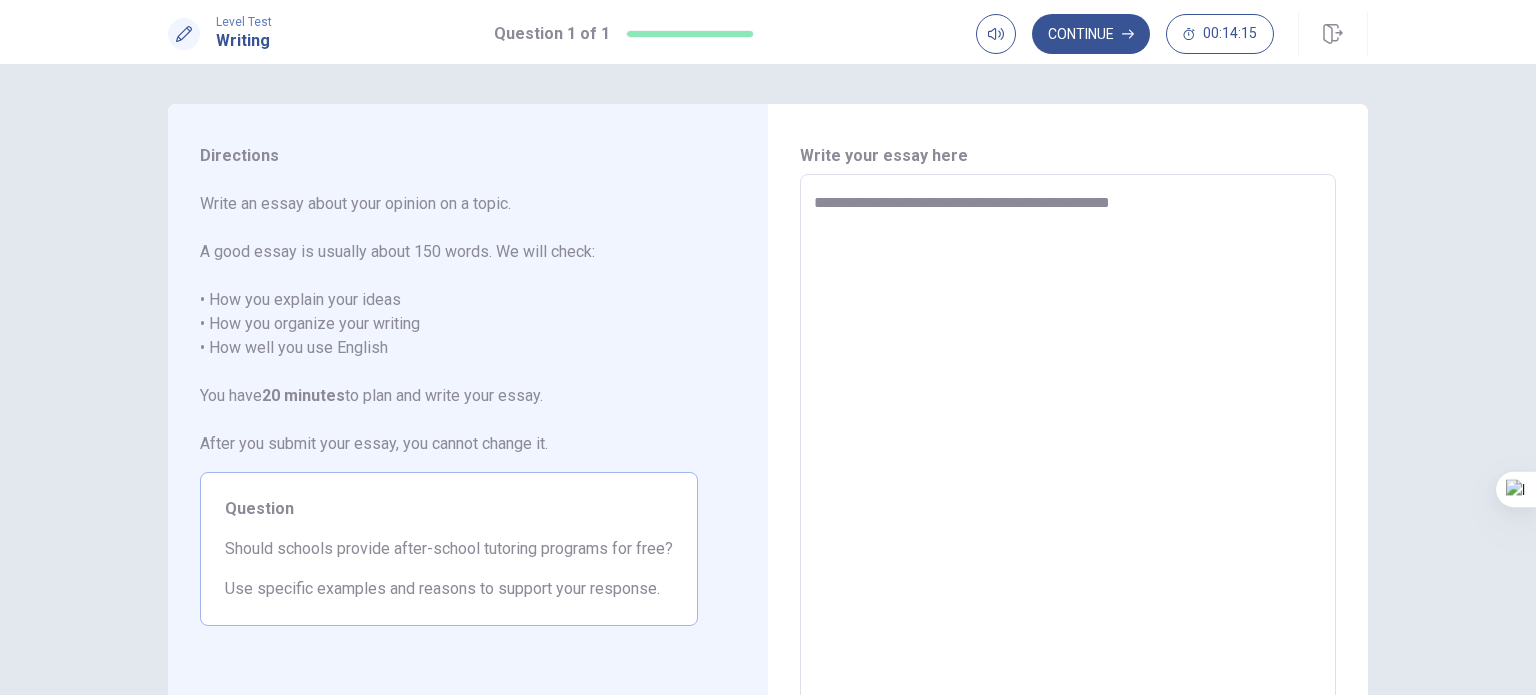 type on "*" 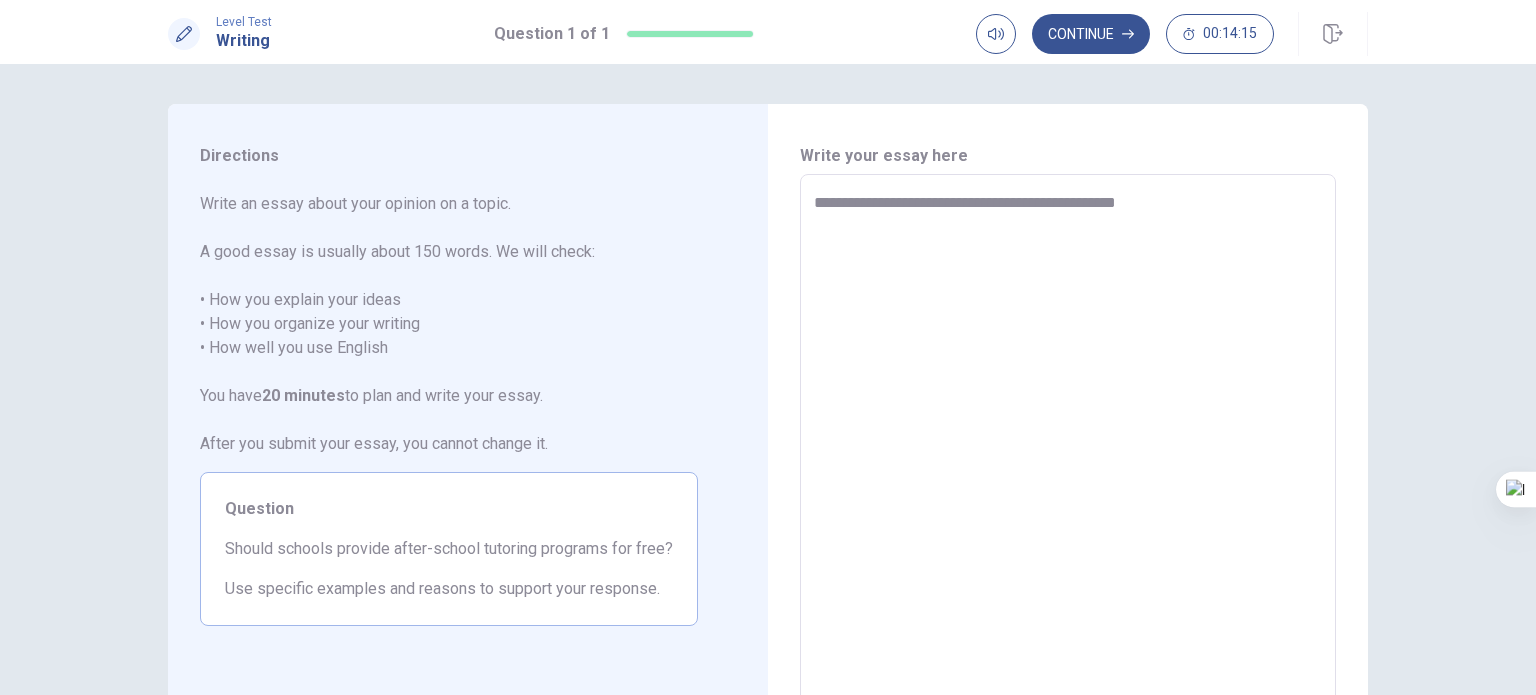 type on "*" 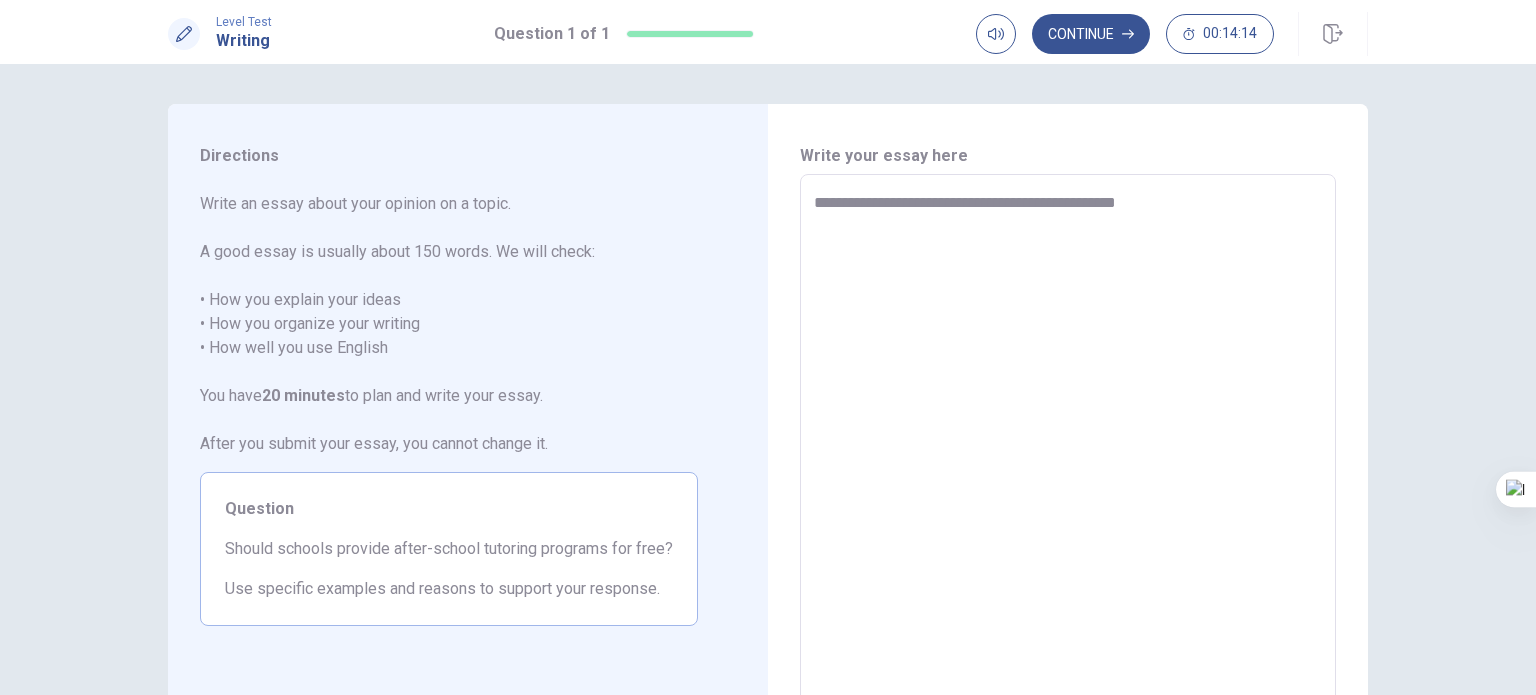 type on "**********" 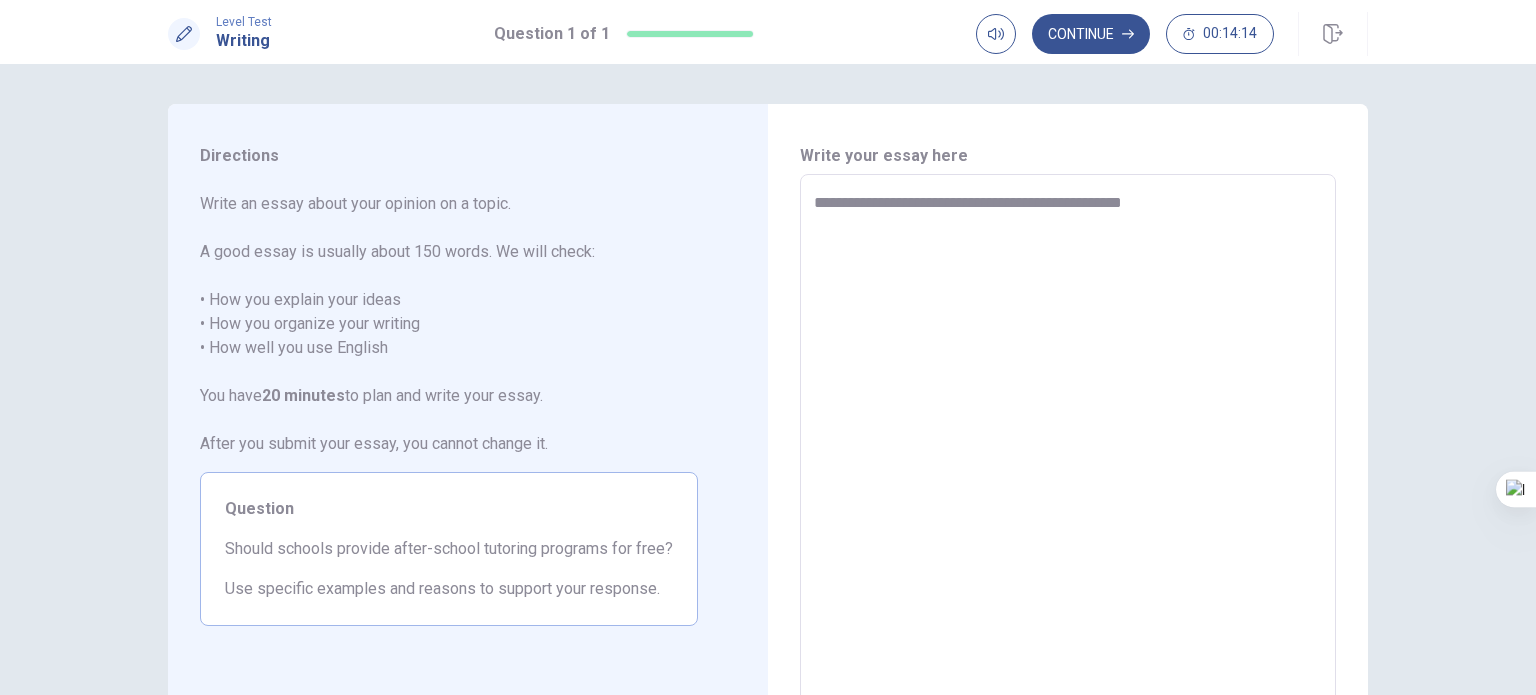 type on "*" 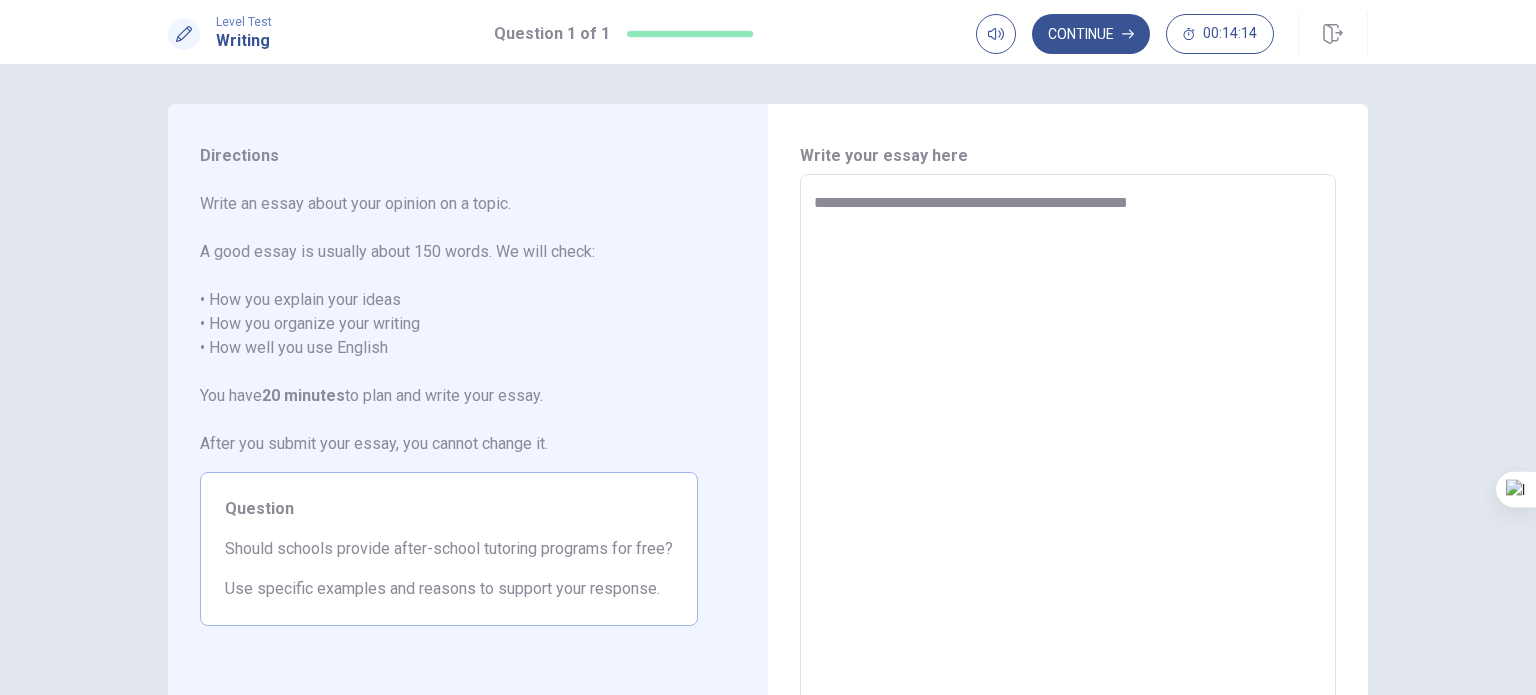 type on "*" 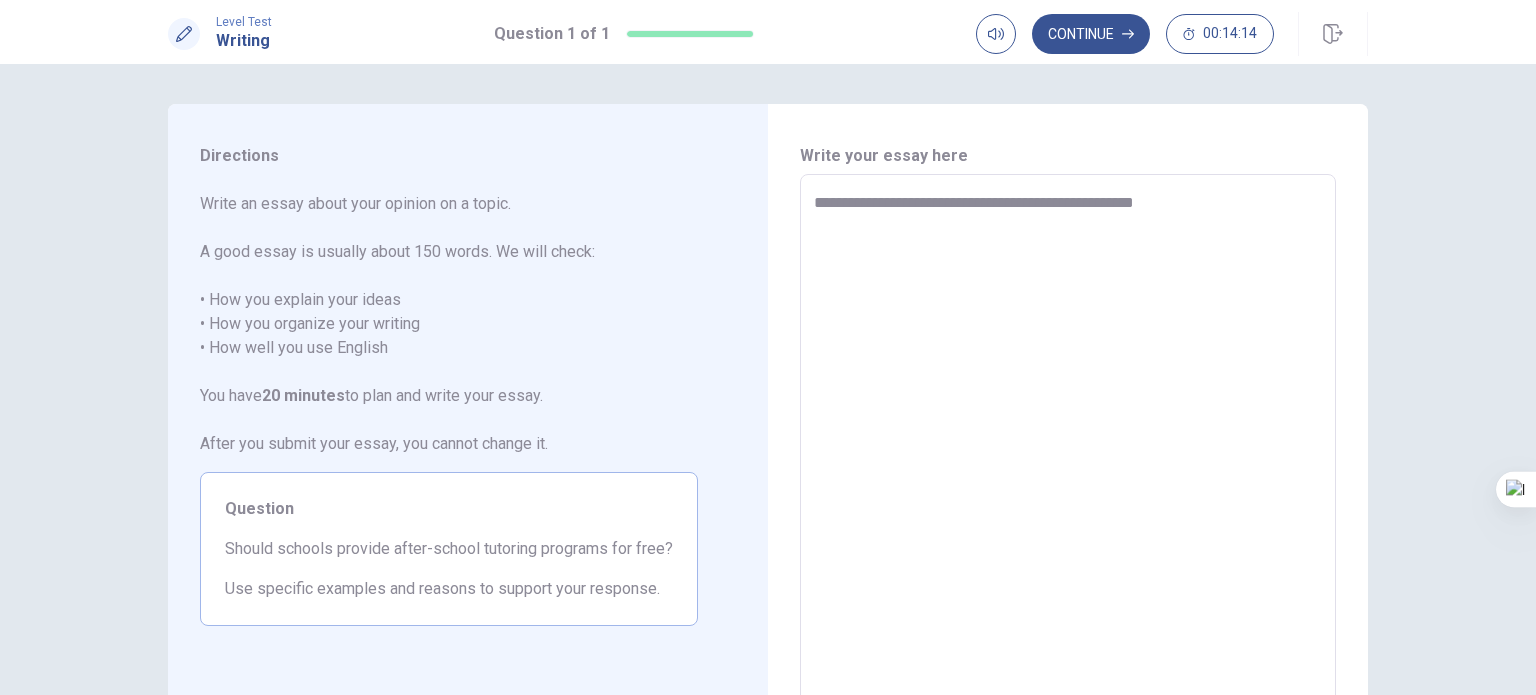 type on "*" 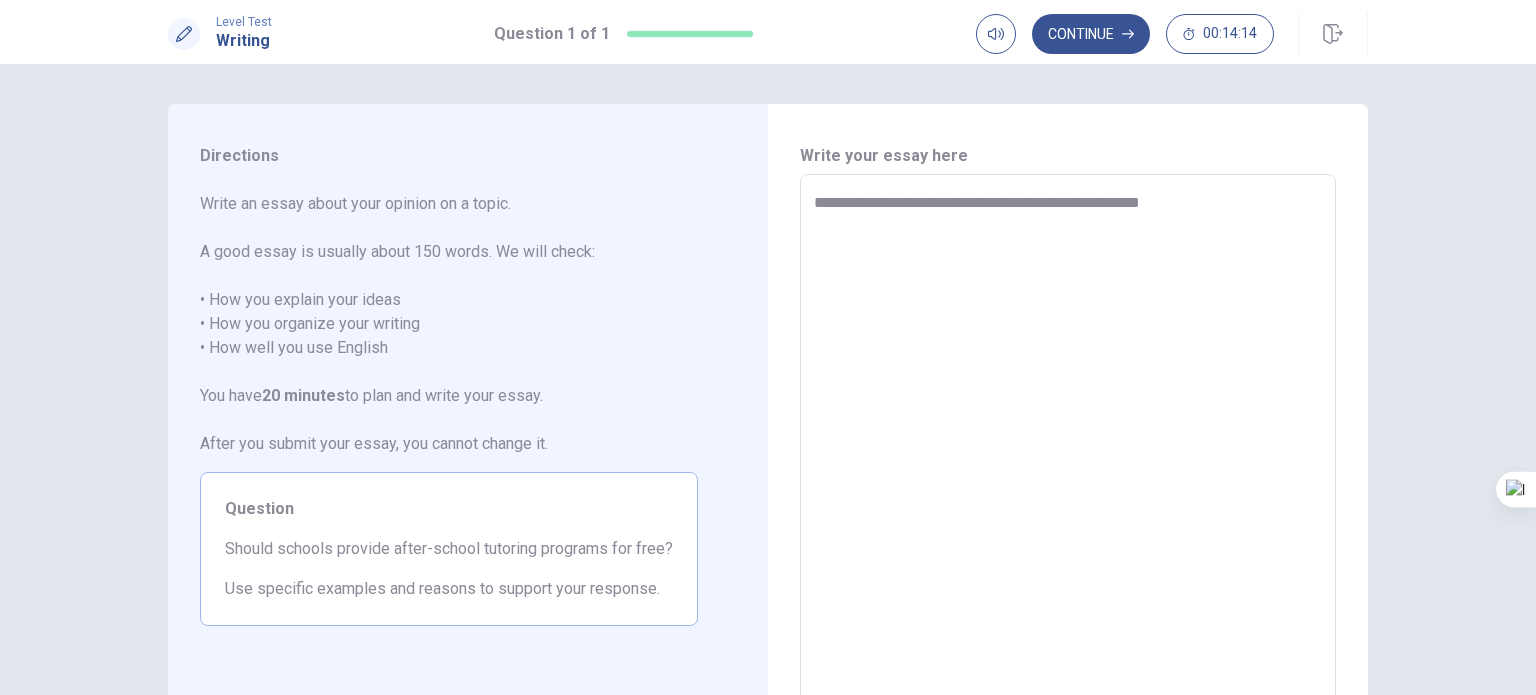 type on "*" 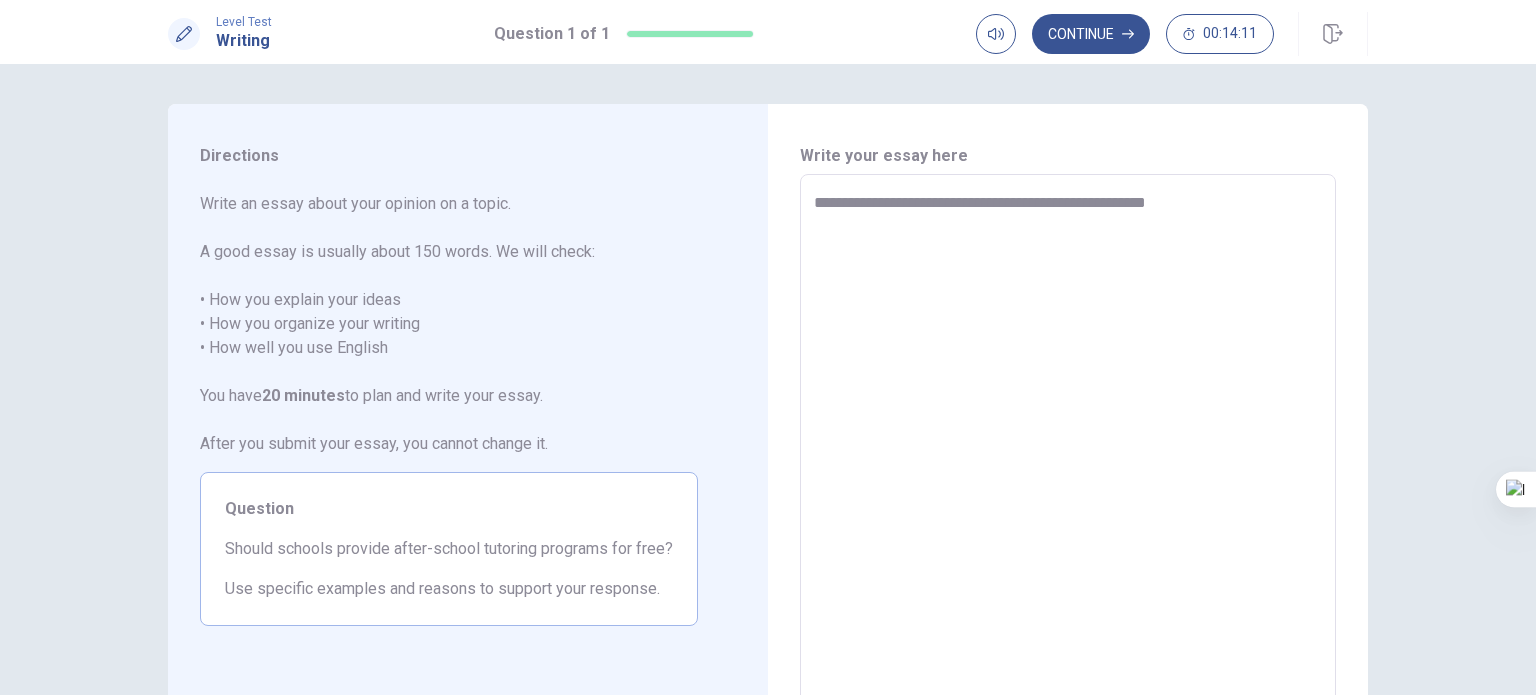 type on "*" 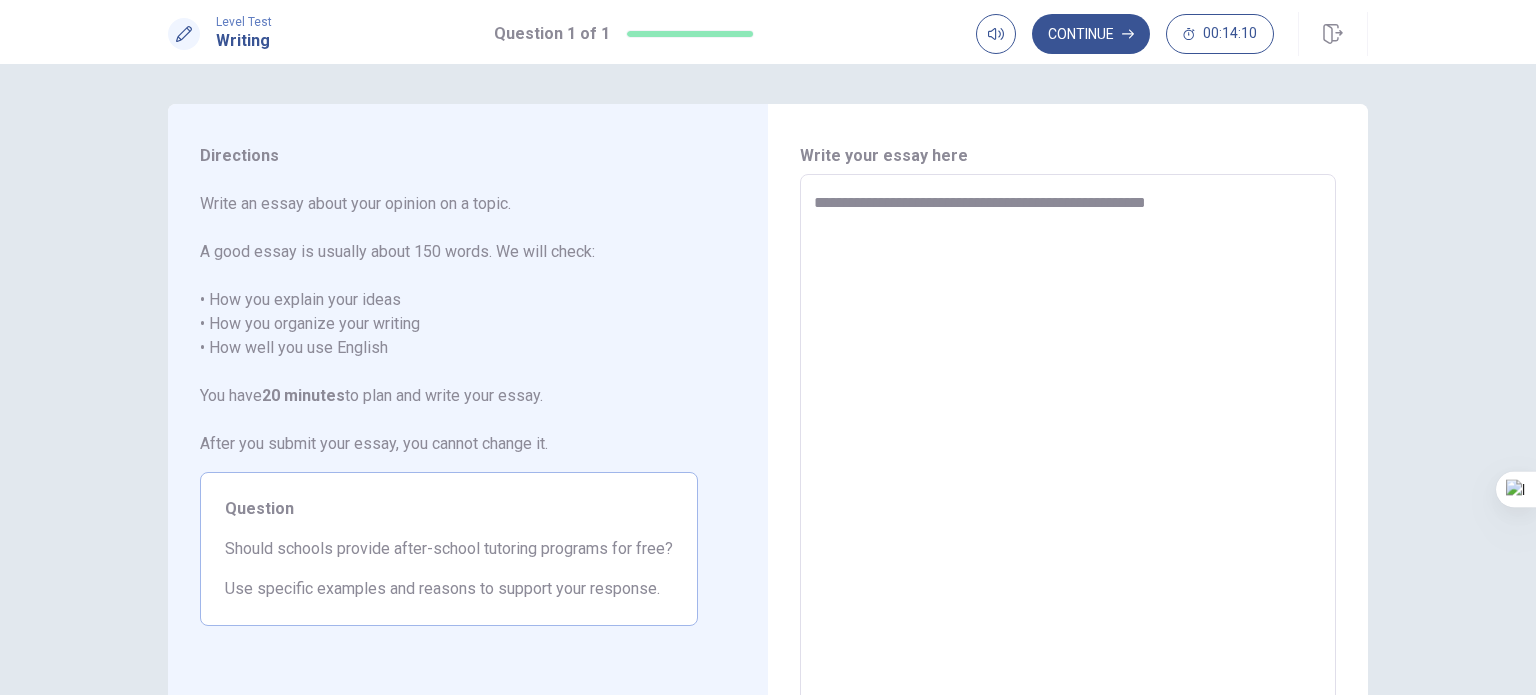 type on "**********" 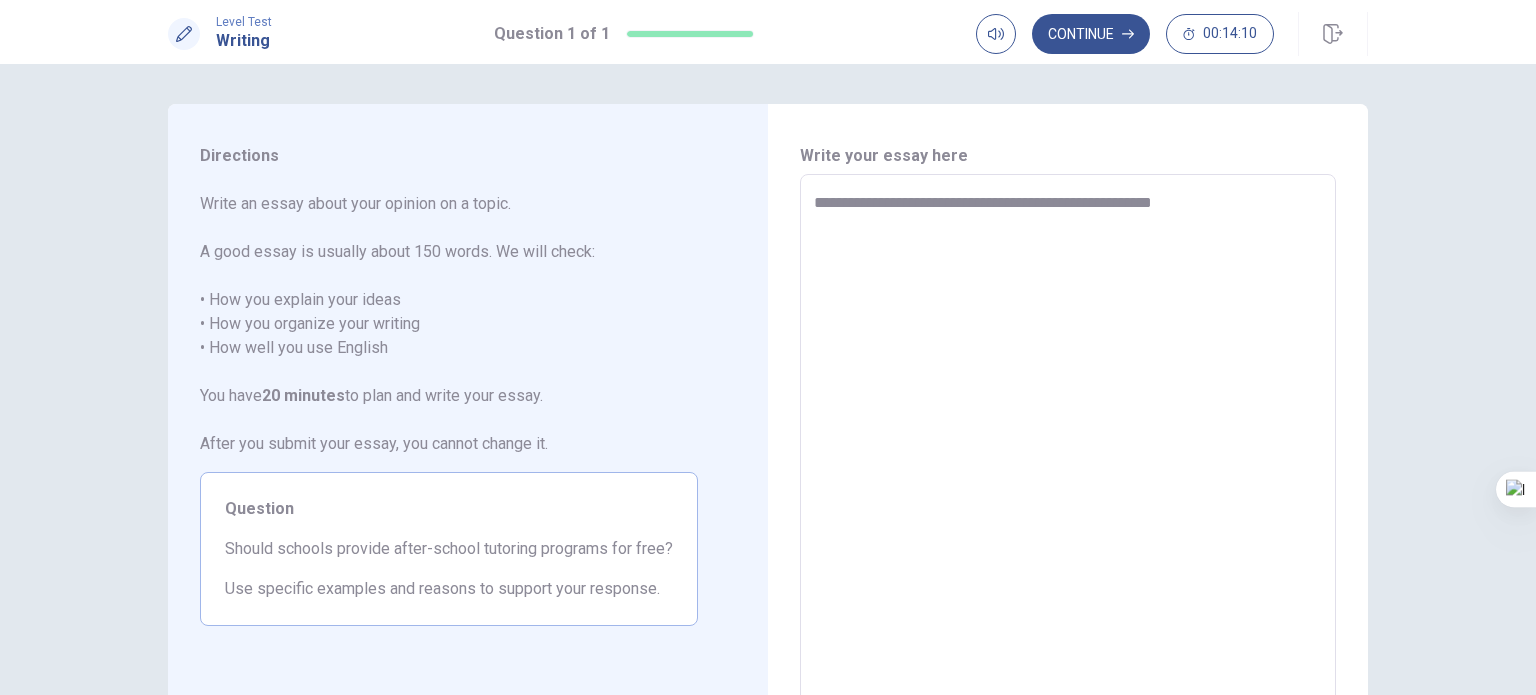 type on "*" 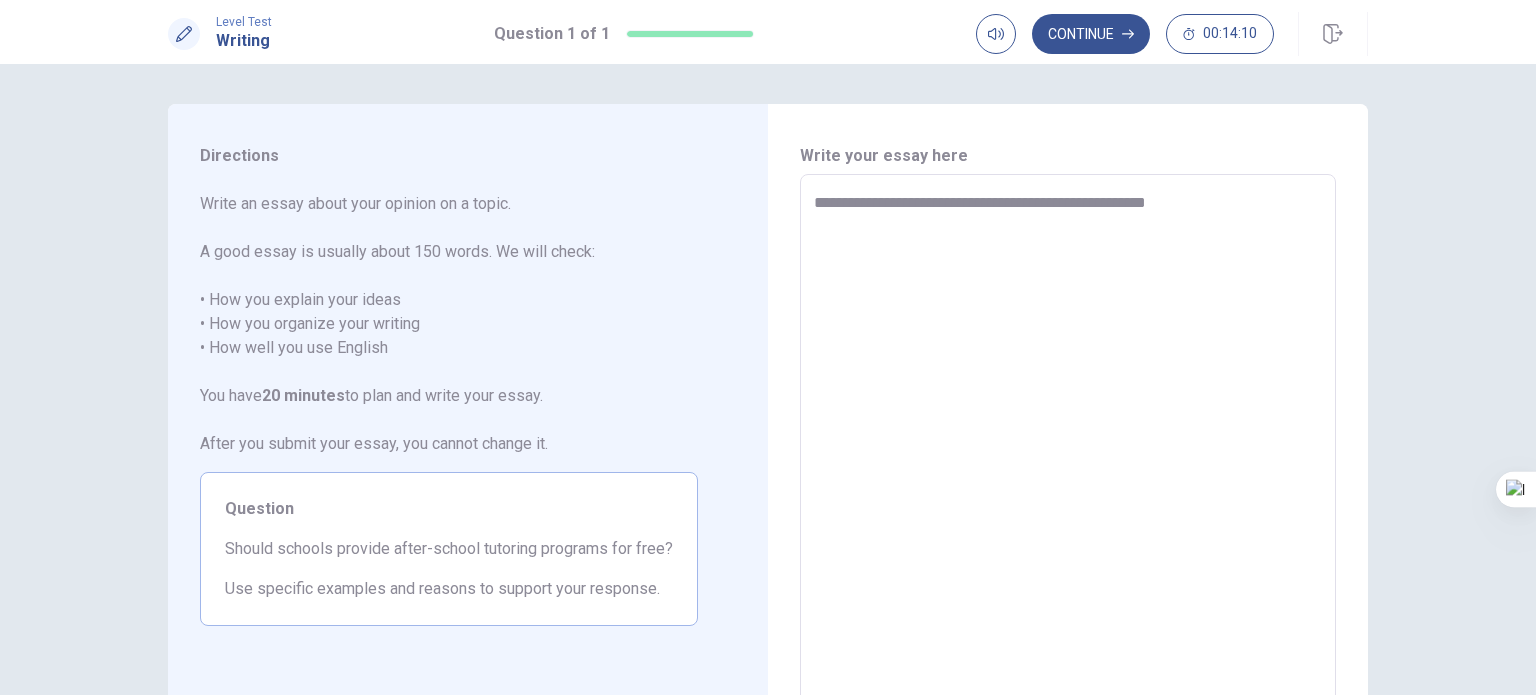 type on "*" 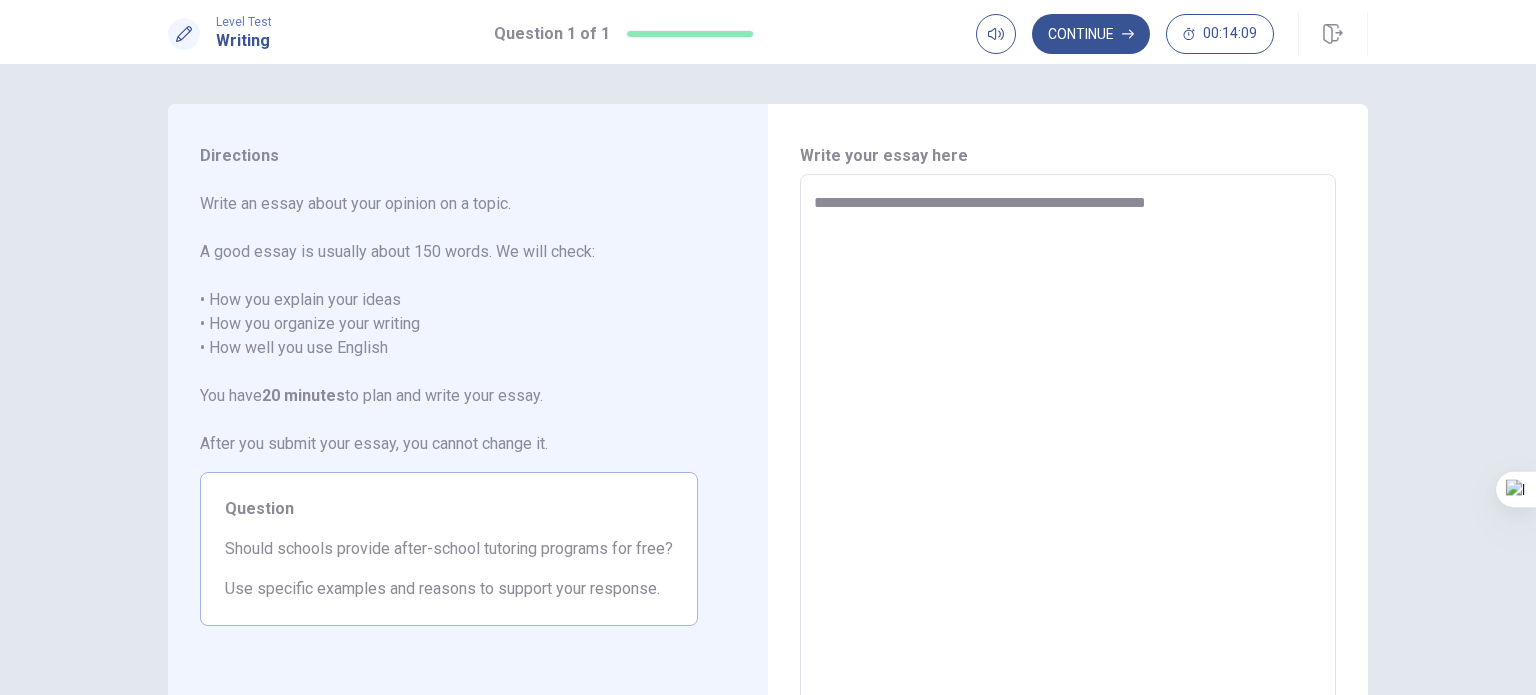 type on "**********" 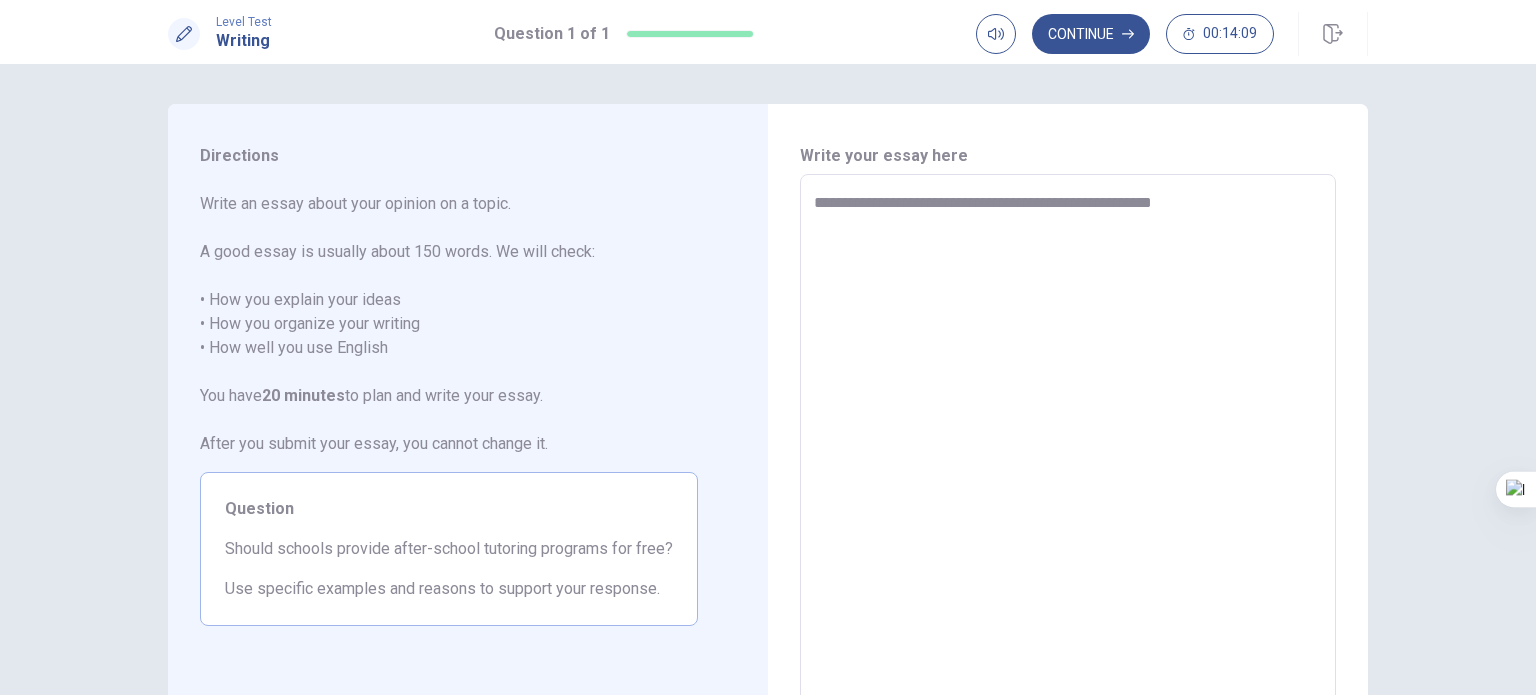type on "*" 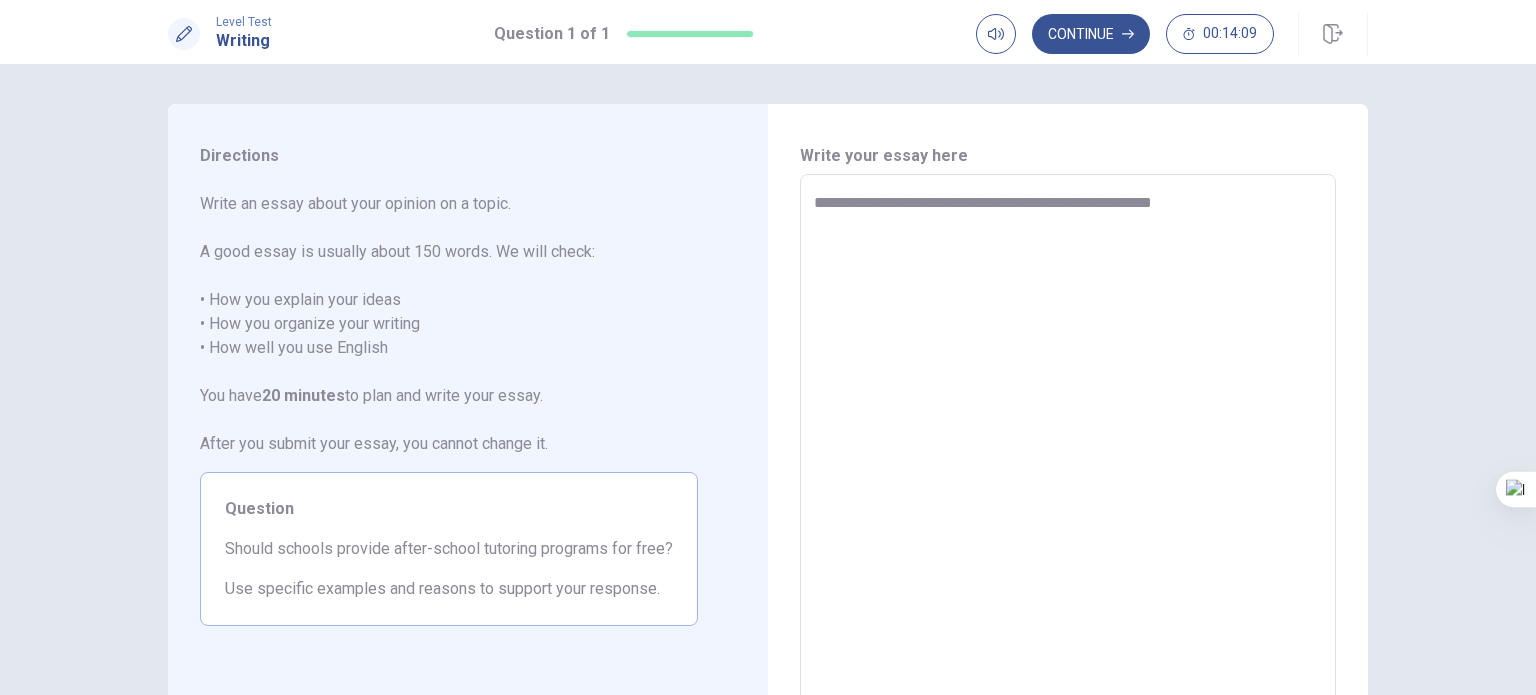 type on "**********" 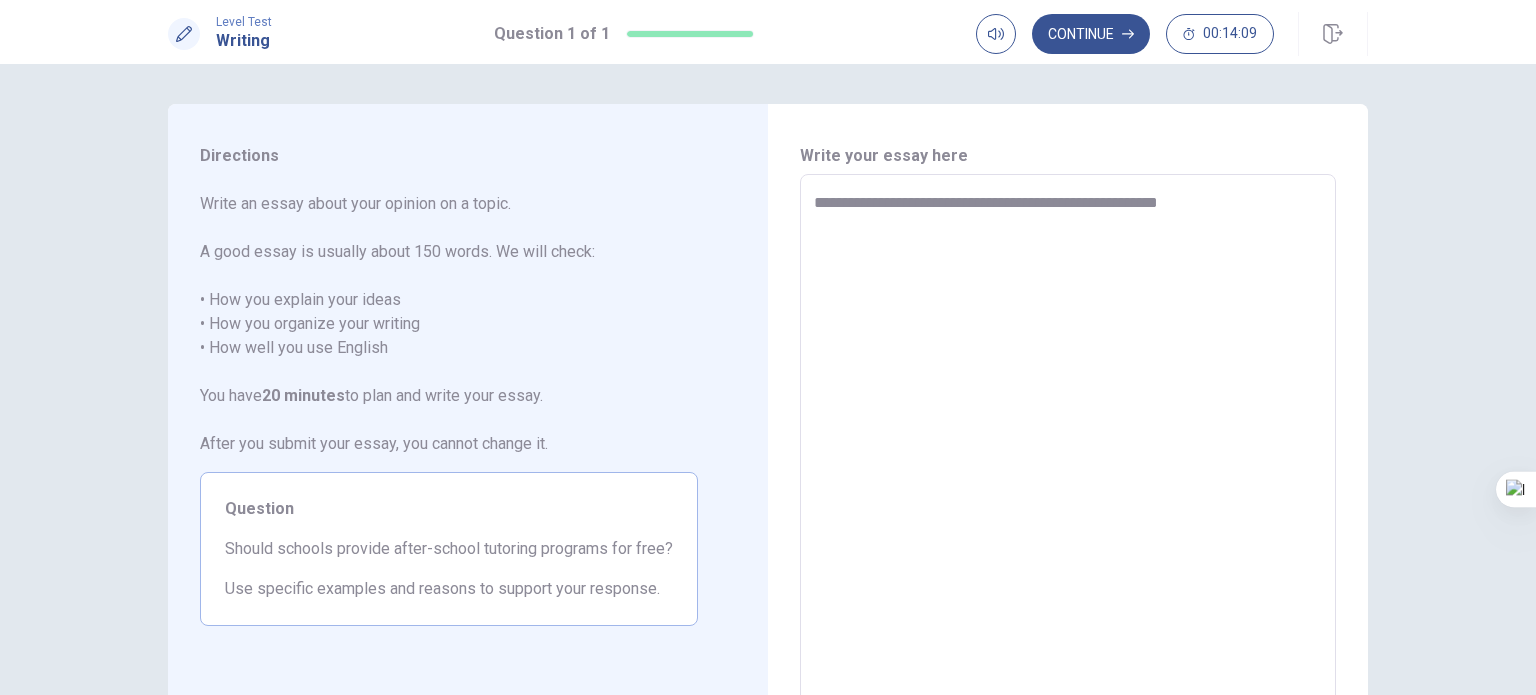 type on "*" 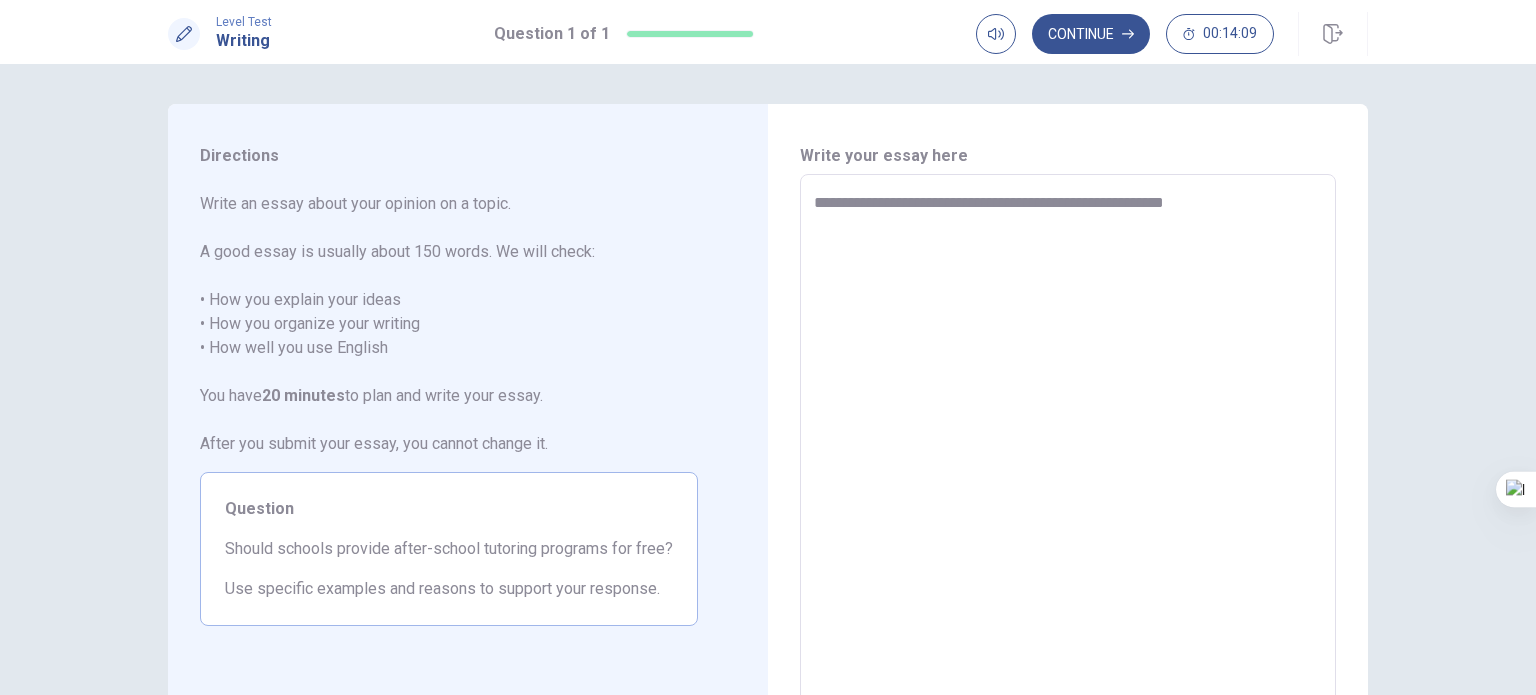 type on "*" 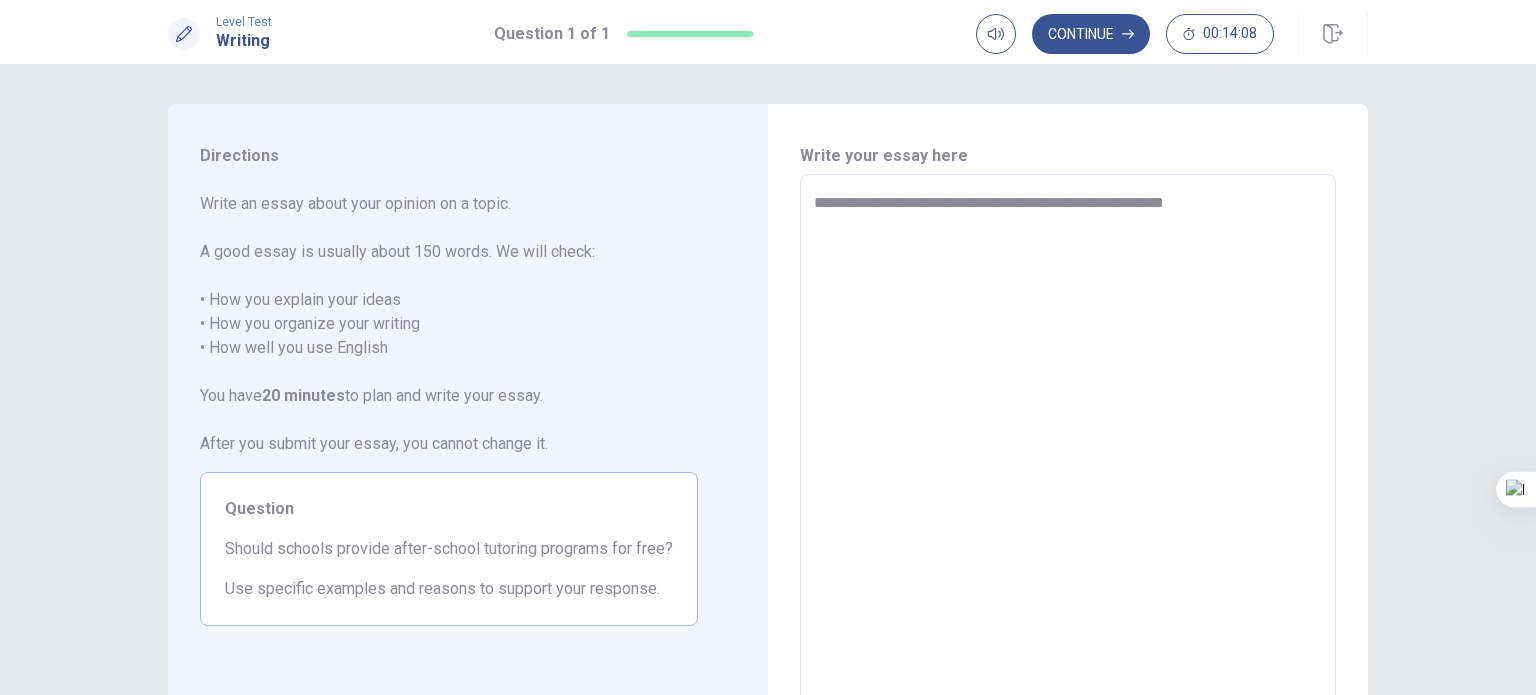 type on "**********" 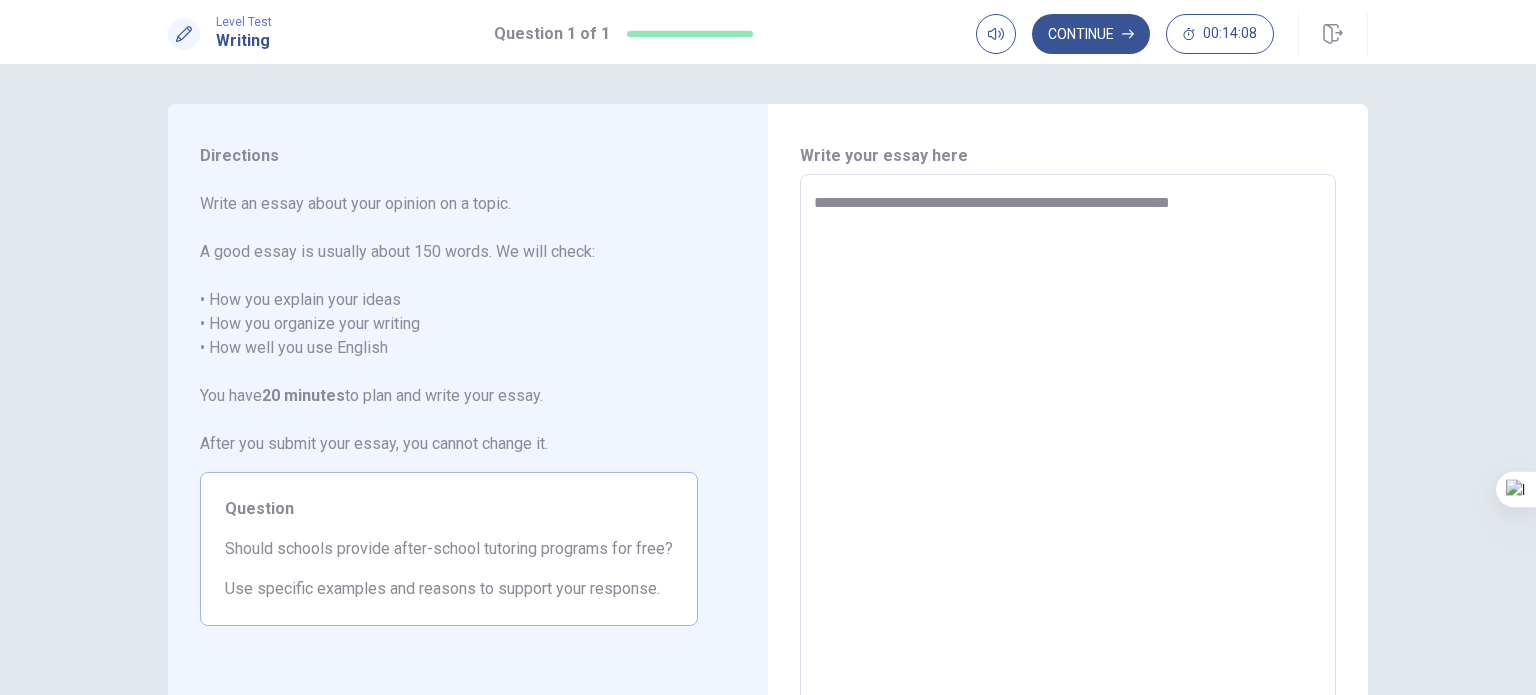 type on "*" 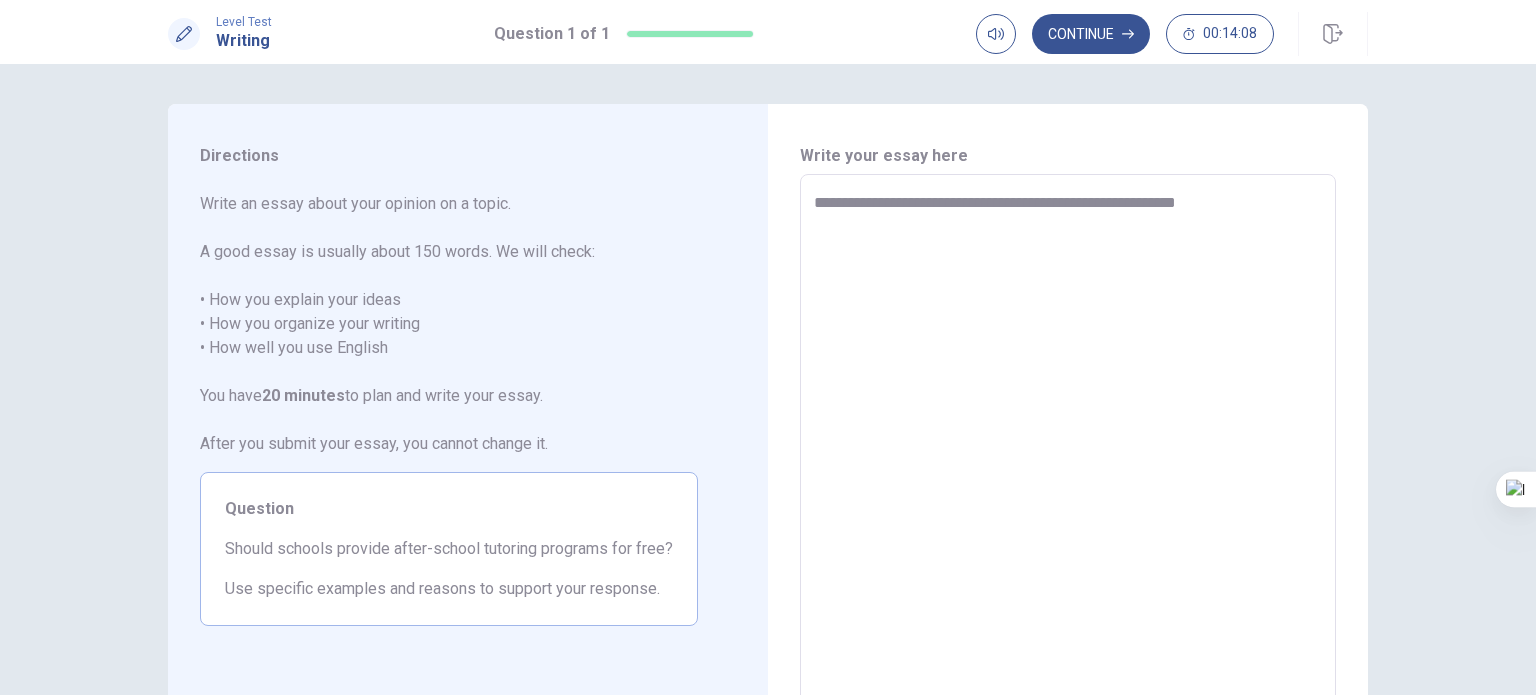 type on "**********" 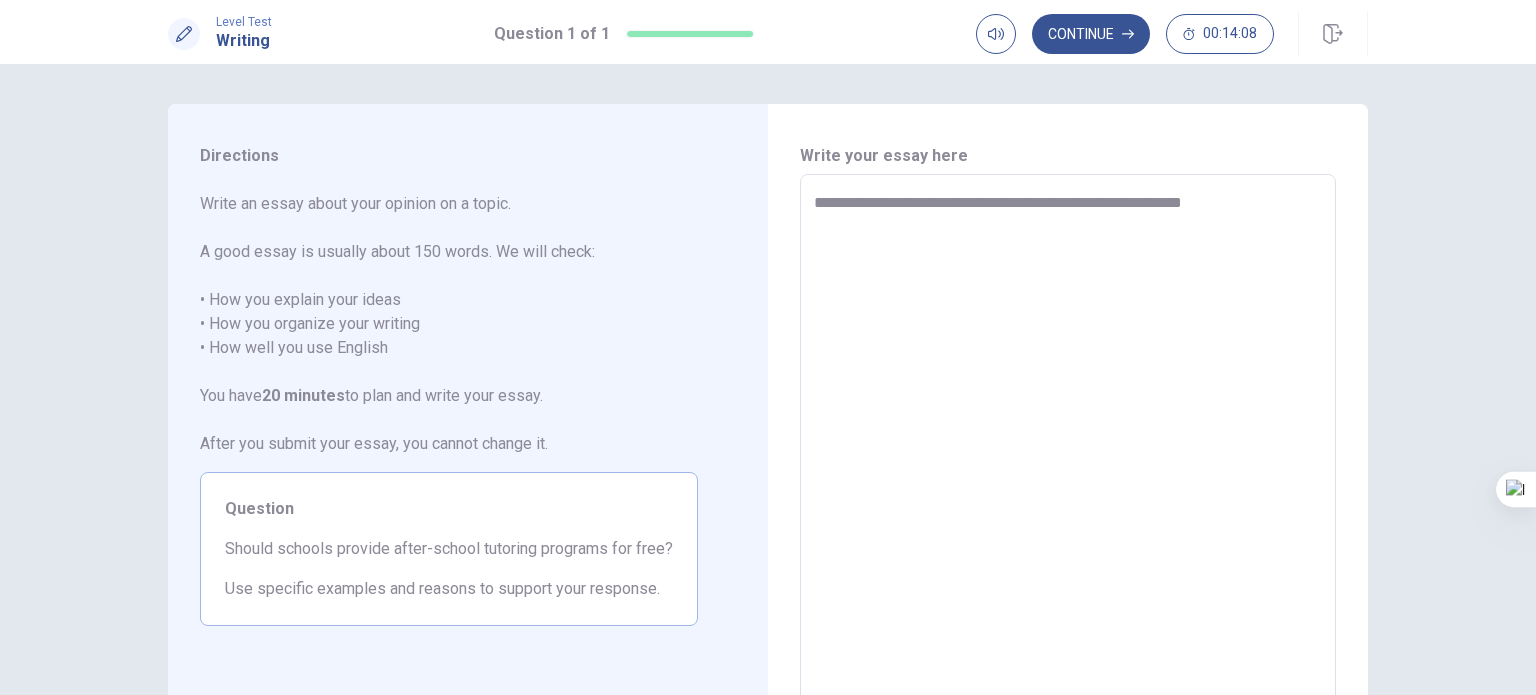 type on "*" 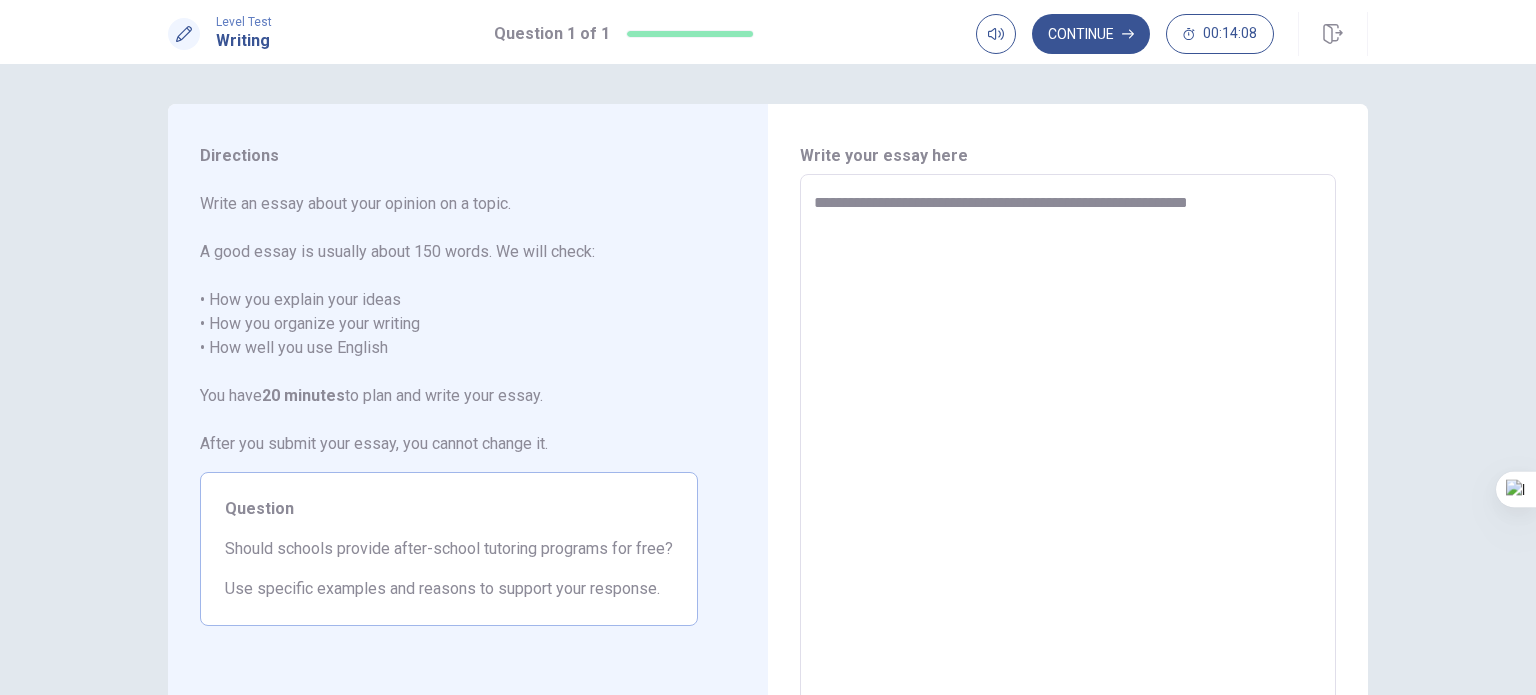 type on "*" 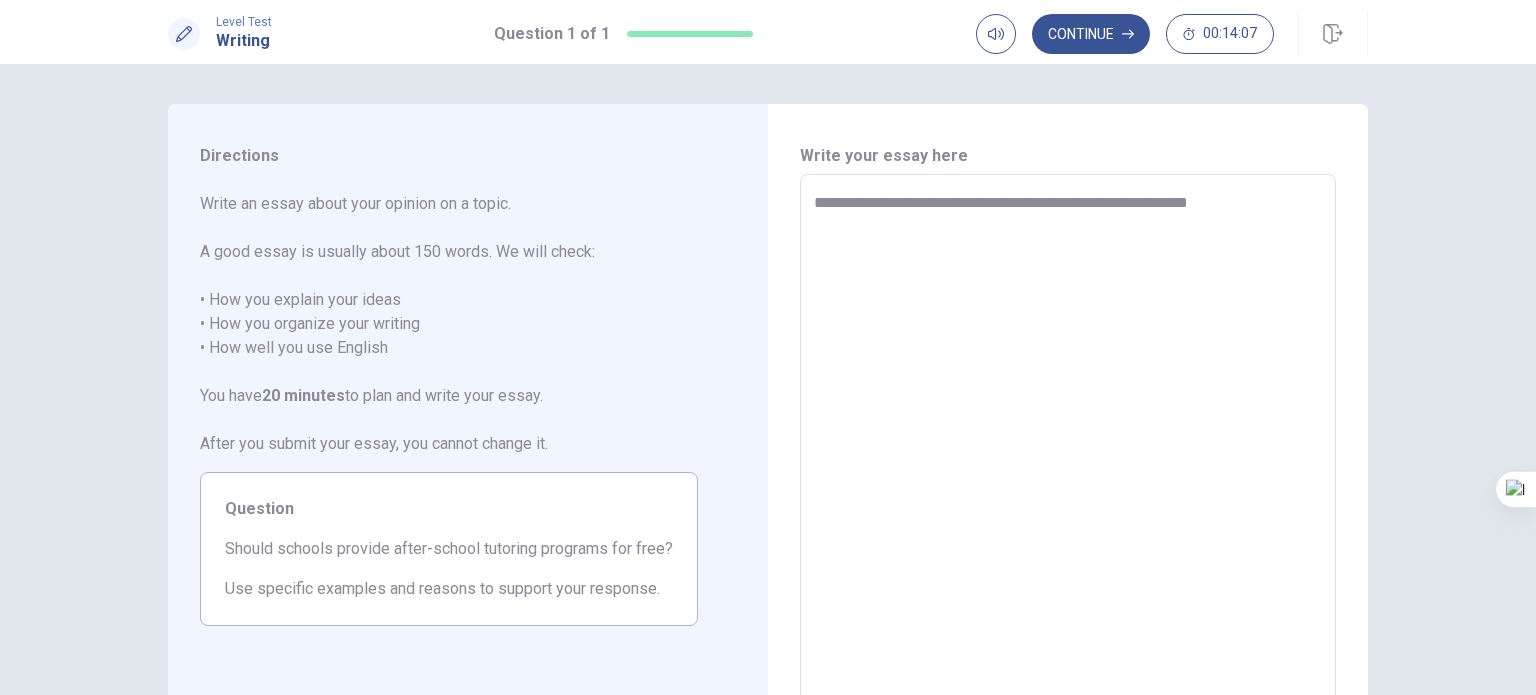 type on "**********" 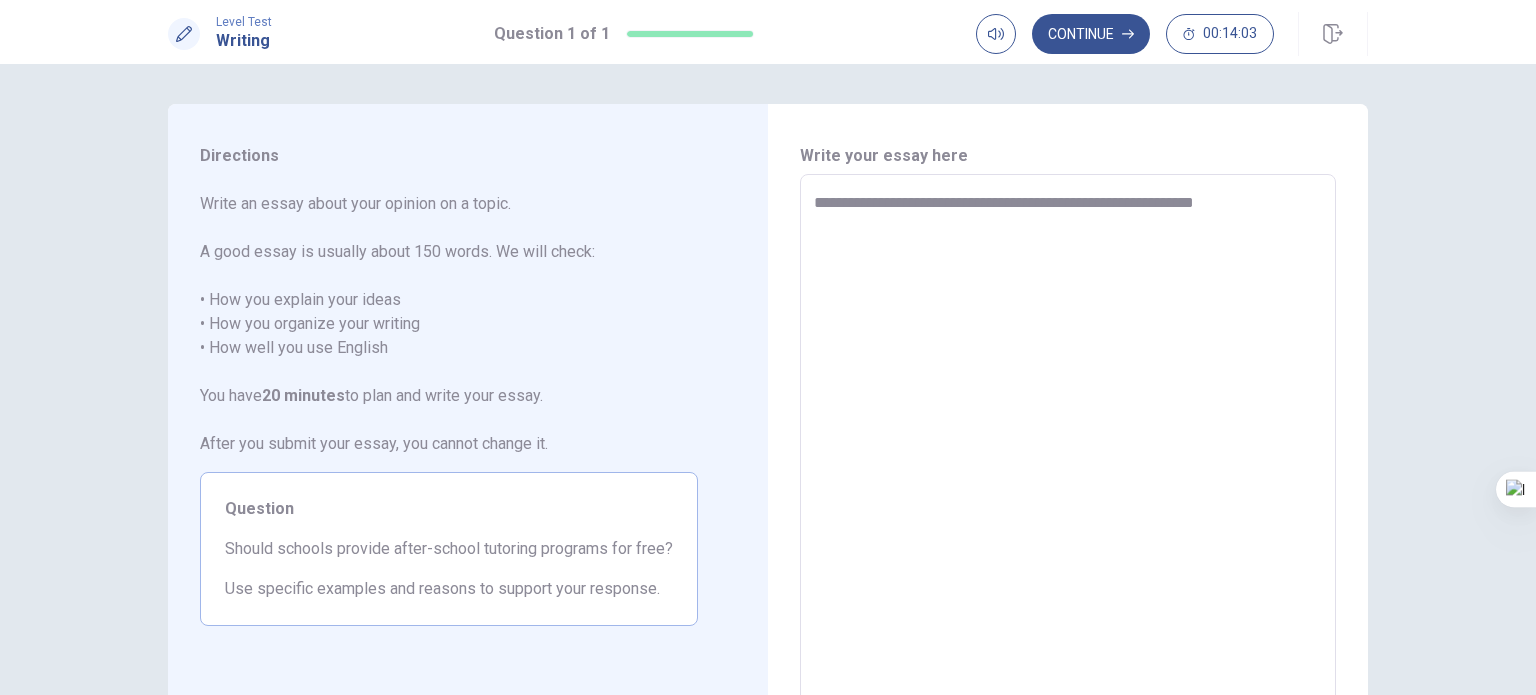 type on "*" 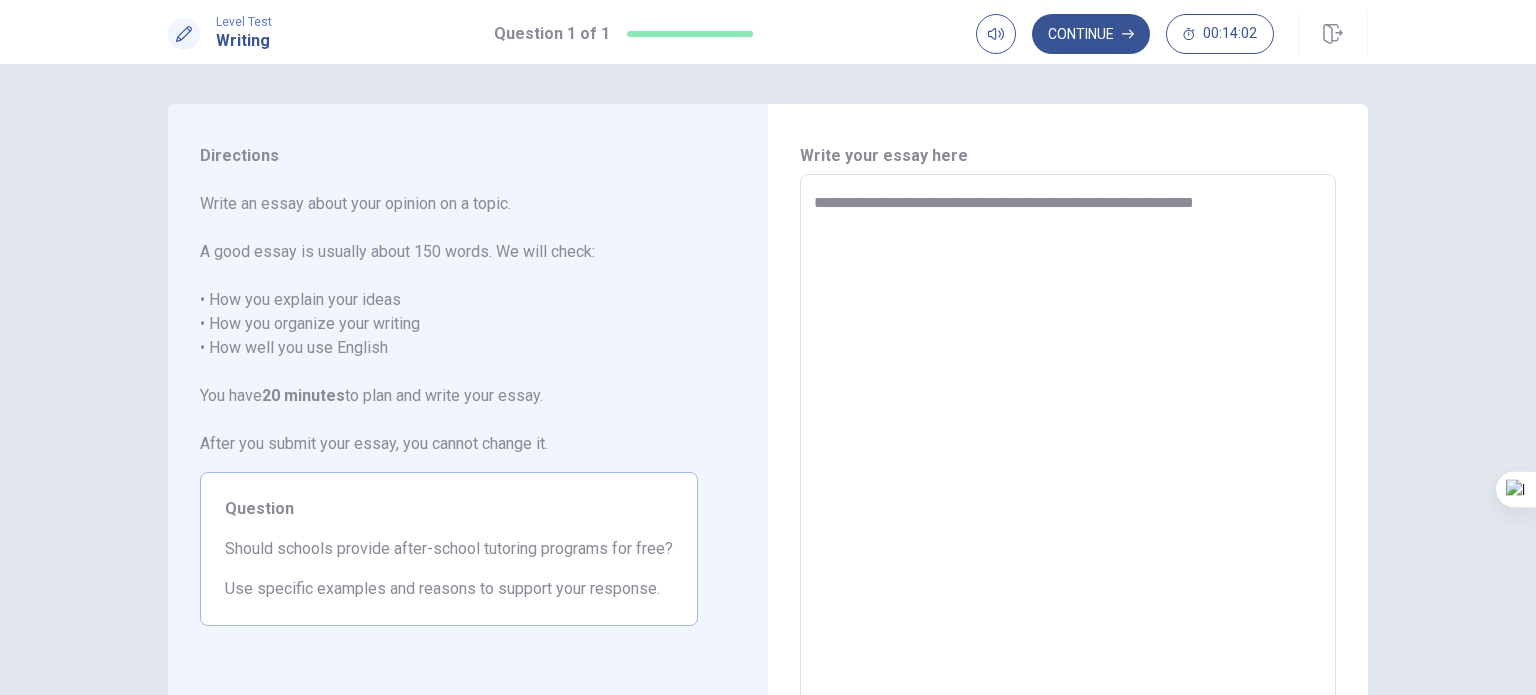 type on "**********" 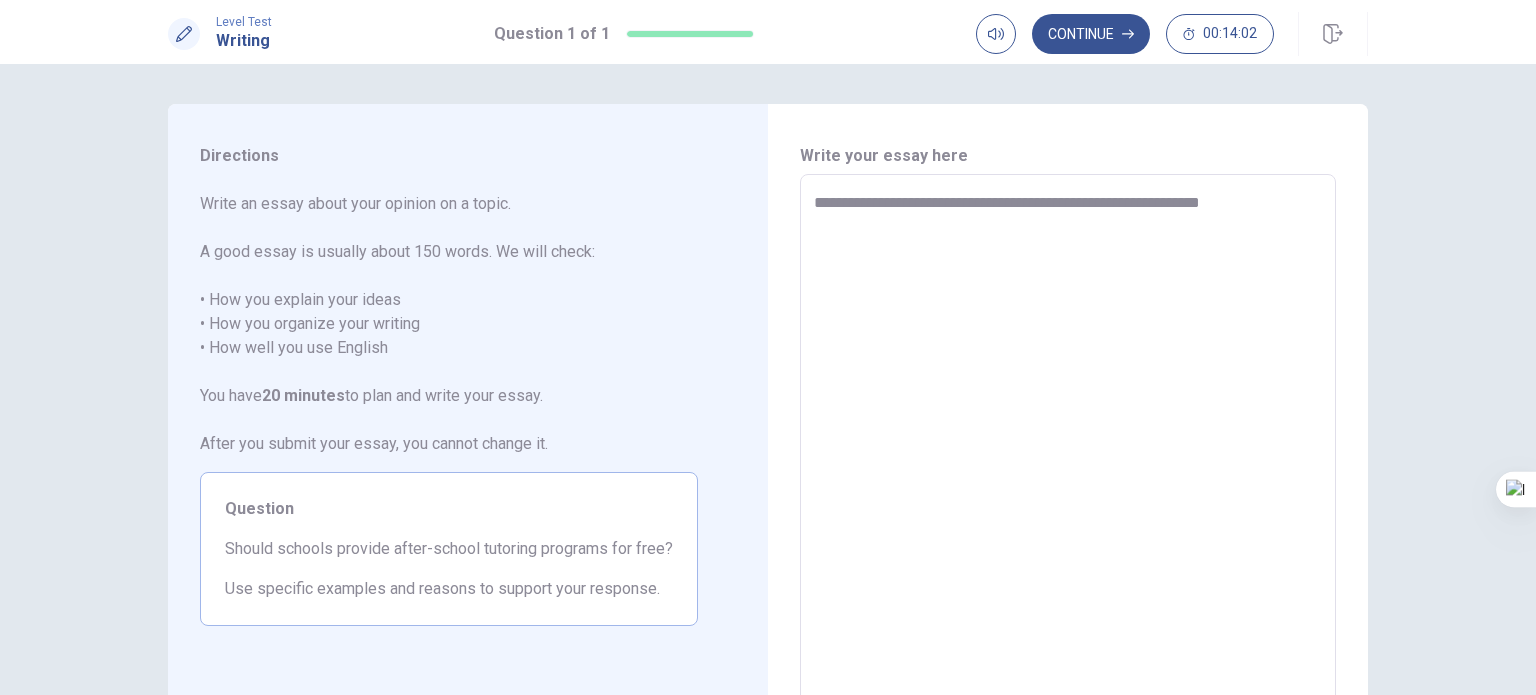 type on "*" 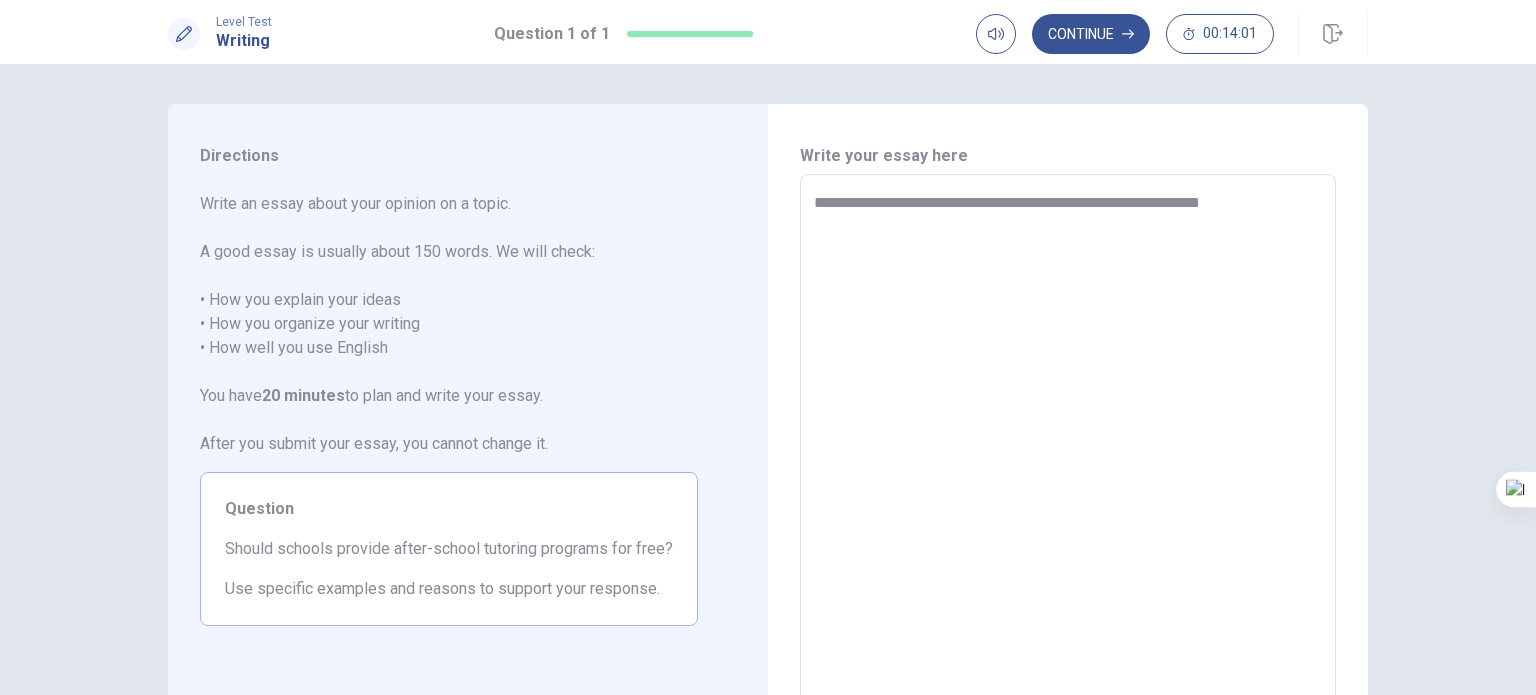 type on "**********" 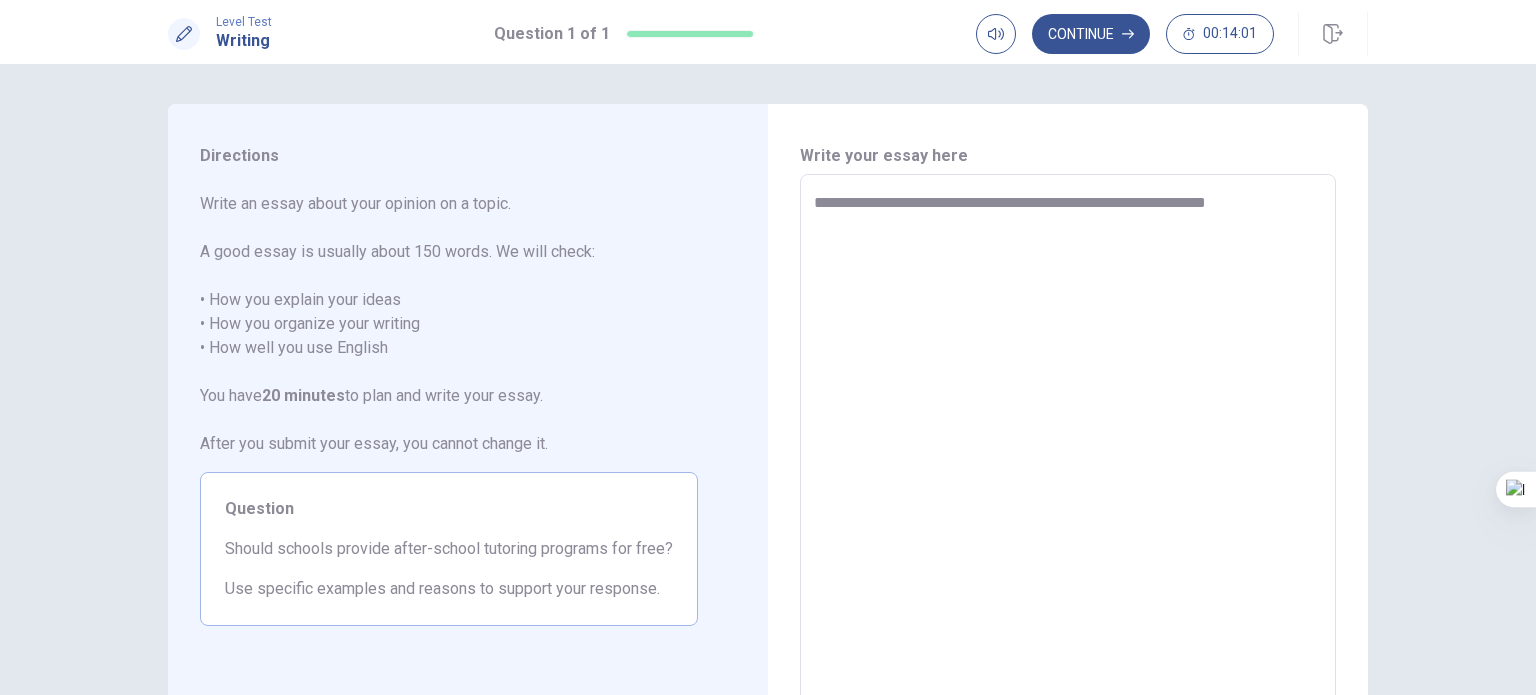 type on "*" 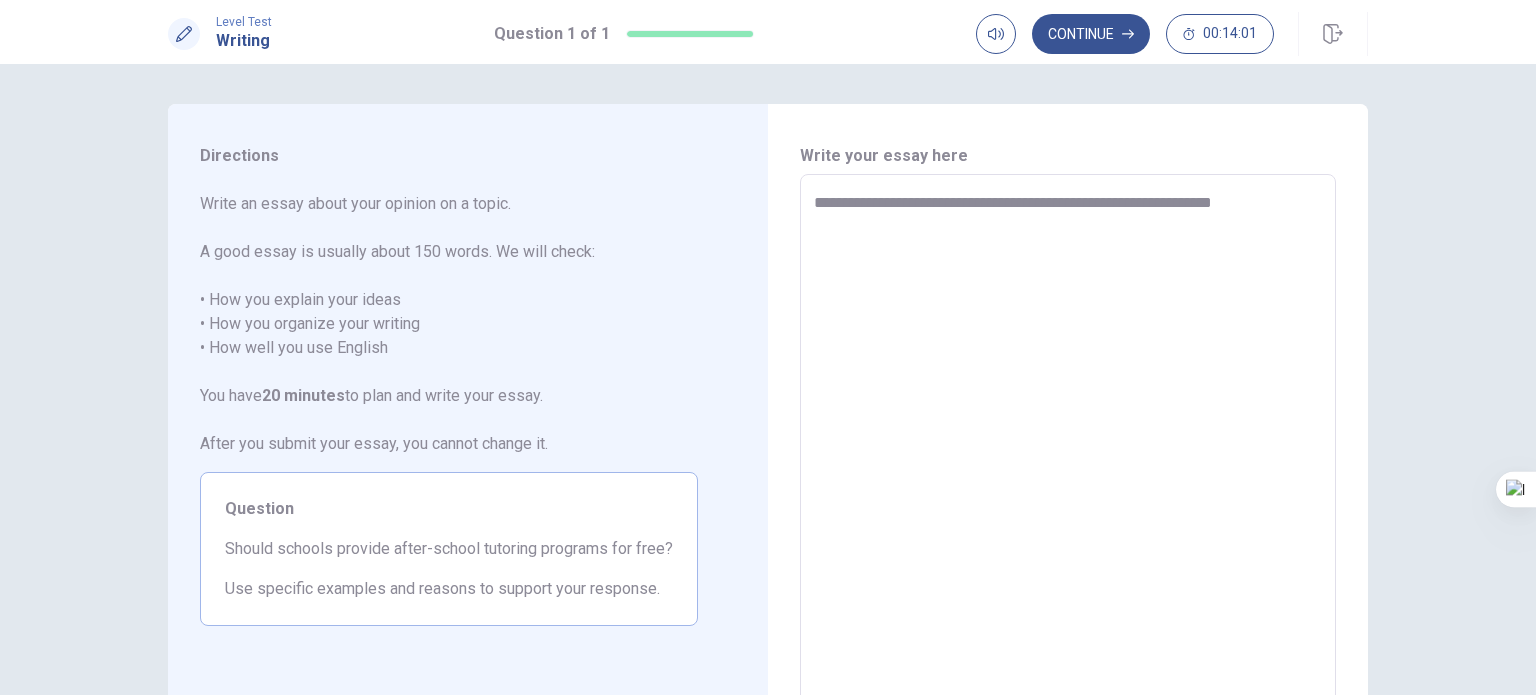 type on "*" 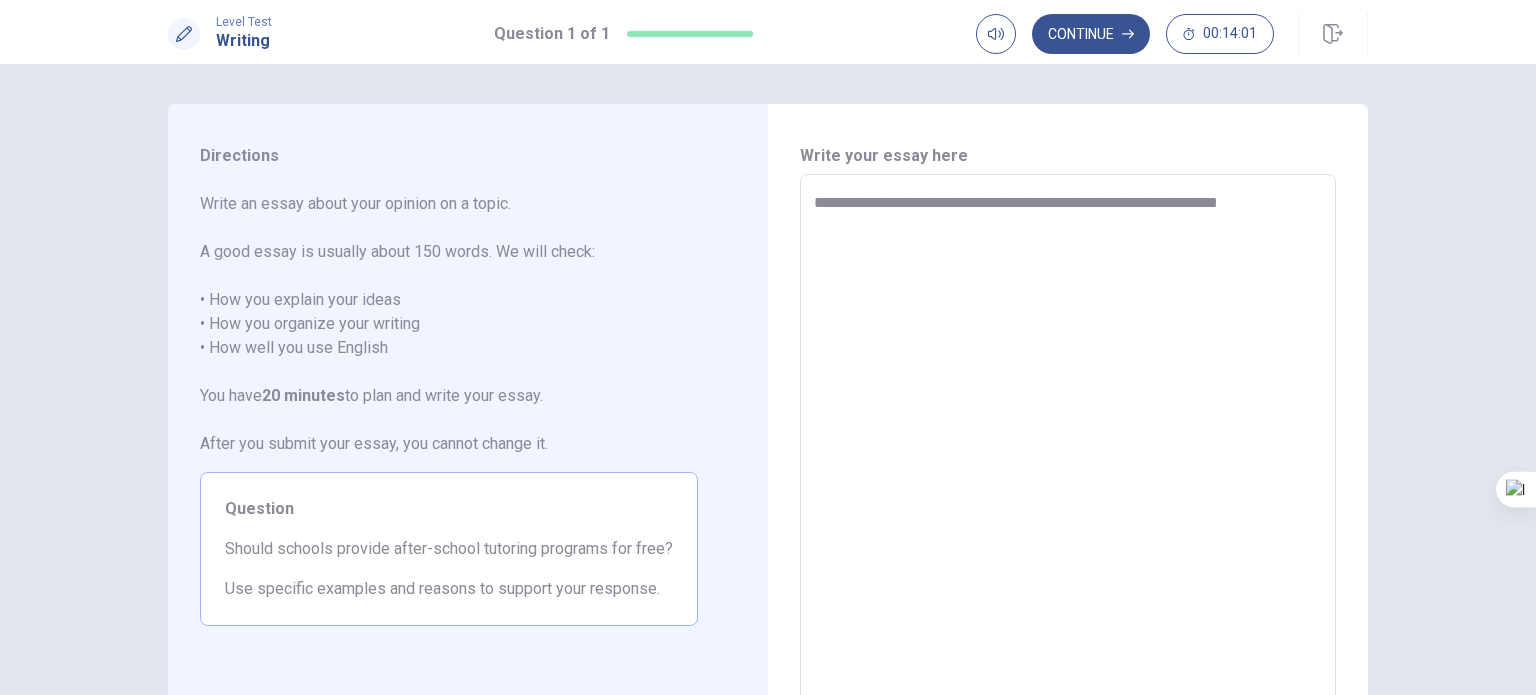 type on "*" 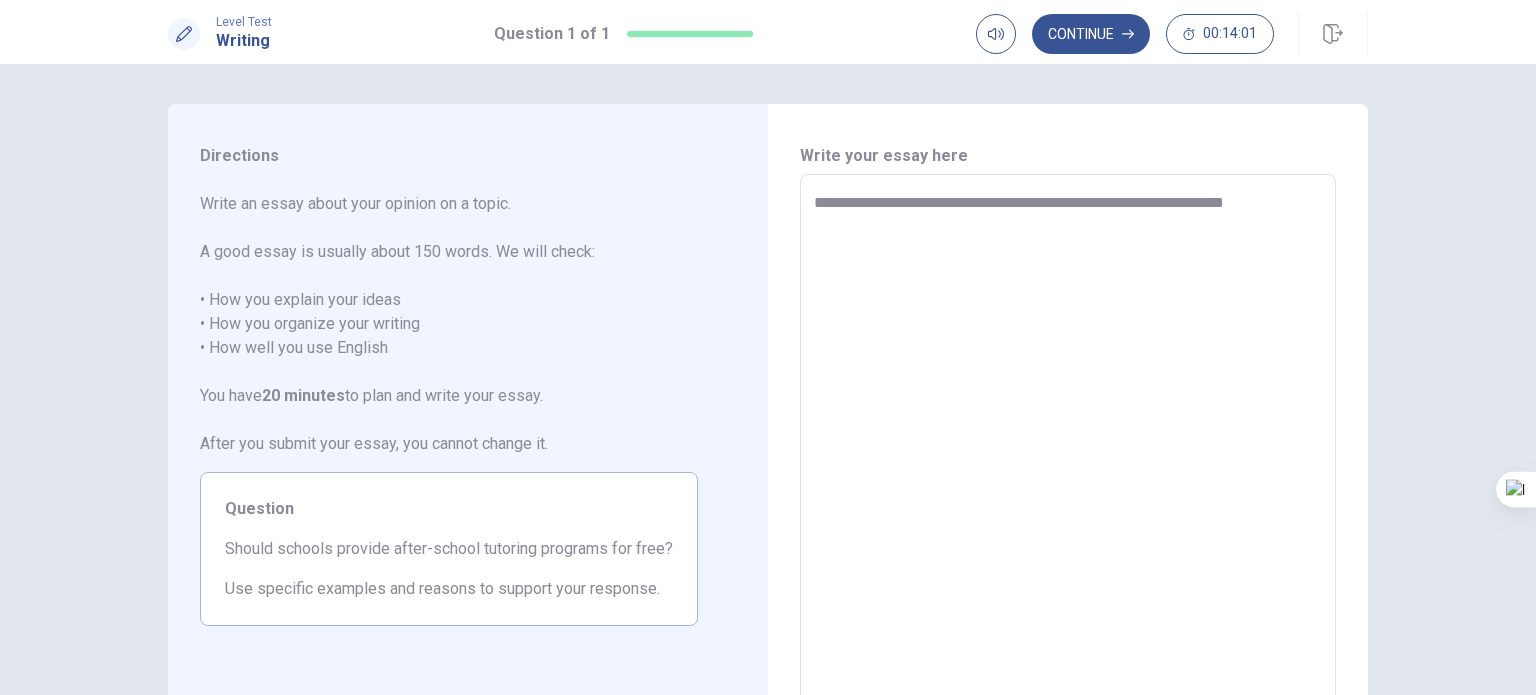 type on "*" 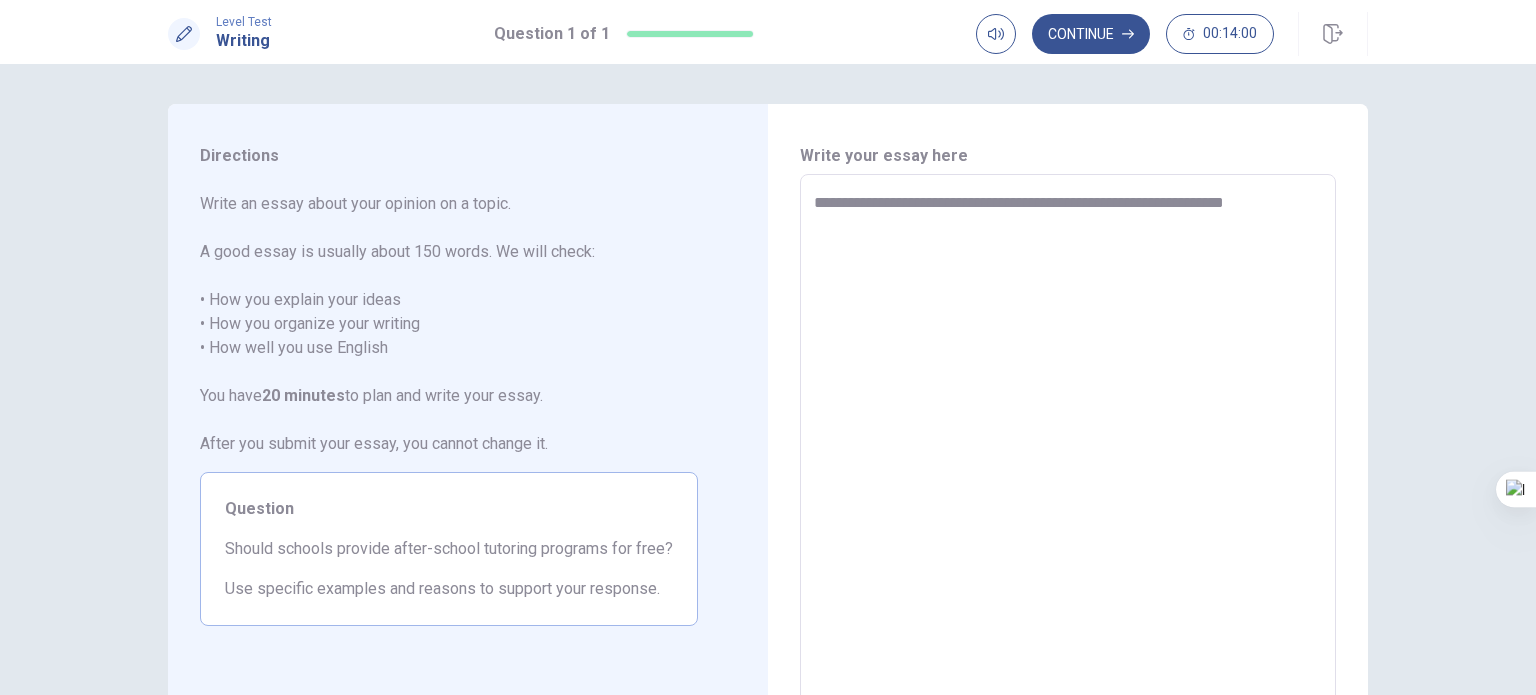 type on "**********" 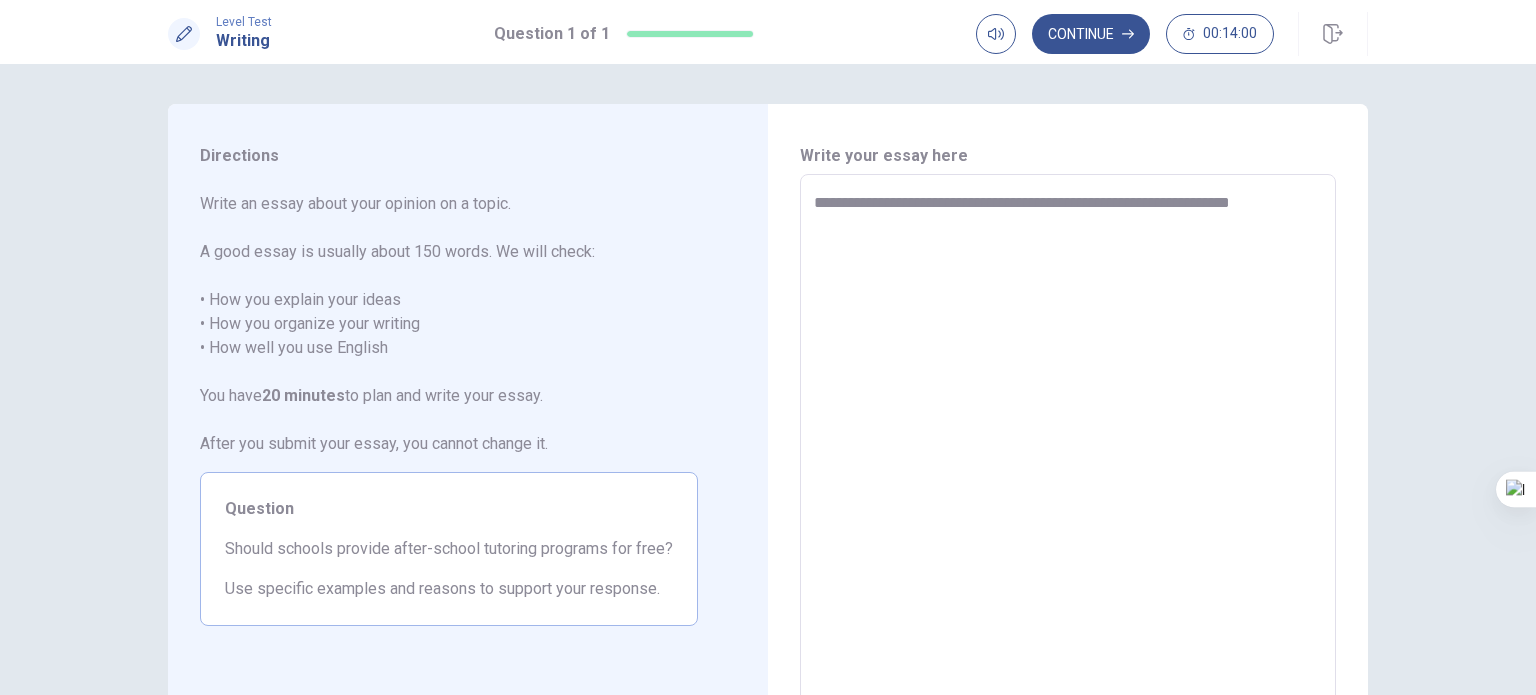 type on "*" 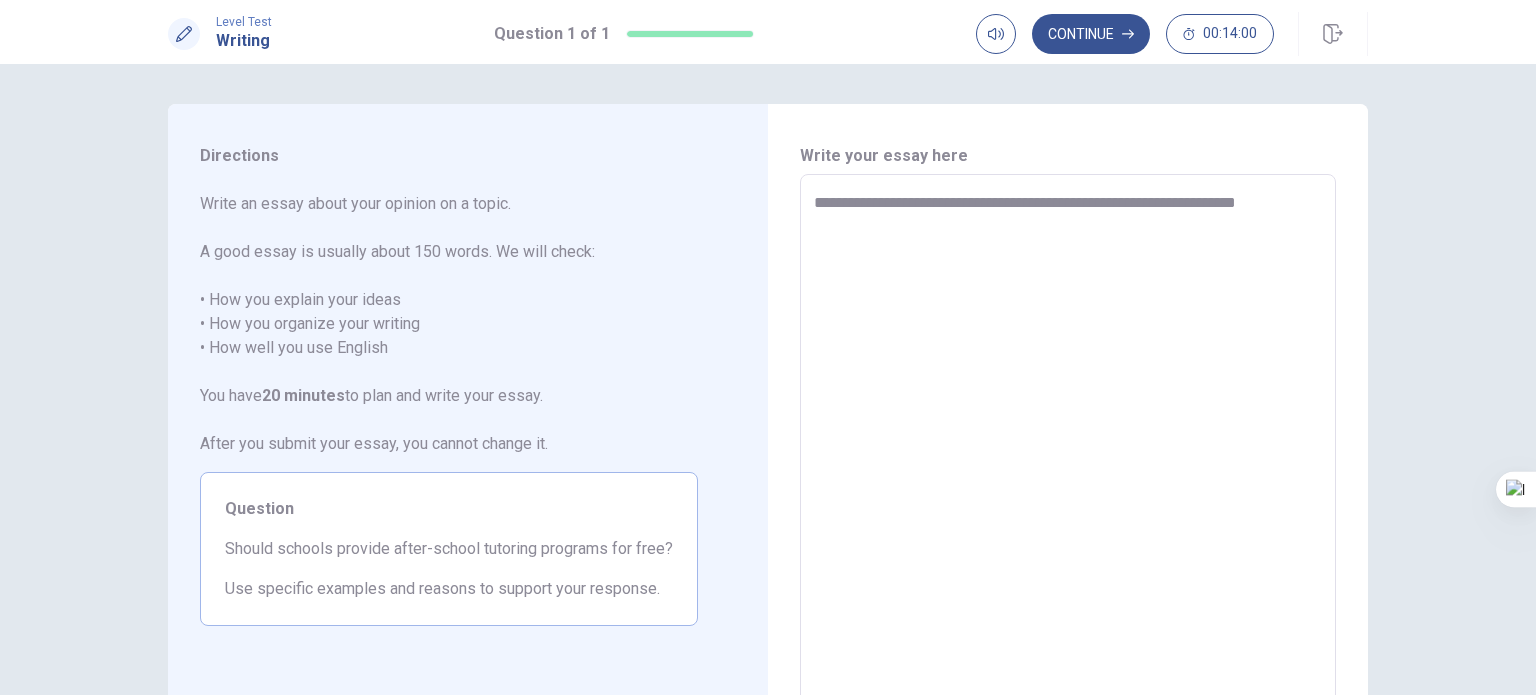 type on "*" 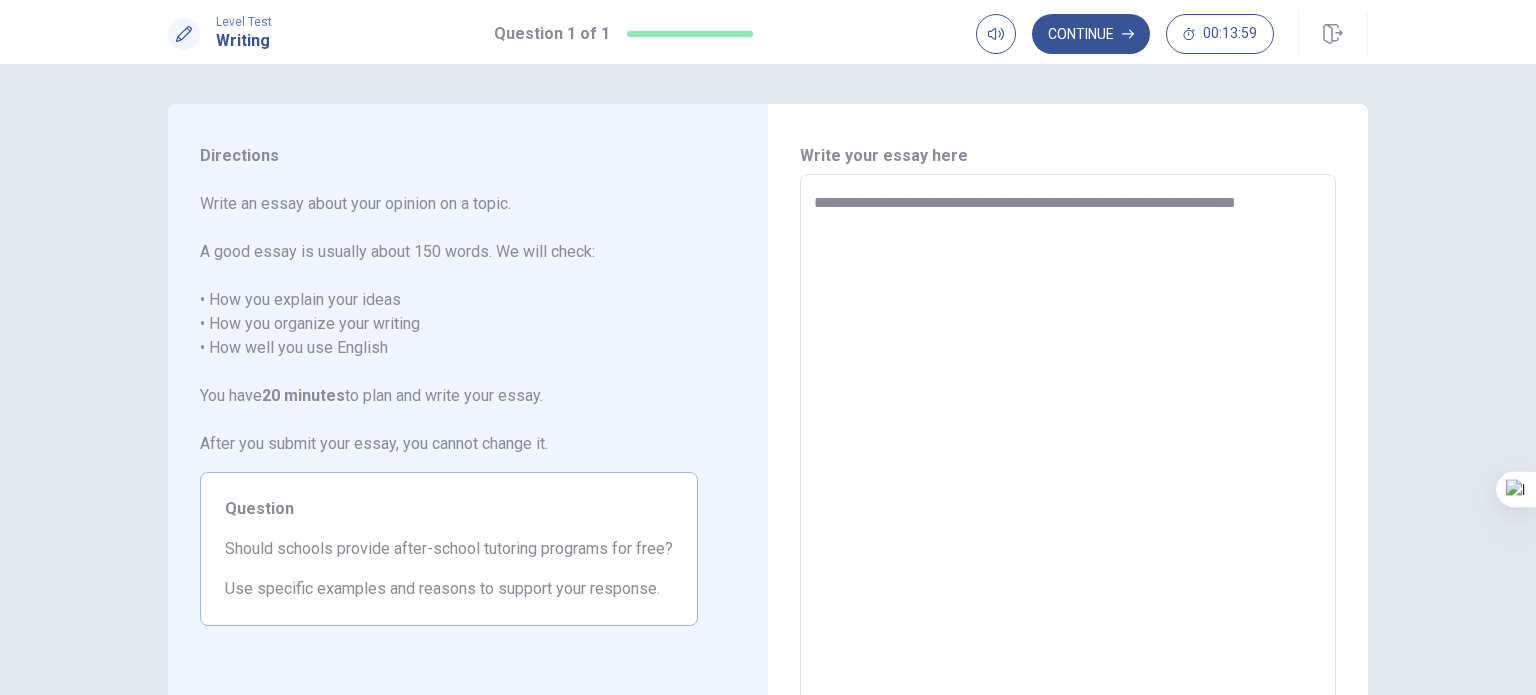 type on "**********" 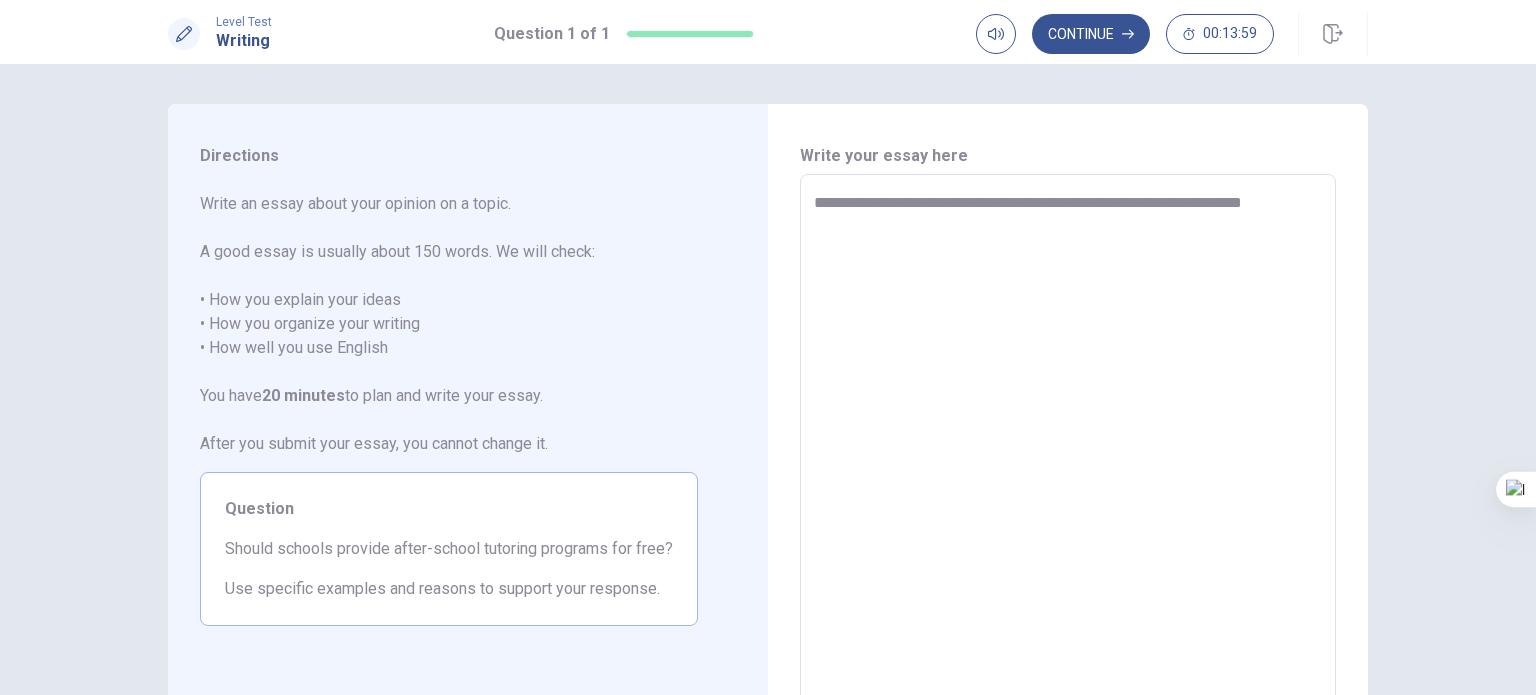 type on "*" 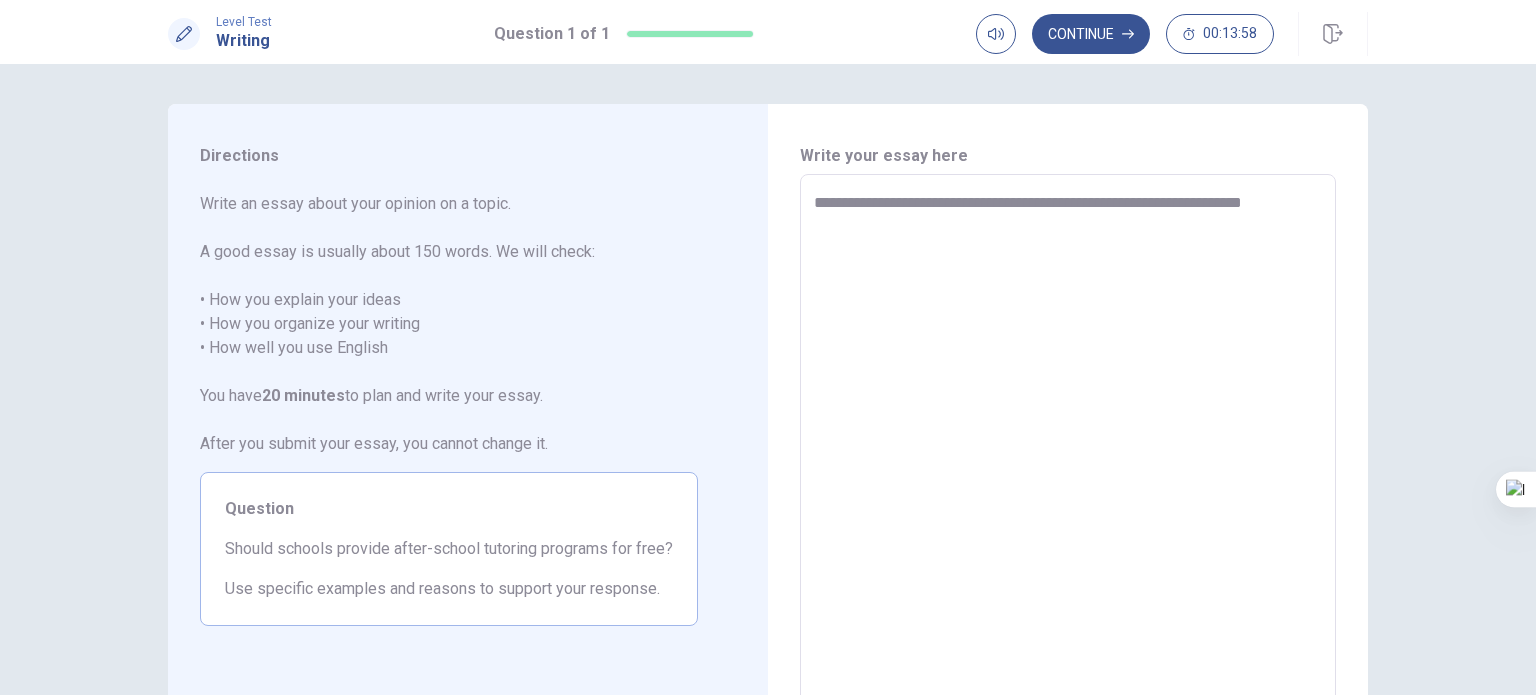 type on "**********" 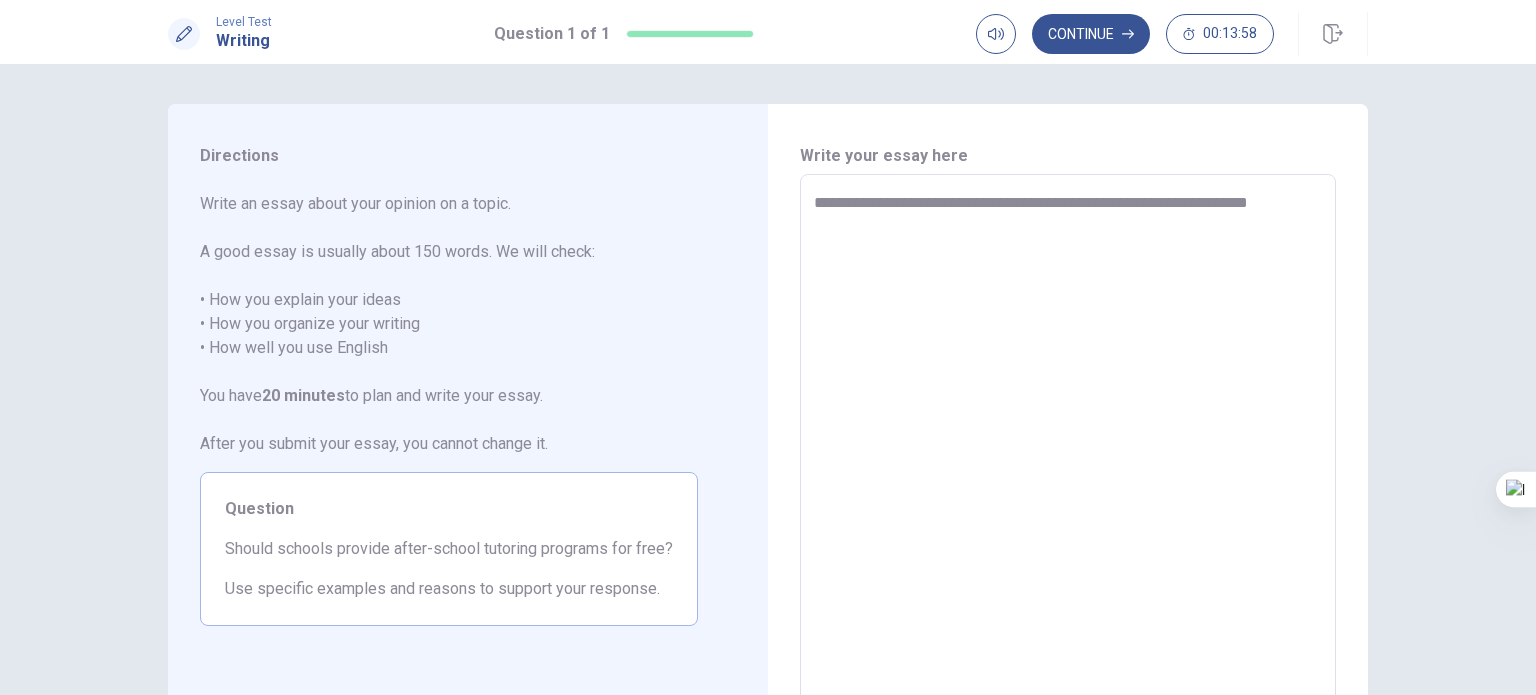 type on "*" 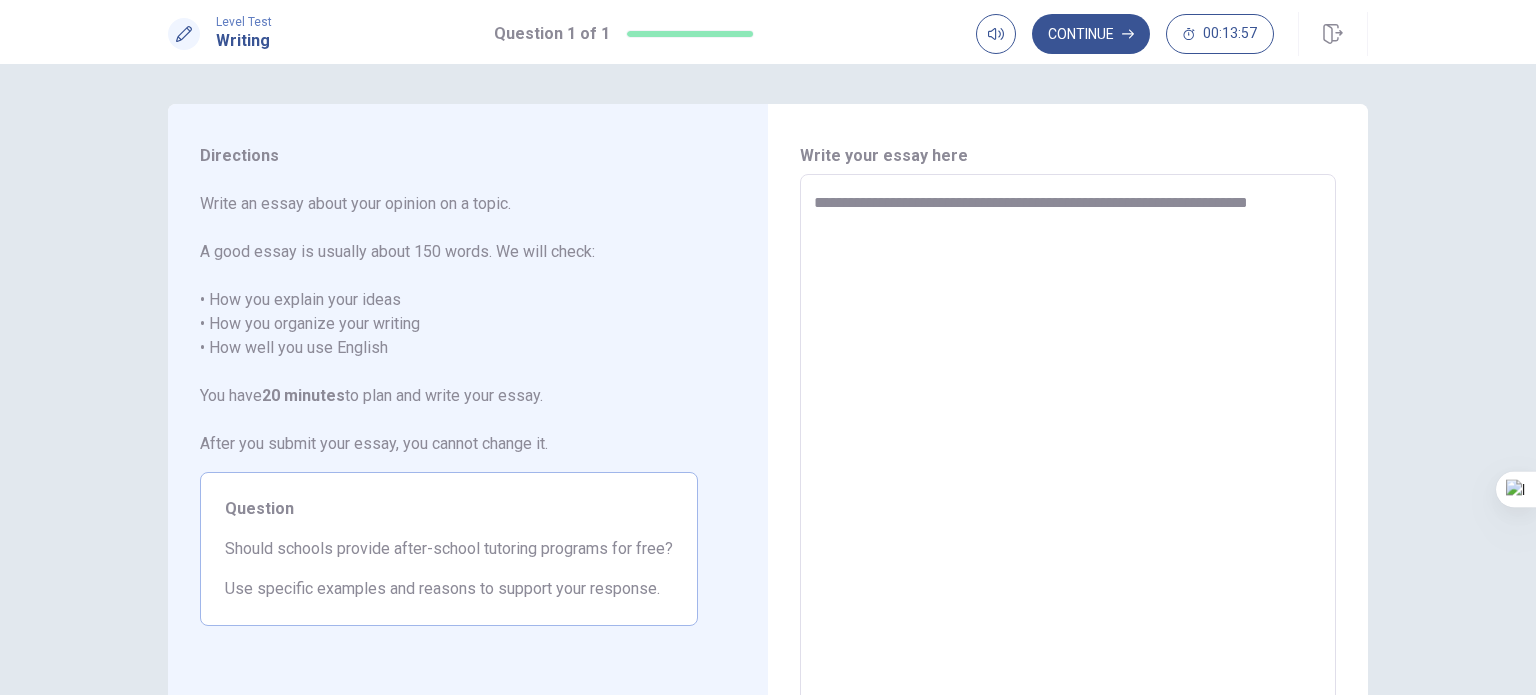 type on "**********" 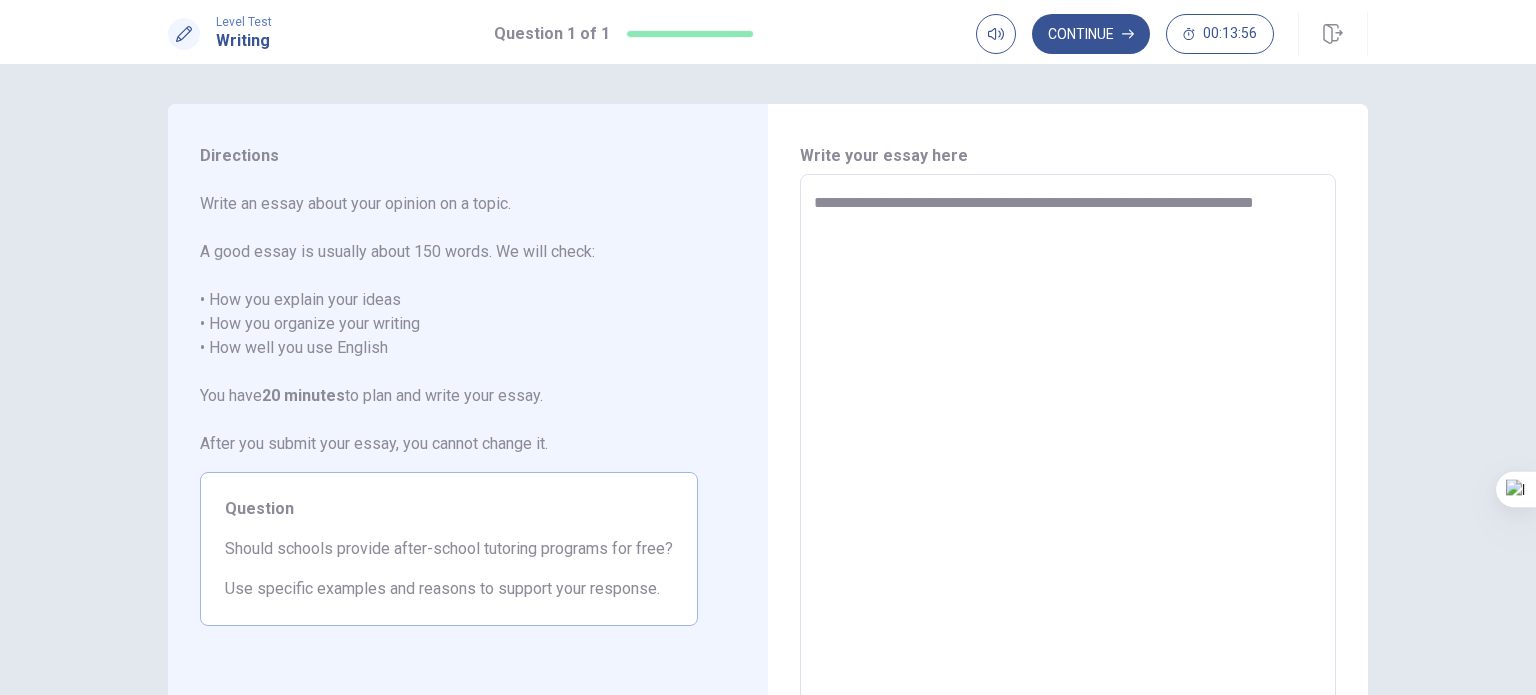 type on "*" 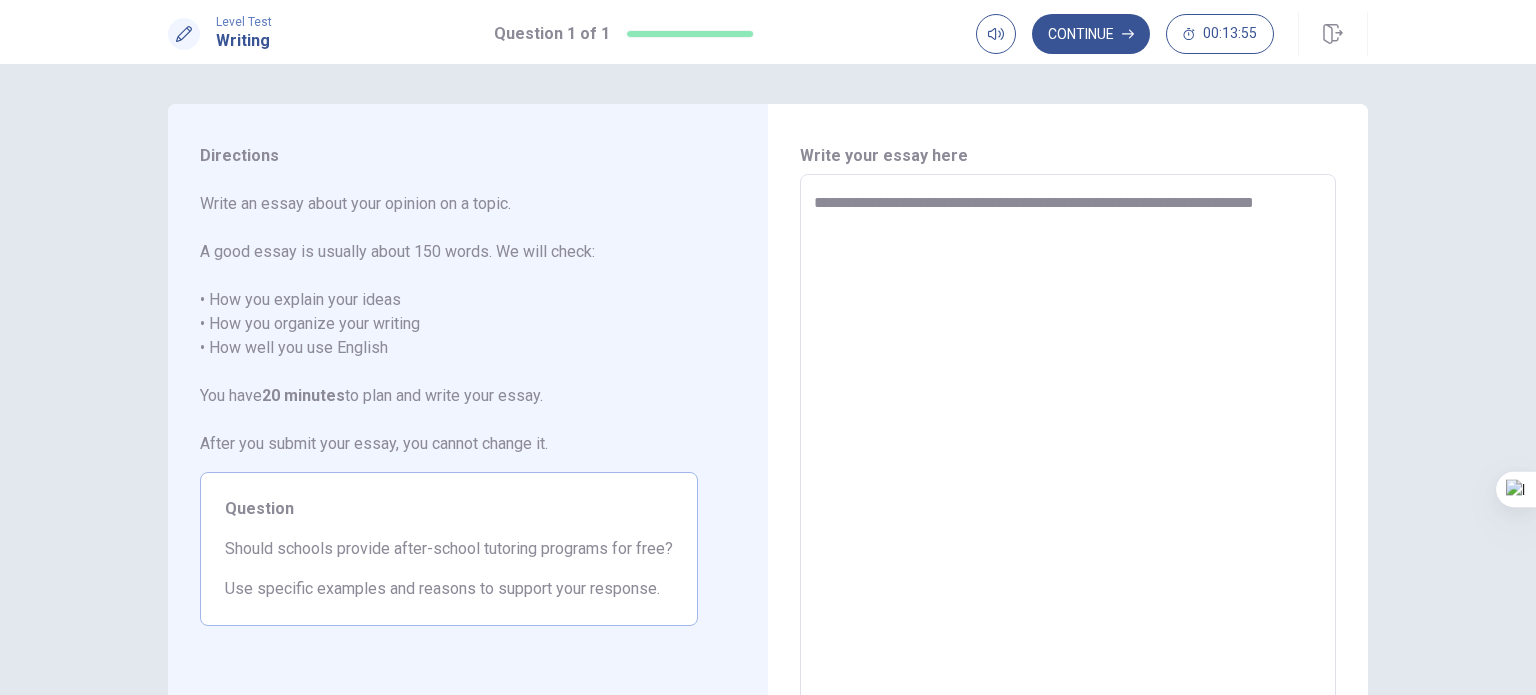 type on "**********" 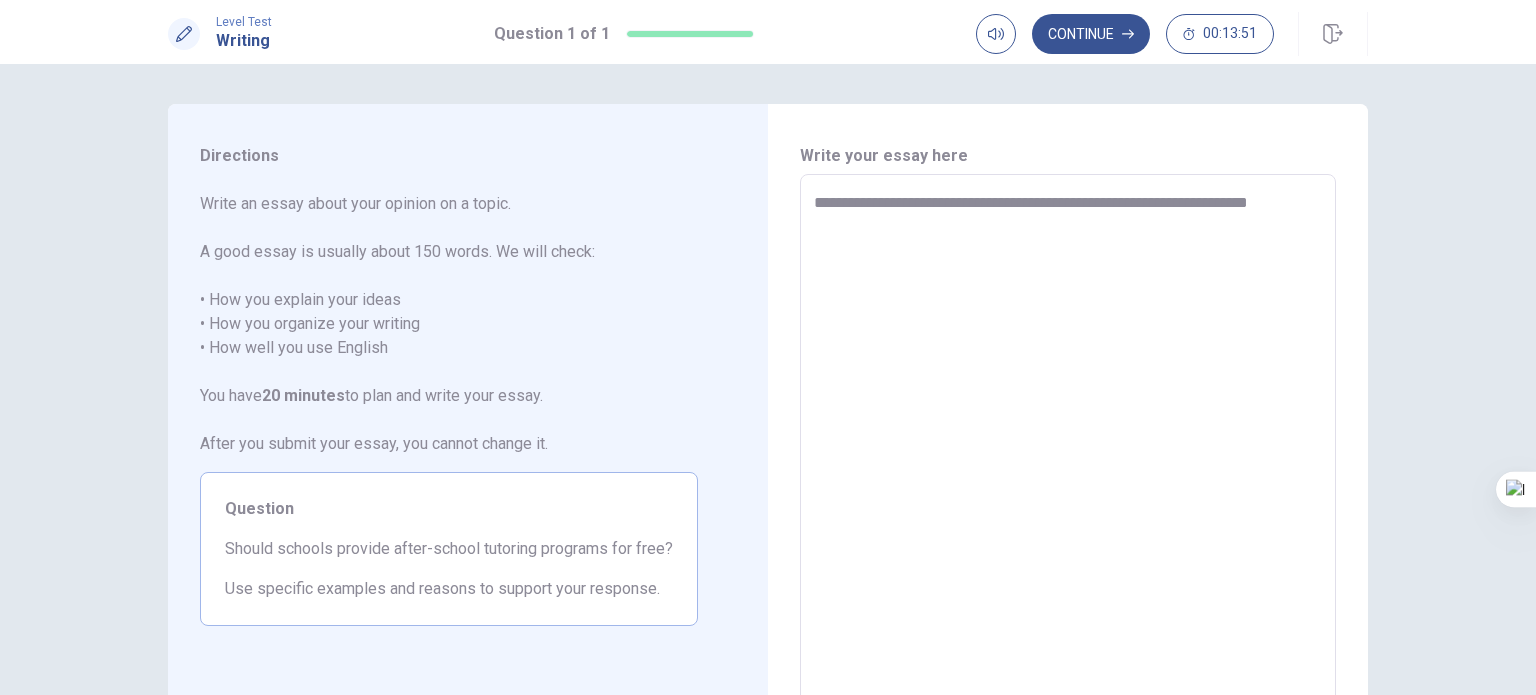 type on "*" 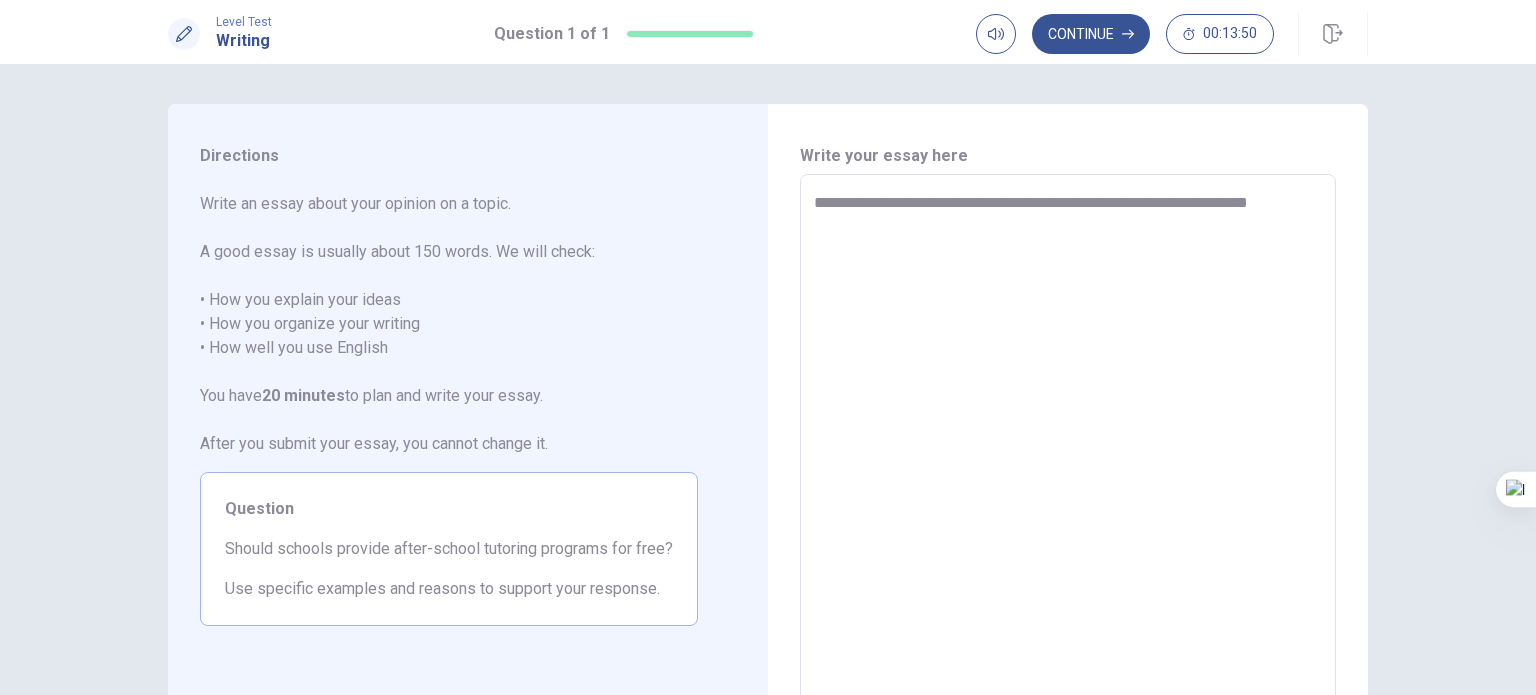 type on "**********" 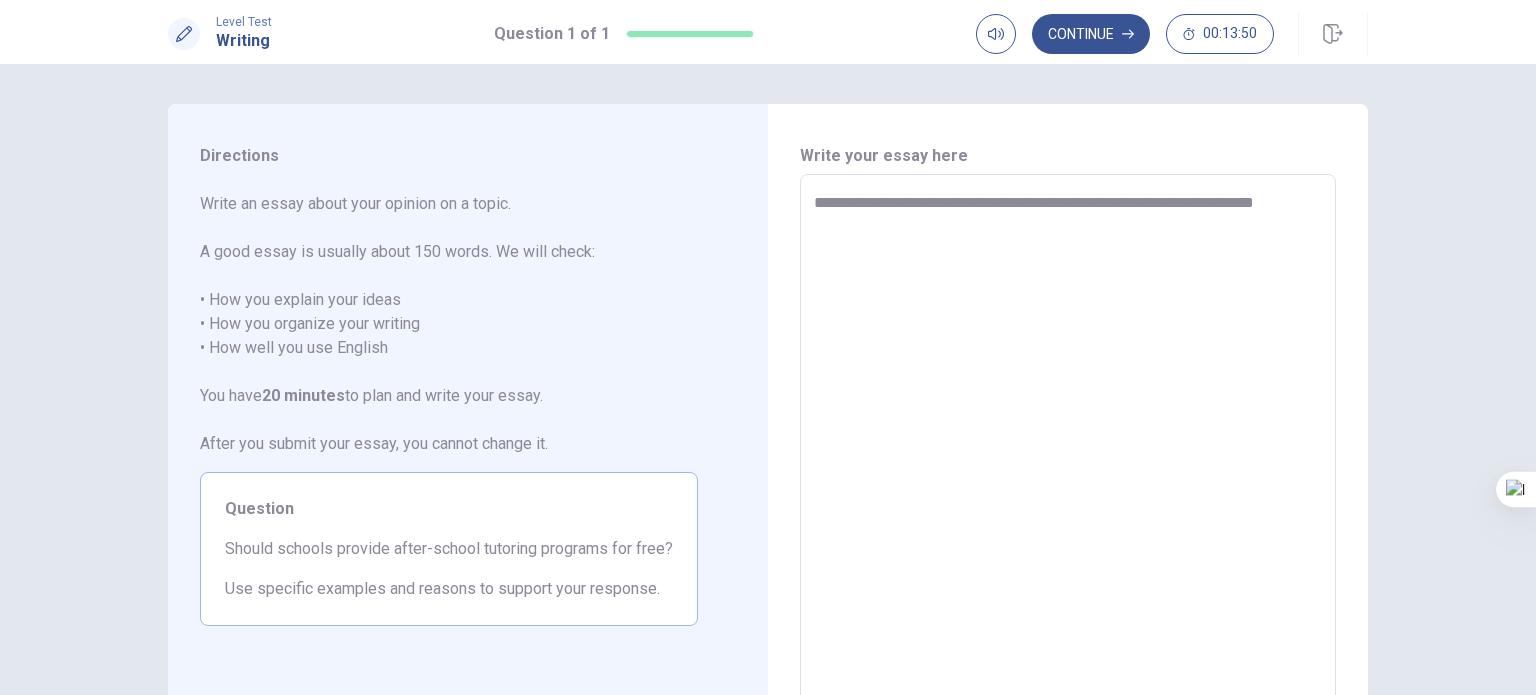 type on "*" 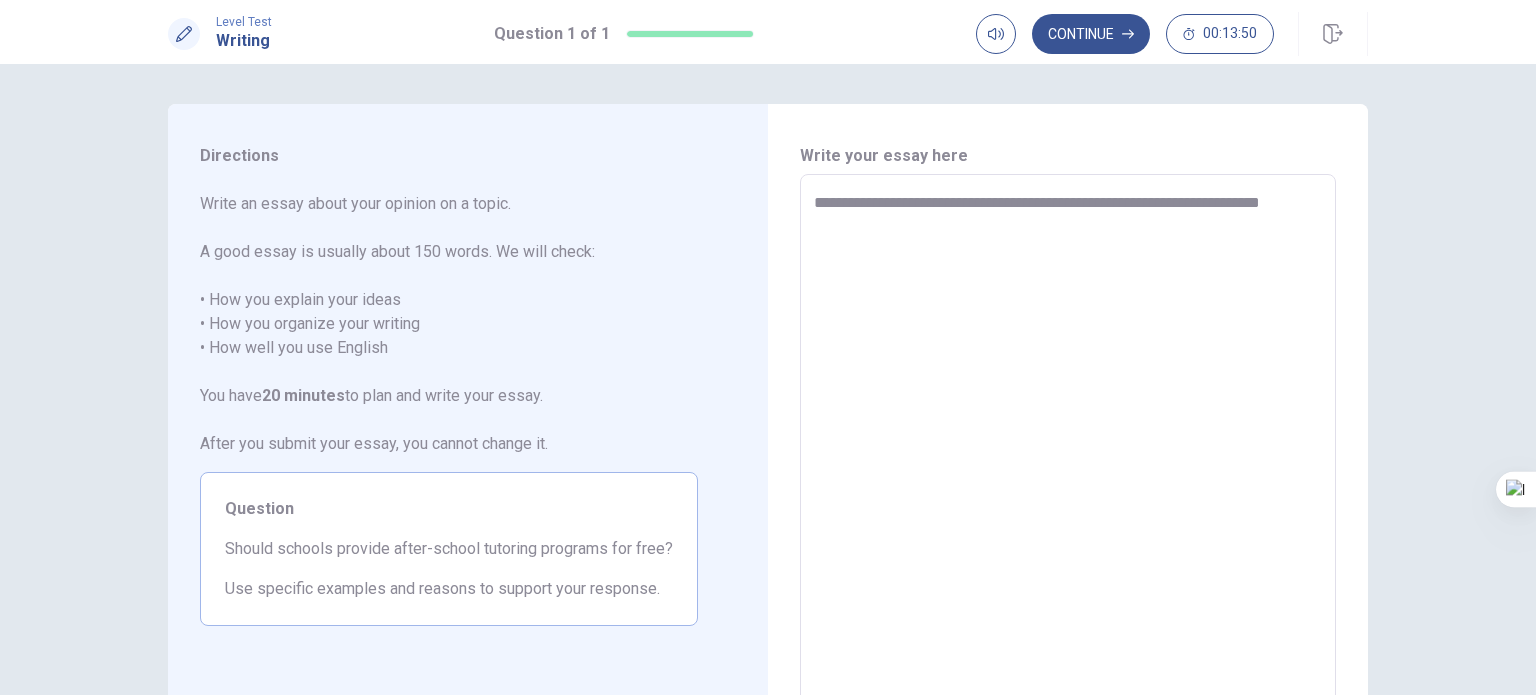 type on "*" 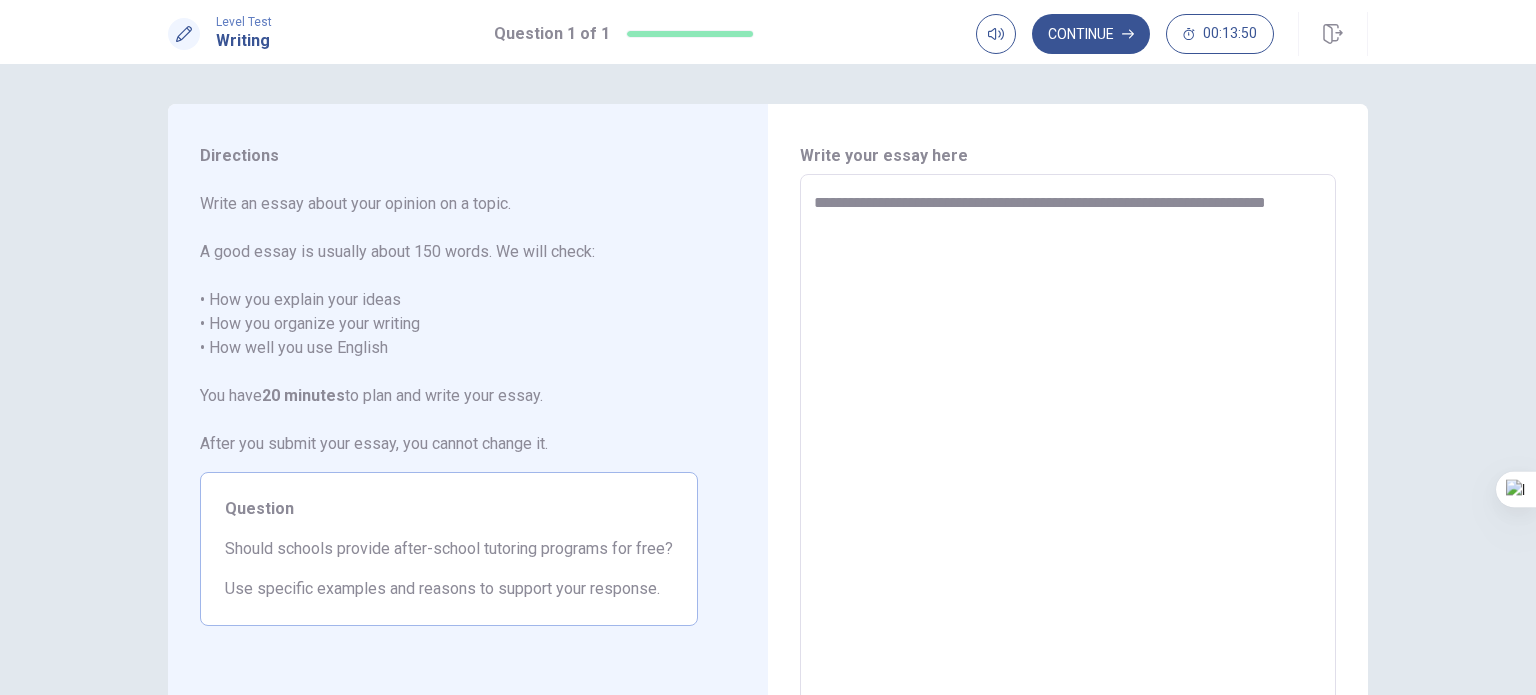 type on "*" 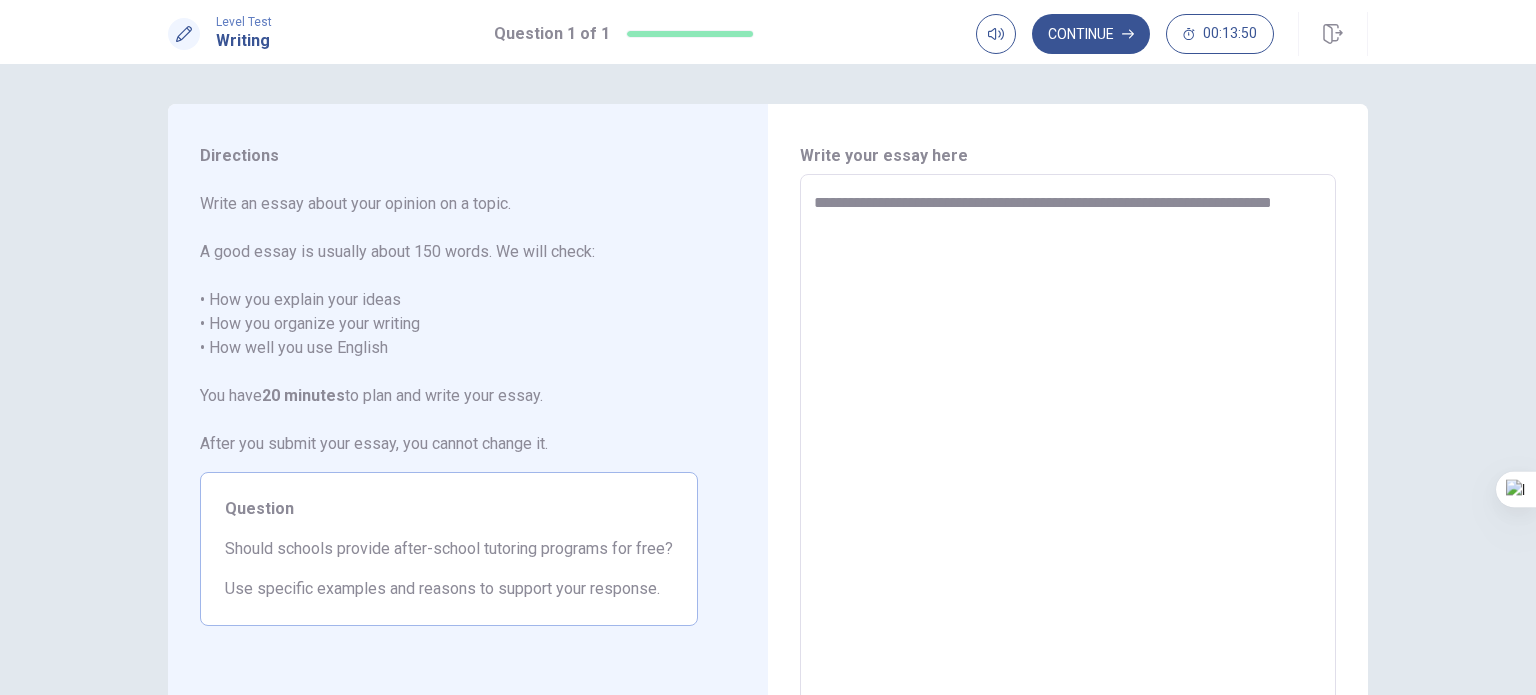 type on "*" 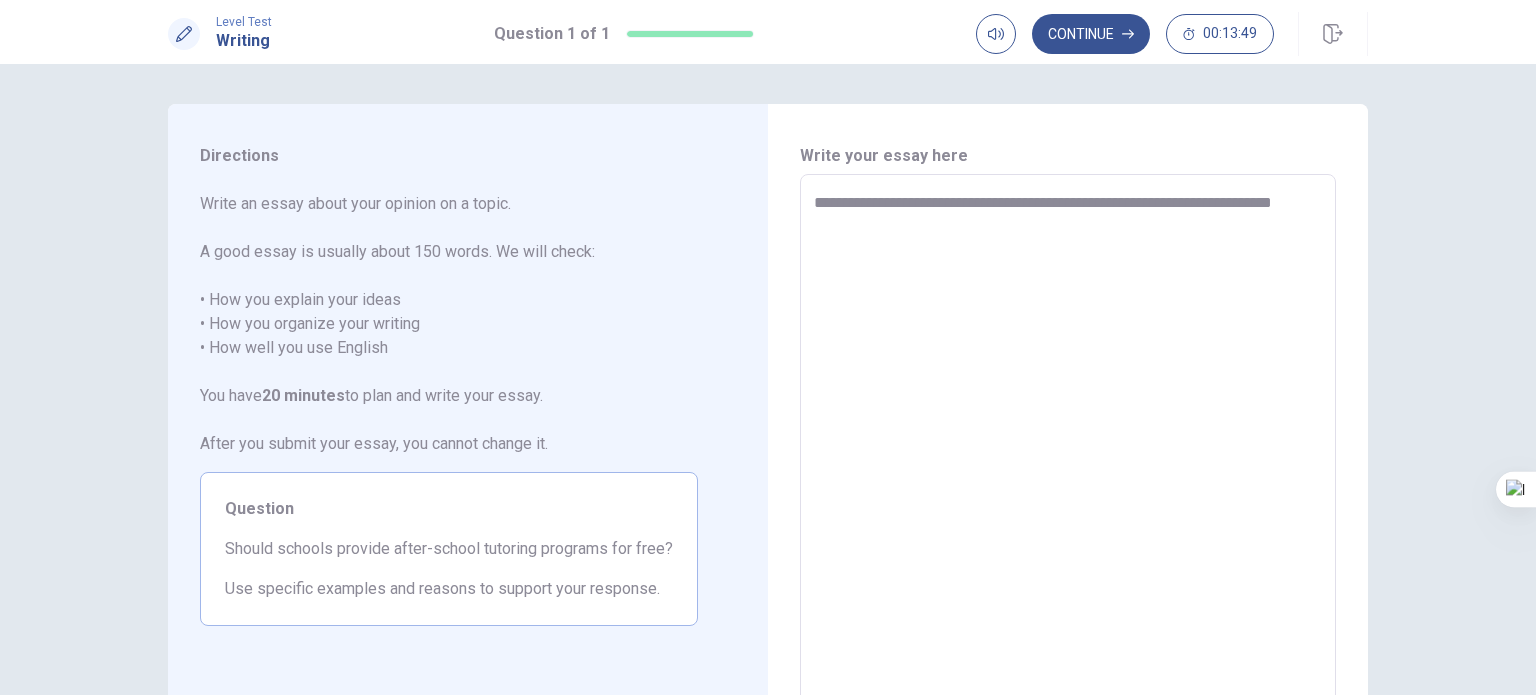 type on "**********" 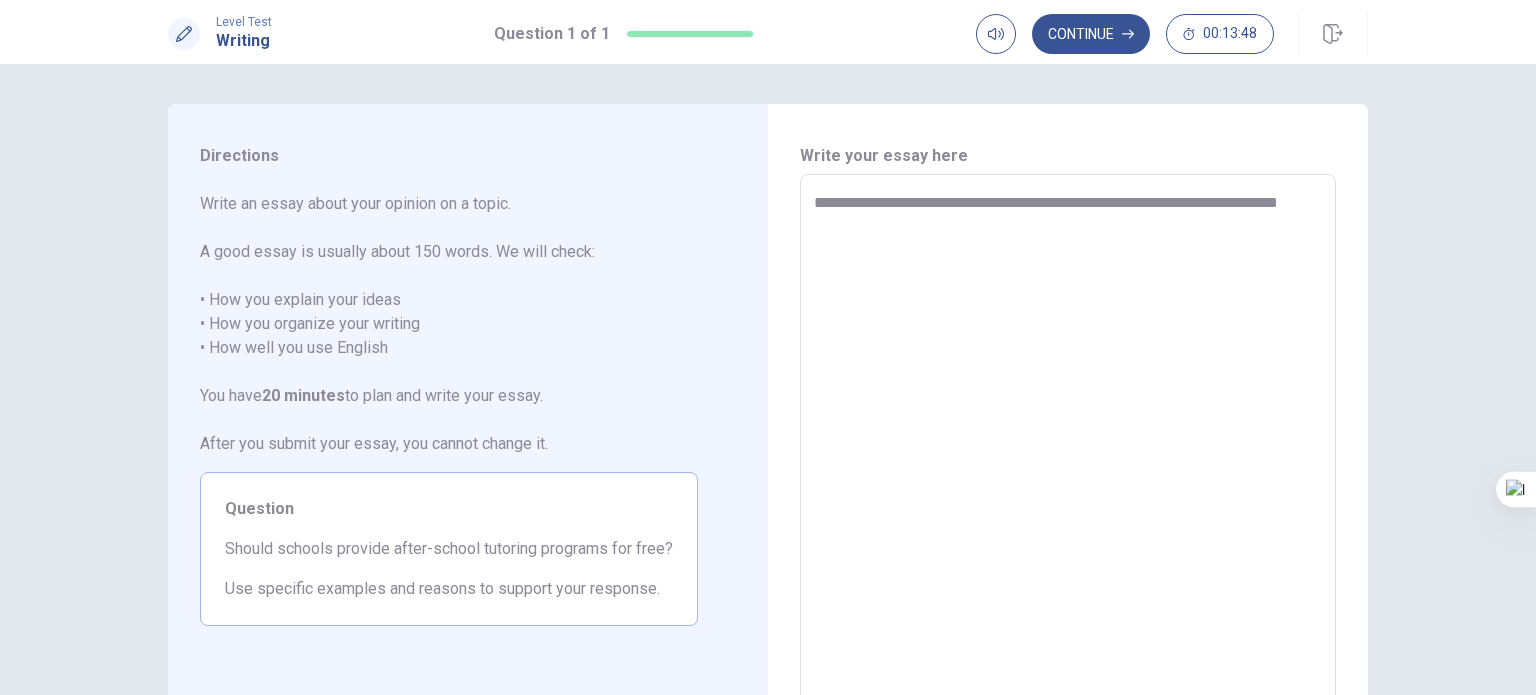 type on "*" 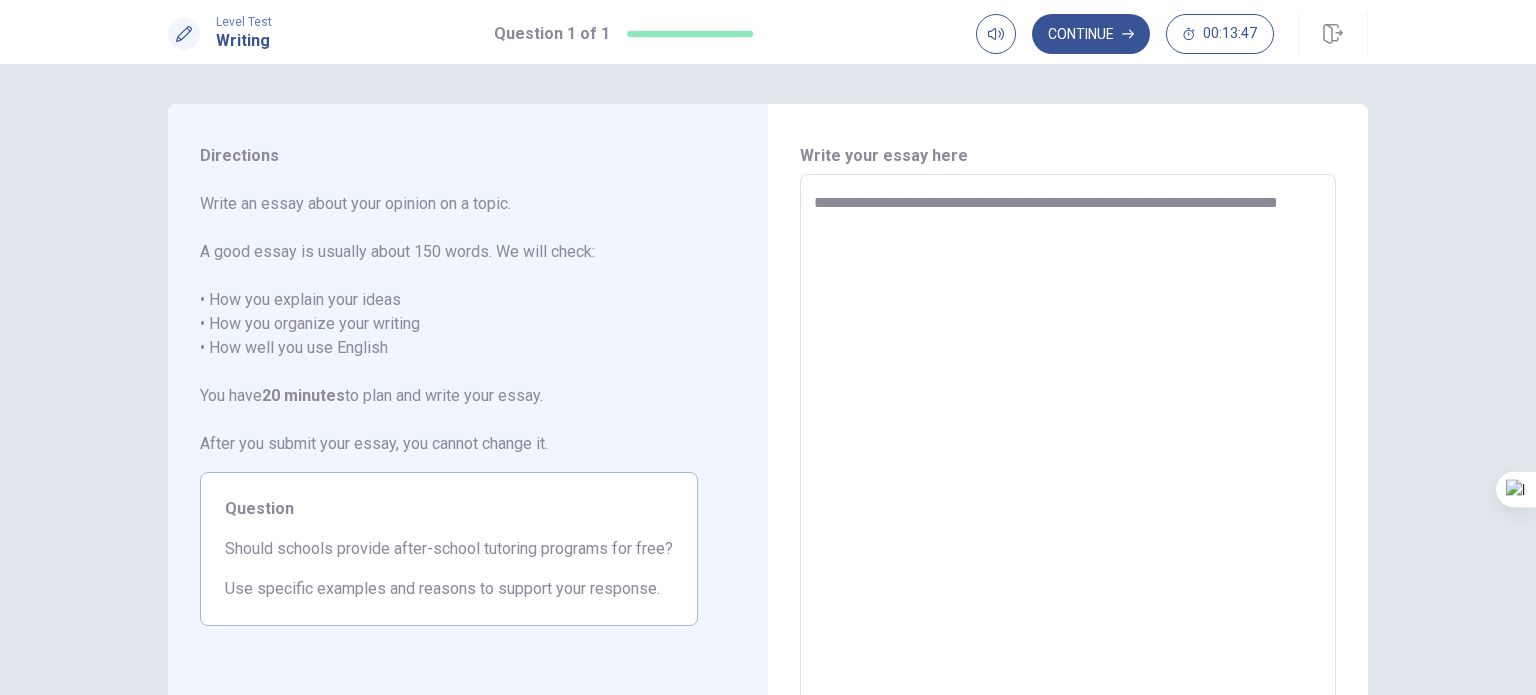 type on "**********" 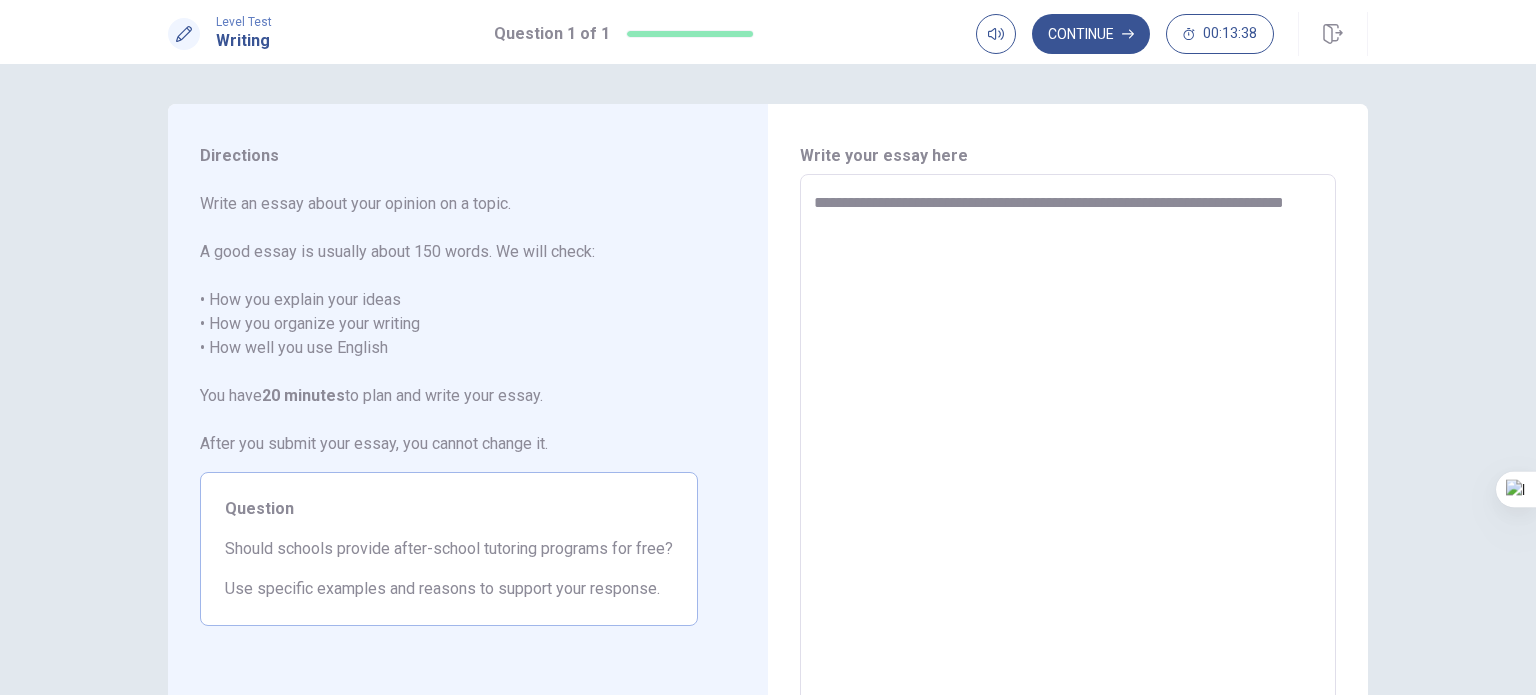 type on "*" 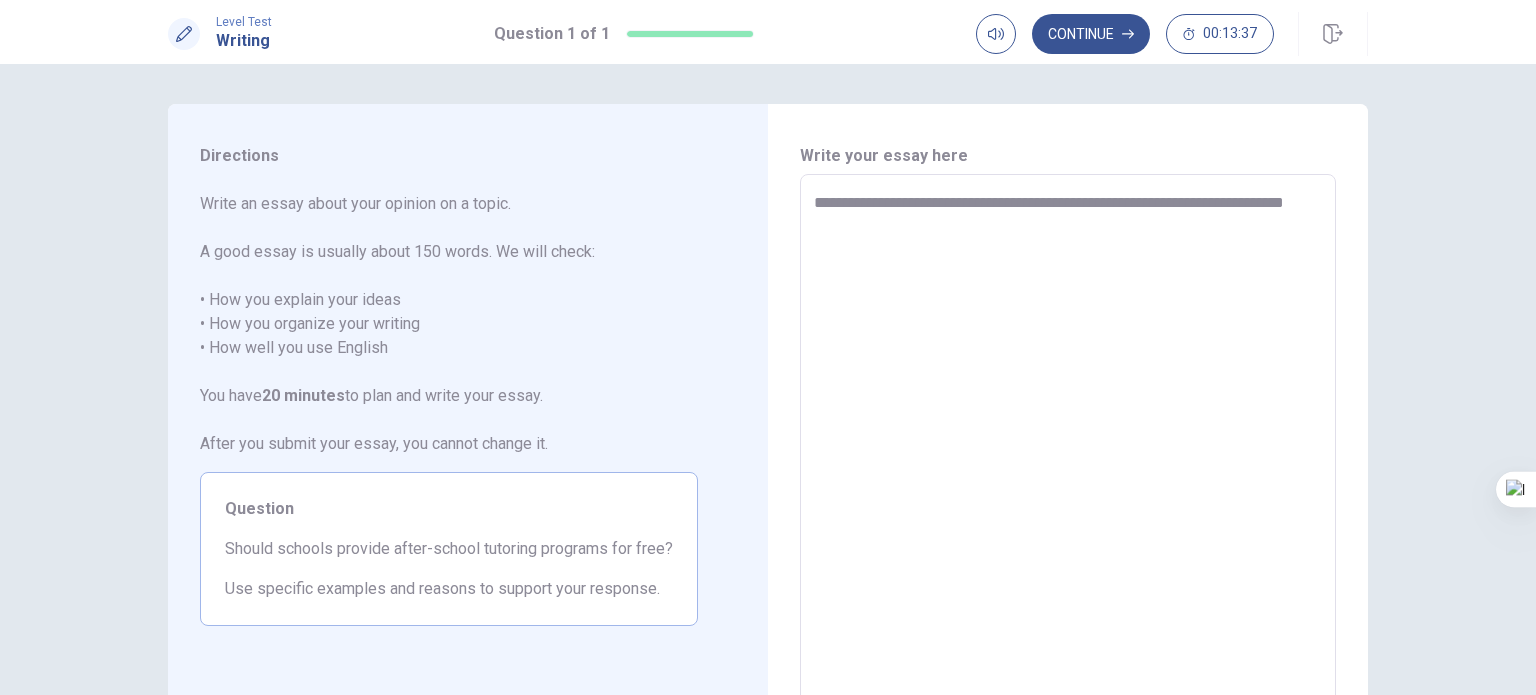 type on "**********" 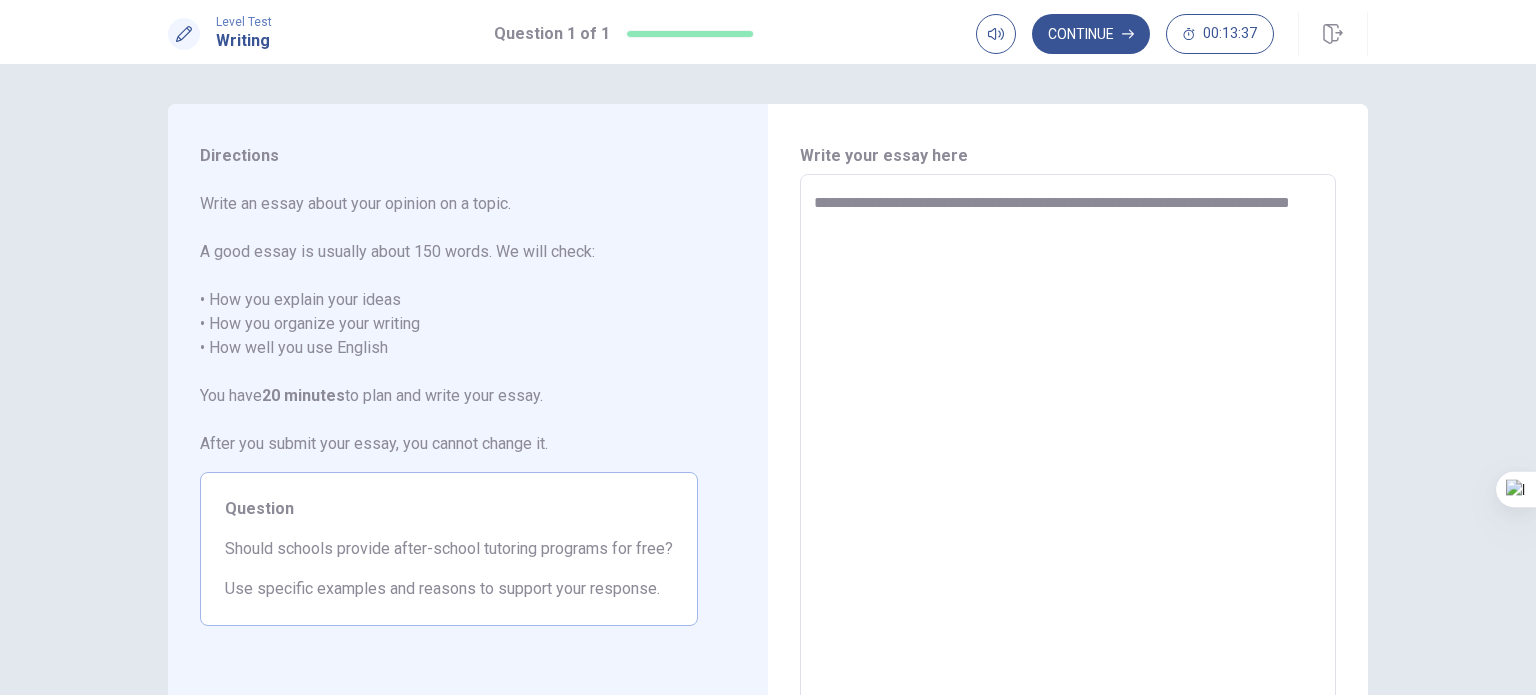 type on "*" 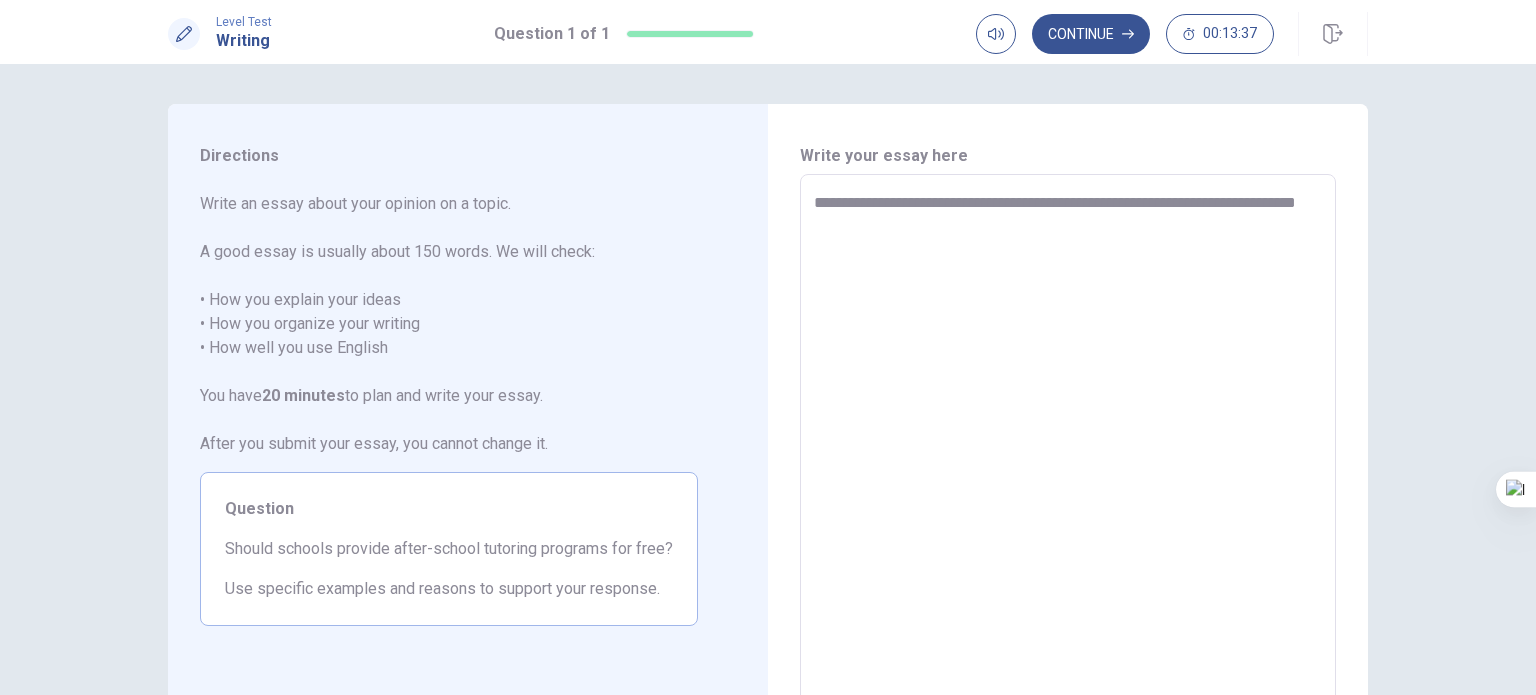 type on "*" 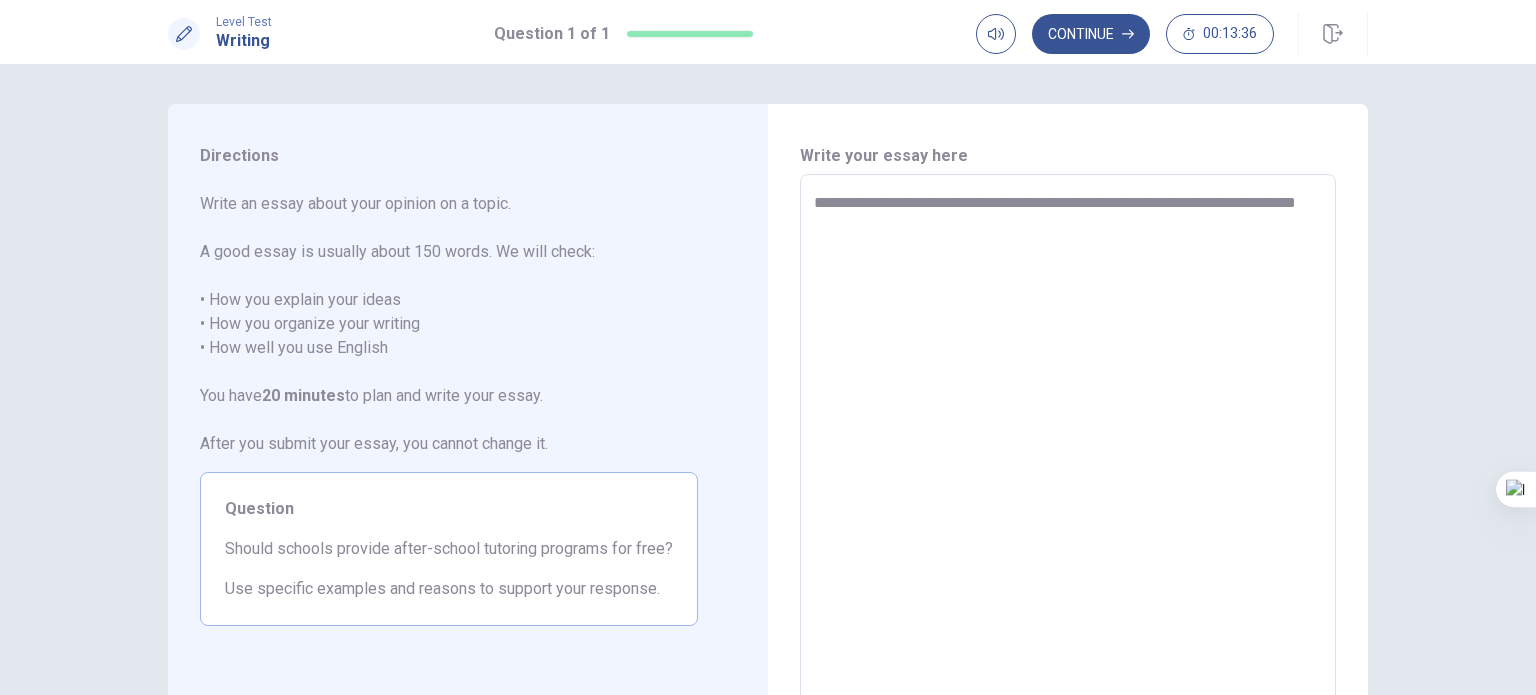 type on "**********" 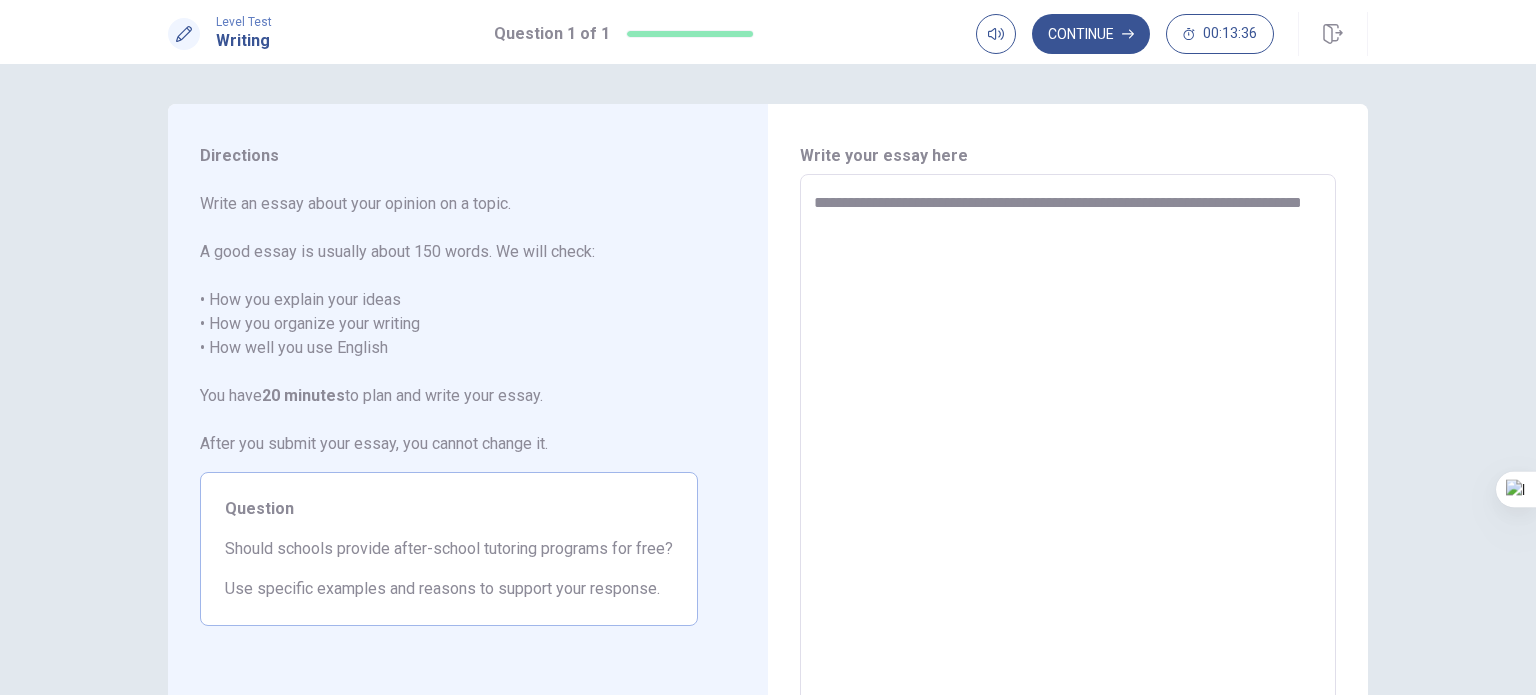 type on "*" 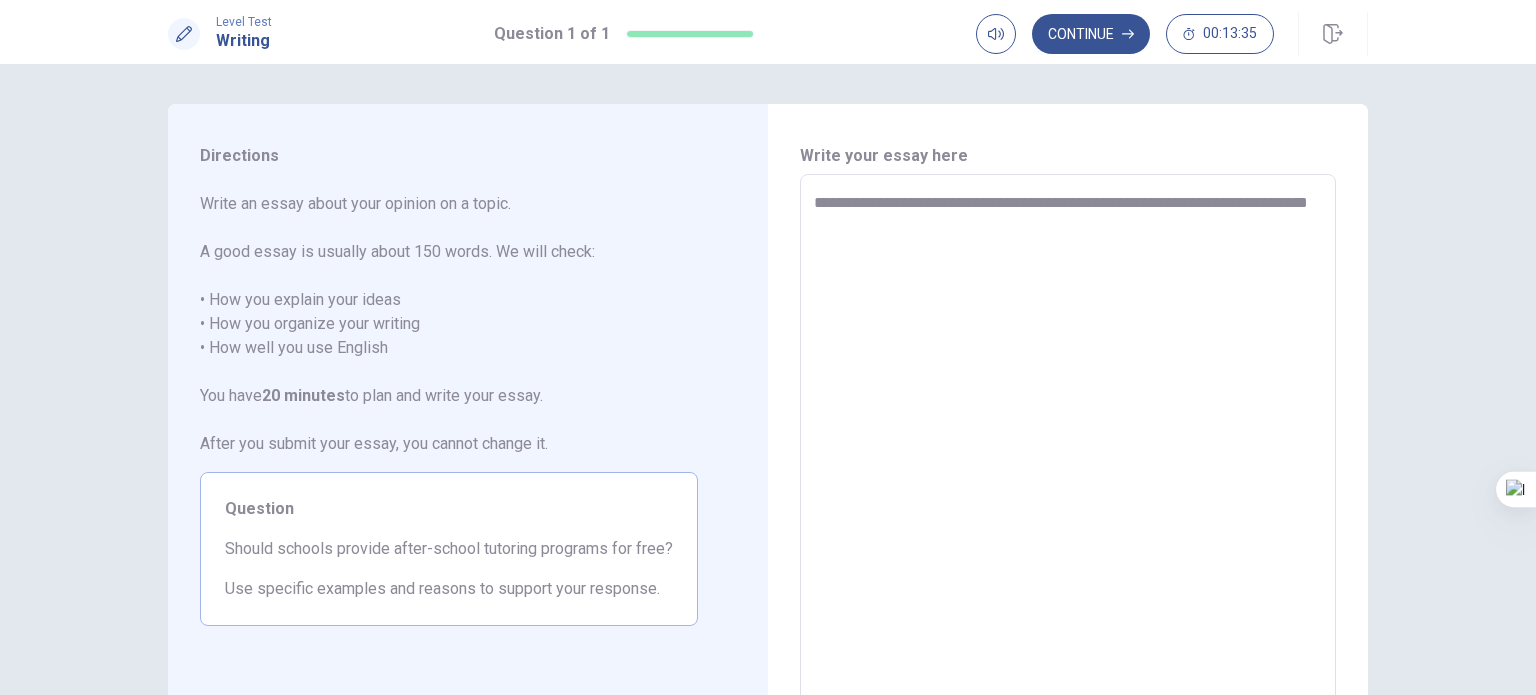 type on "*" 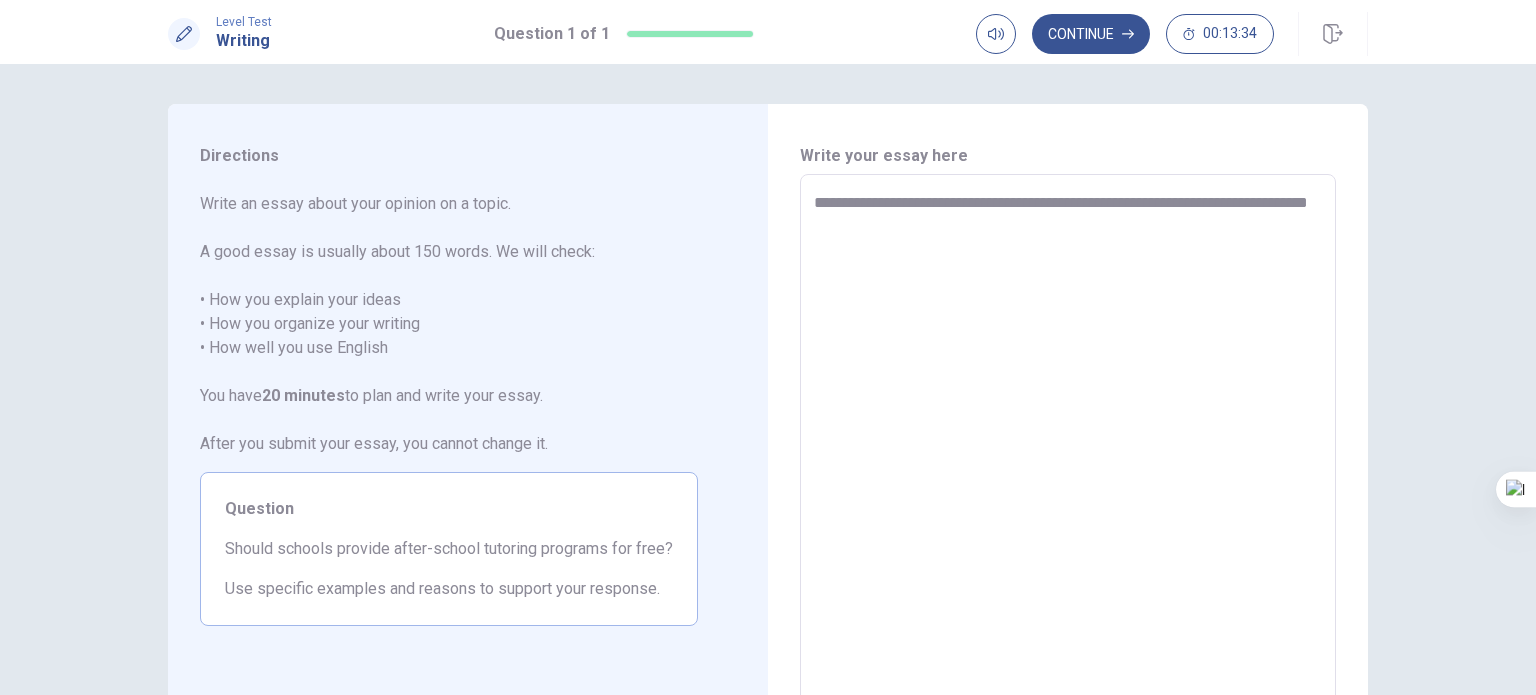 type on "**********" 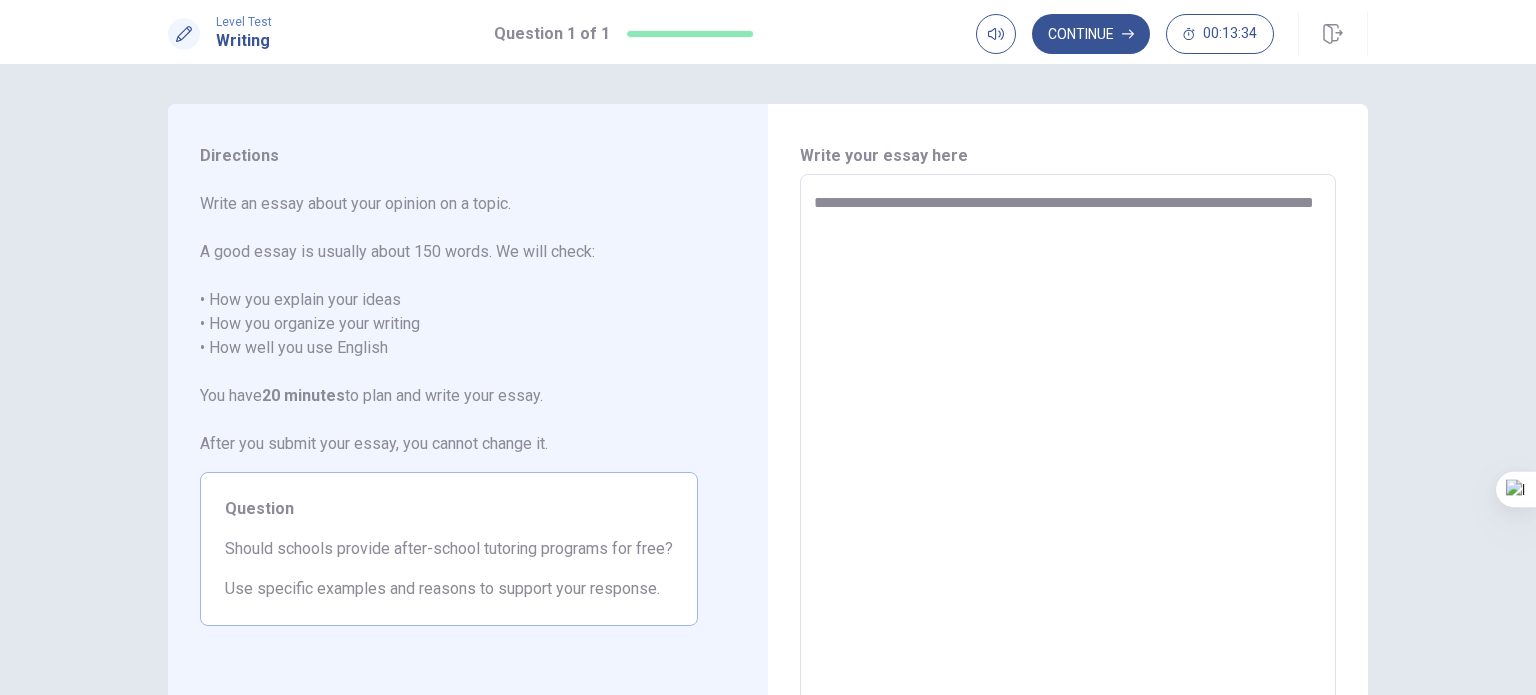 type on "*" 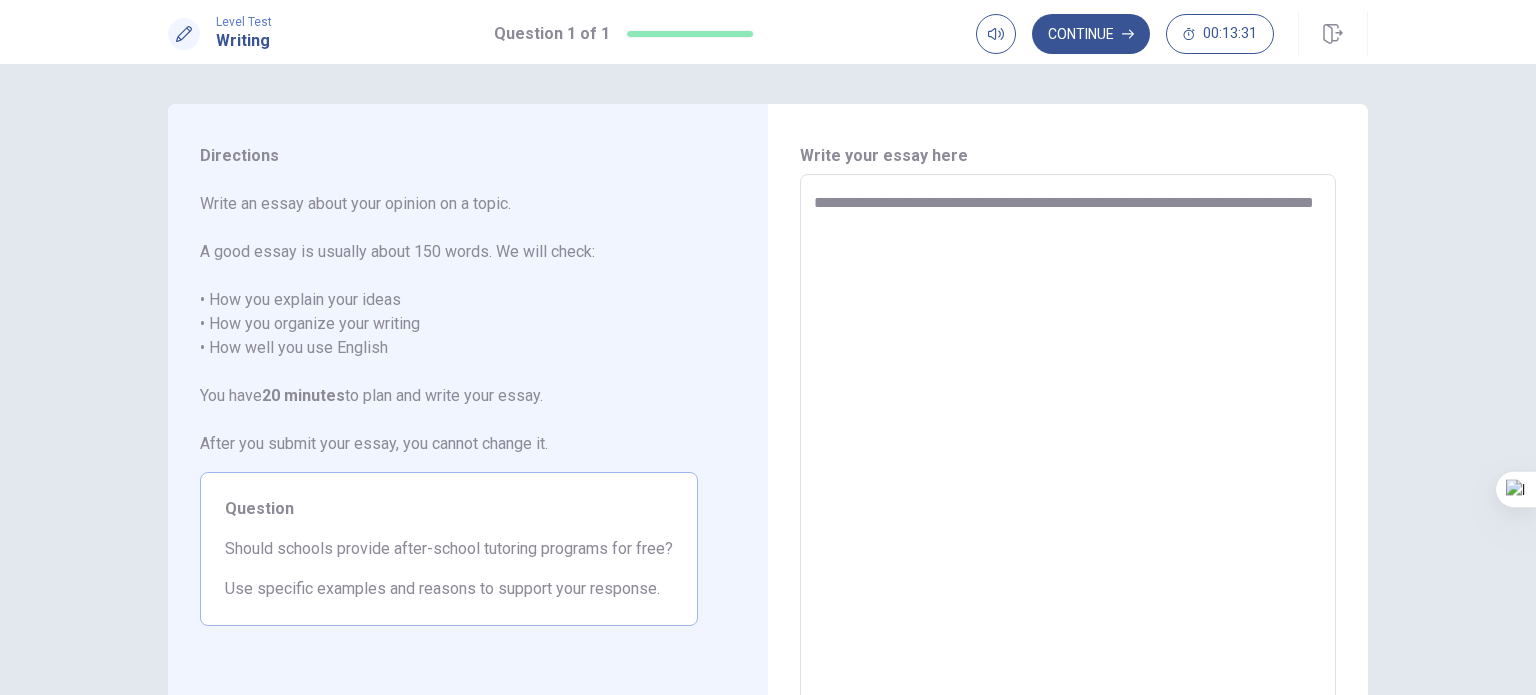 click on "**********" at bounding box center [1068, 451] 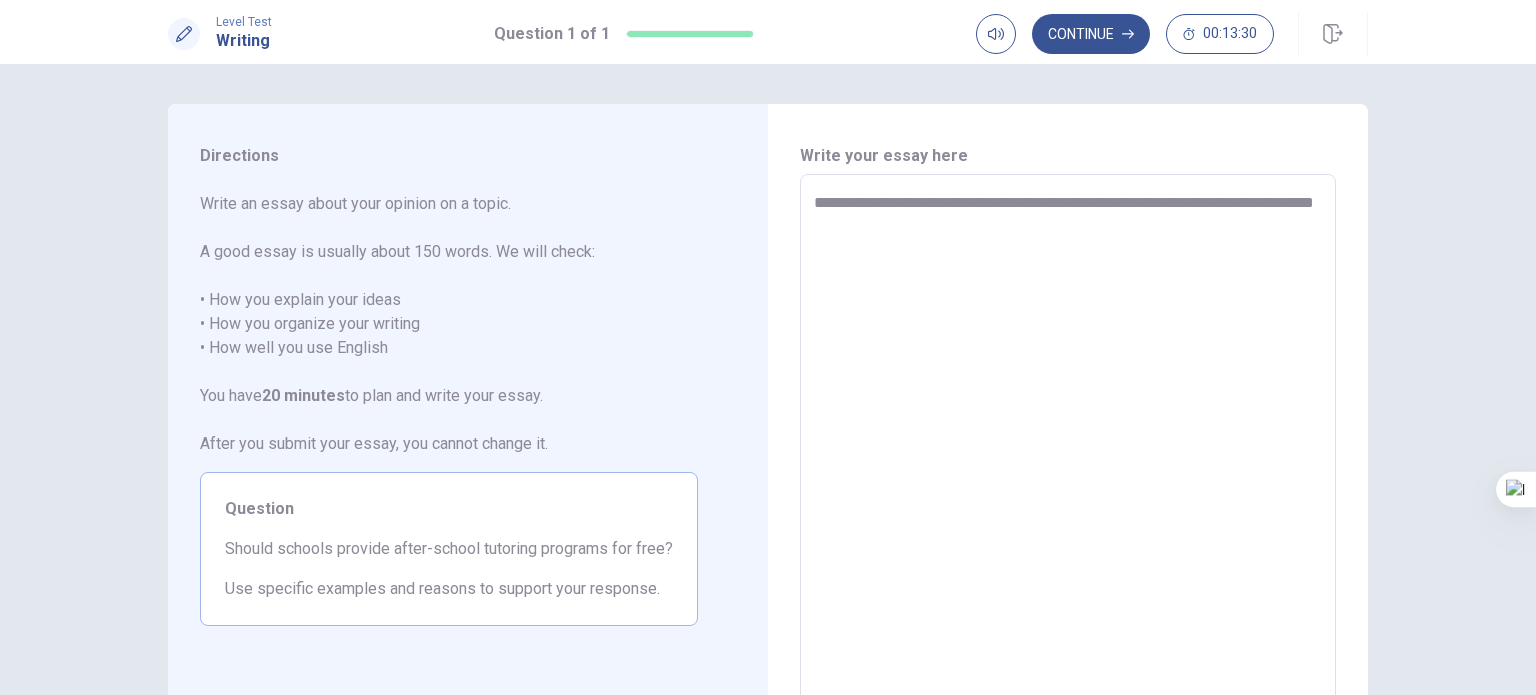click on "**********" at bounding box center (1068, 451) 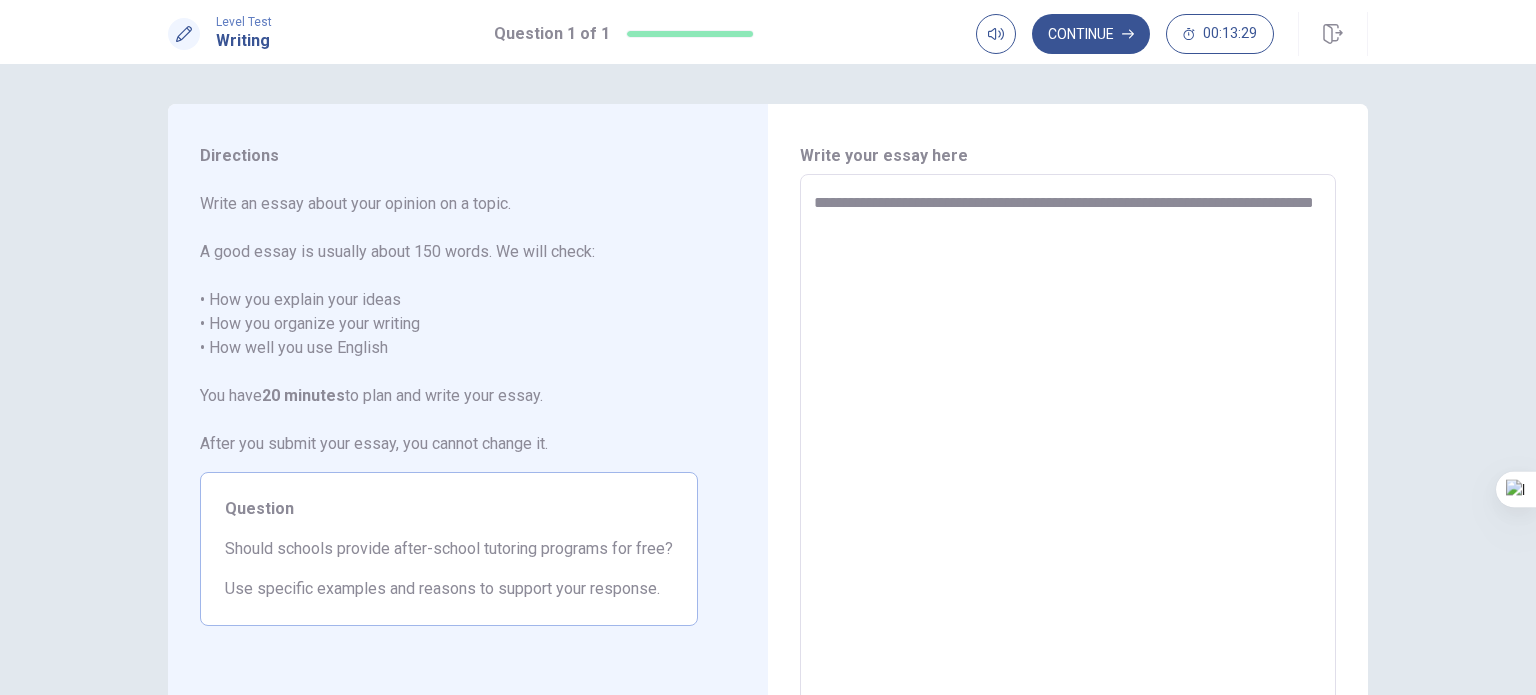 type on "**********" 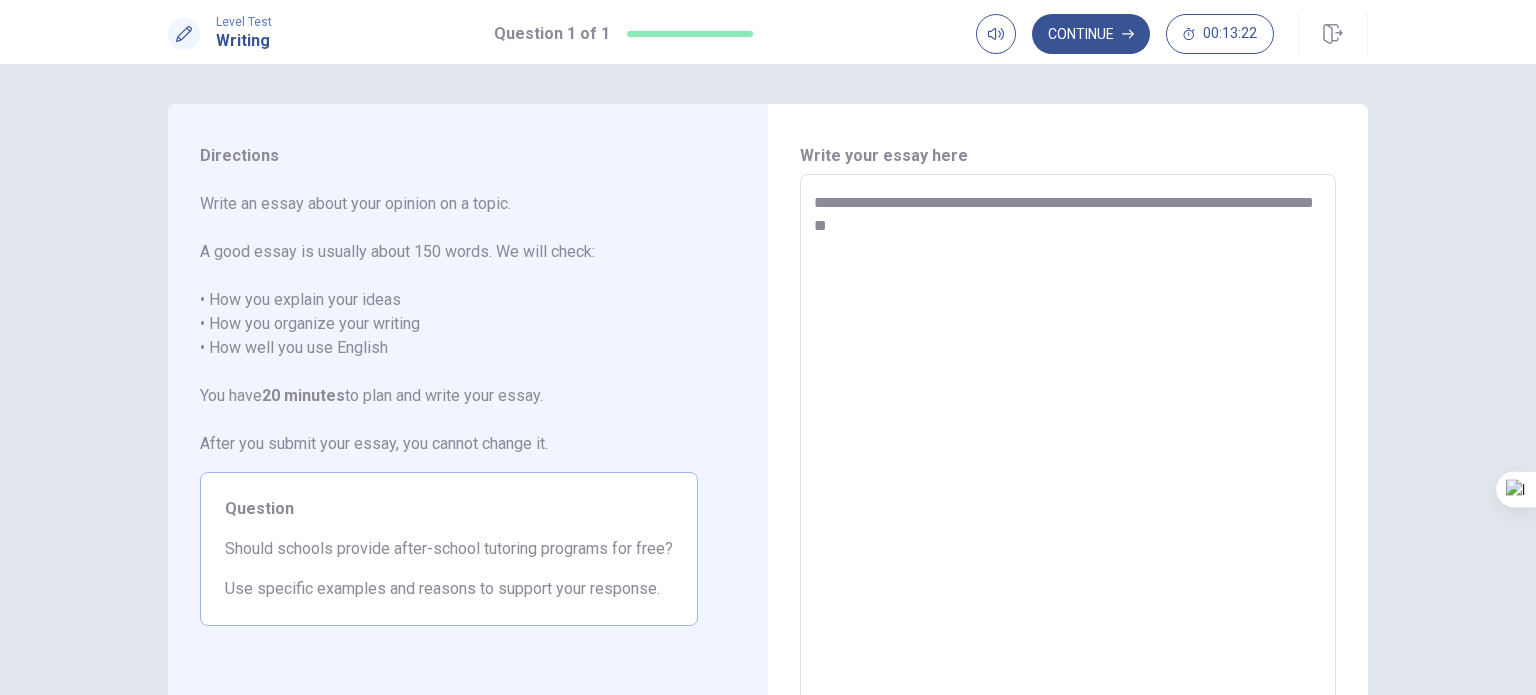 click on "**********" at bounding box center [1068, 451] 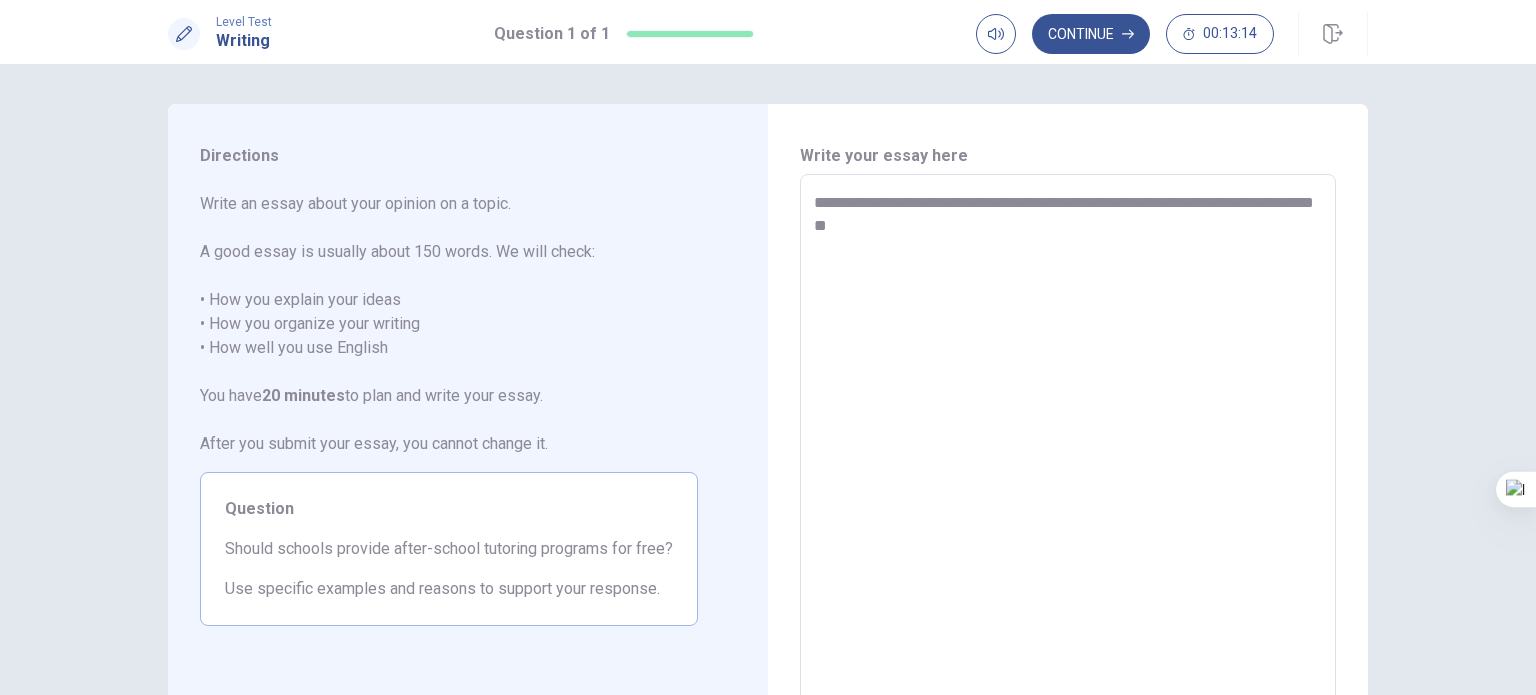 type on "*" 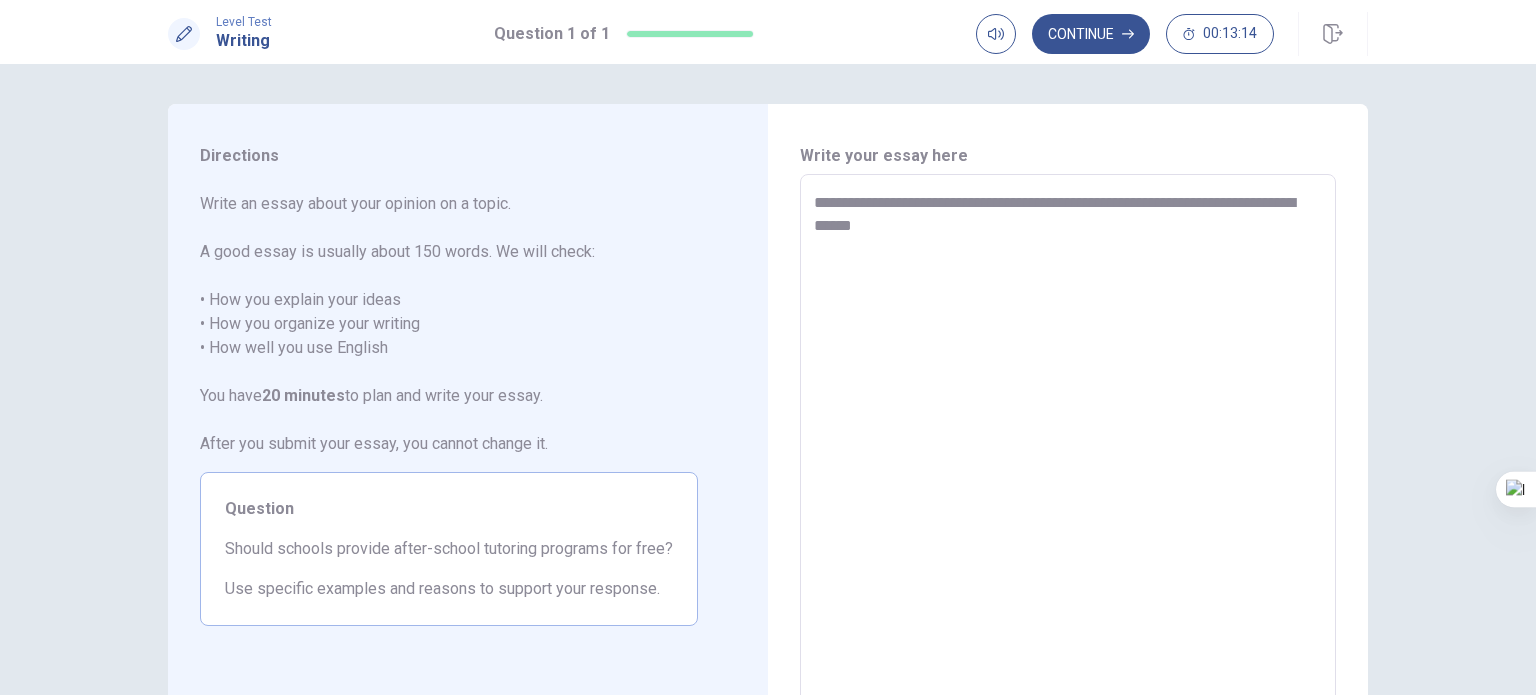 type on "*" 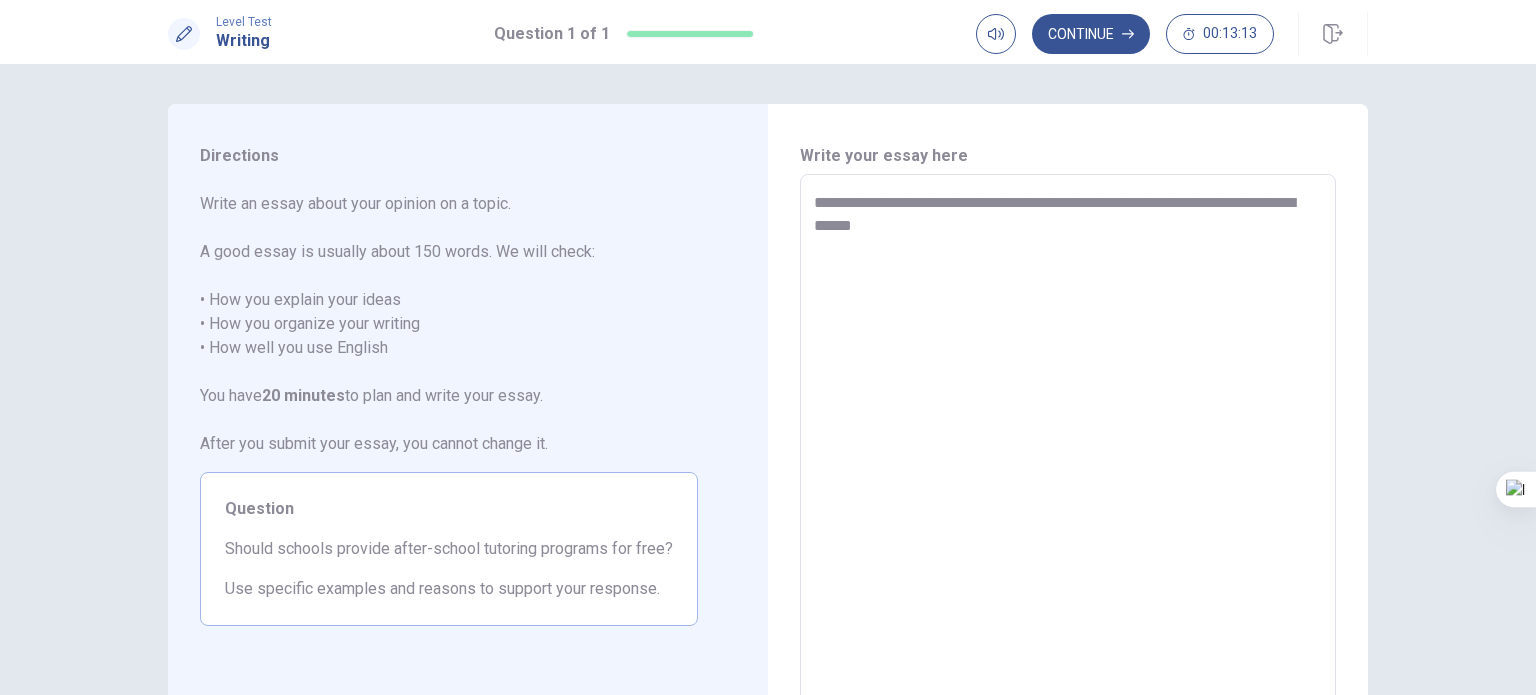 type on "**********" 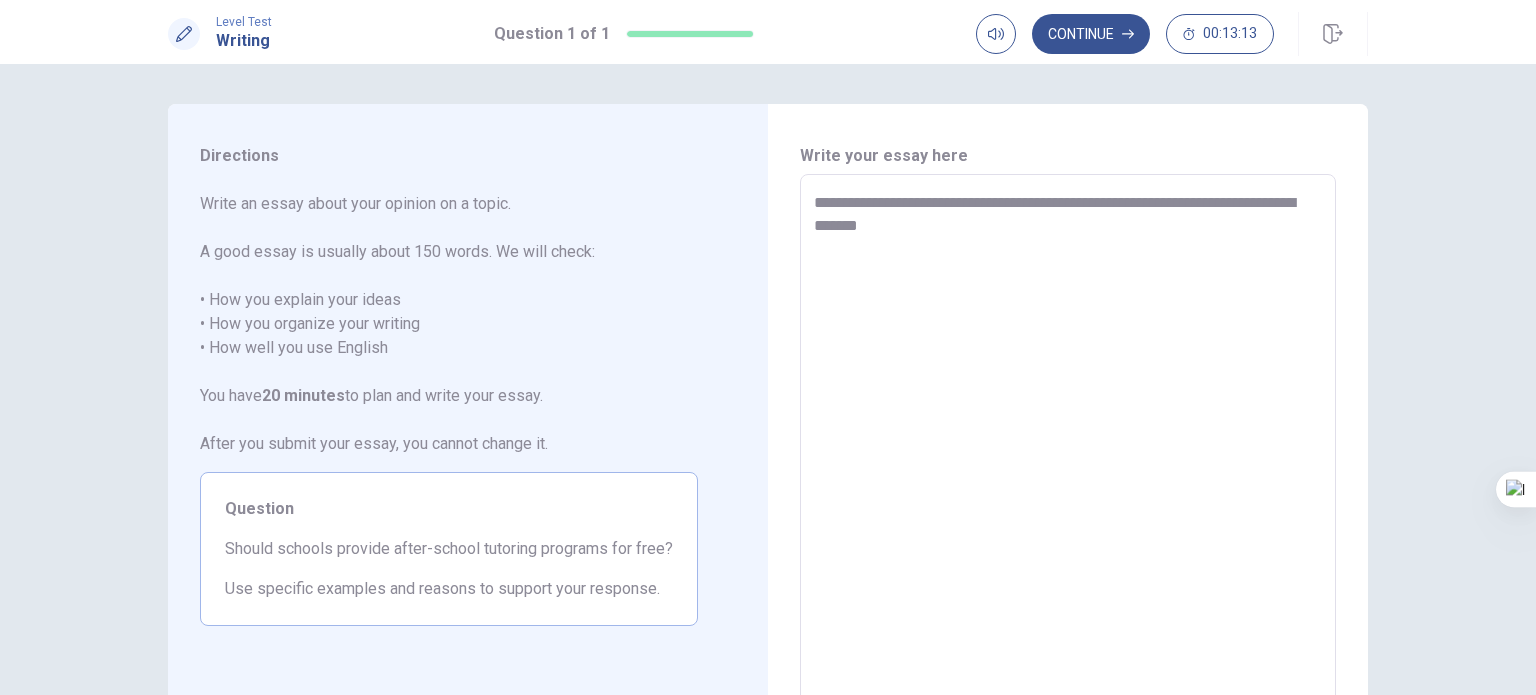 type on "*" 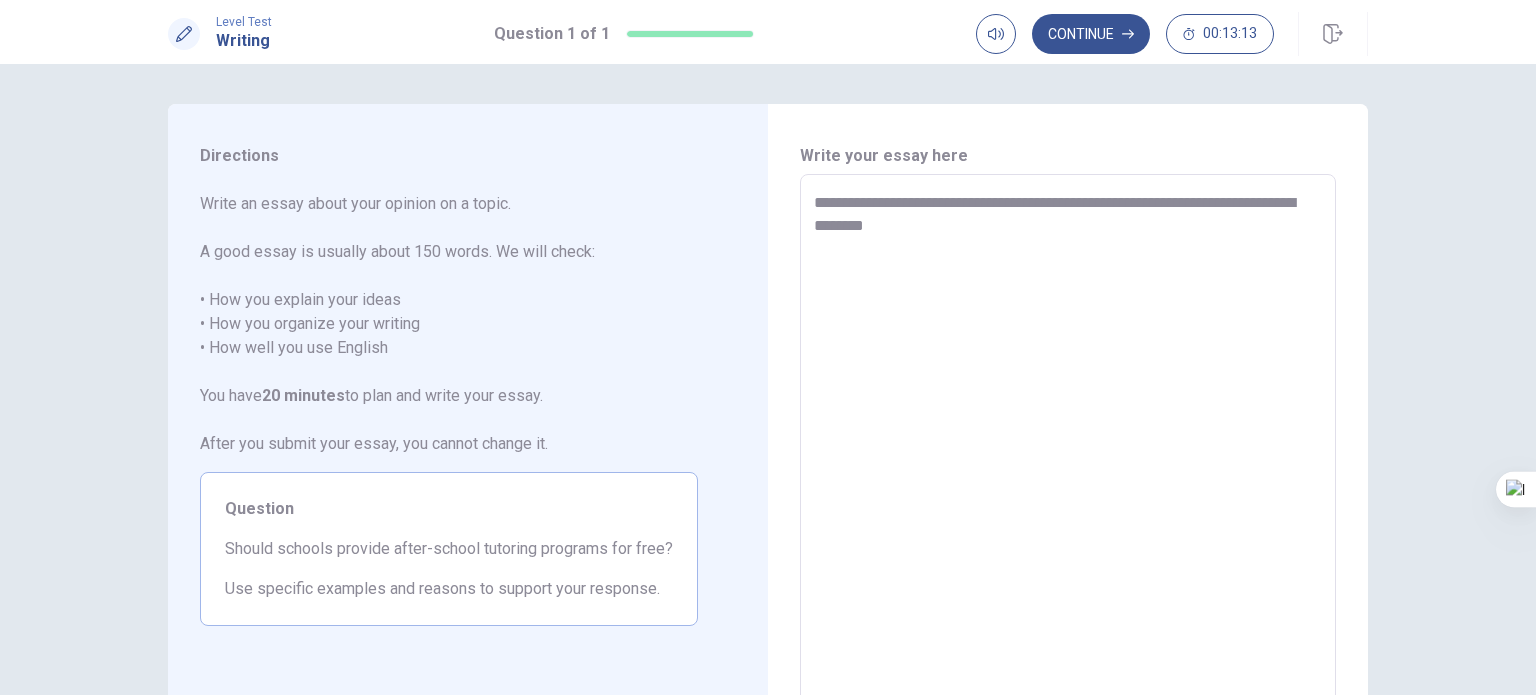 type on "*" 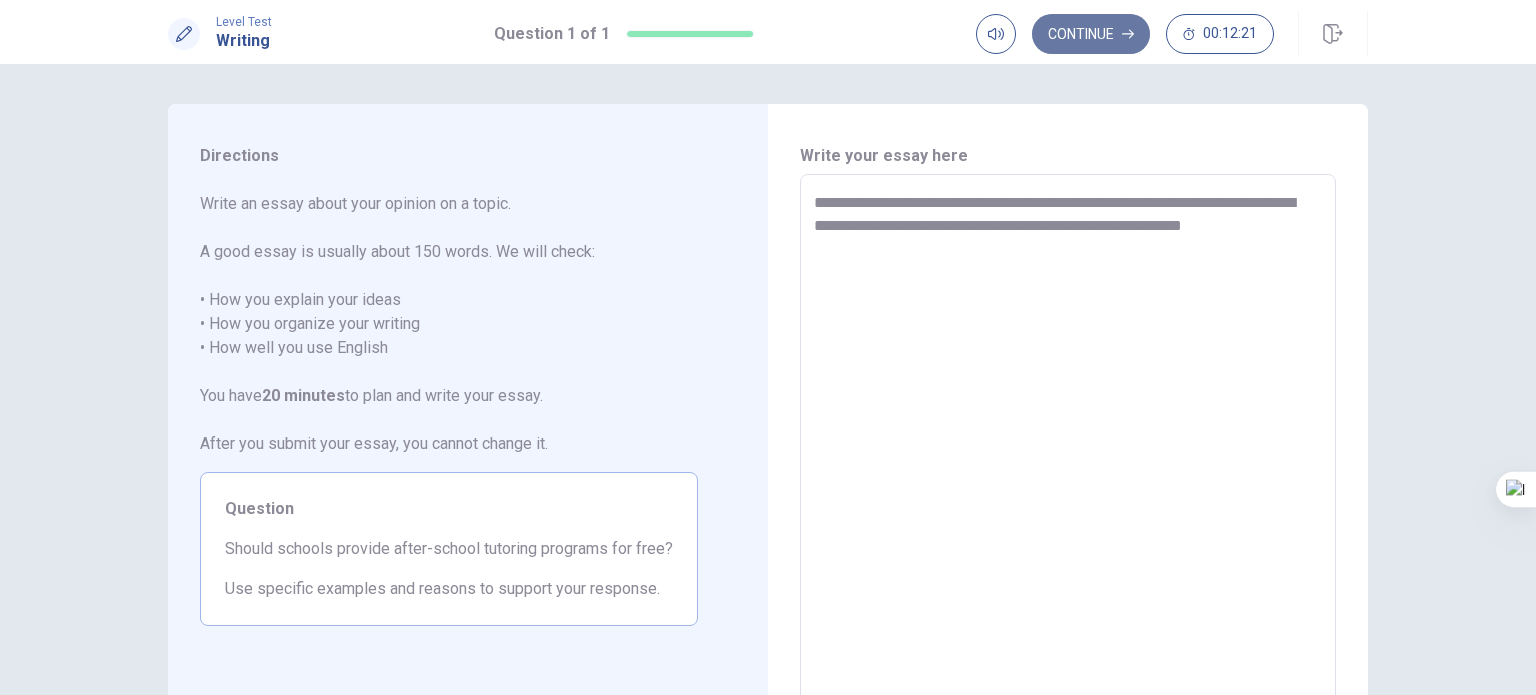 click on "Continue" at bounding box center [1091, 34] 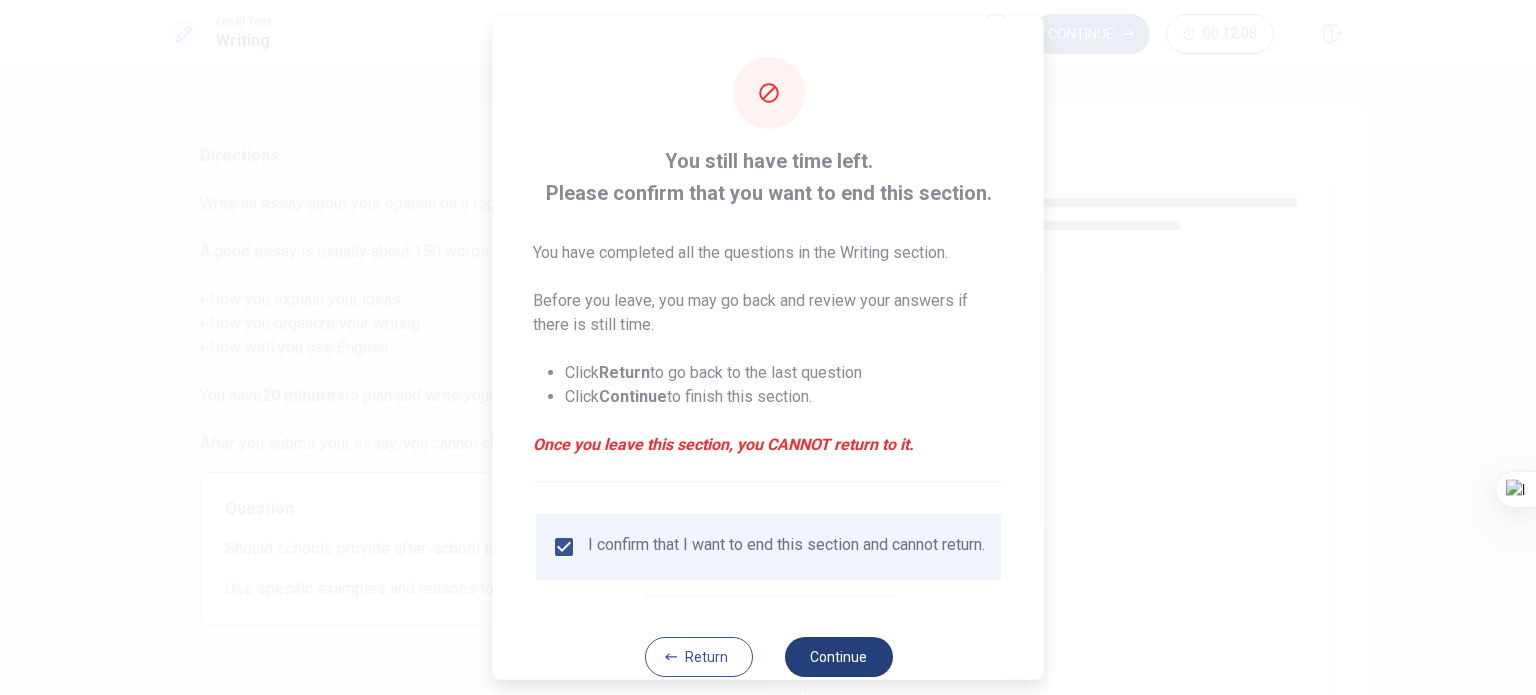 click on "Continue" at bounding box center (838, 656) 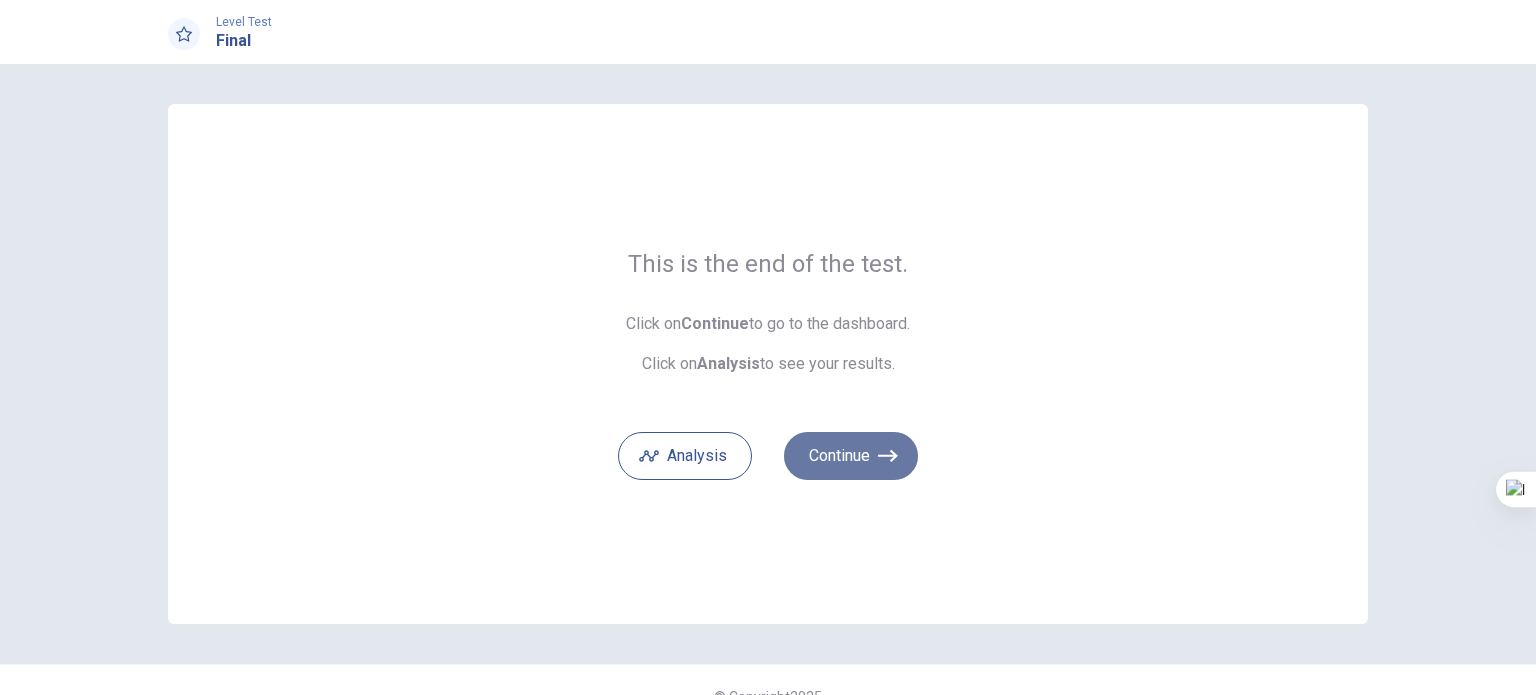 click on "Continue" at bounding box center (851, 456) 